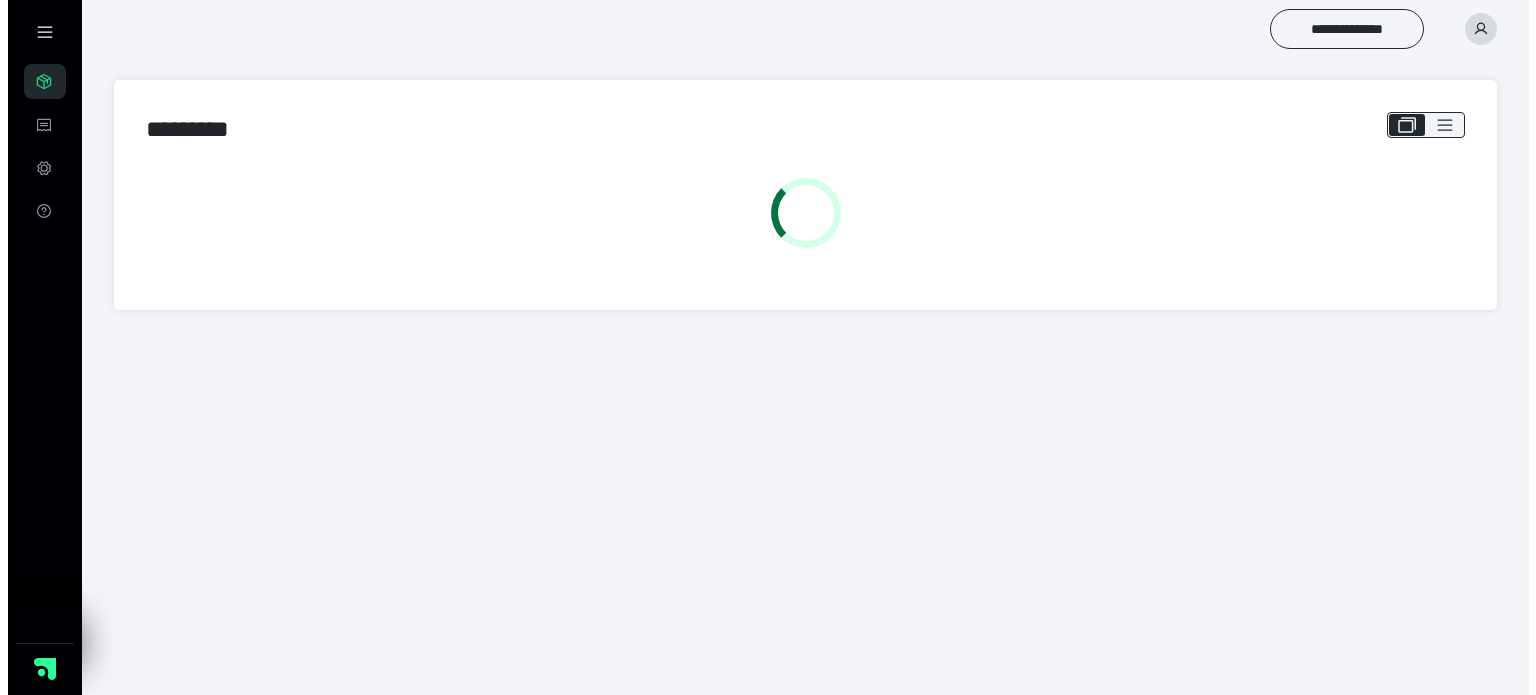 scroll, scrollTop: 0, scrollLeft: 0, axis: both 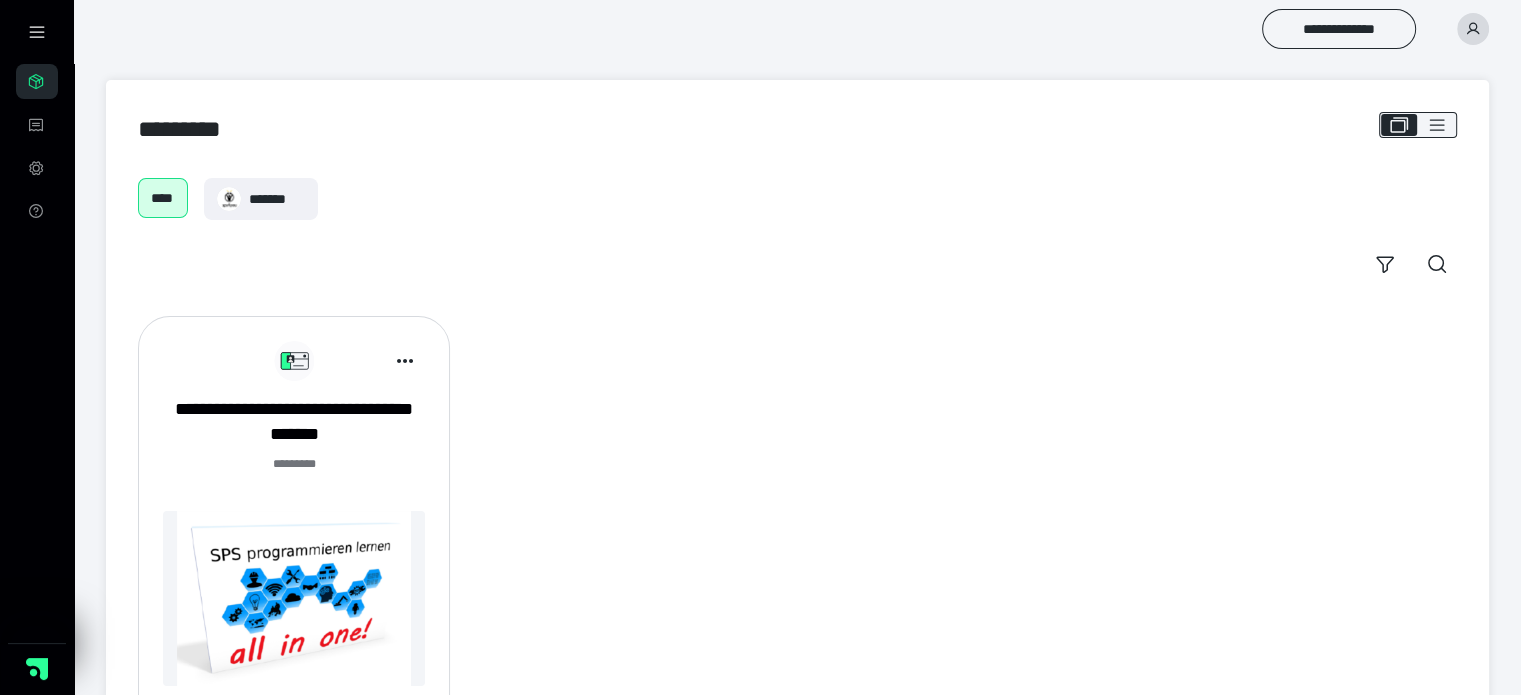 click at bounding box center (294, 598) 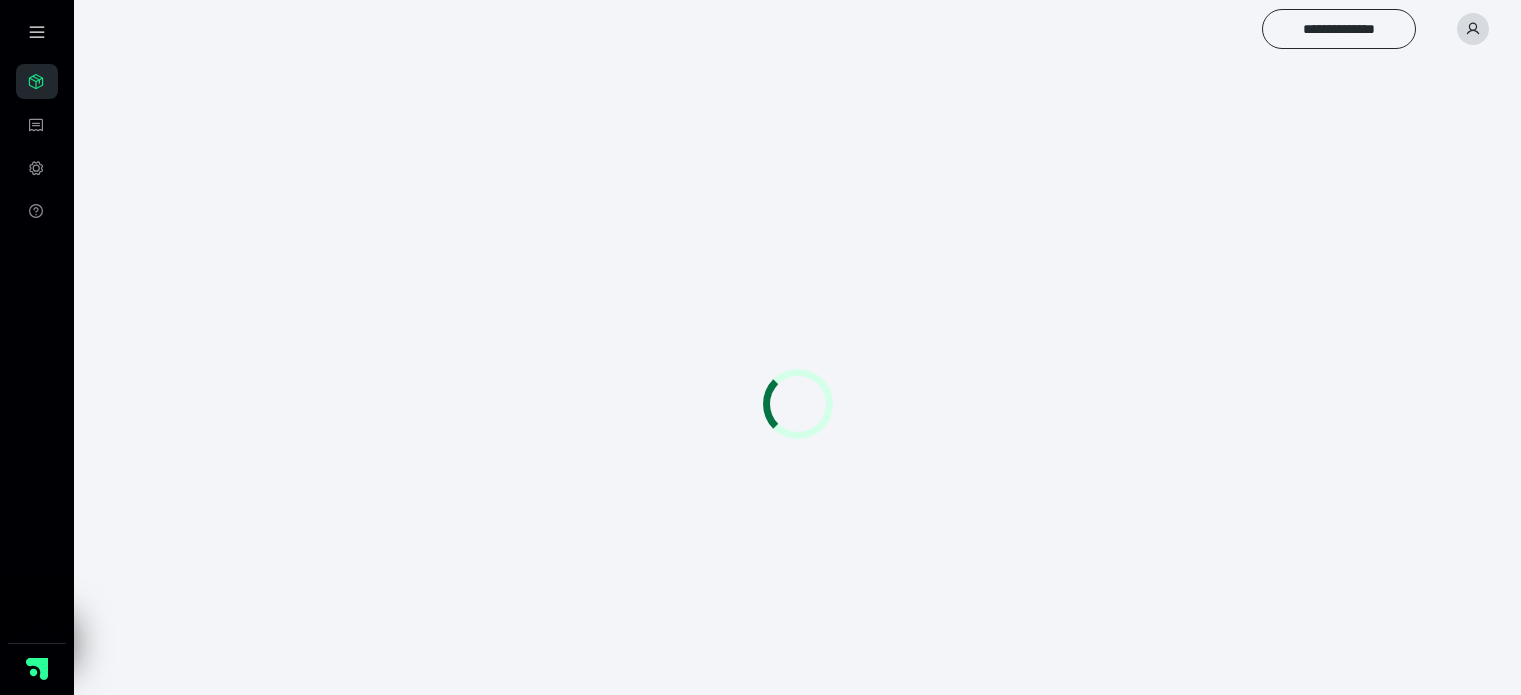 scroll, scrollTop: 0, scrollLeft: 0, axis: both 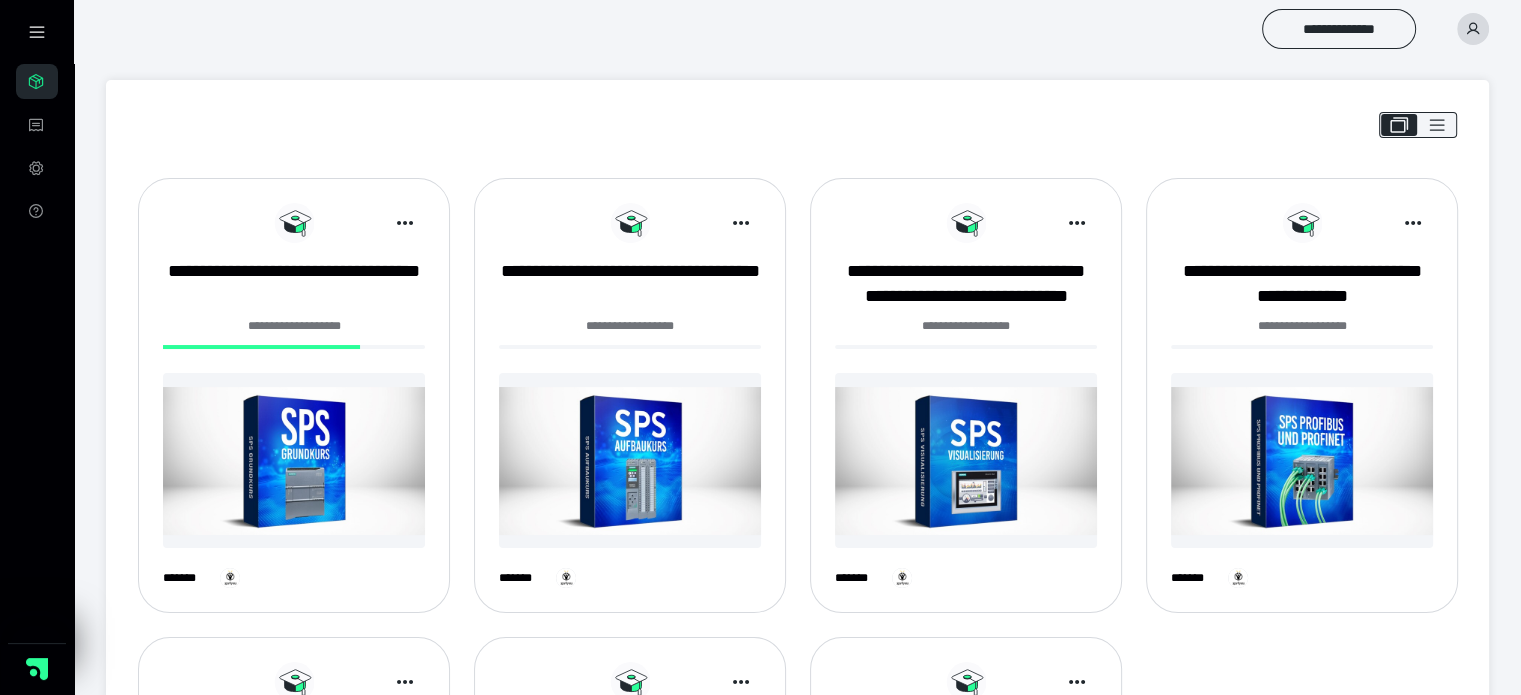 click at bounding box center [1302, 460] 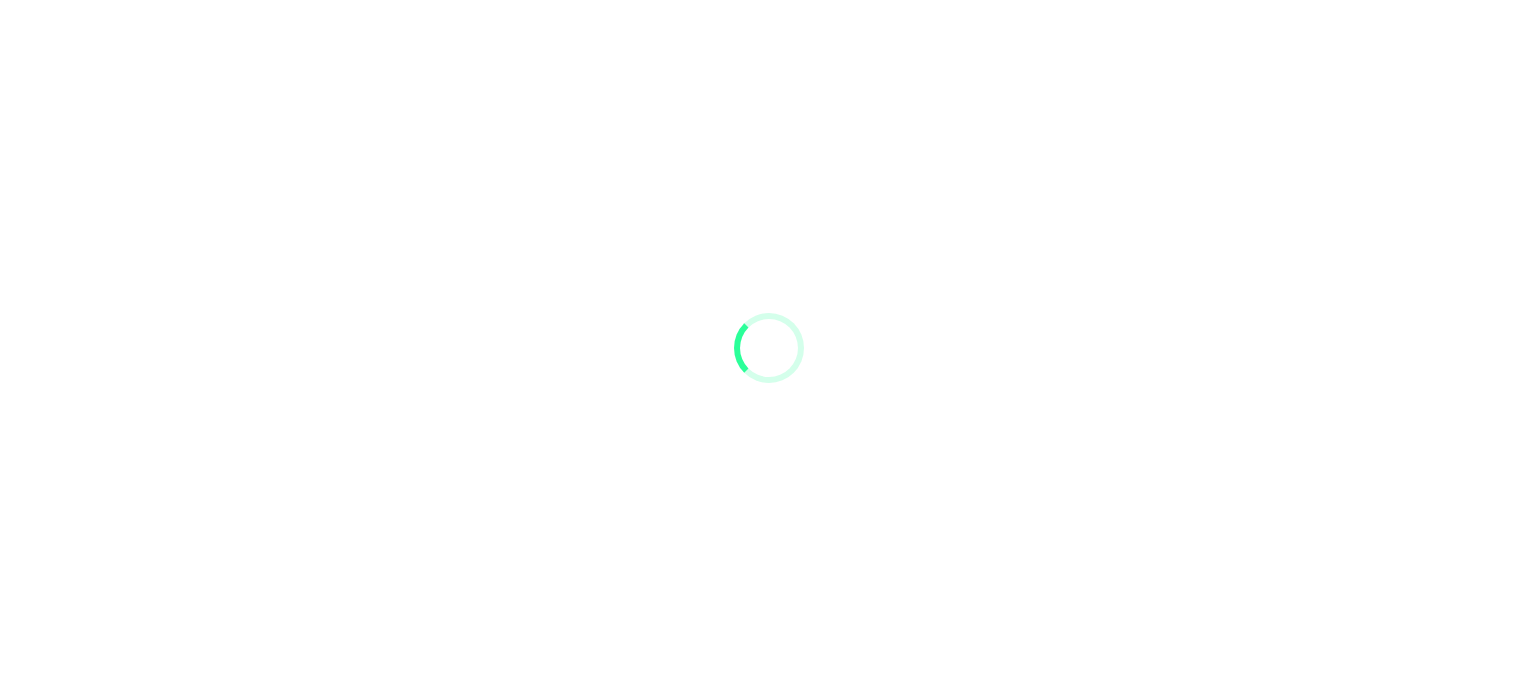 scroll, scrollTop: 0, scrollLeft: 0, axis: both 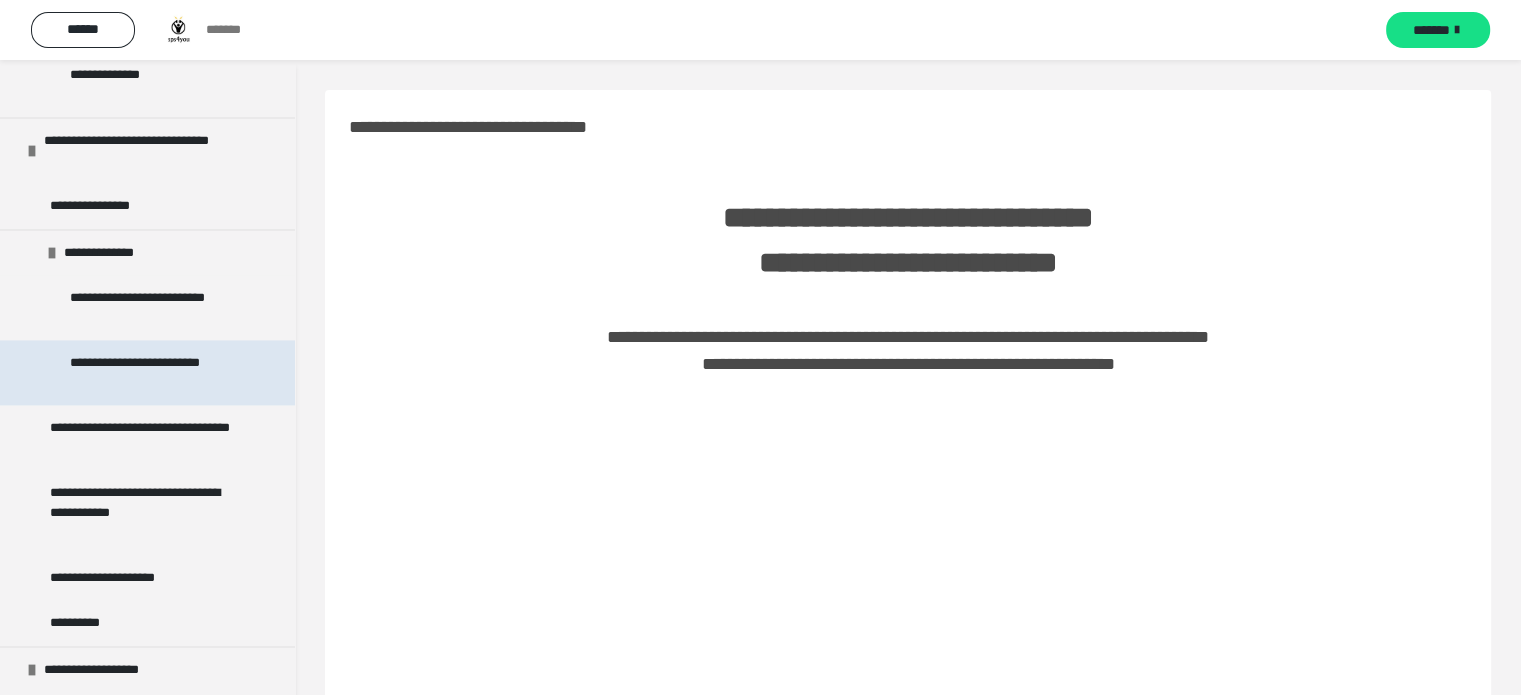 click on "**********" at bounding box center (152, 372) 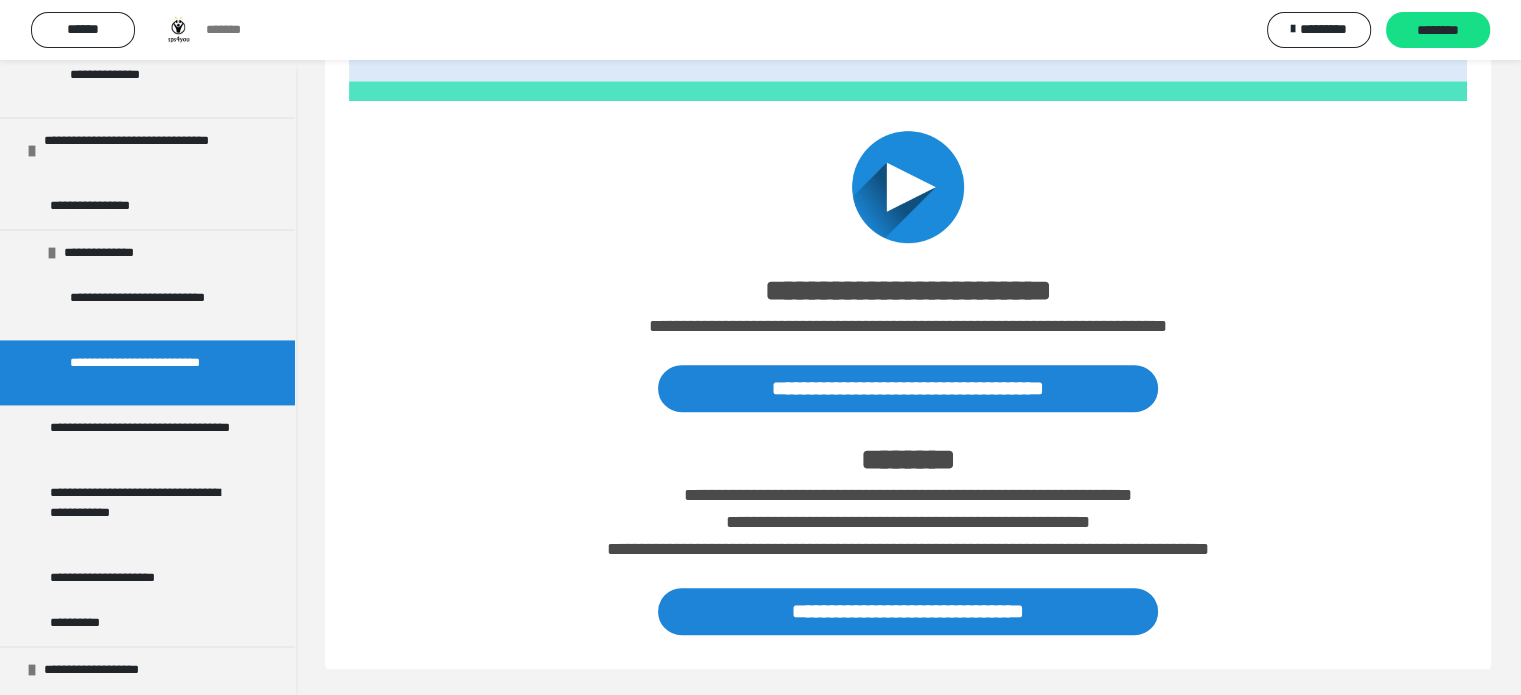 scroll, scrollTop: 1192, scrollLeft: 0, axis: vertical 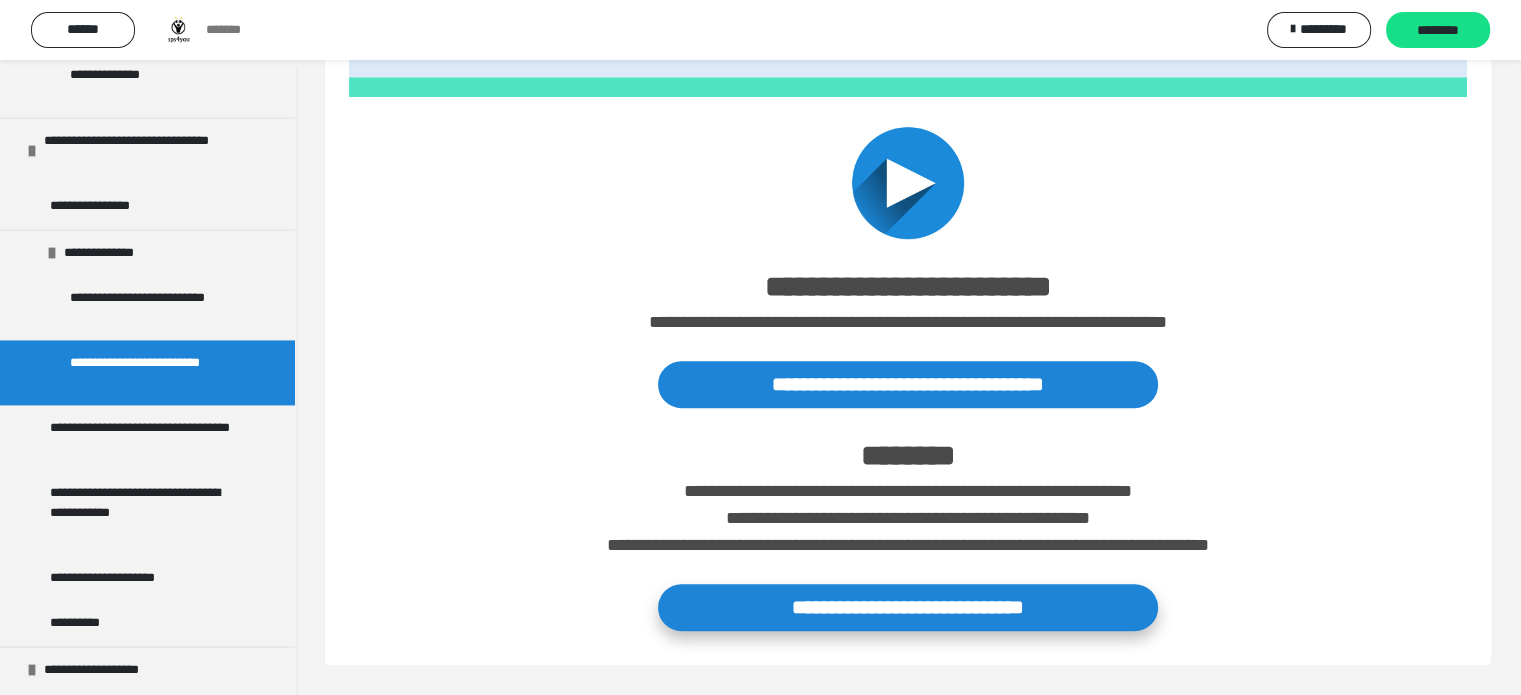 click on "**********" at bounding box center (908, 607) 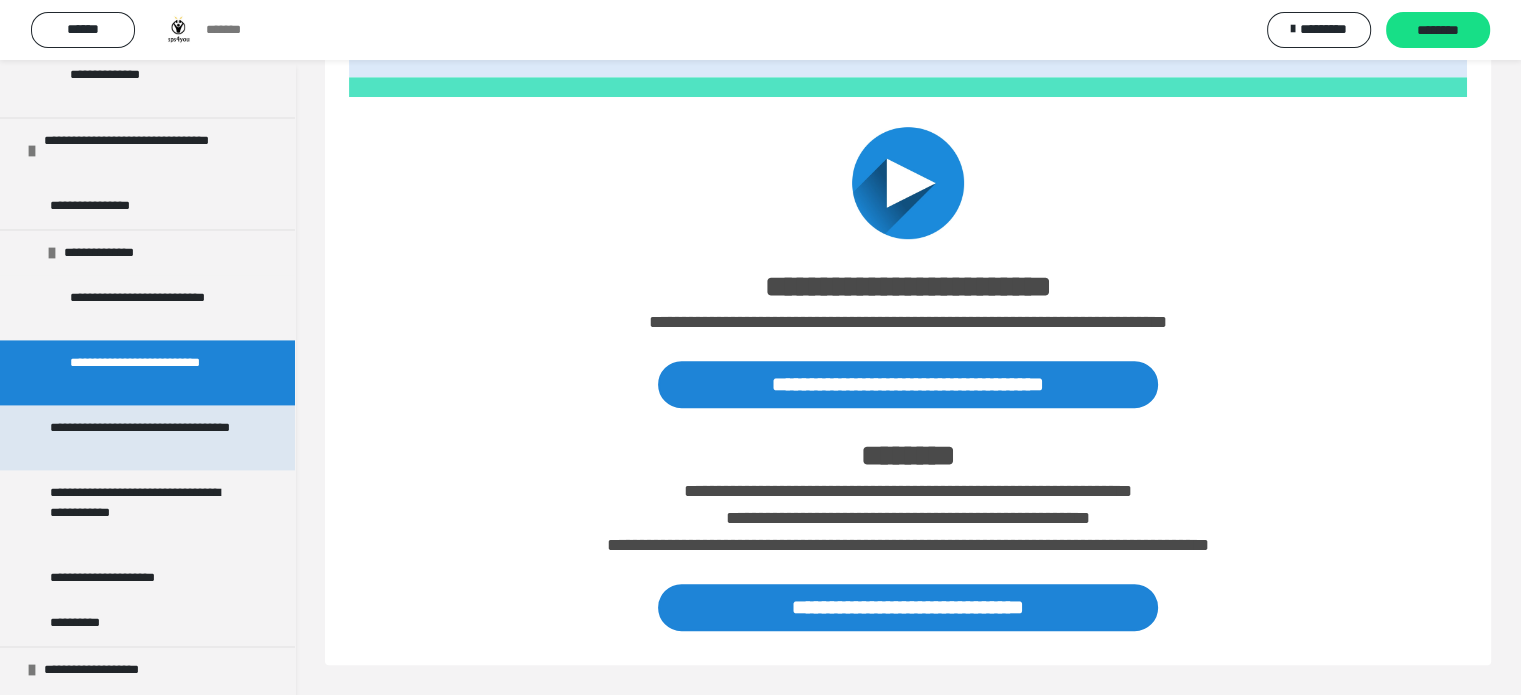 click on "**********" at bounding box center [142, 437] 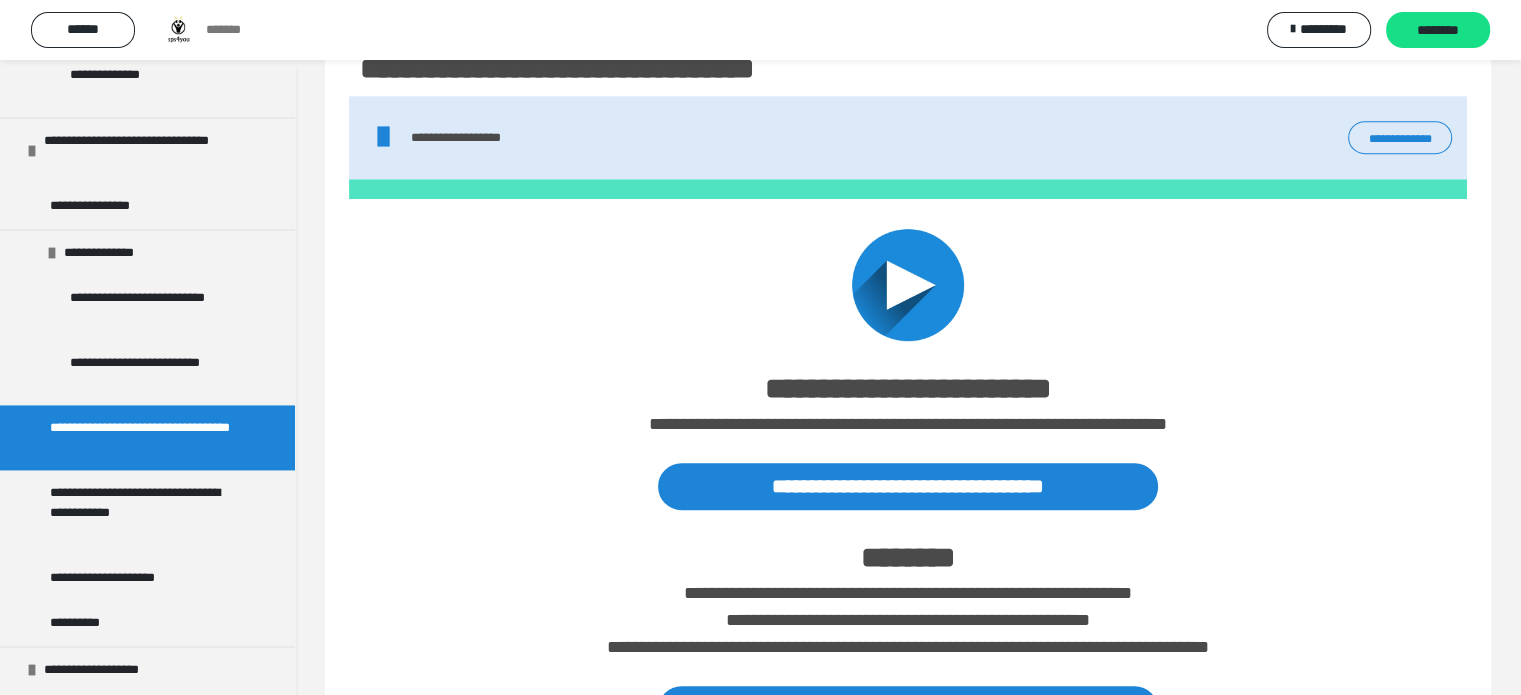 scroll, scrollTop: 1138, scrollLeft: 0, axis: vertical 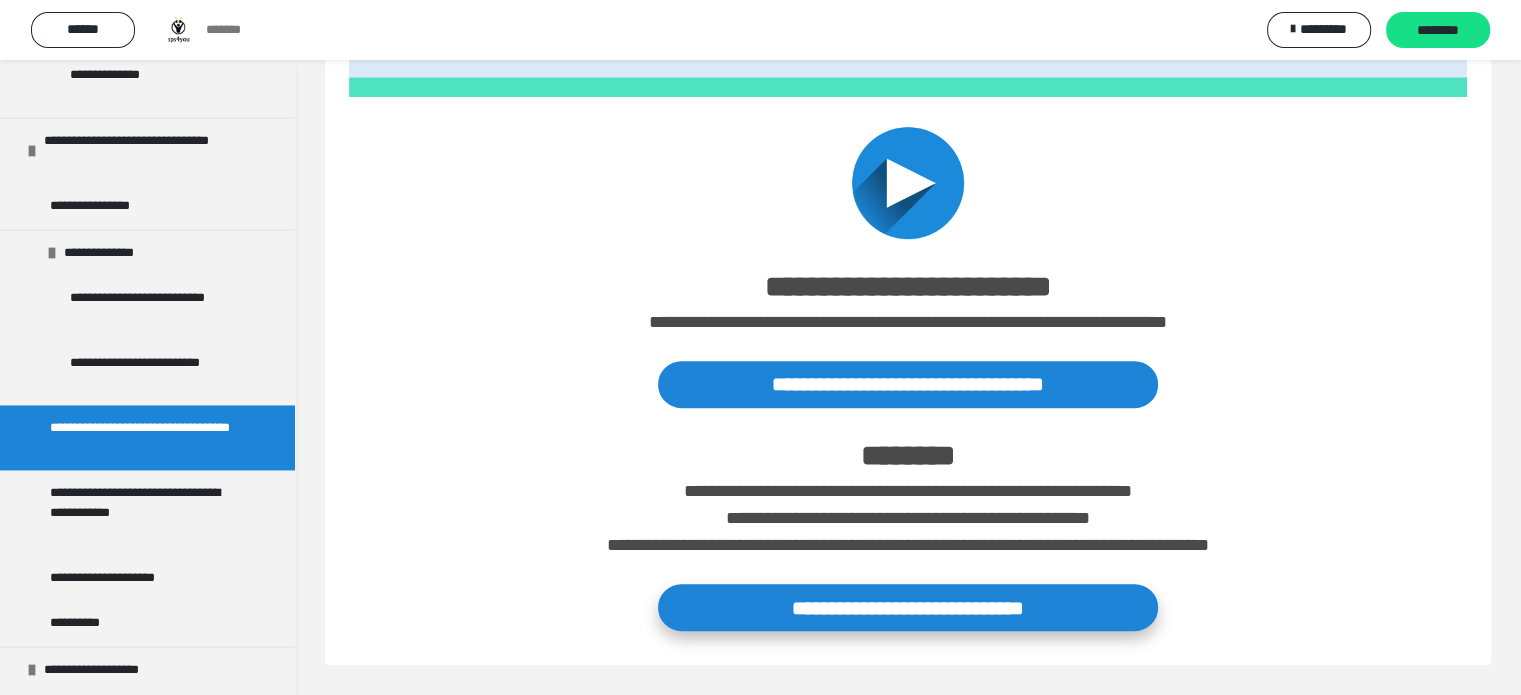 click on "**********" at bounding box center [908, 607] 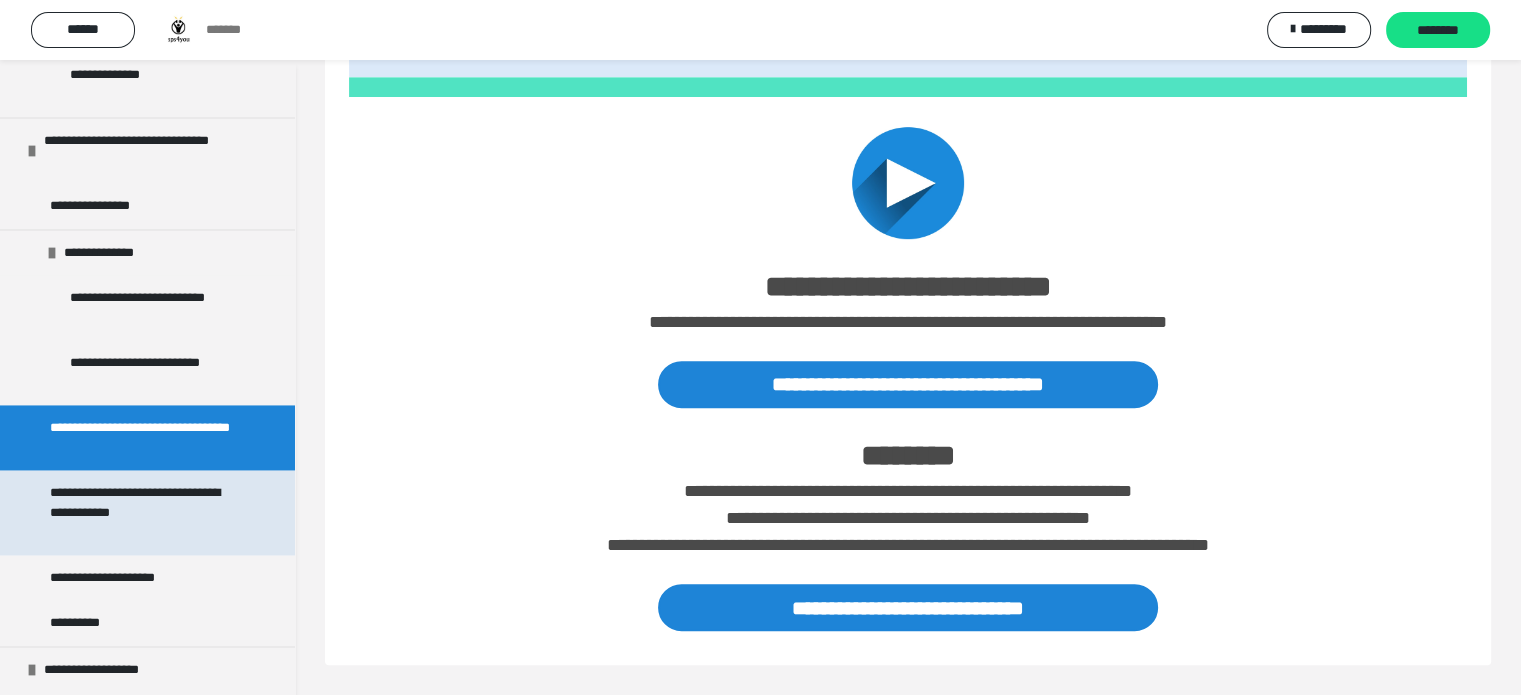 click on "**********" at bounding box center [142, 512] 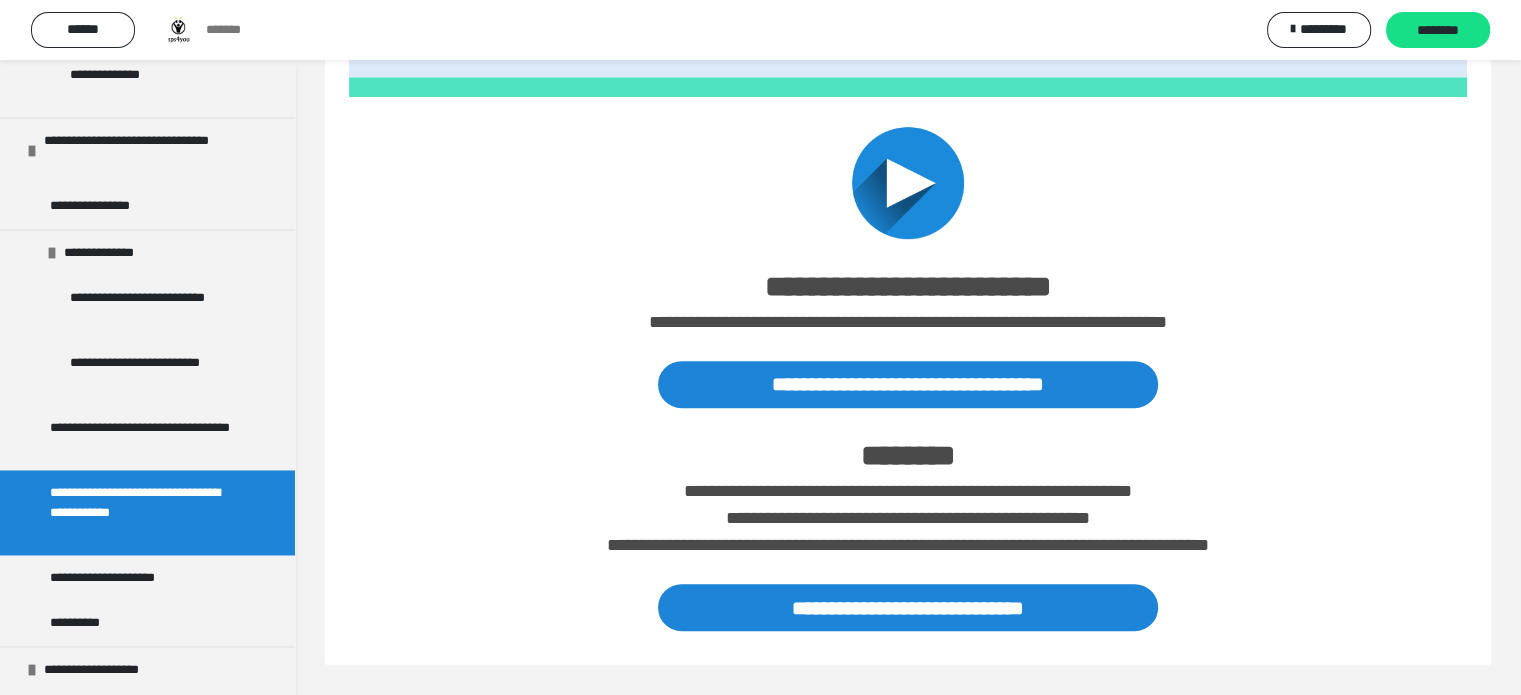 scroll, scrollTop: 1138, scrollLeft: 0, axis: vertical 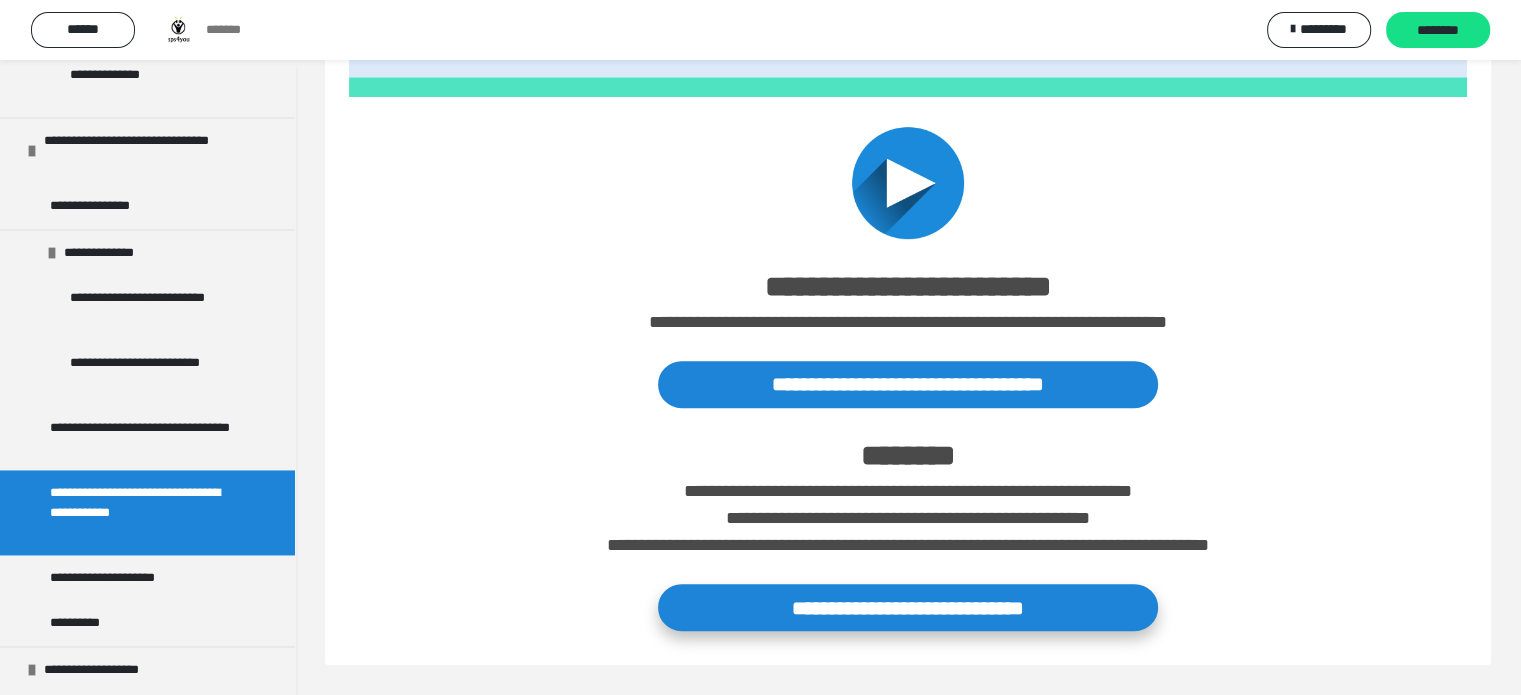 click on "**********" at bounding box center (908, 607) 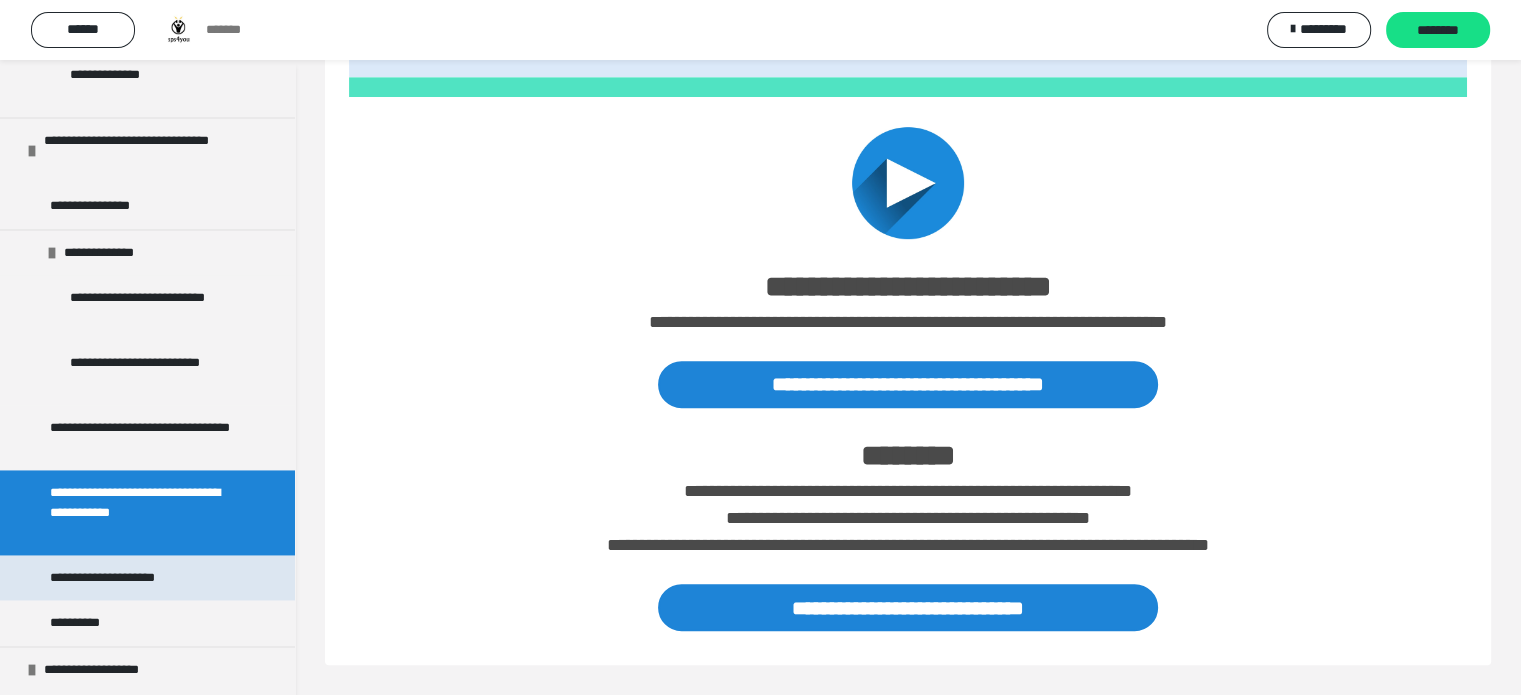 click on "**********" at bounding box center [128, 578] 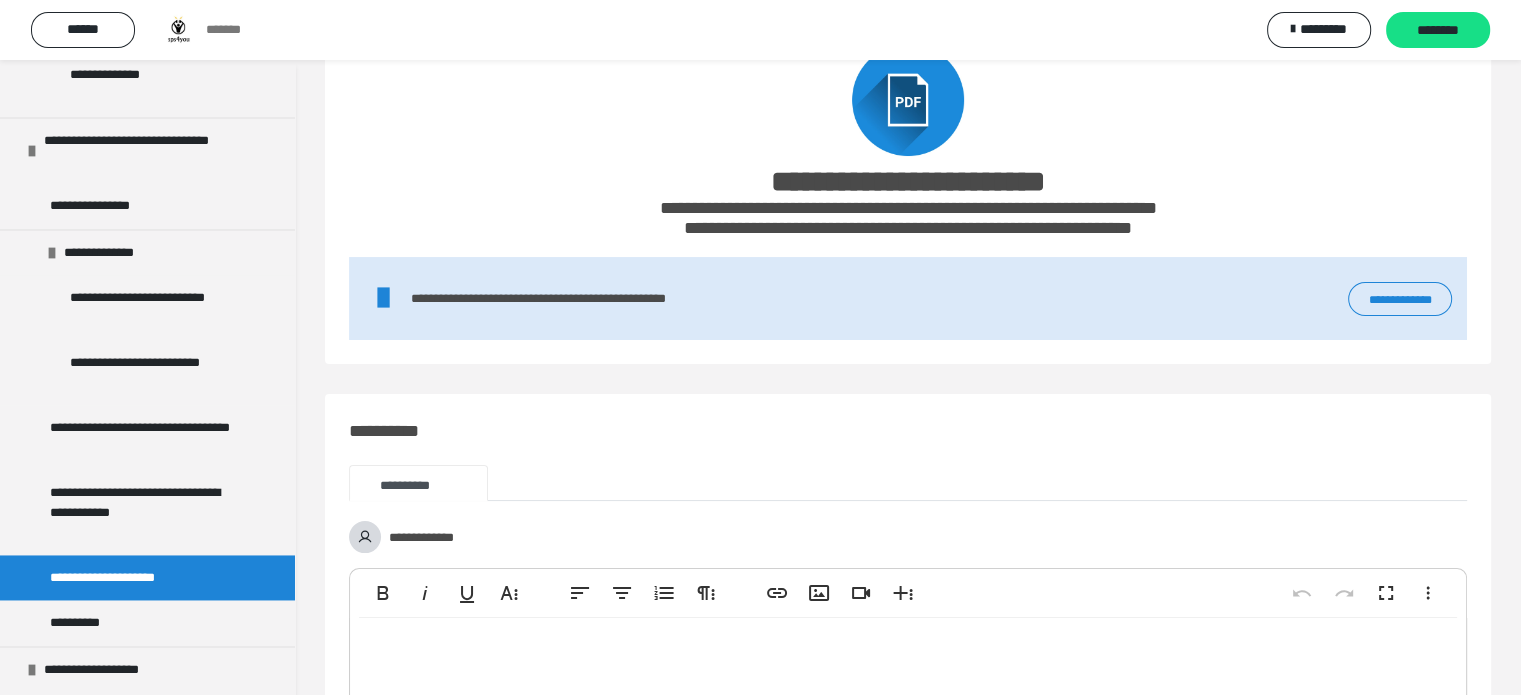 scroll, scrollTop: 116, scrollLeft: 0, axis: vertical 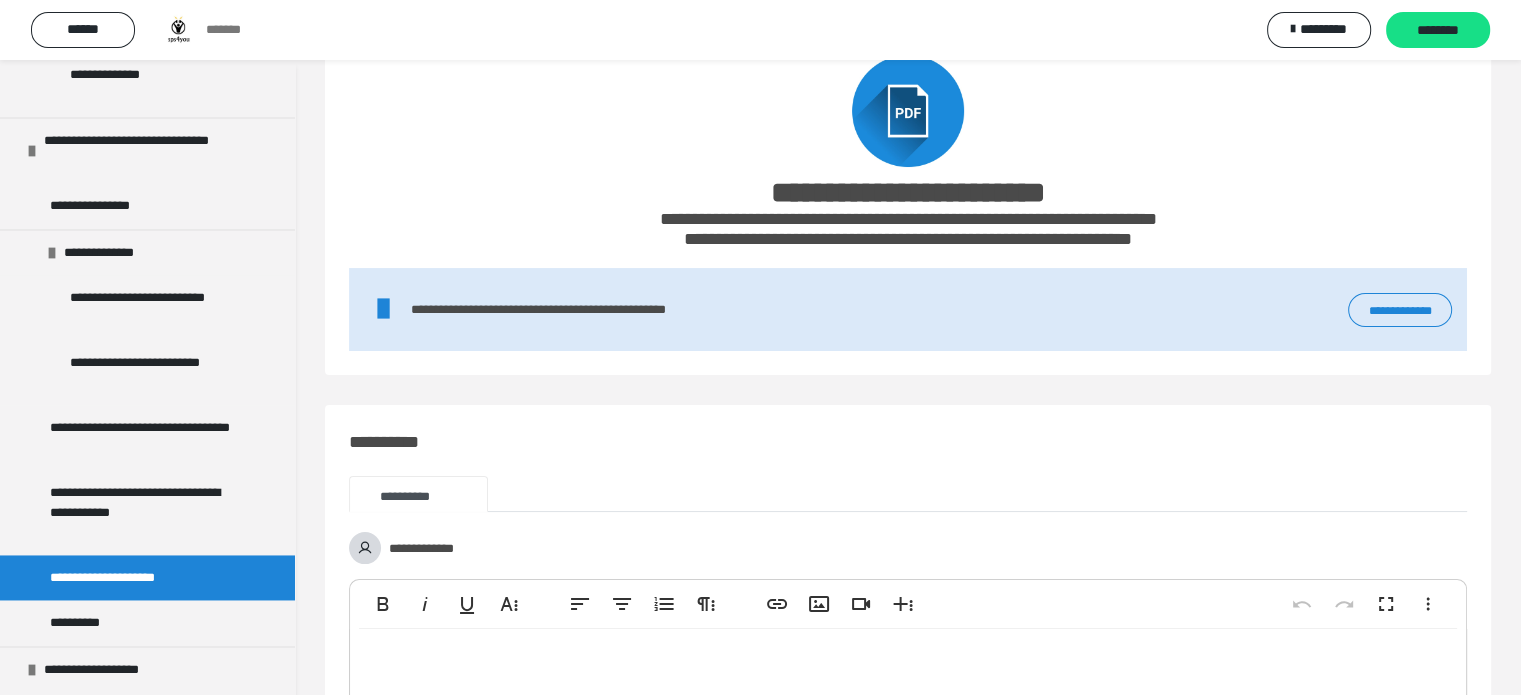 click on "**********" at bounding box center [1400, 310] 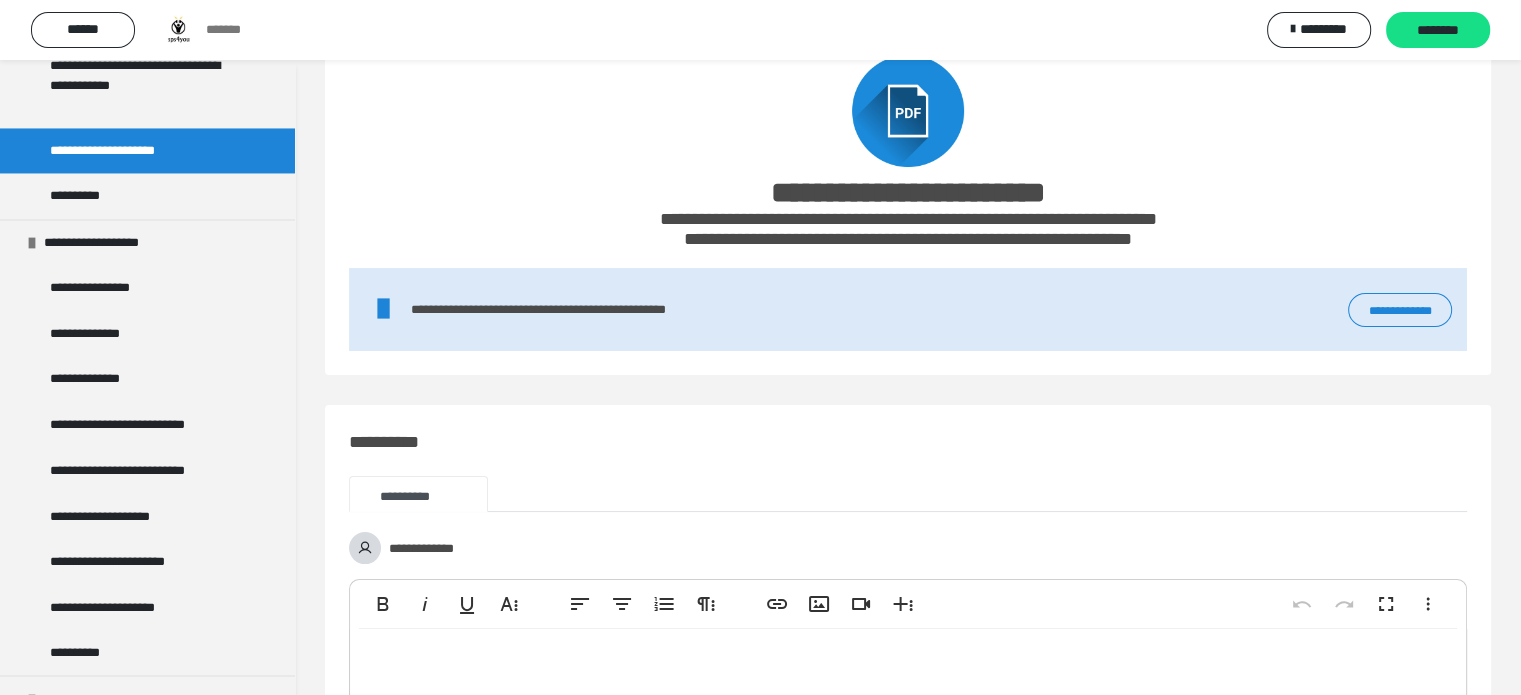 scroll, scrollTop: 3440, scrollLeft: 0, axis: vertical 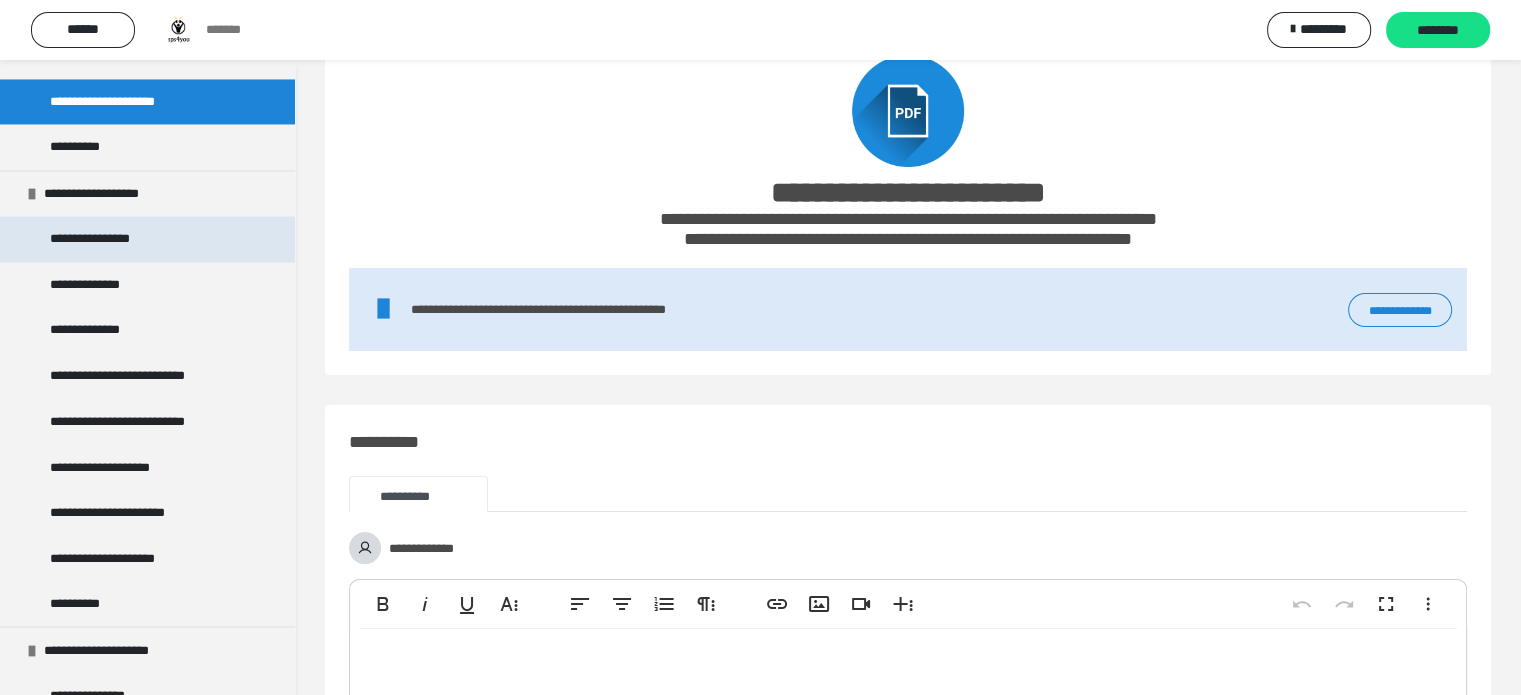 click on "**********" at bounding box center [147, 239] 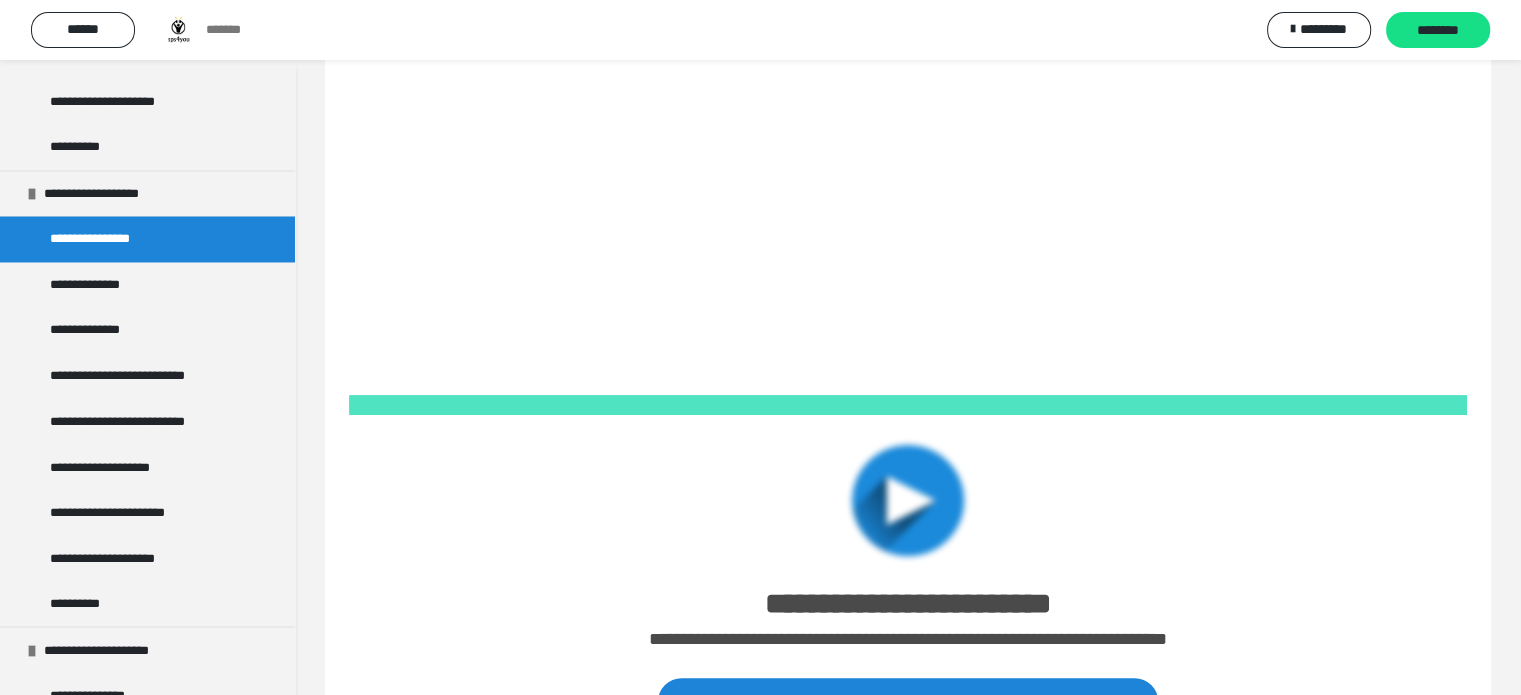 scroll, scrollTop: 755, scrollLeft: 0, axis: vertical 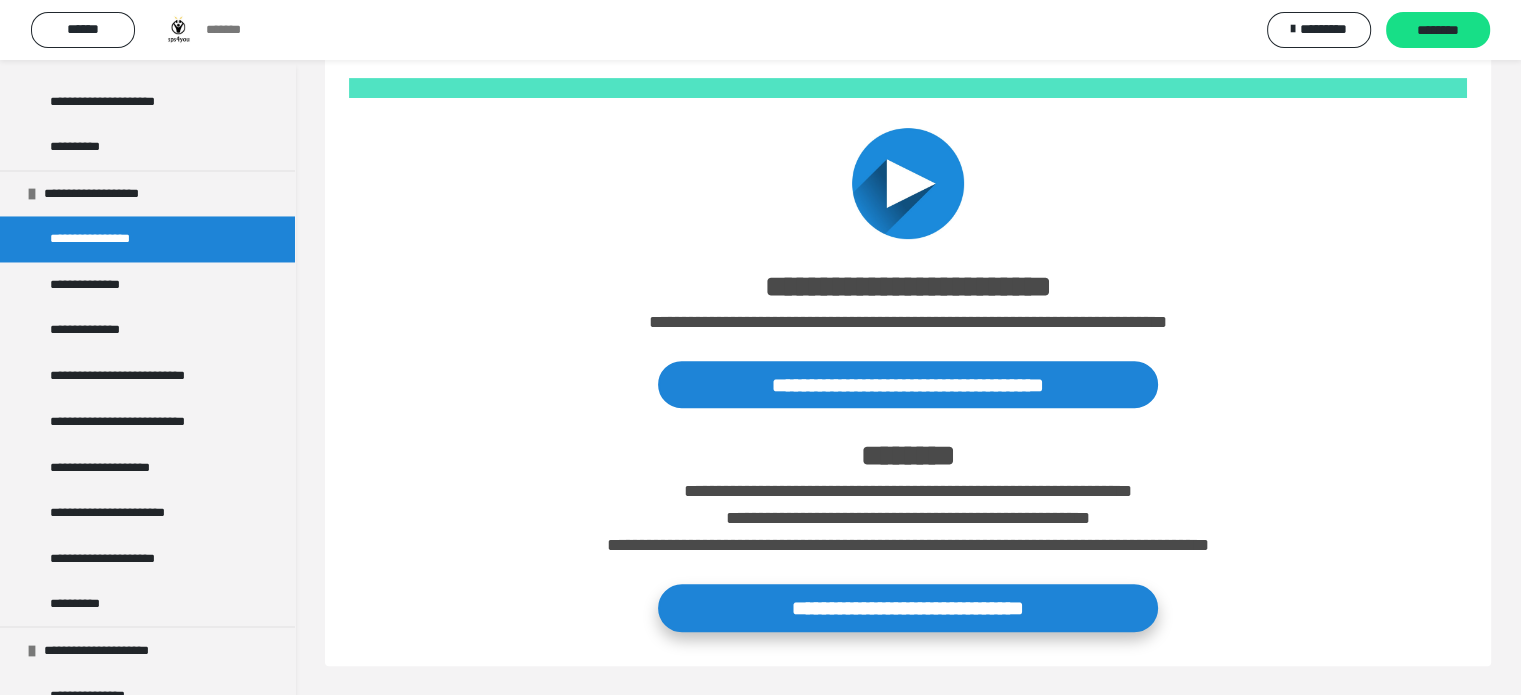 click on "**********" at bounding box center (908, 607) 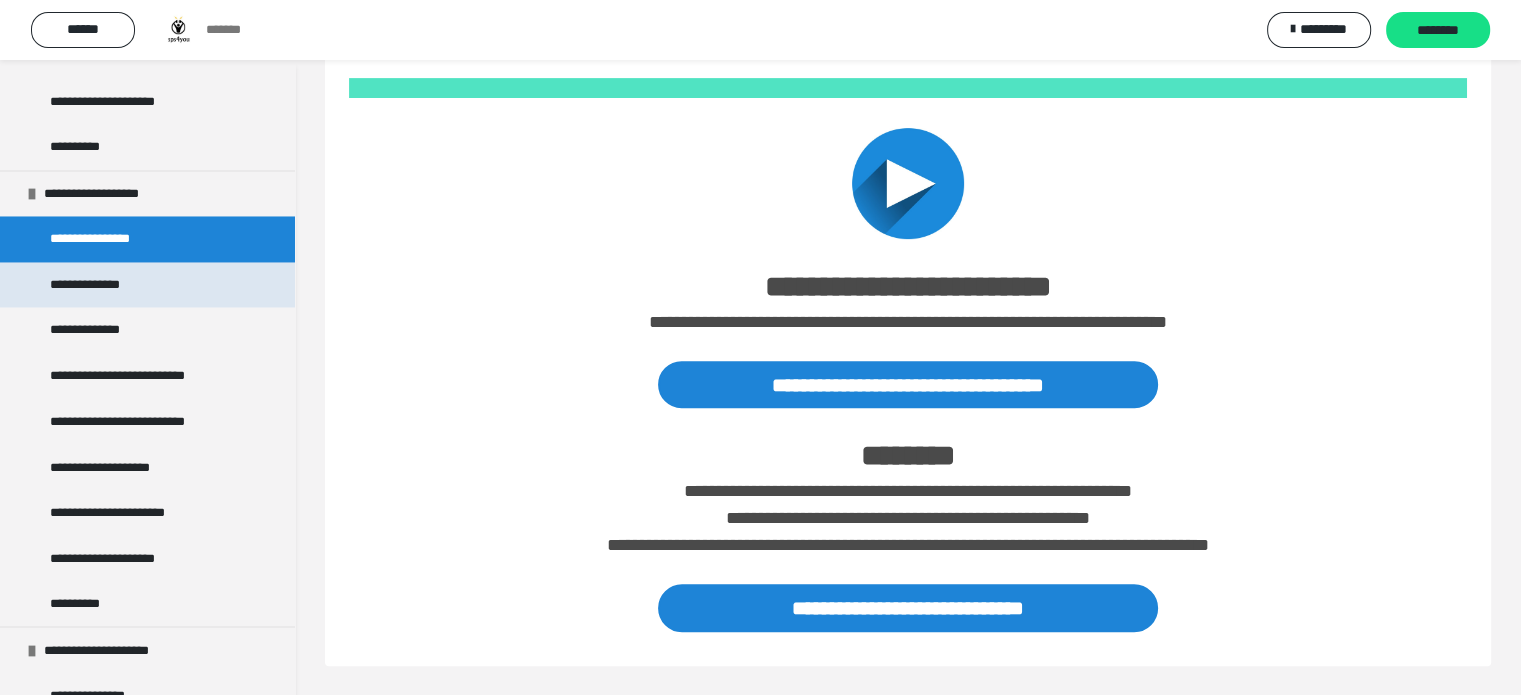 click on "**********" at bounding box center [147, 285] 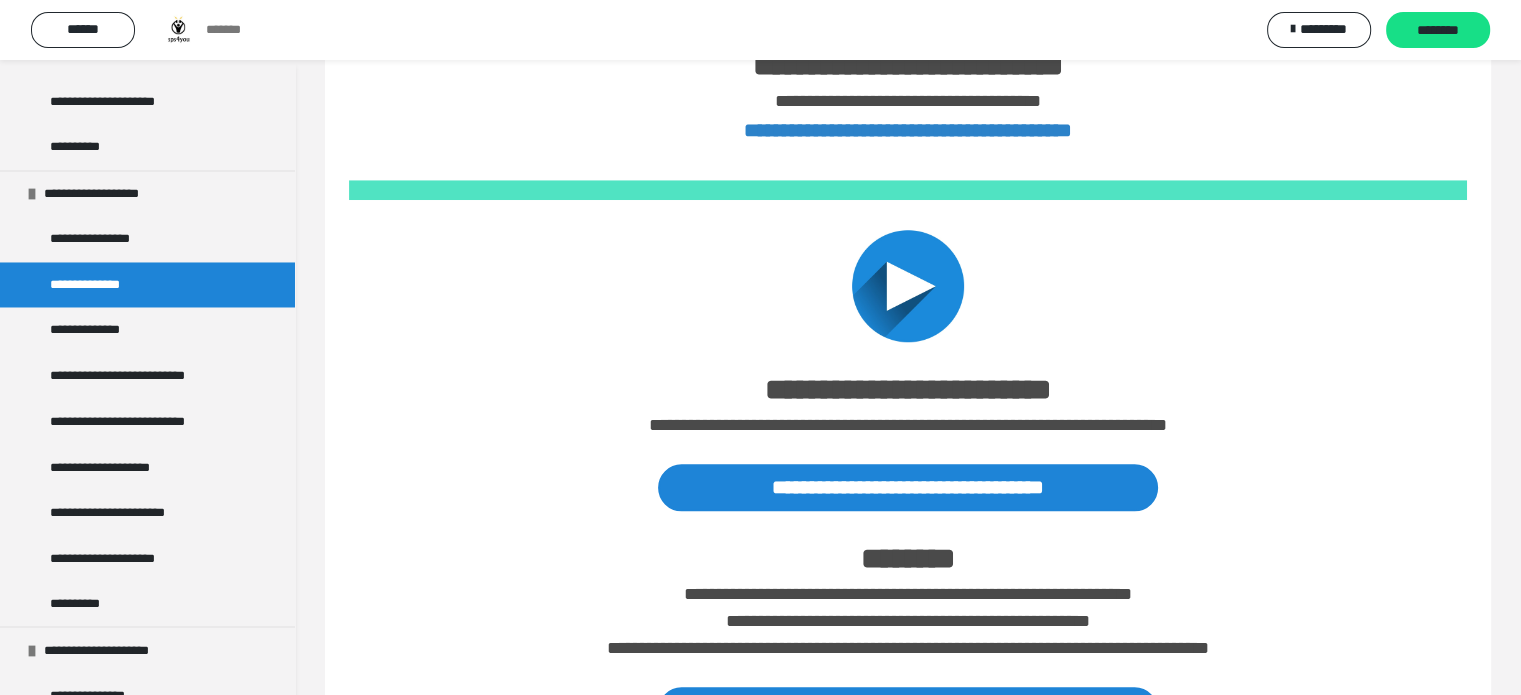 scroll, scrollTop: 1702, scrollLeft: 0, axis: vertical 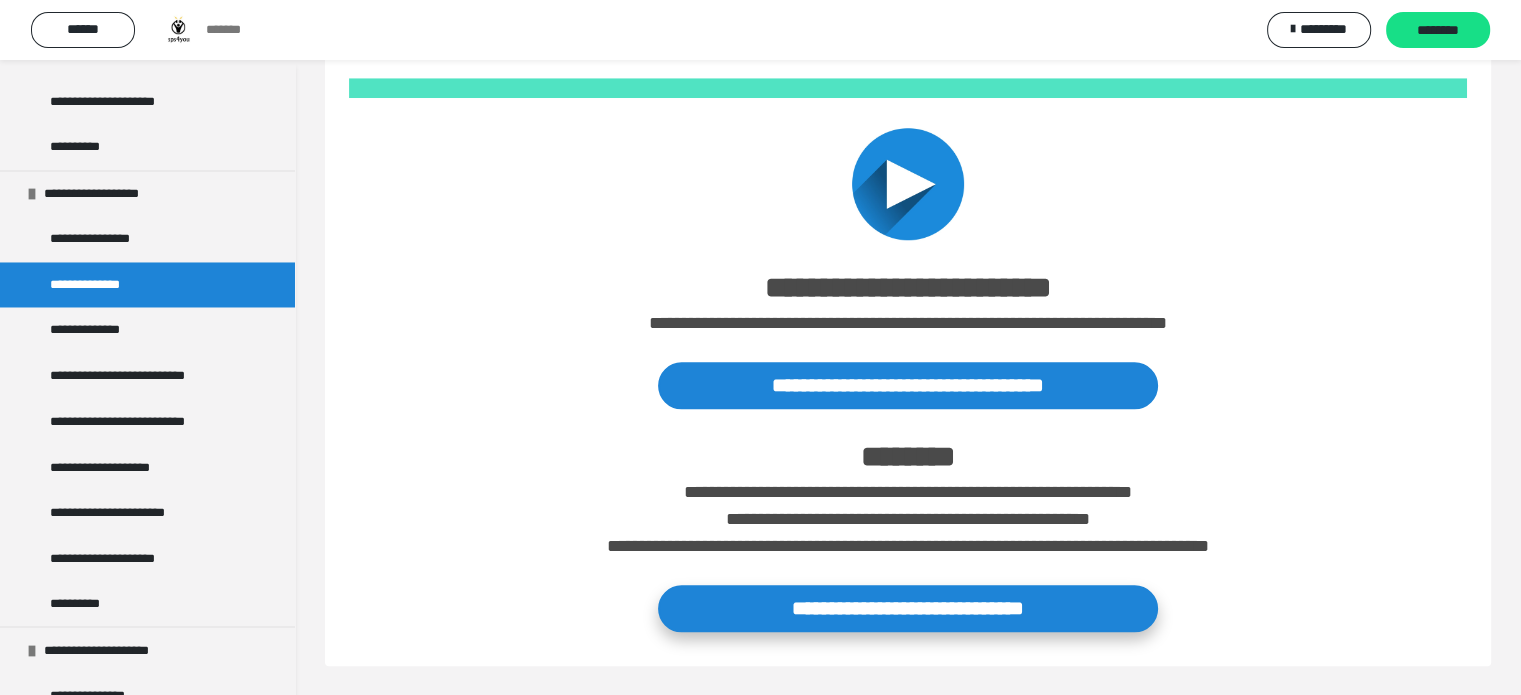 click on "**********" at bounding box center [908, 608] 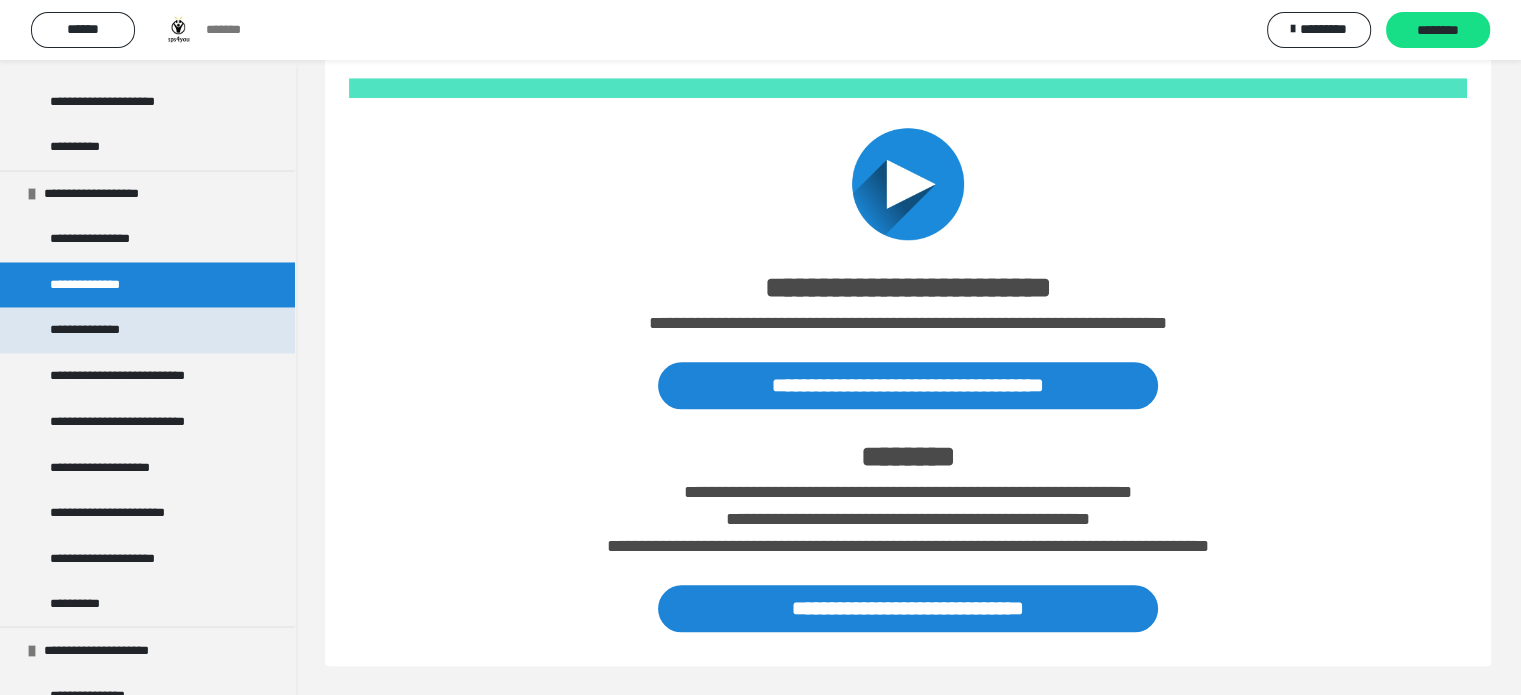 click on "**********" at bounding box center (147, 330) 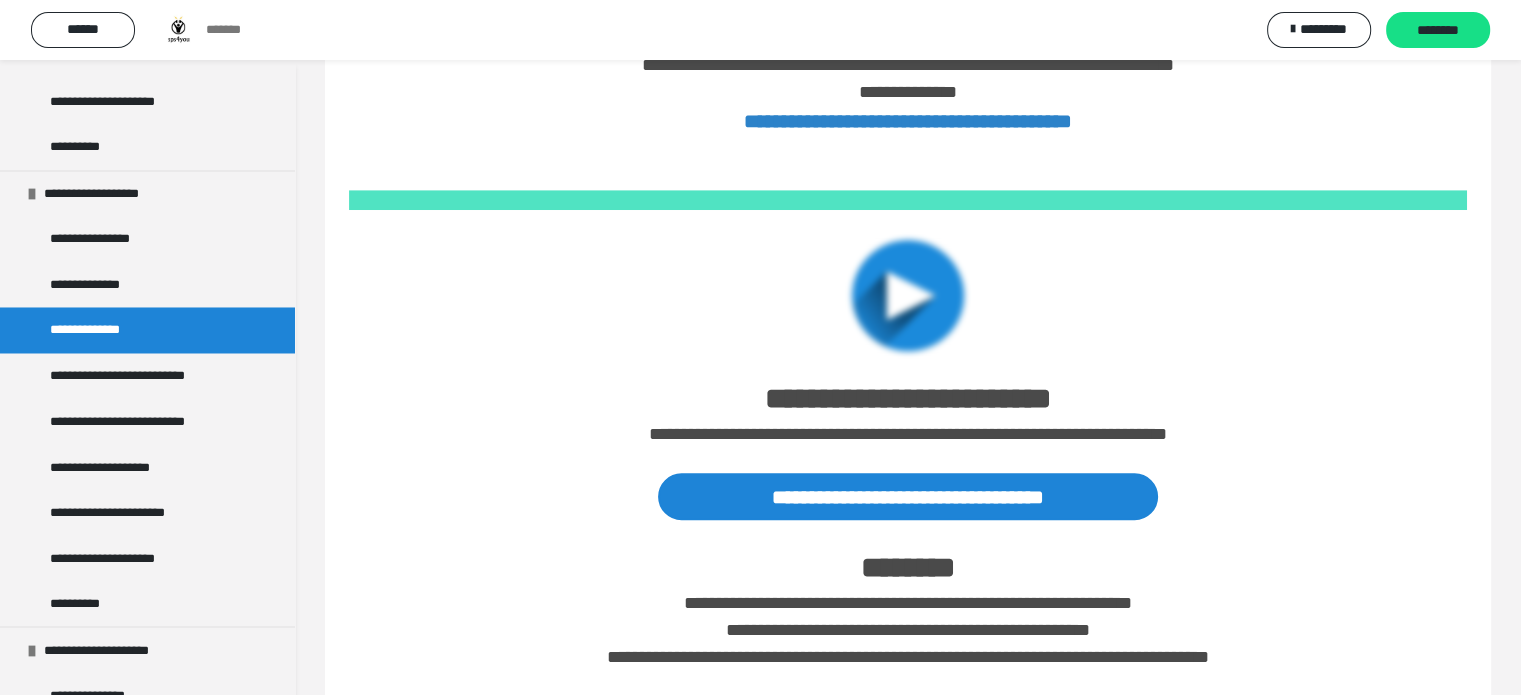 scroll, scrollTop: 1592, scrollLeft: 0, axis: vertical 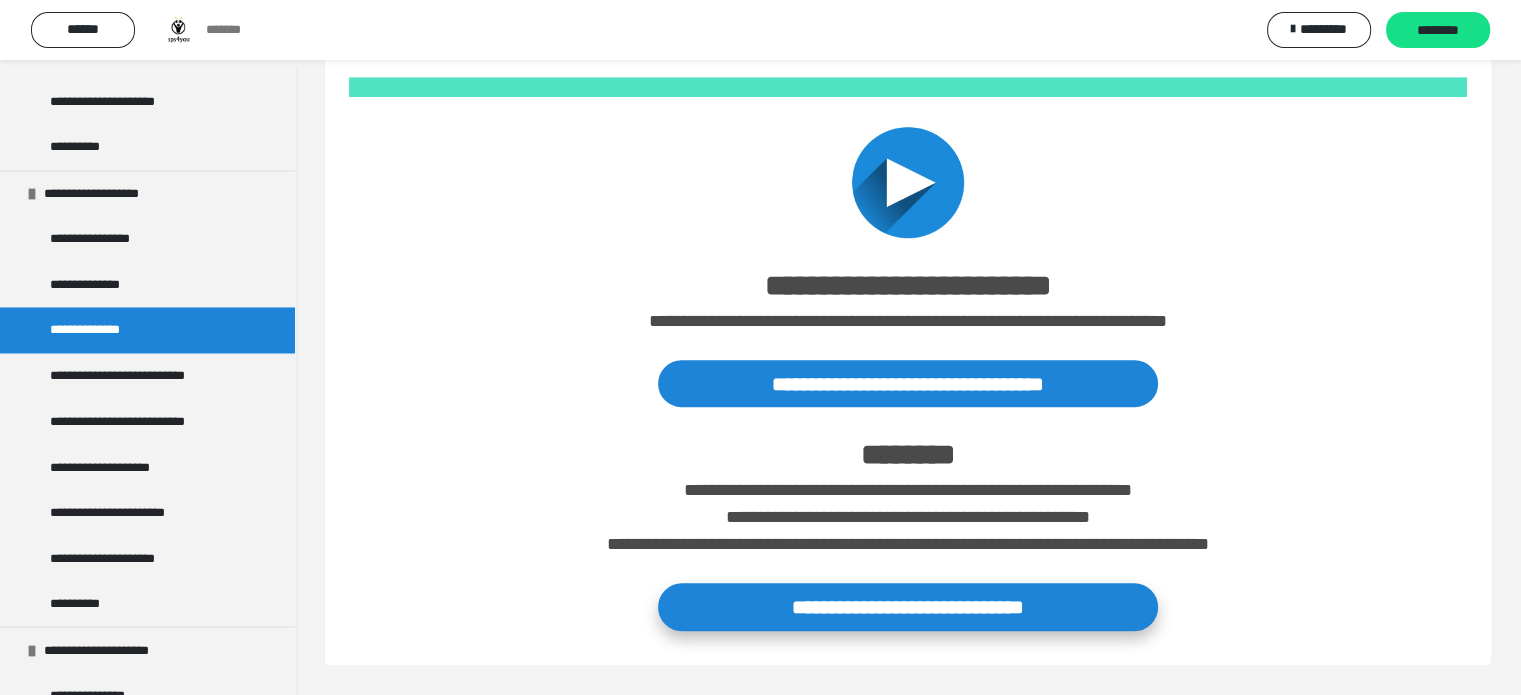 click on "**********" at bounding box center (908, 606) 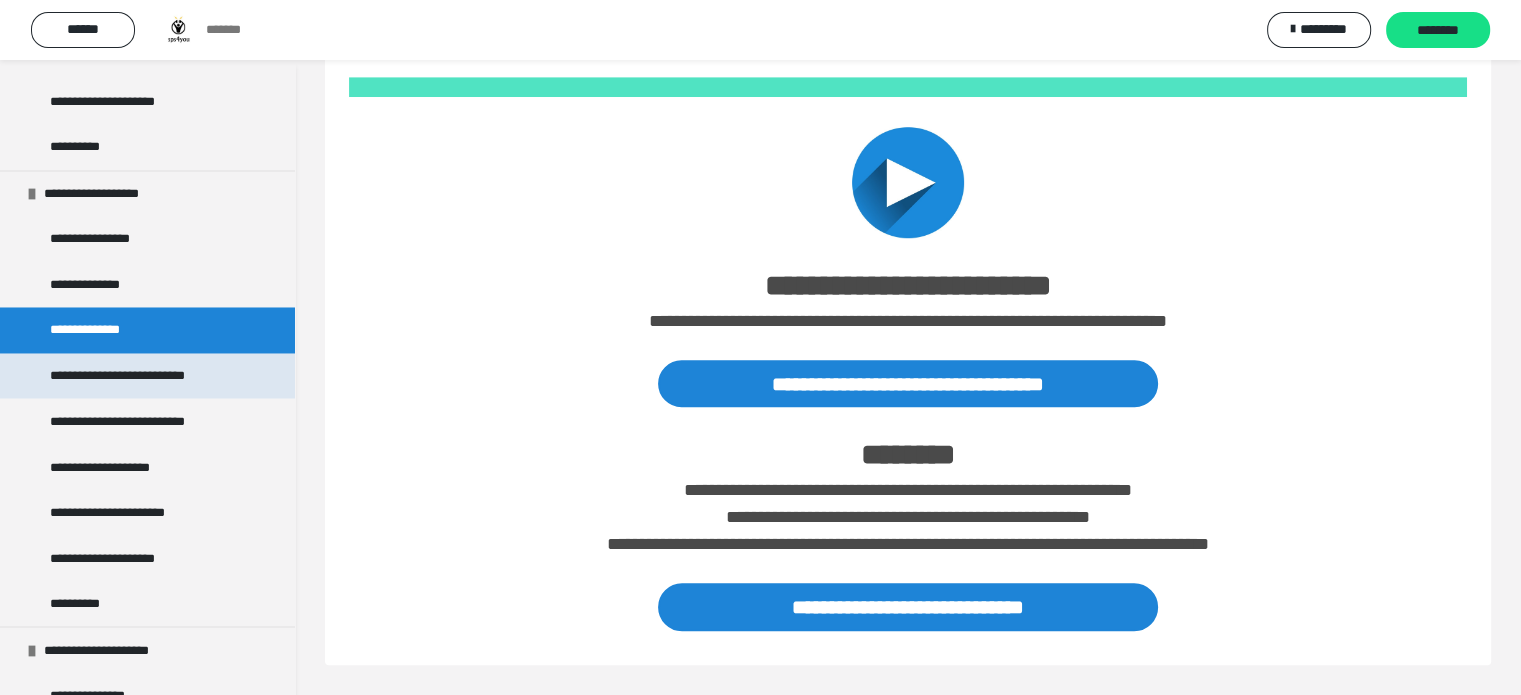 click on "**********" at bounding box center (139, 376) 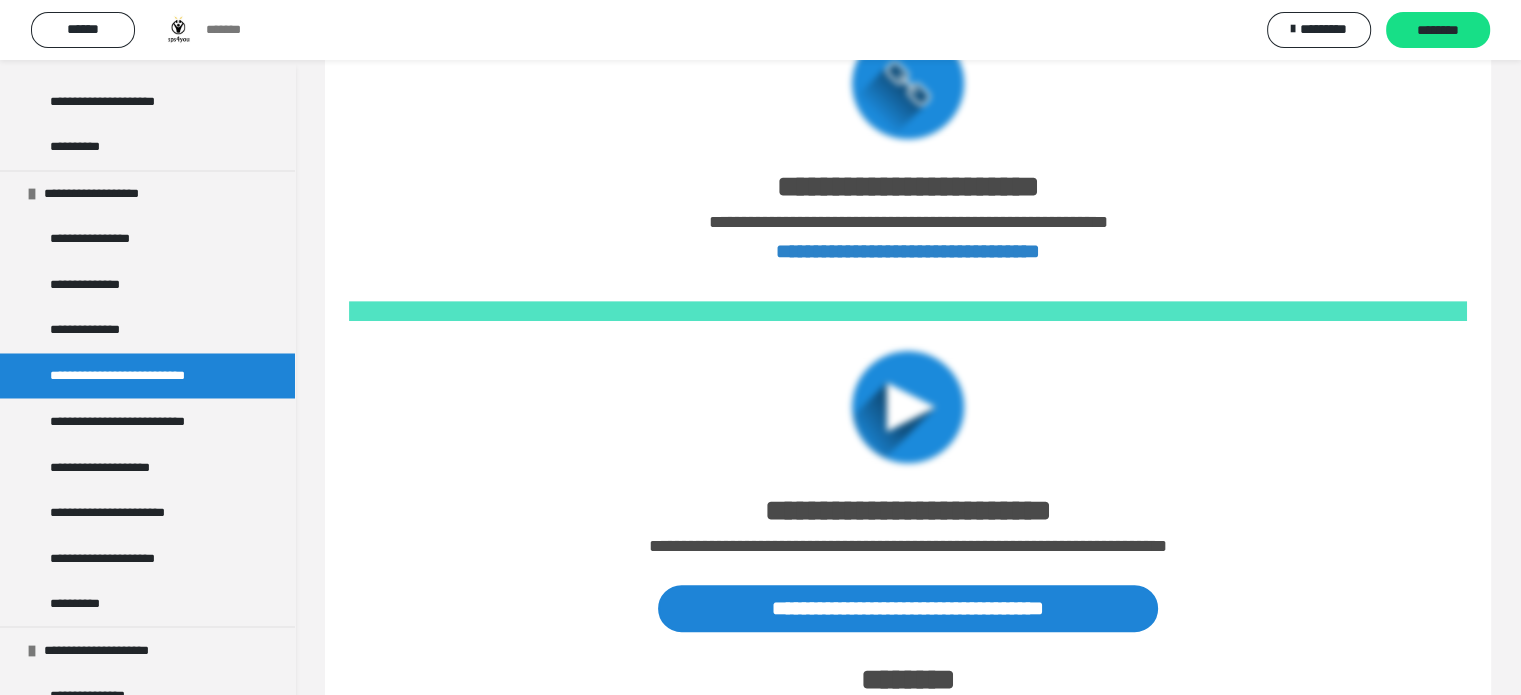 scroll, scrollTop: 1078, scrollLeft: 0, axis: vertical 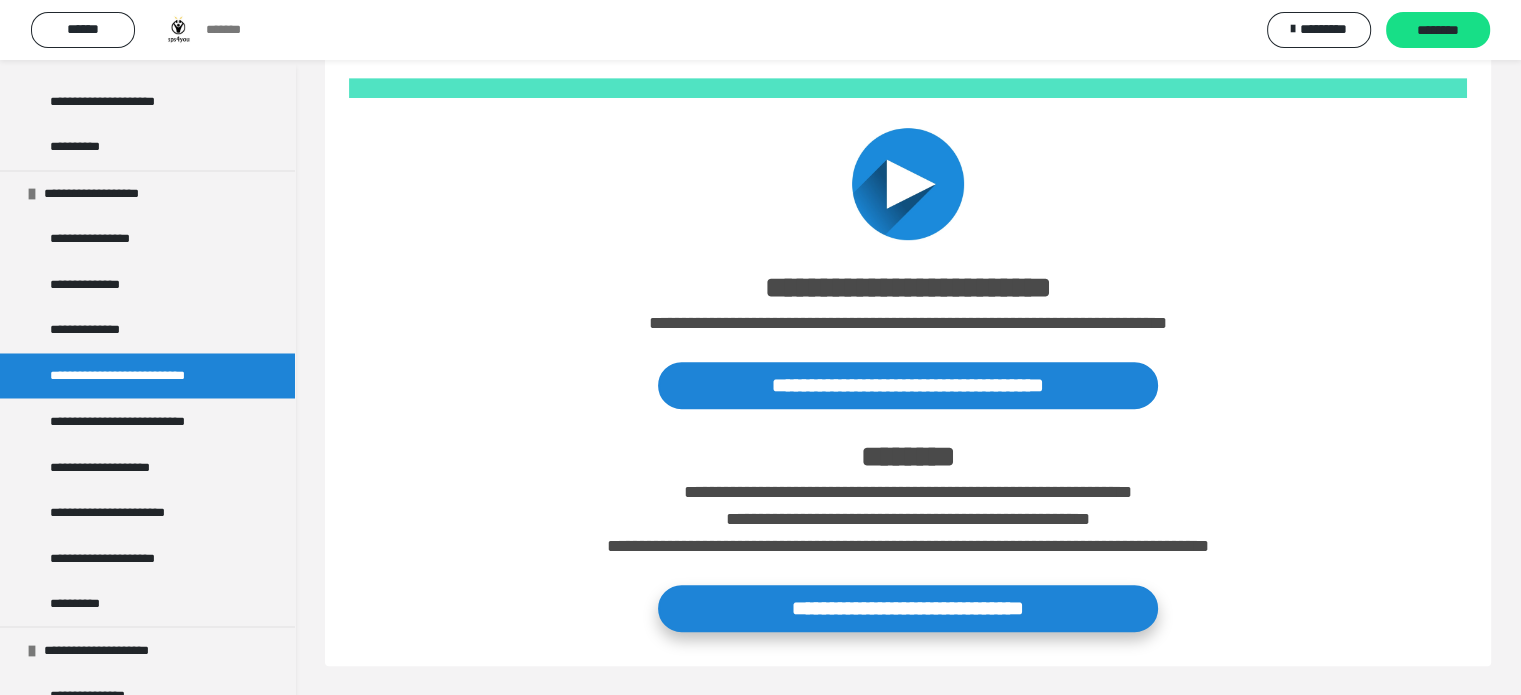 click on "**********" at bounding box center (908, 608) 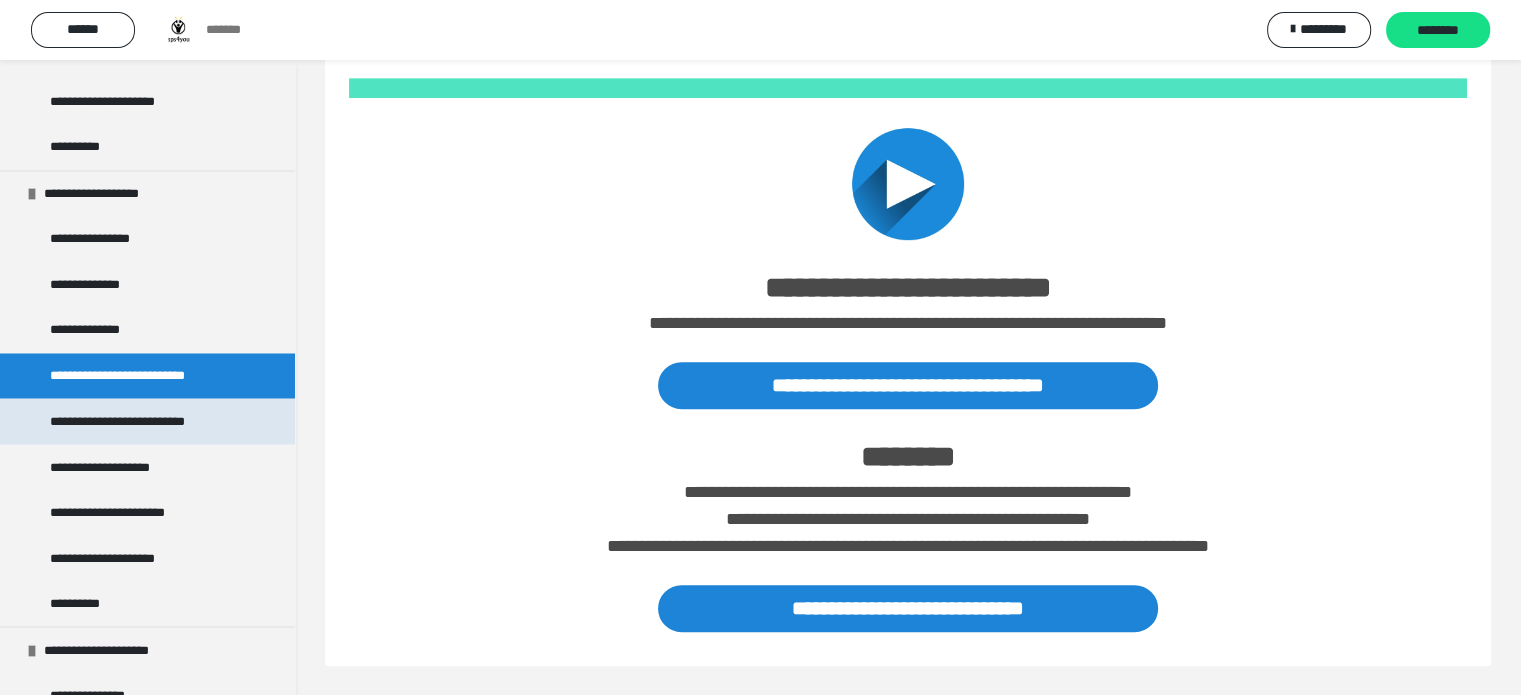 click on "**********" at bounding box center [147, 421] 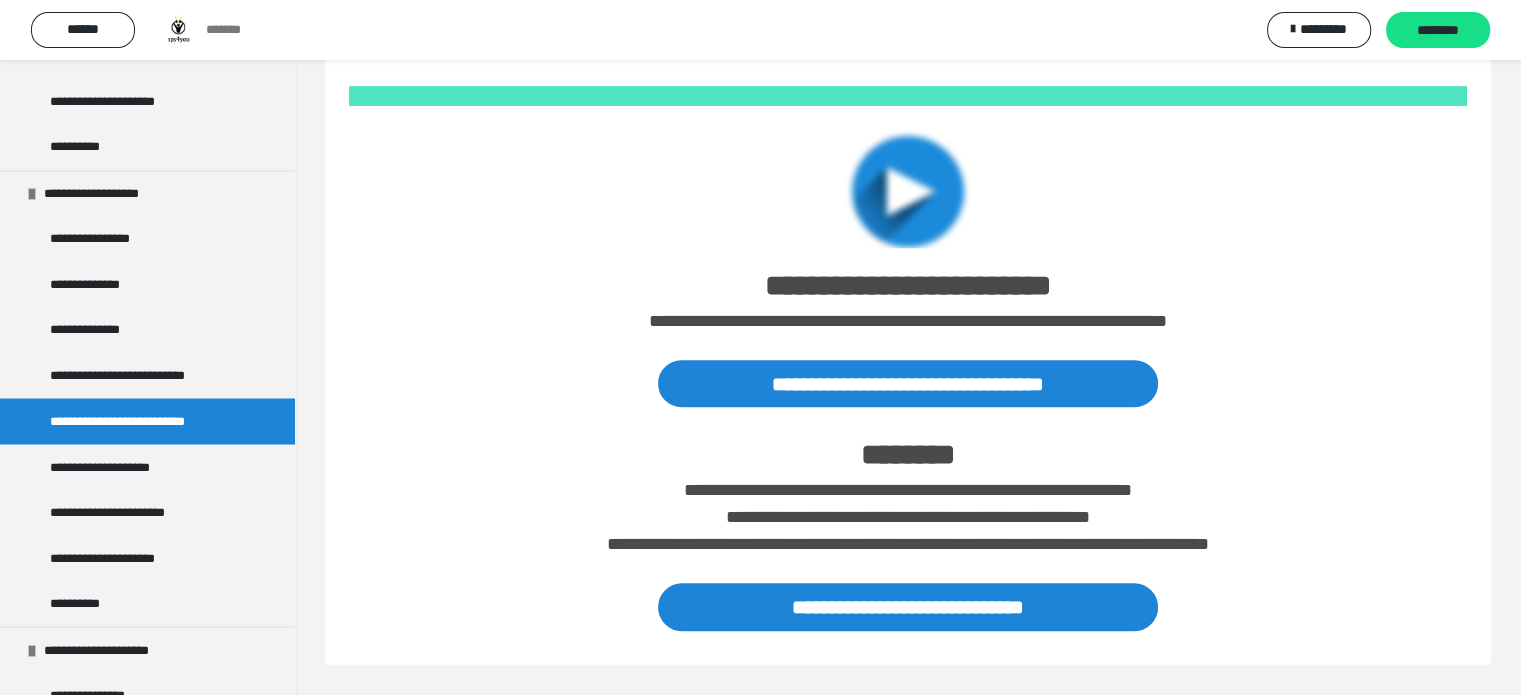 scroll, scrollTop: 746, scrollLeft: 0, axis: vertical 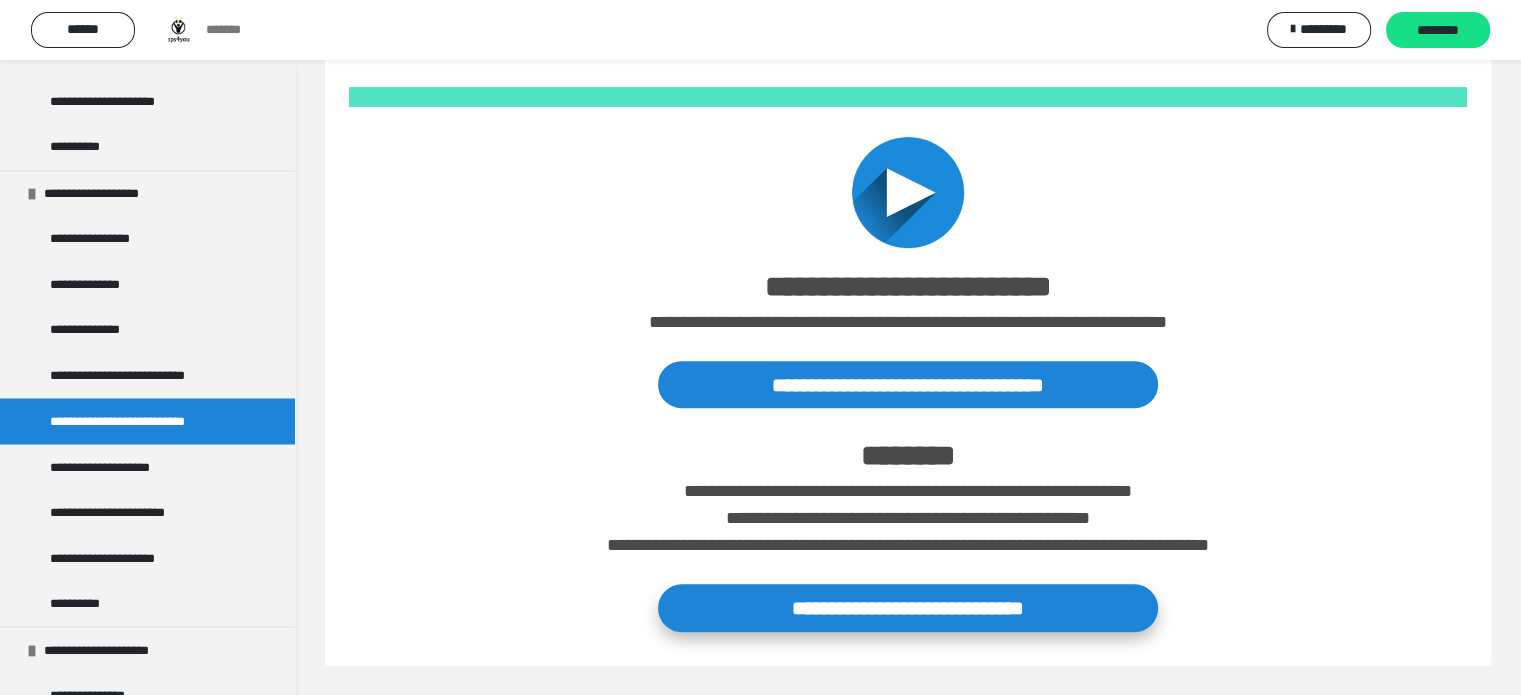 click on "**********" at bounding box center [908, 607] 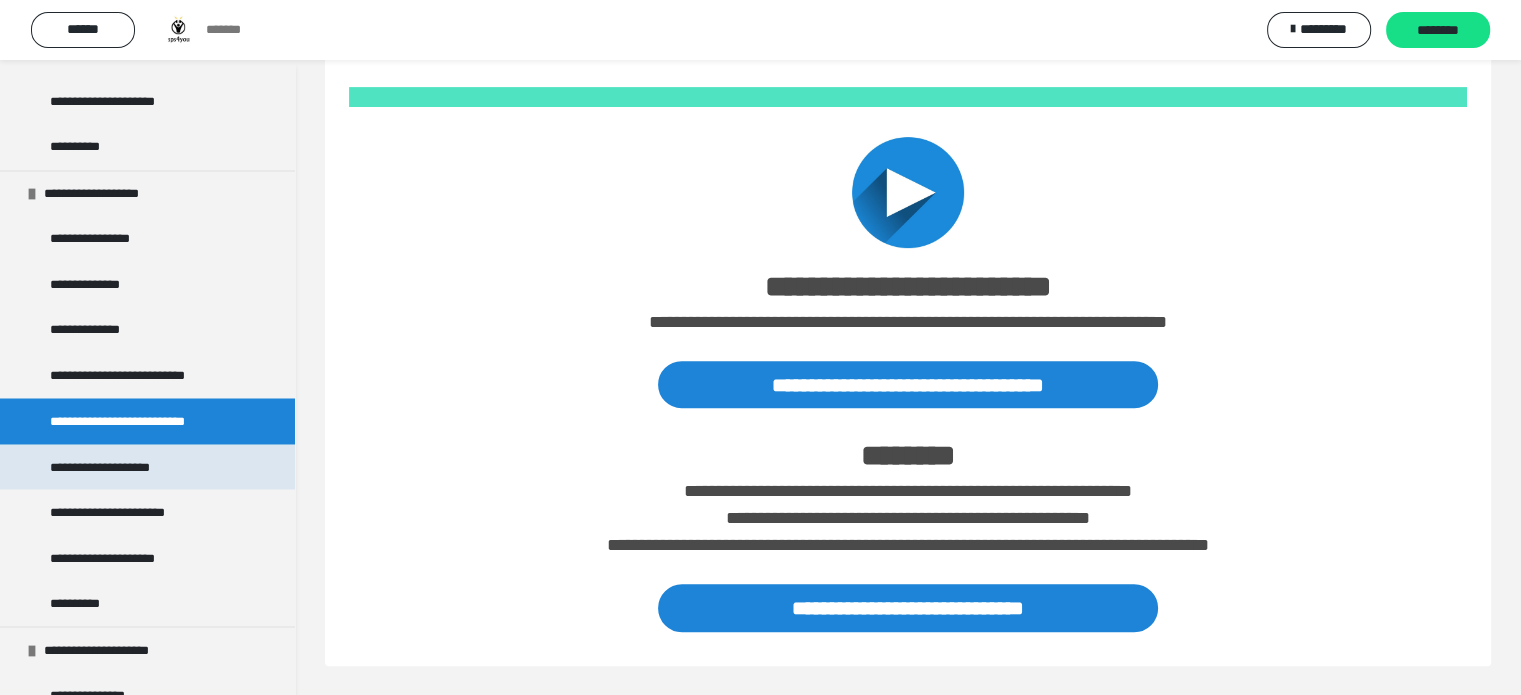 click on "**********" at bounding box center [147, 467] 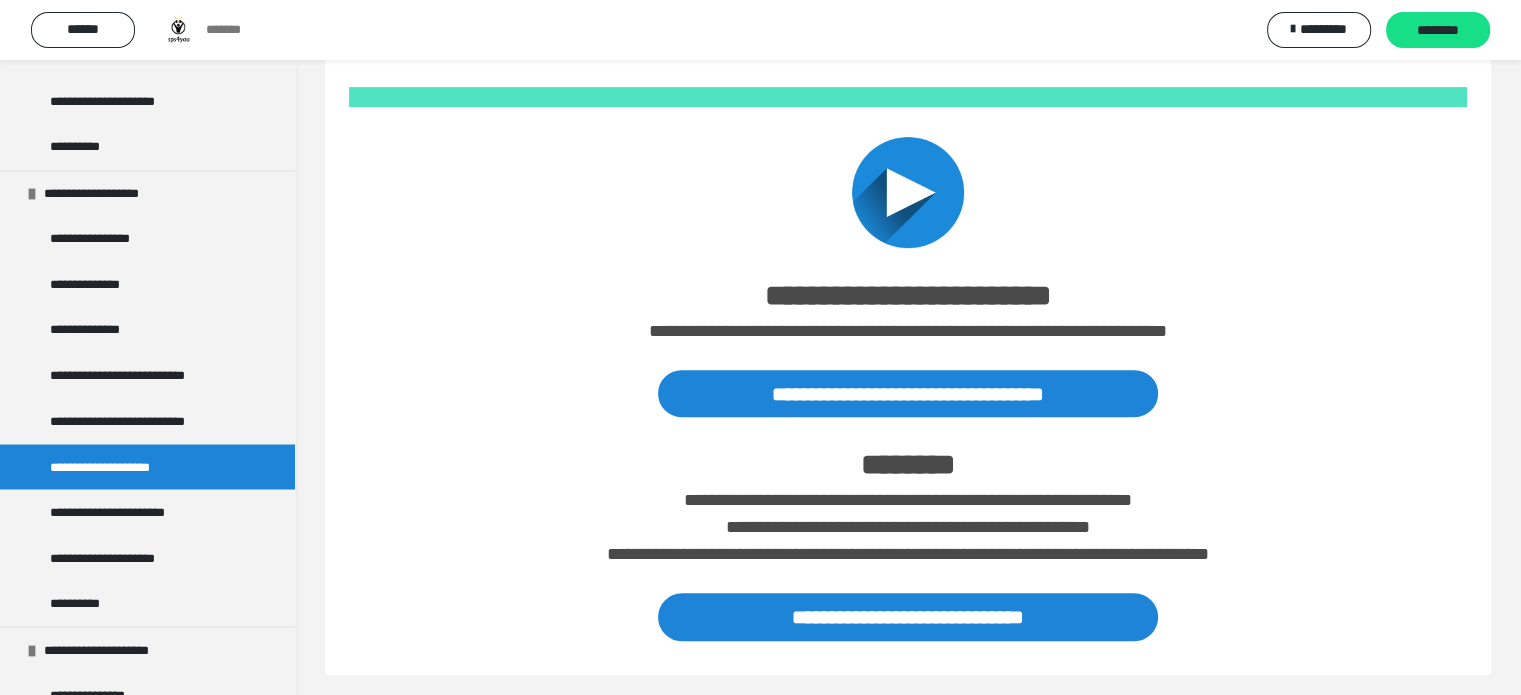 scroll, scrollTop: 755, scrollLeft: 0, axis: vertical 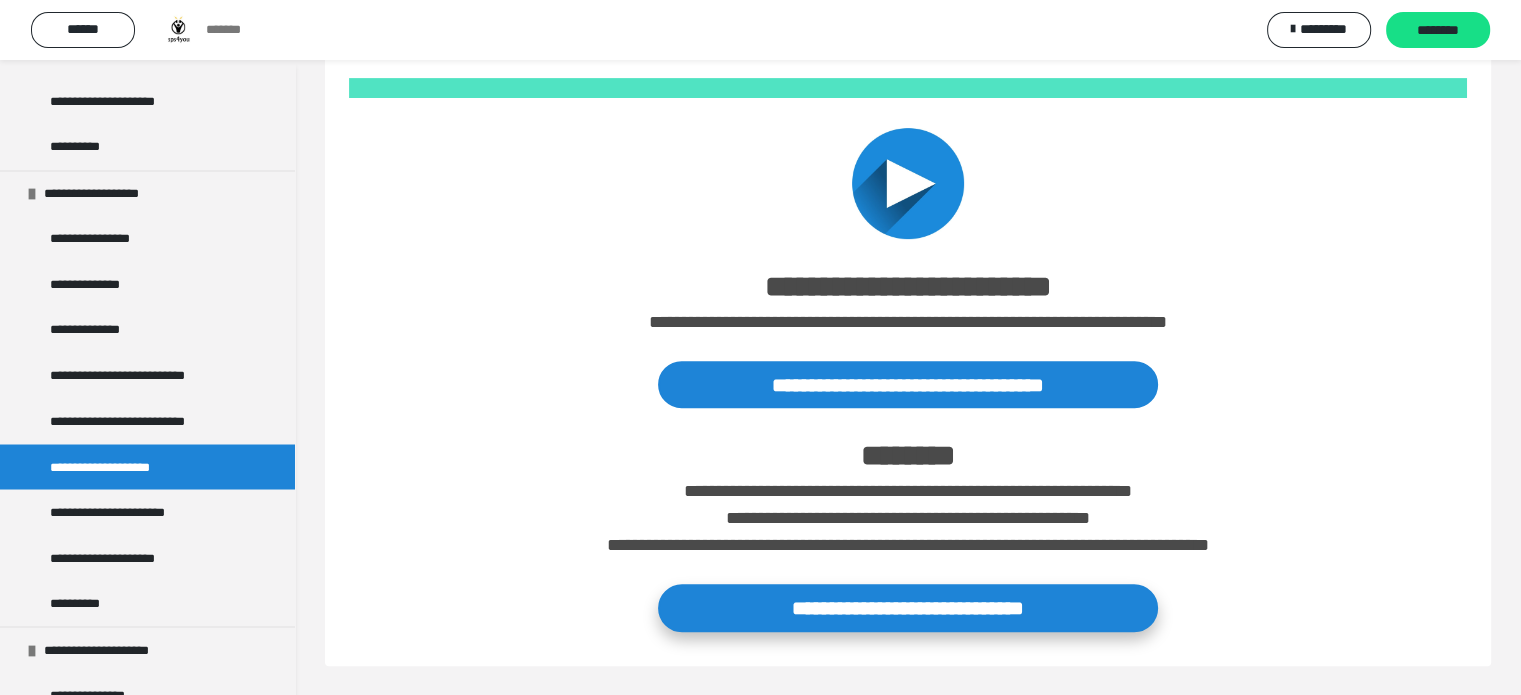 click on "**********" at bounding box center [908, 607] 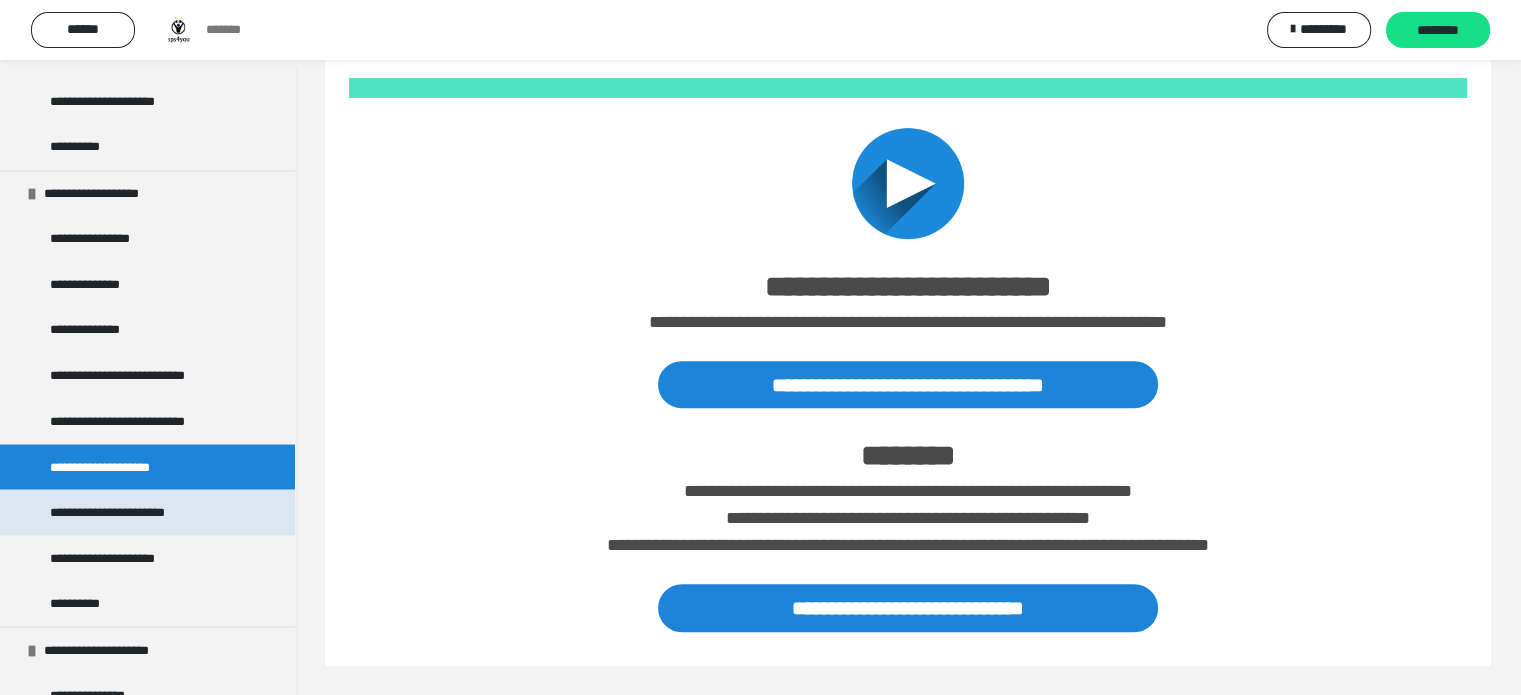 click on "**********" at bounding box center [147, 512] 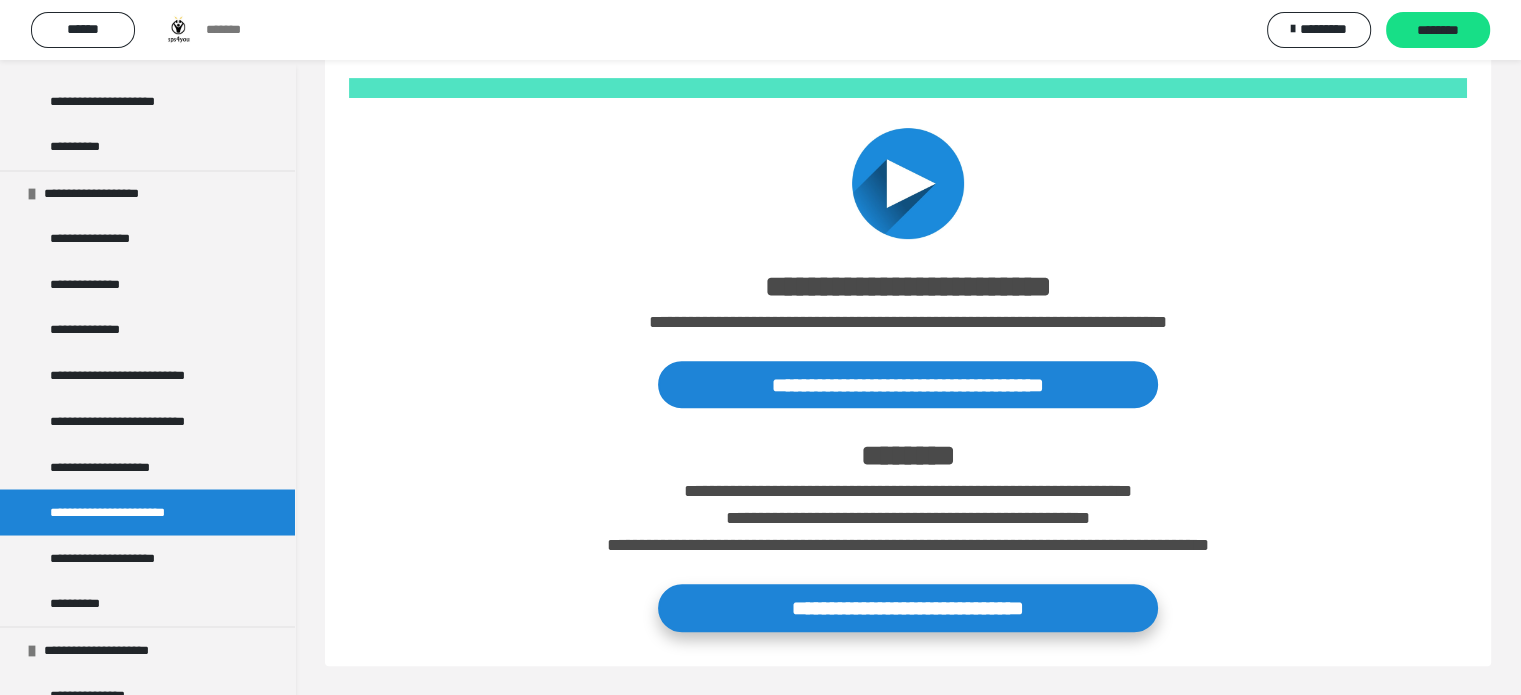 click on "**********" at bounding box center (908, 607) 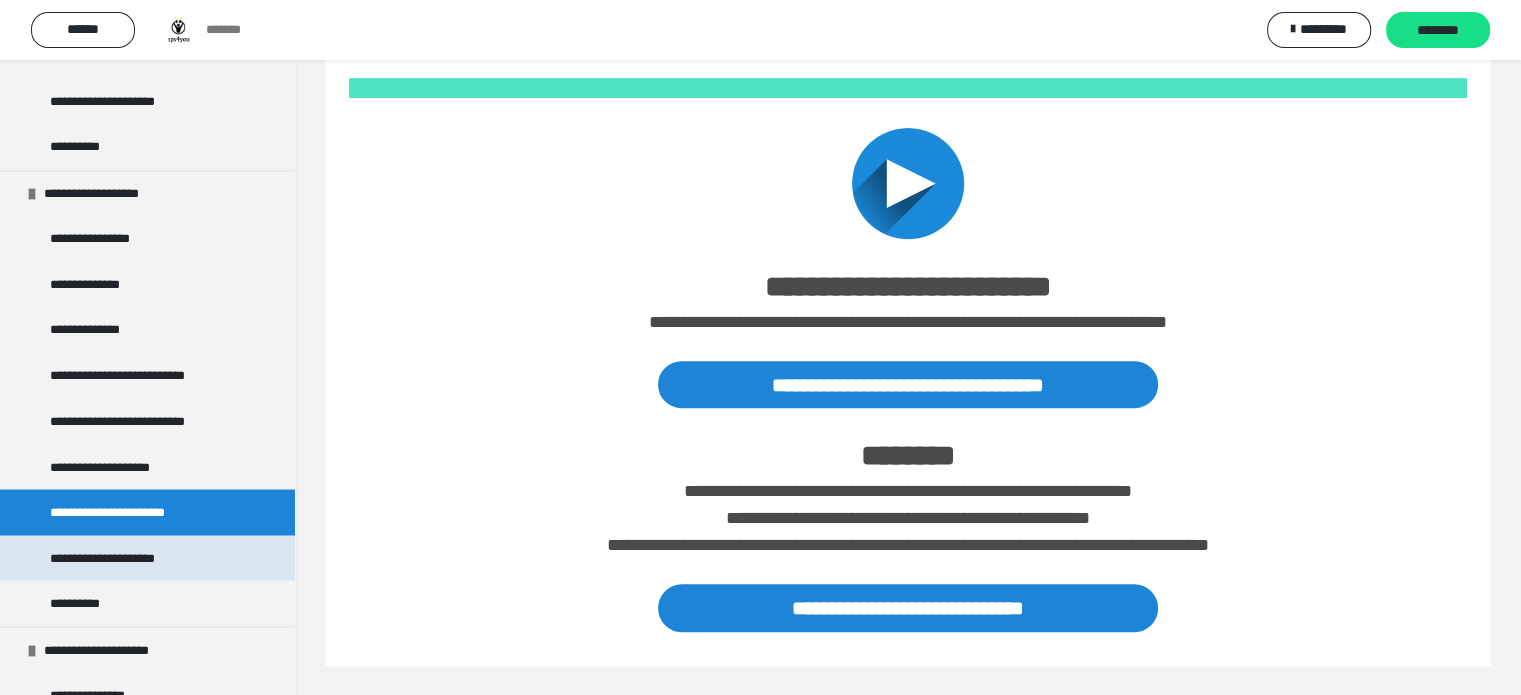 click on "**********" at bounding box center (147, 558) 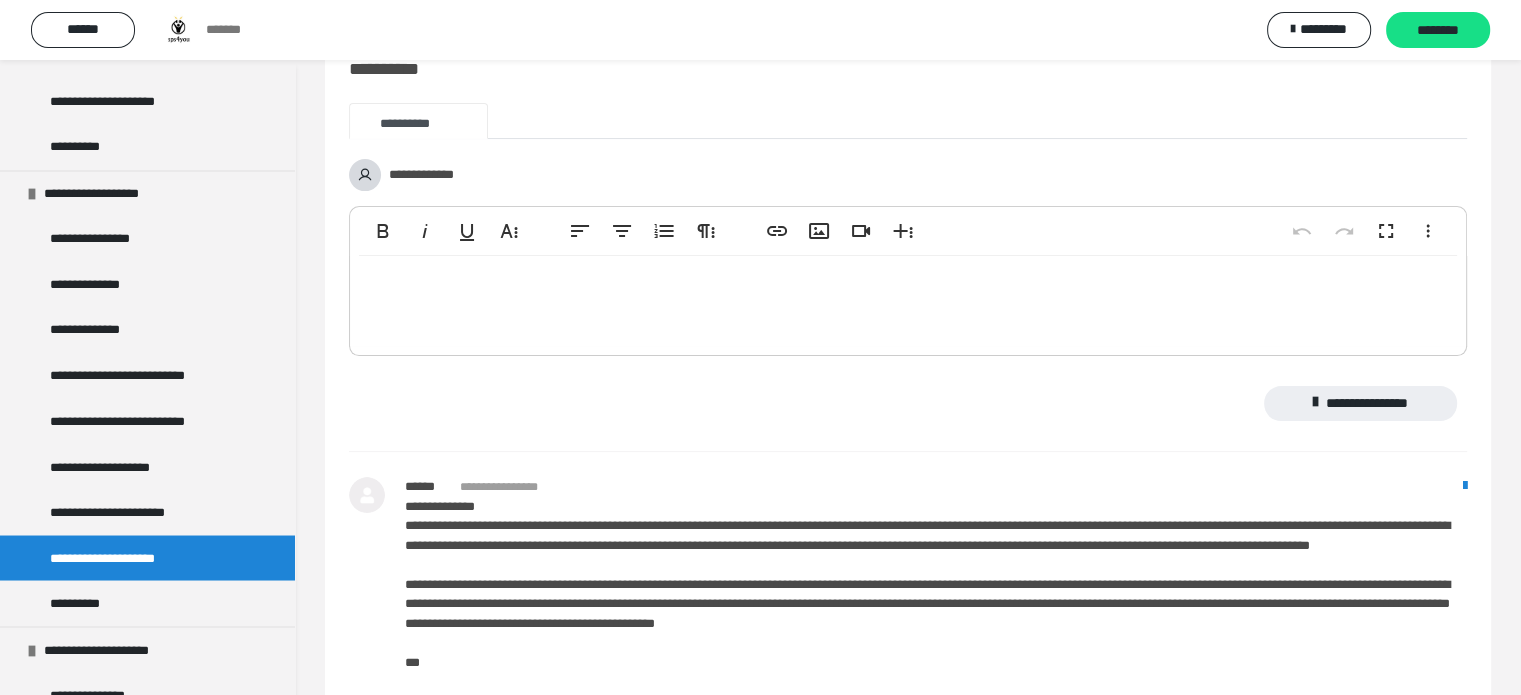 scroll, scrollTop: 0, scrollLeft: 0, axis: both 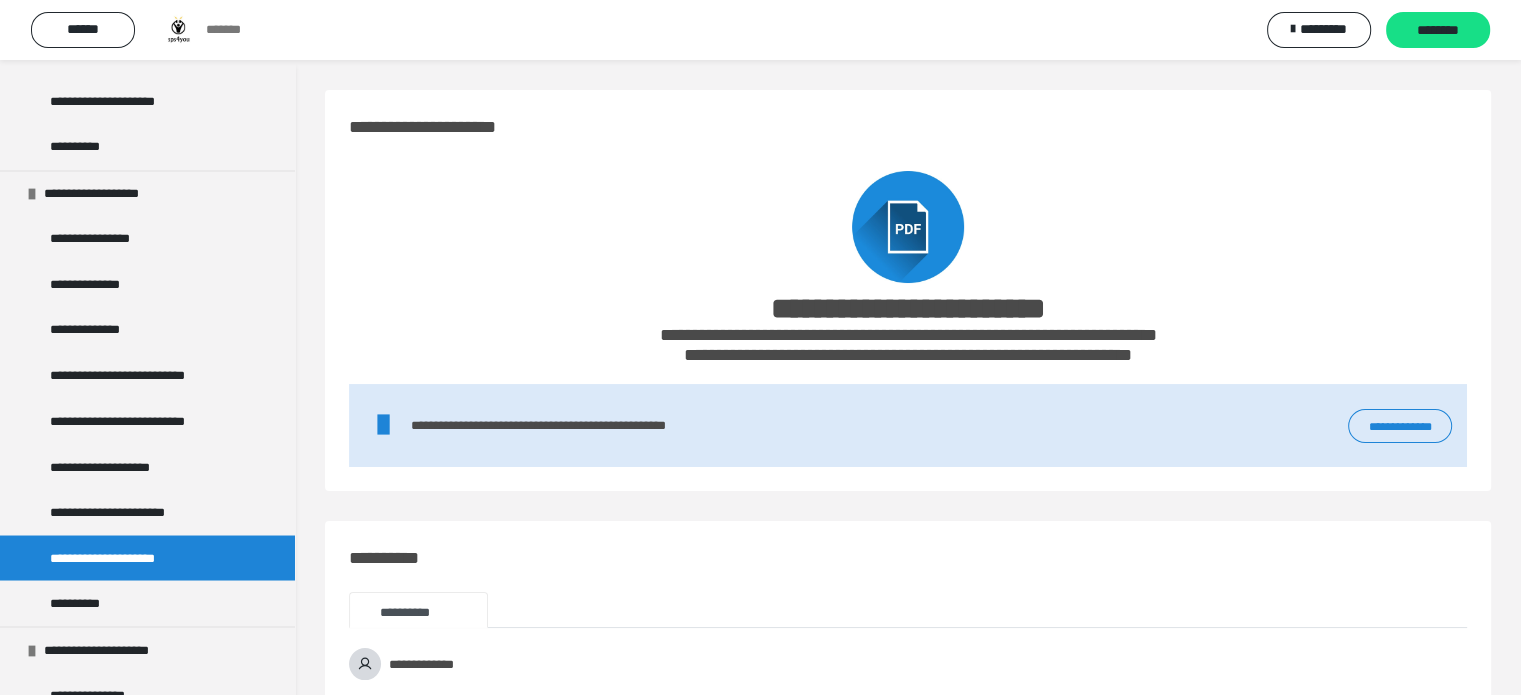 click on "**********" at bounding box center (1400, 426) 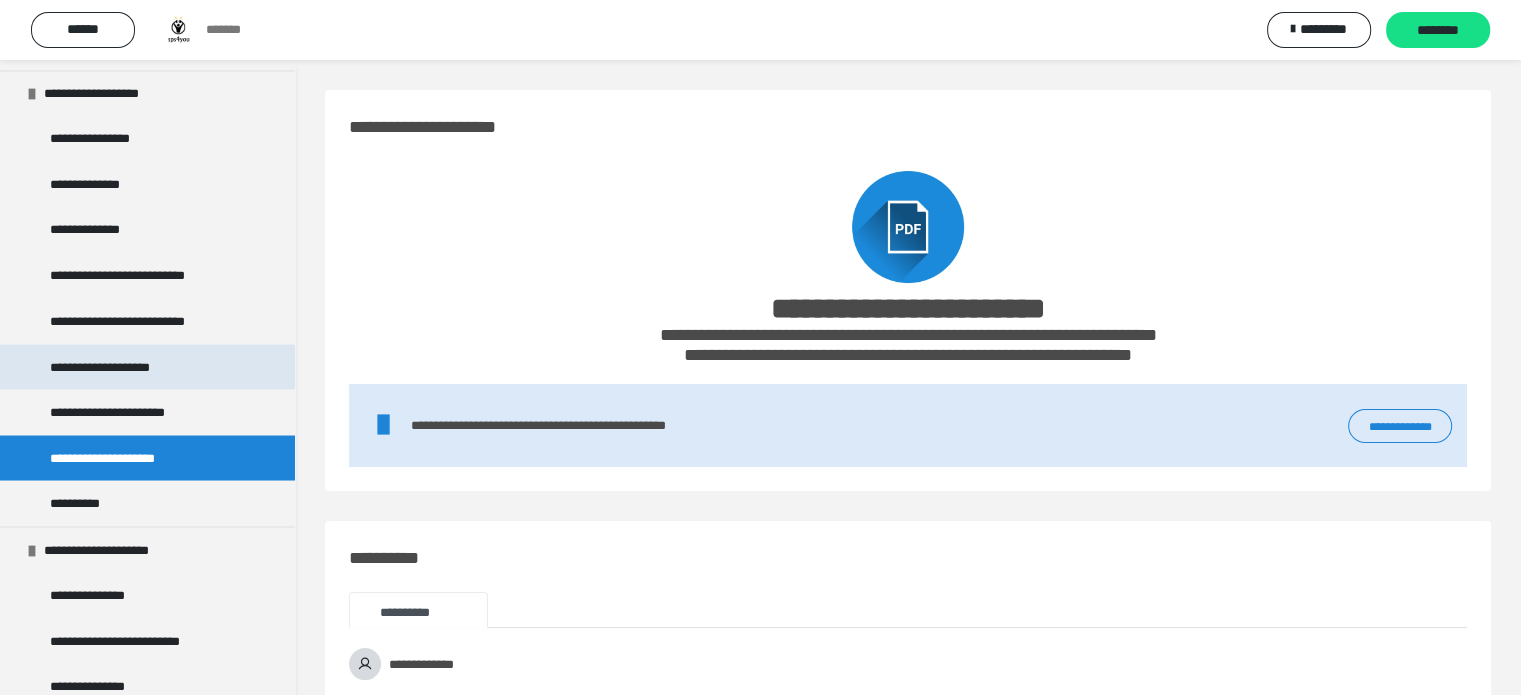 scroll, scrollTop: 3556, scrollLeft: 0, axis: vertical 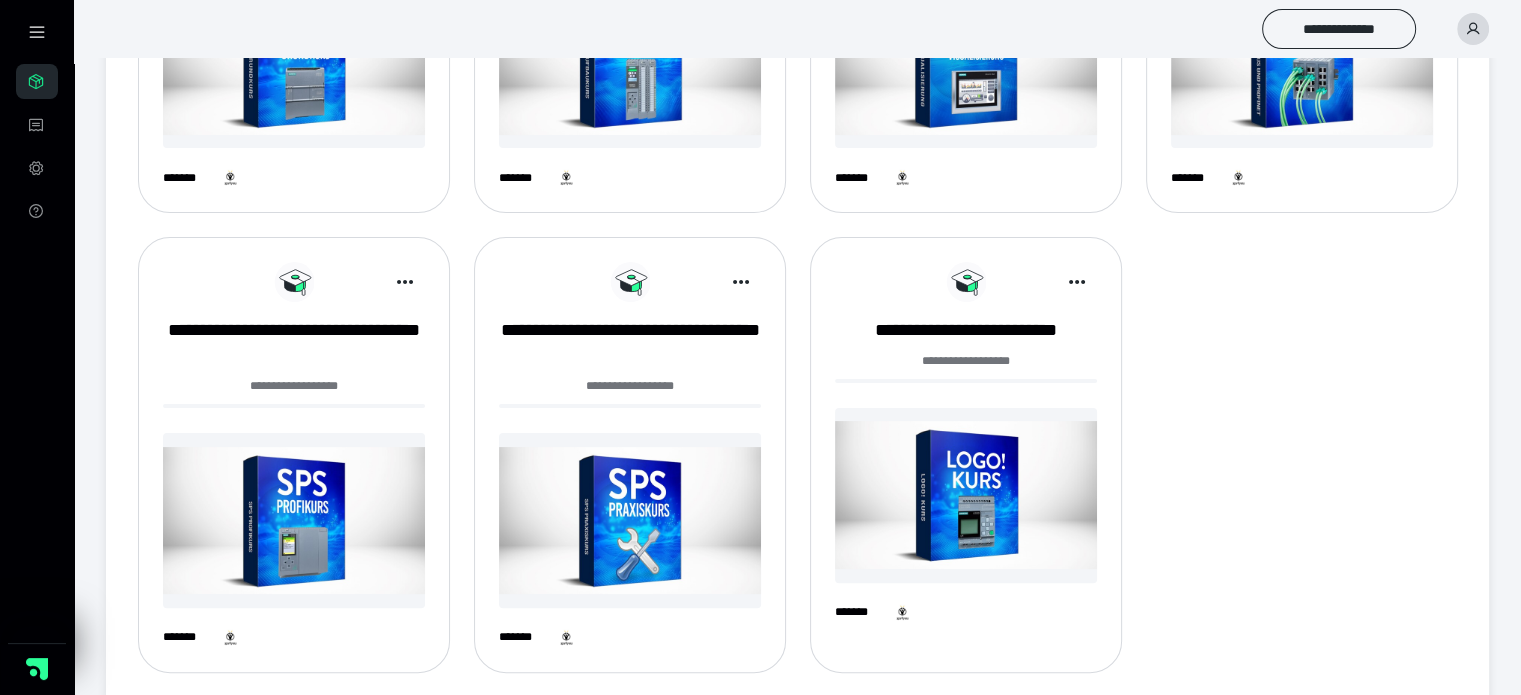 click at bounding box center (294, 520) 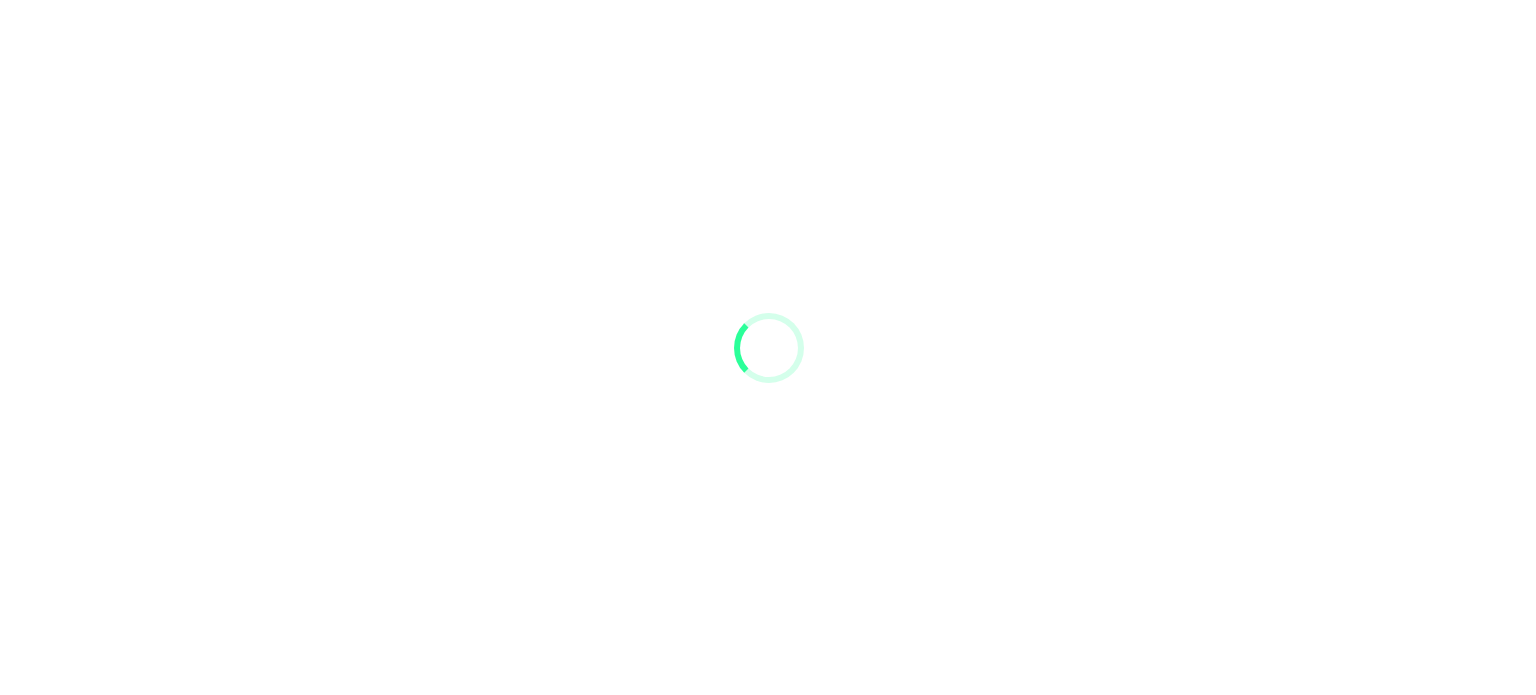scroll, scrollTop: 0, scrollLeft: 0, axis: both 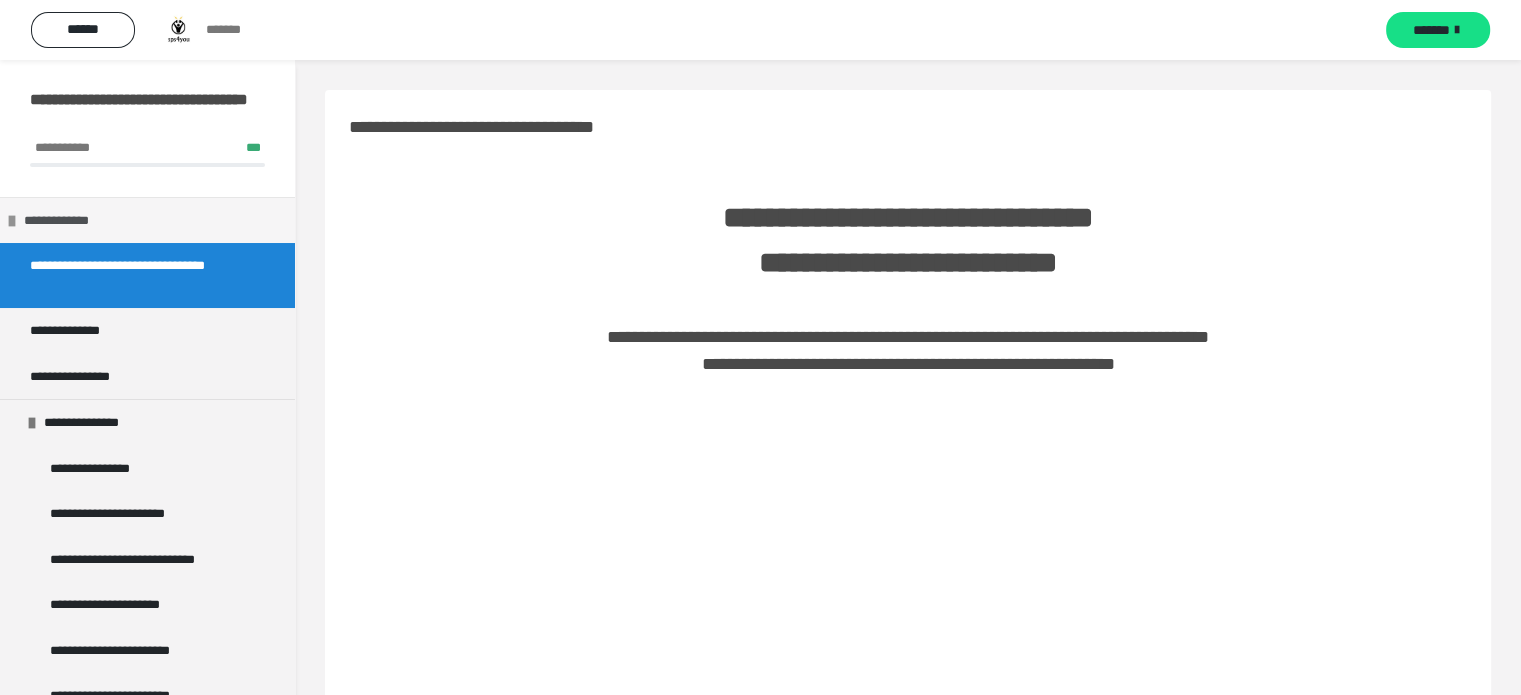 click on "**********" at bounding box center (66, 221) 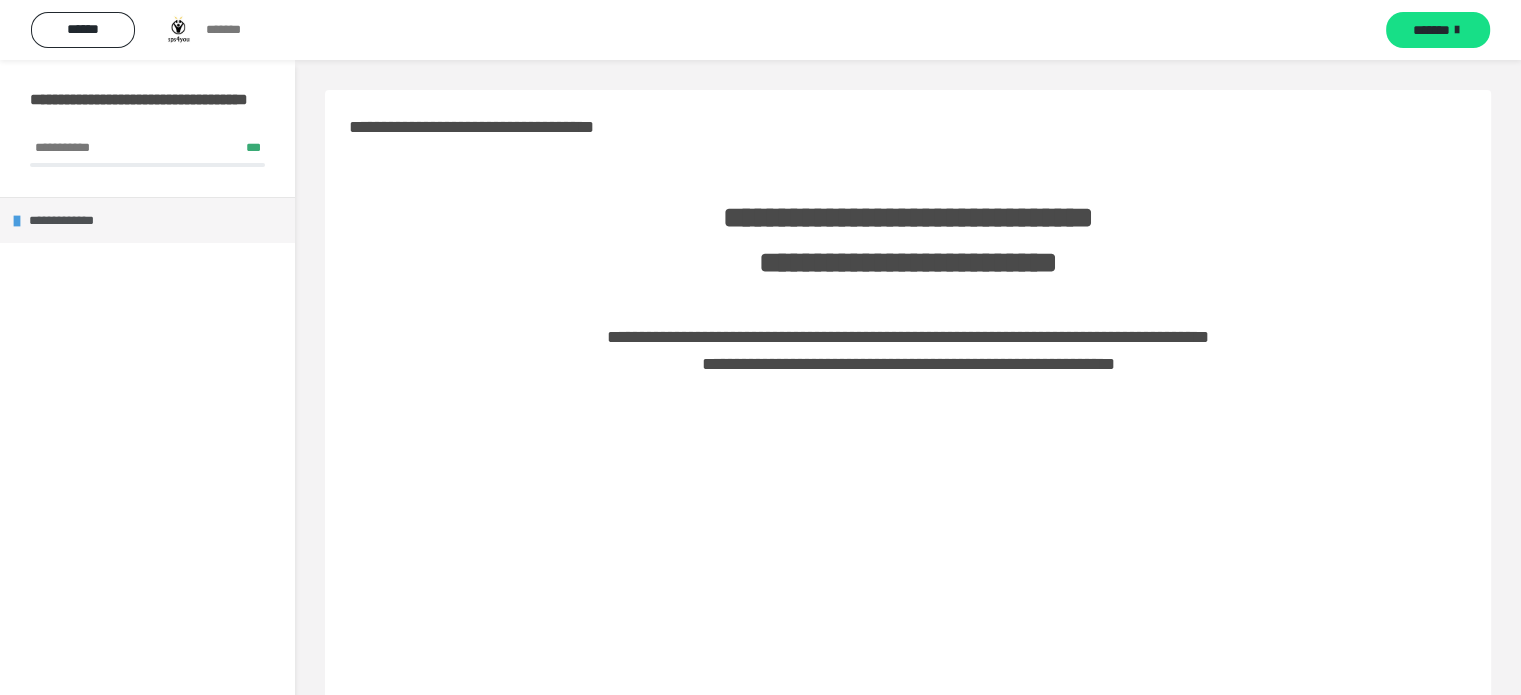 click on "**********" at bounding box center (71, 221) 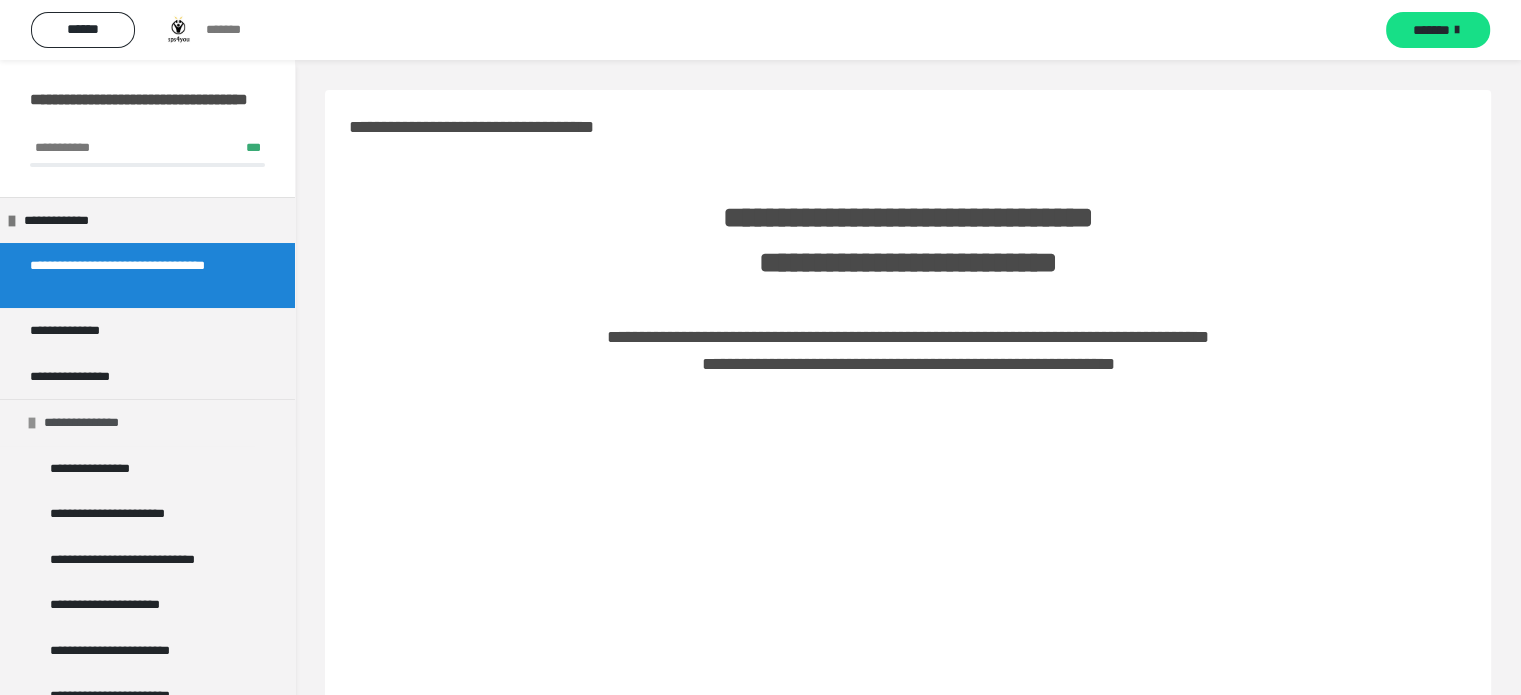 click at bounding box center (32, 423) 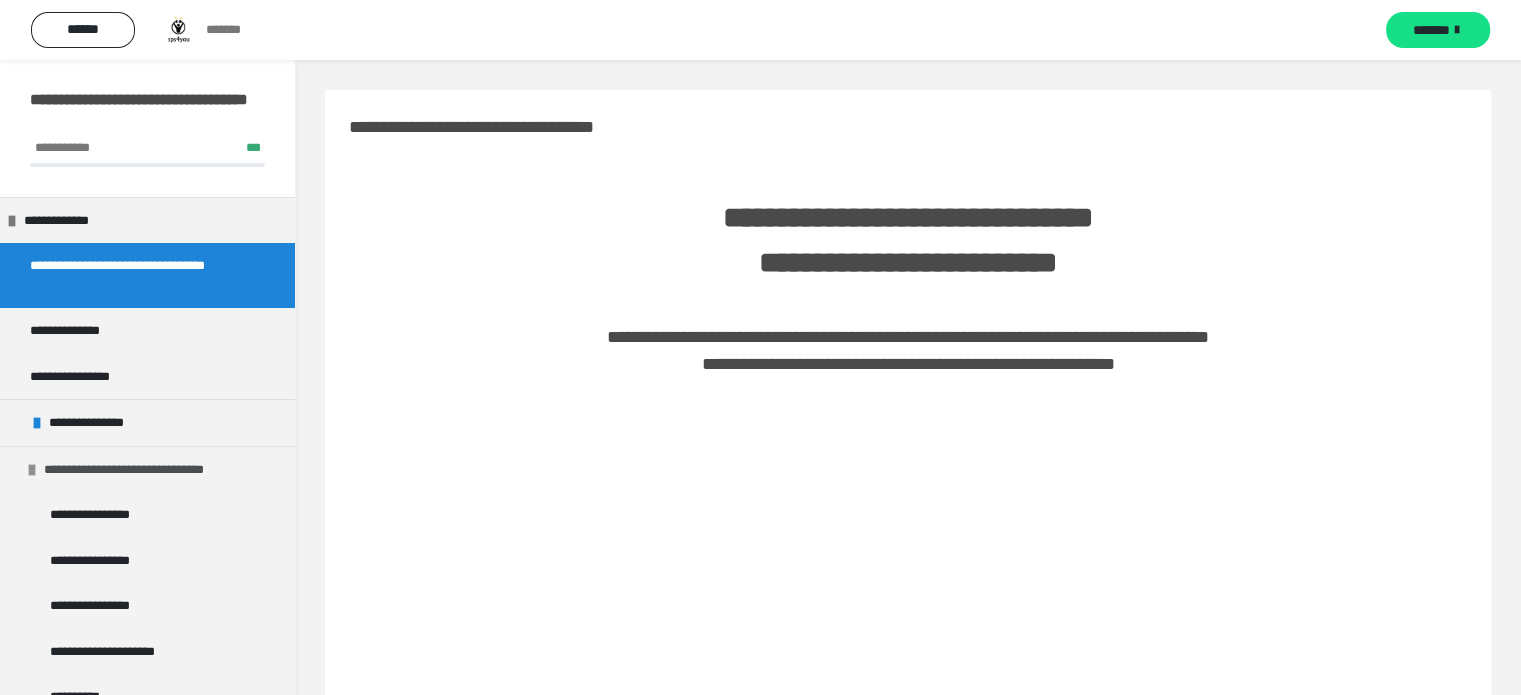 click at bounding box center [32, 470] 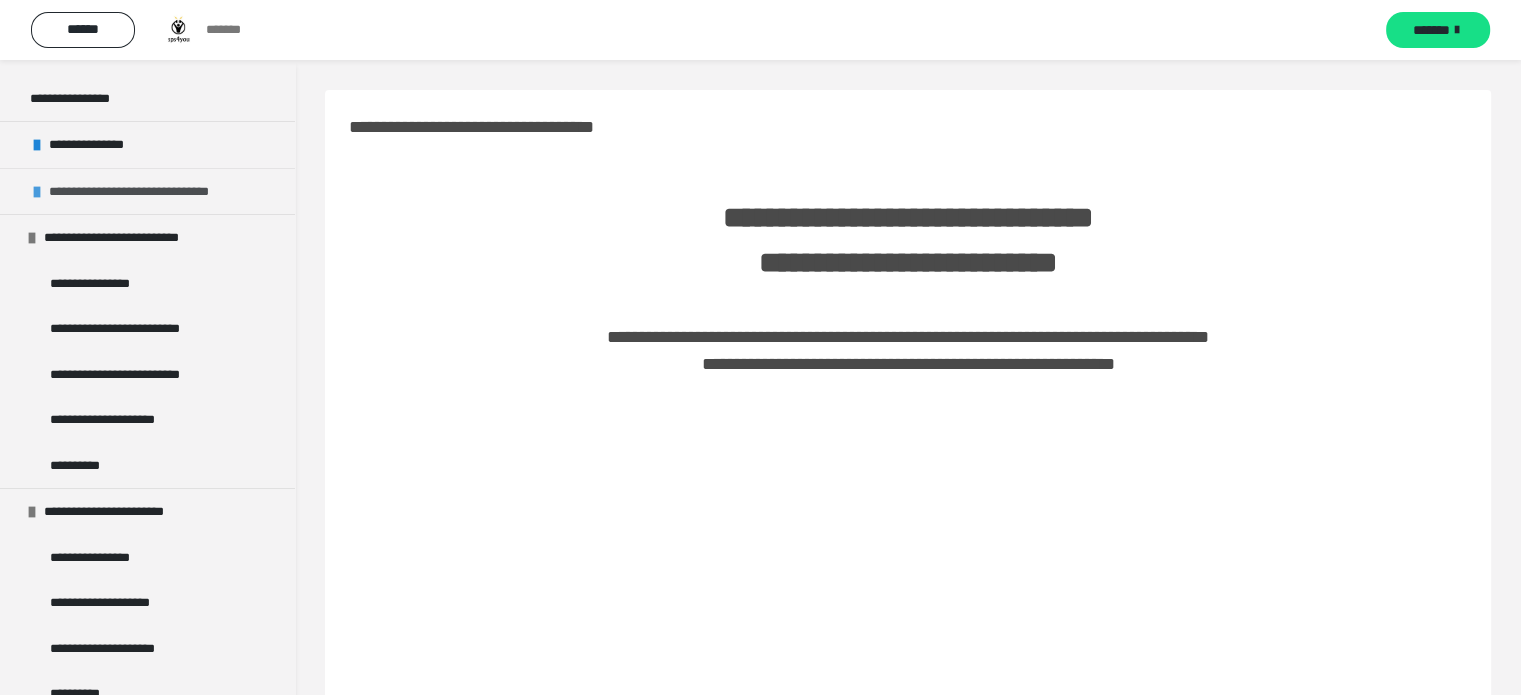 scroll, scrollTop: 283, scrollLeft: 0, axis: vertical 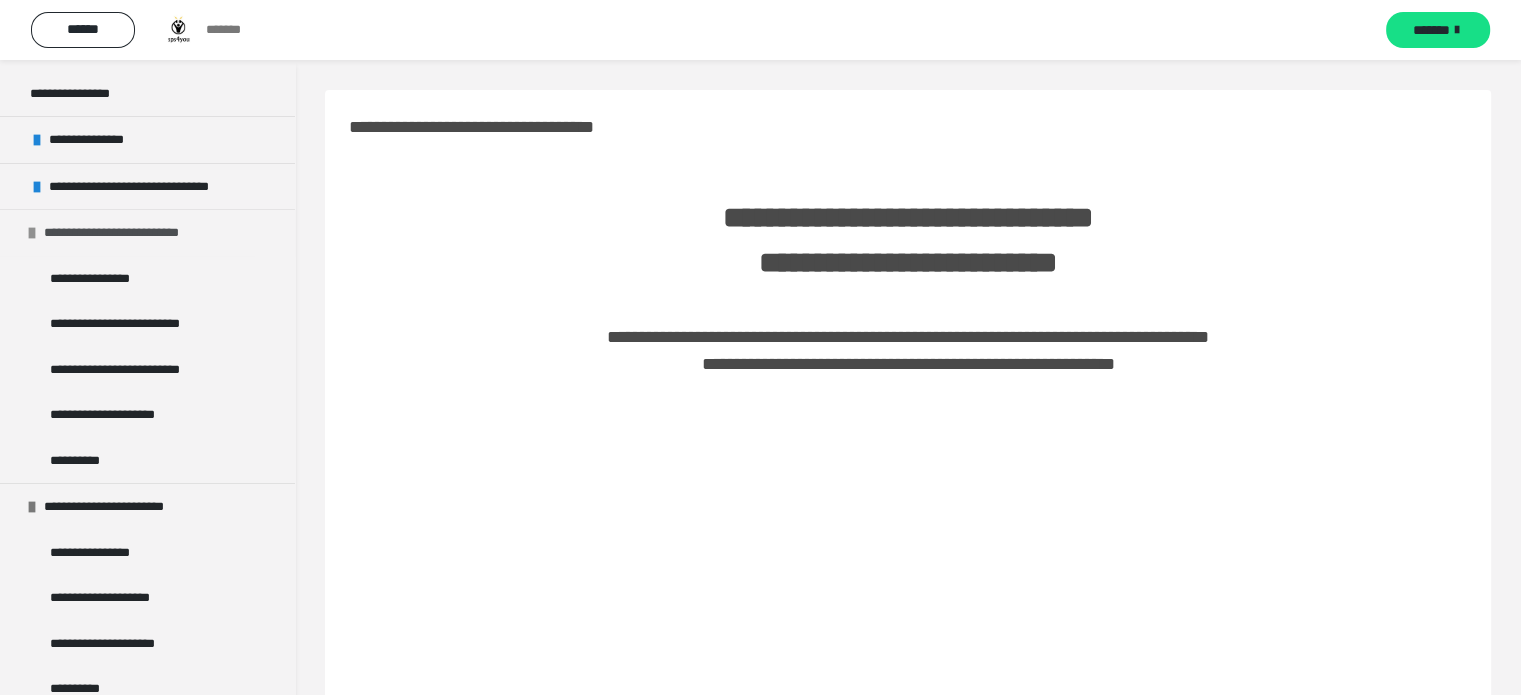 click at bounding box center (32, 233) 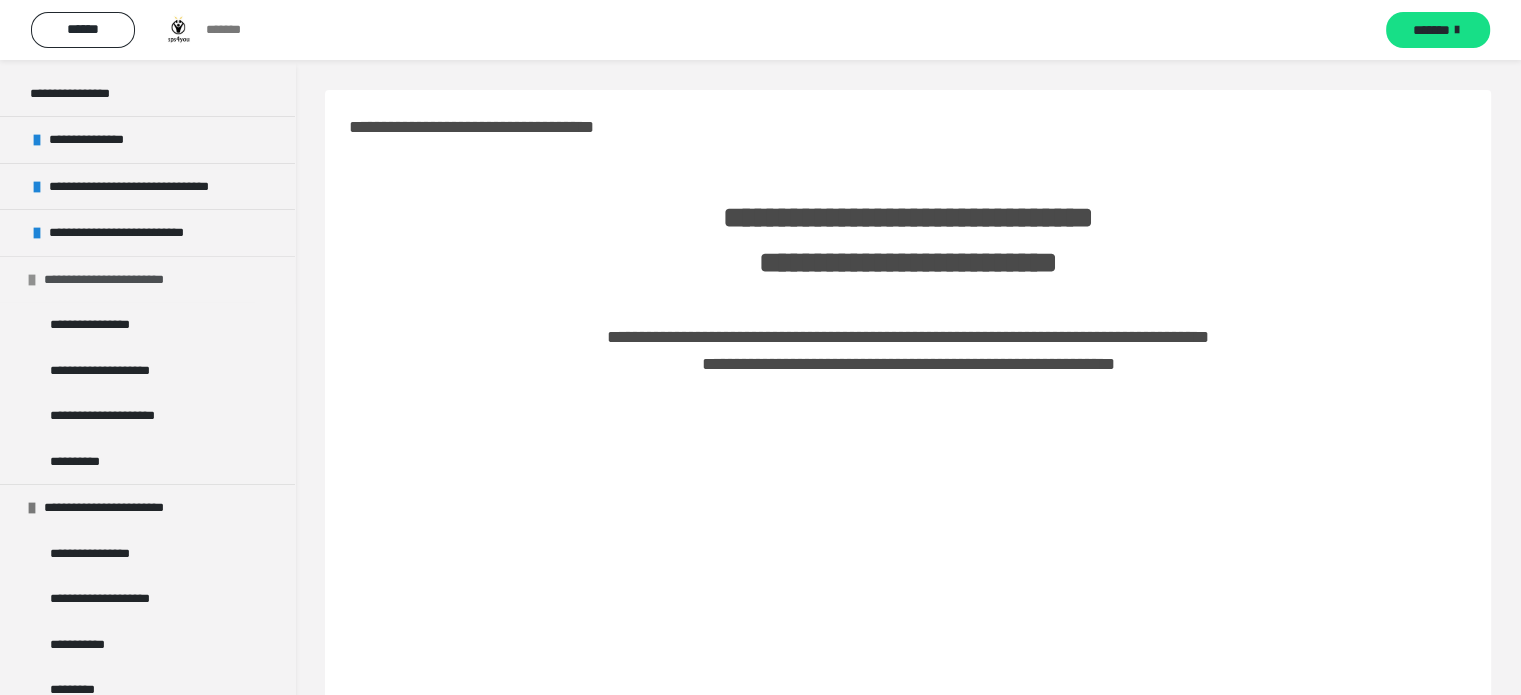 click at bounding box center (32, 280) 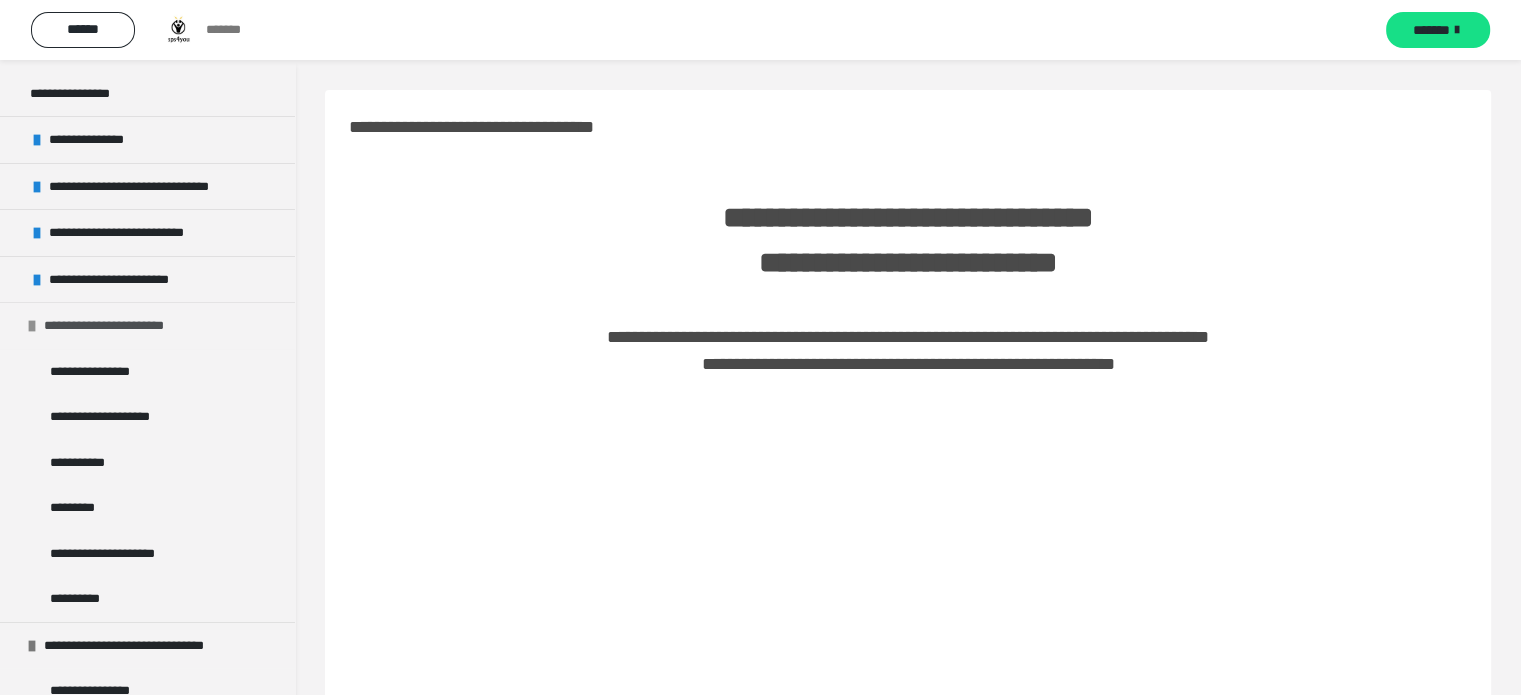 click at bounding box center (32, 326) 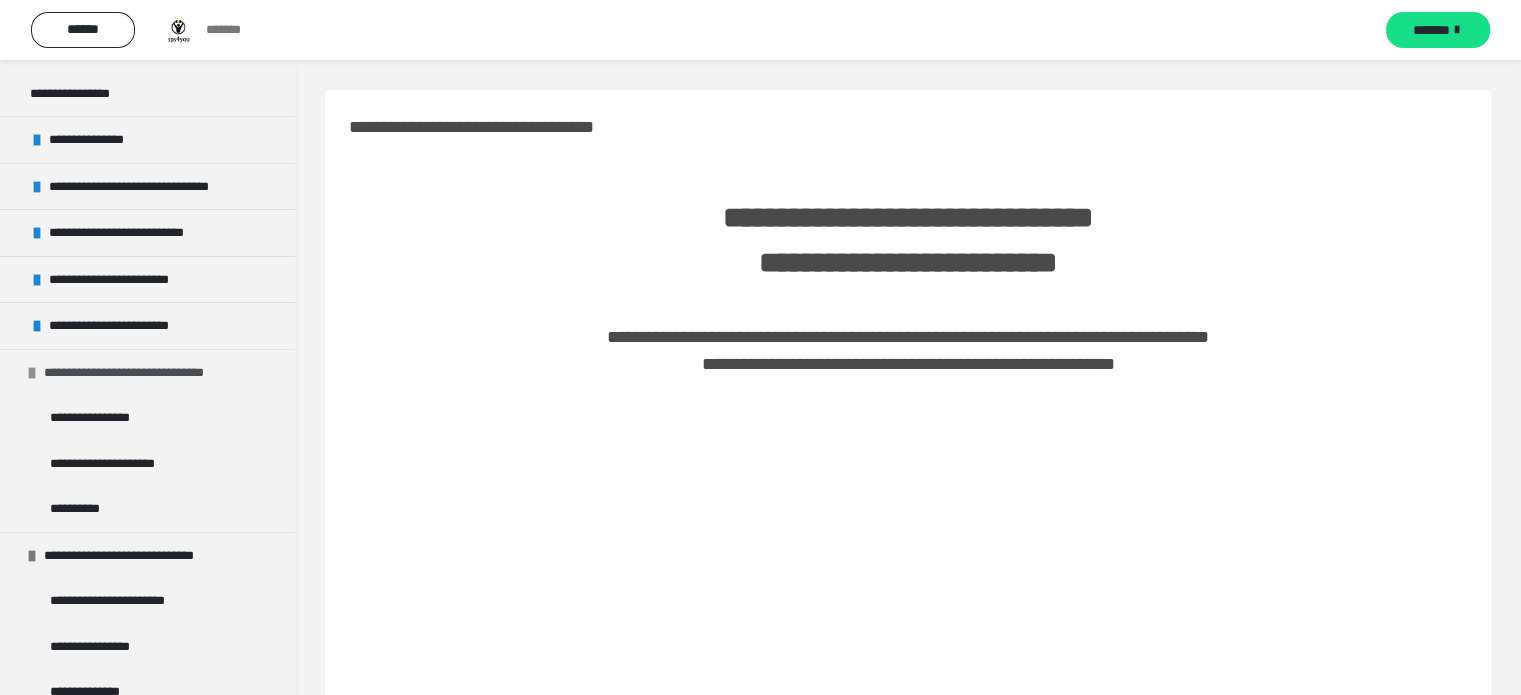 click at bounding box center (32, 373) 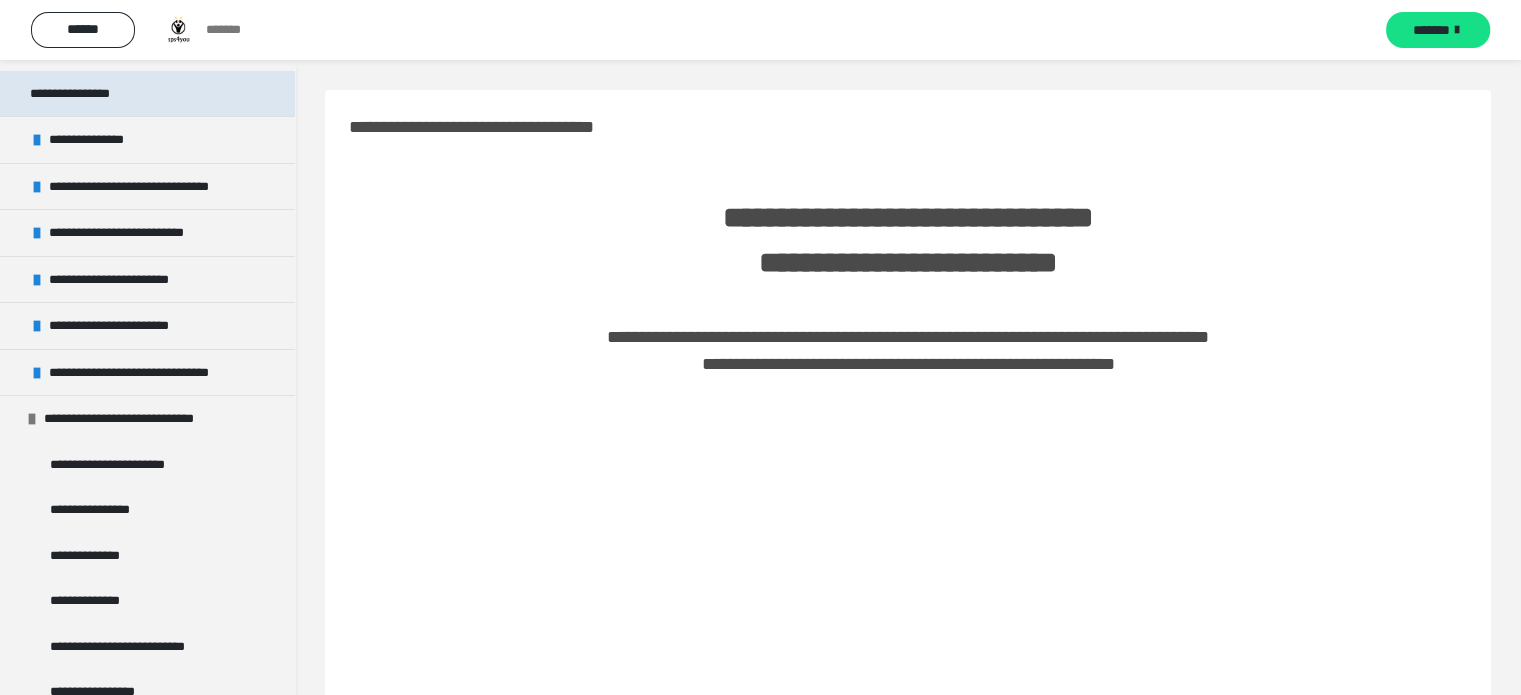 click on "**********" at bounding box center (83, 94) 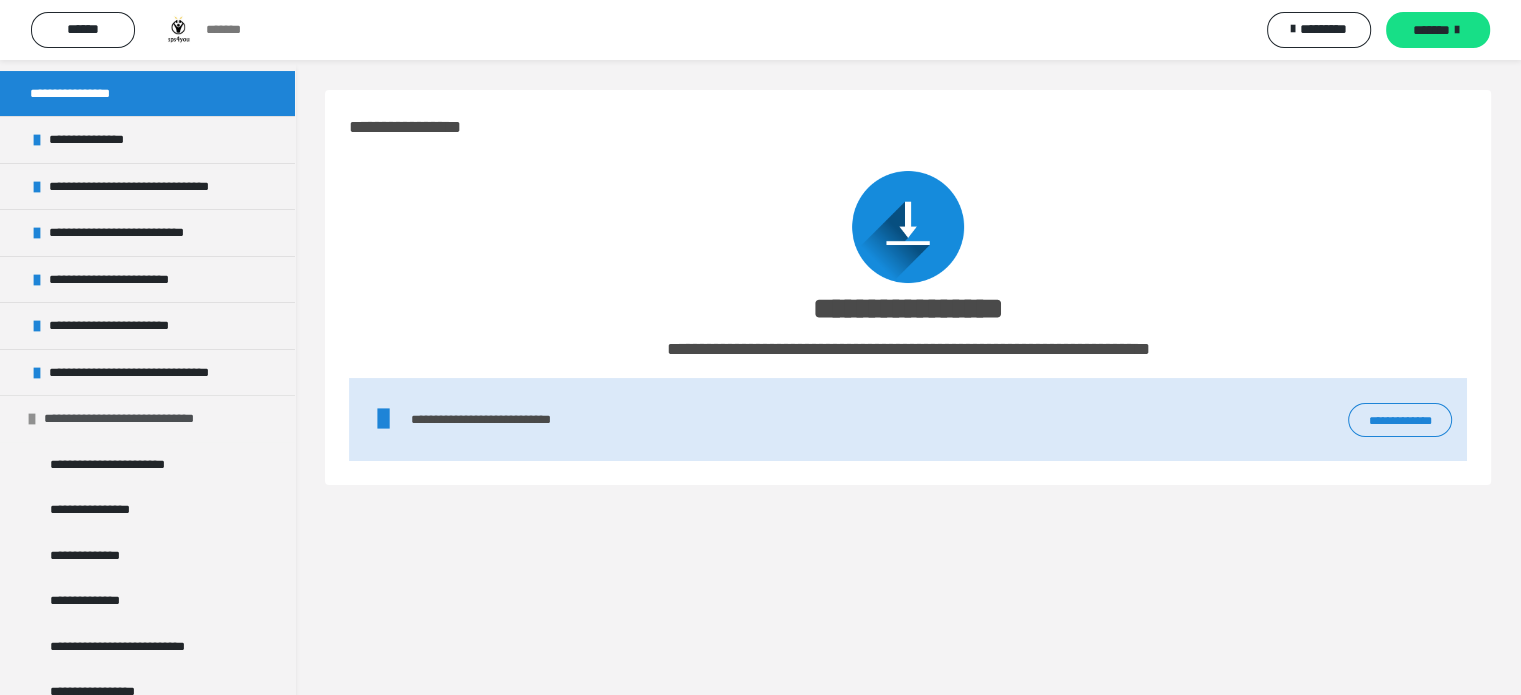 click at bounding box center (32, 419) 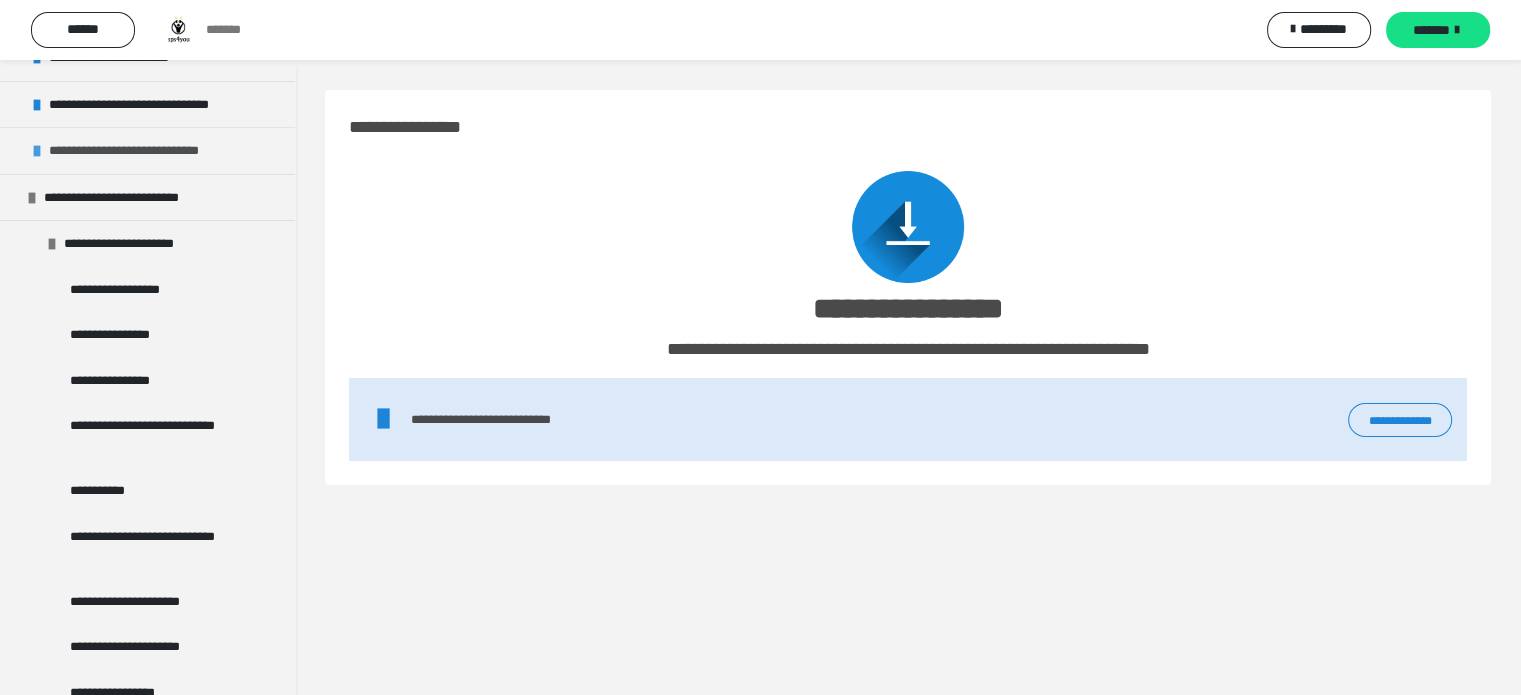 scroll, scrollTop: 555, scrollLeft: 0, axis: vertical 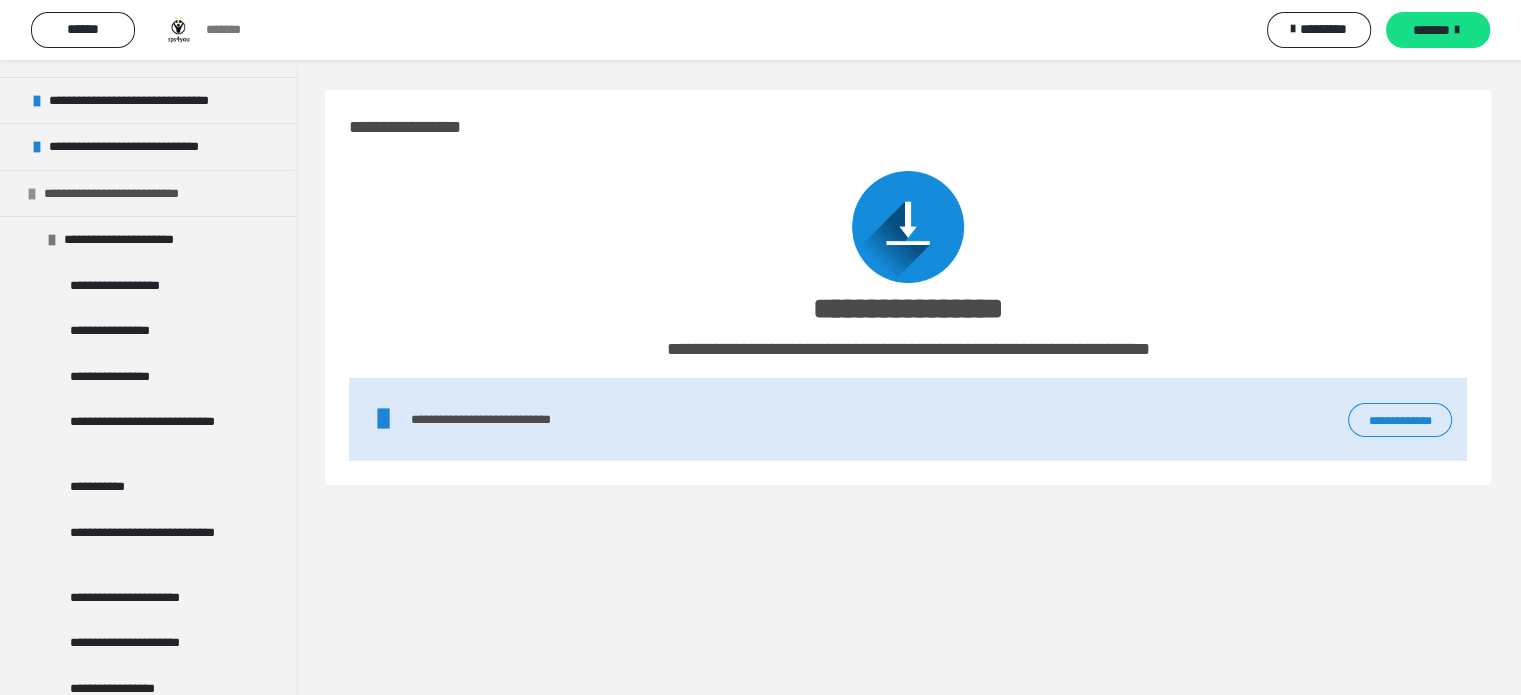 click at bounding box center (32, 194) 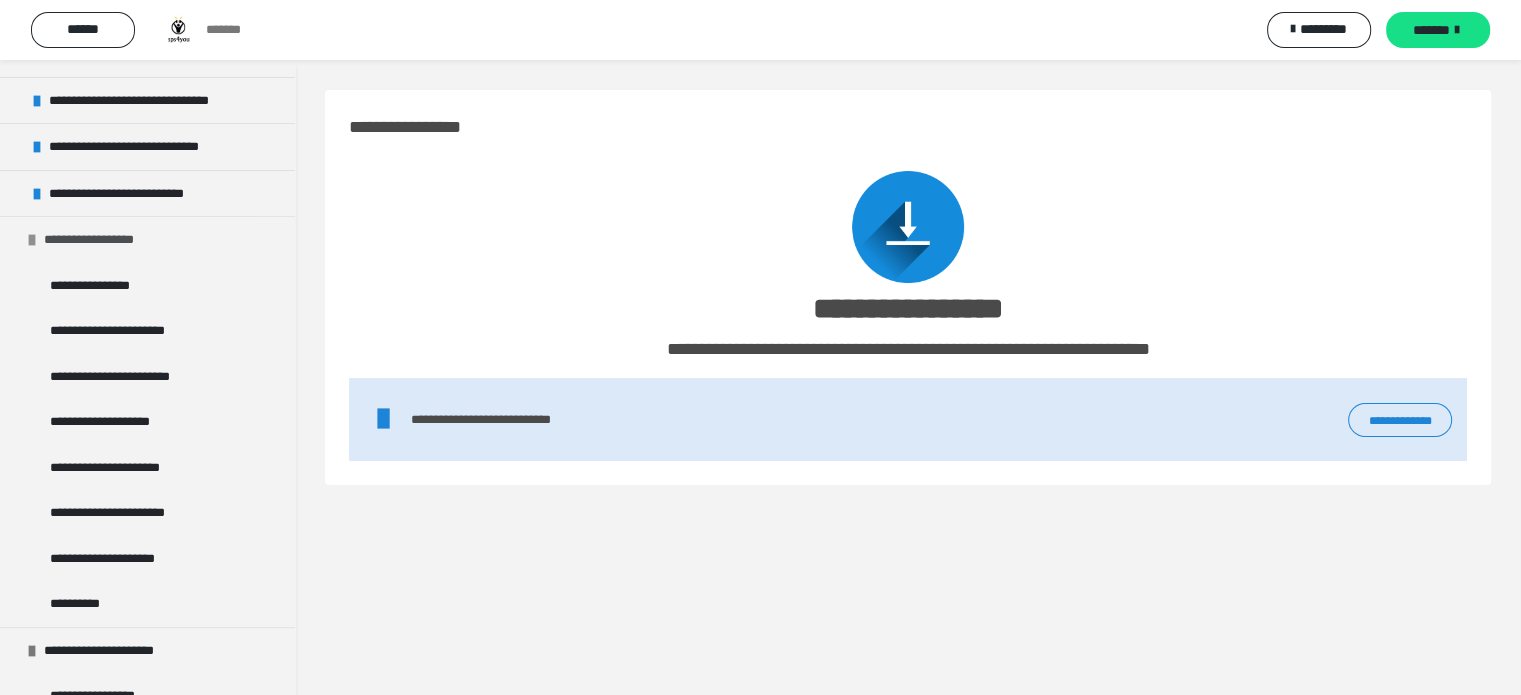 click at bounding box center [32, 240] 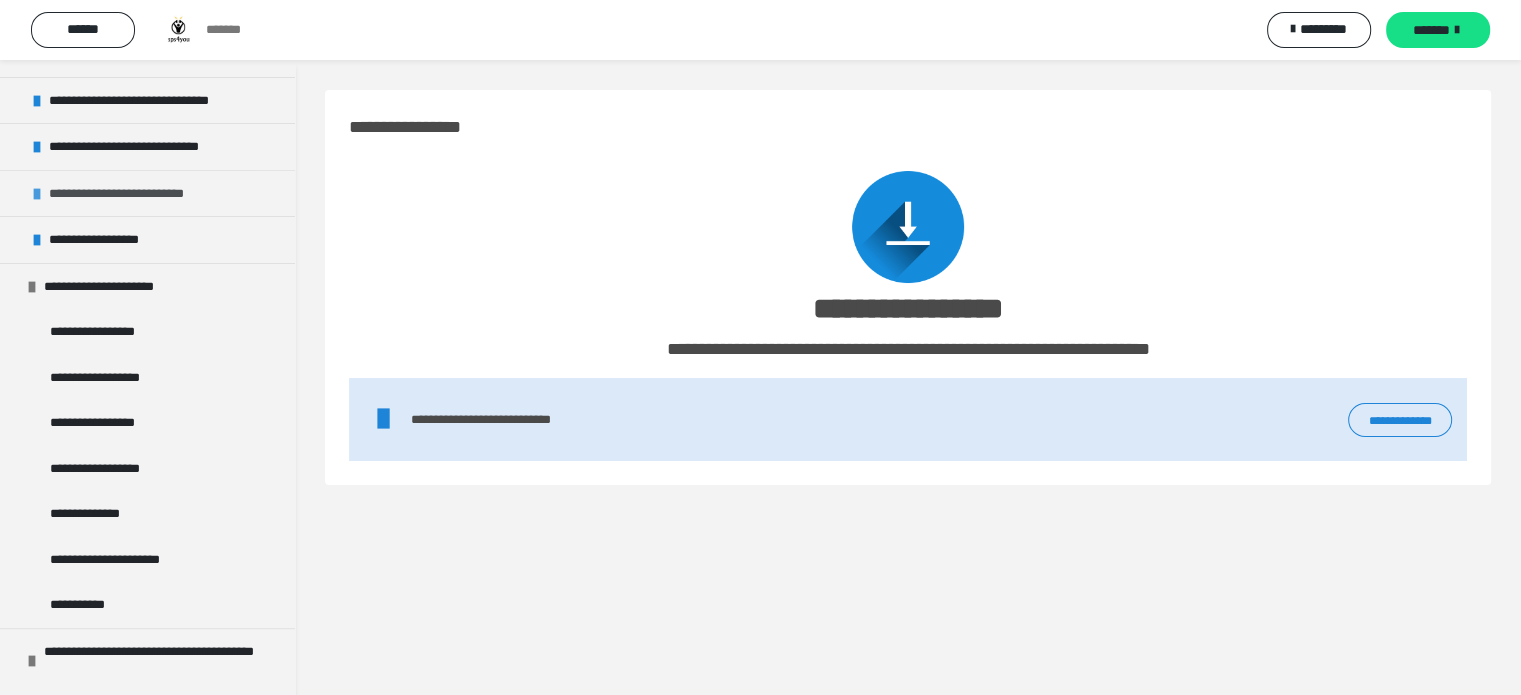click at bounding box center (37, 194) 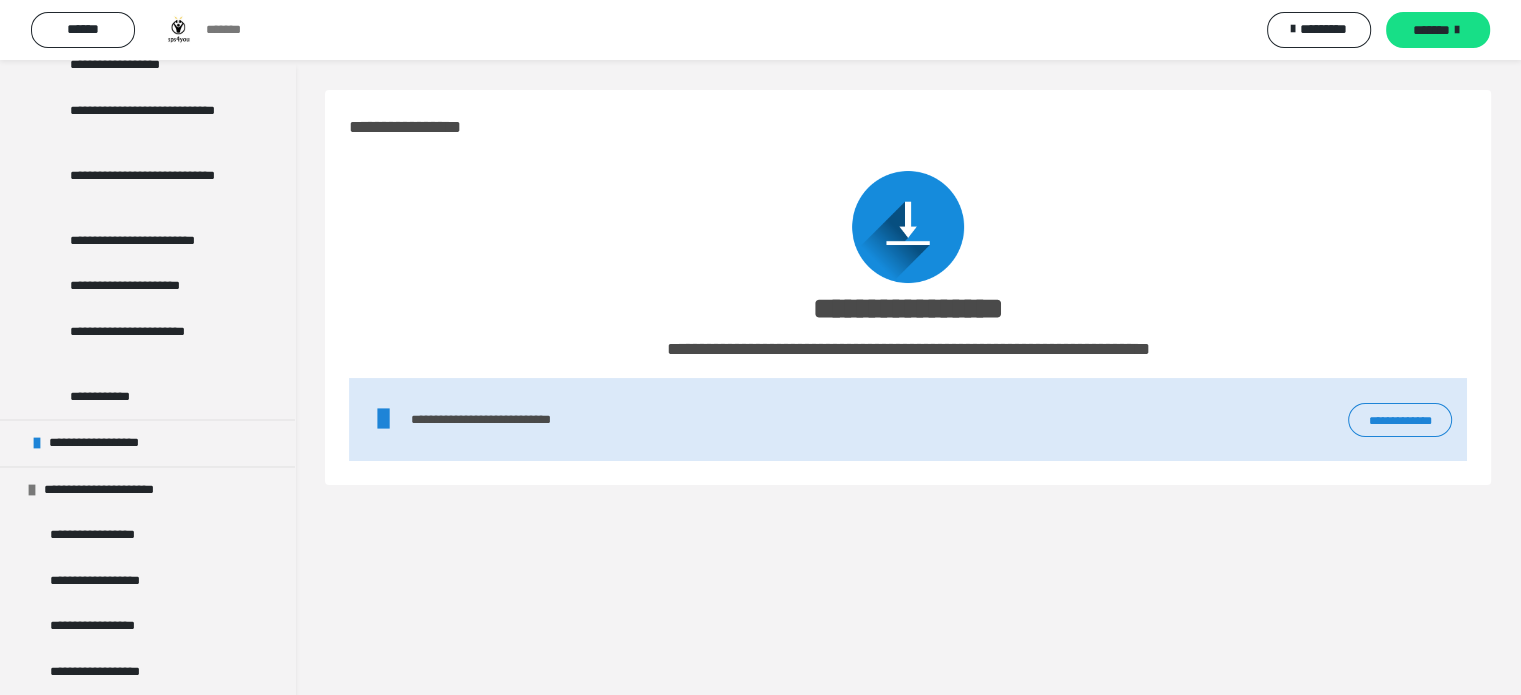 scroll, scrollTop: 2750, scrollLeft: 0, axis: vertical 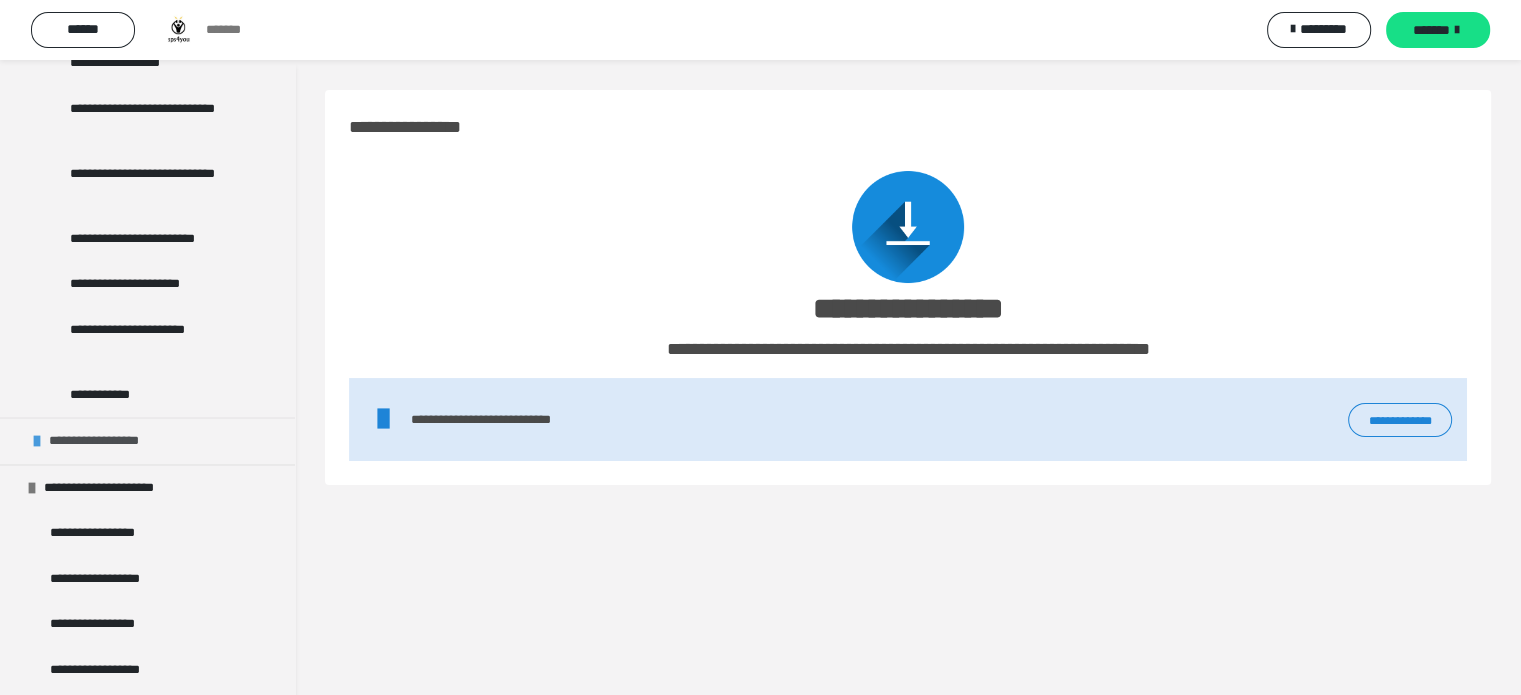 click at bounding box center (37, 441) 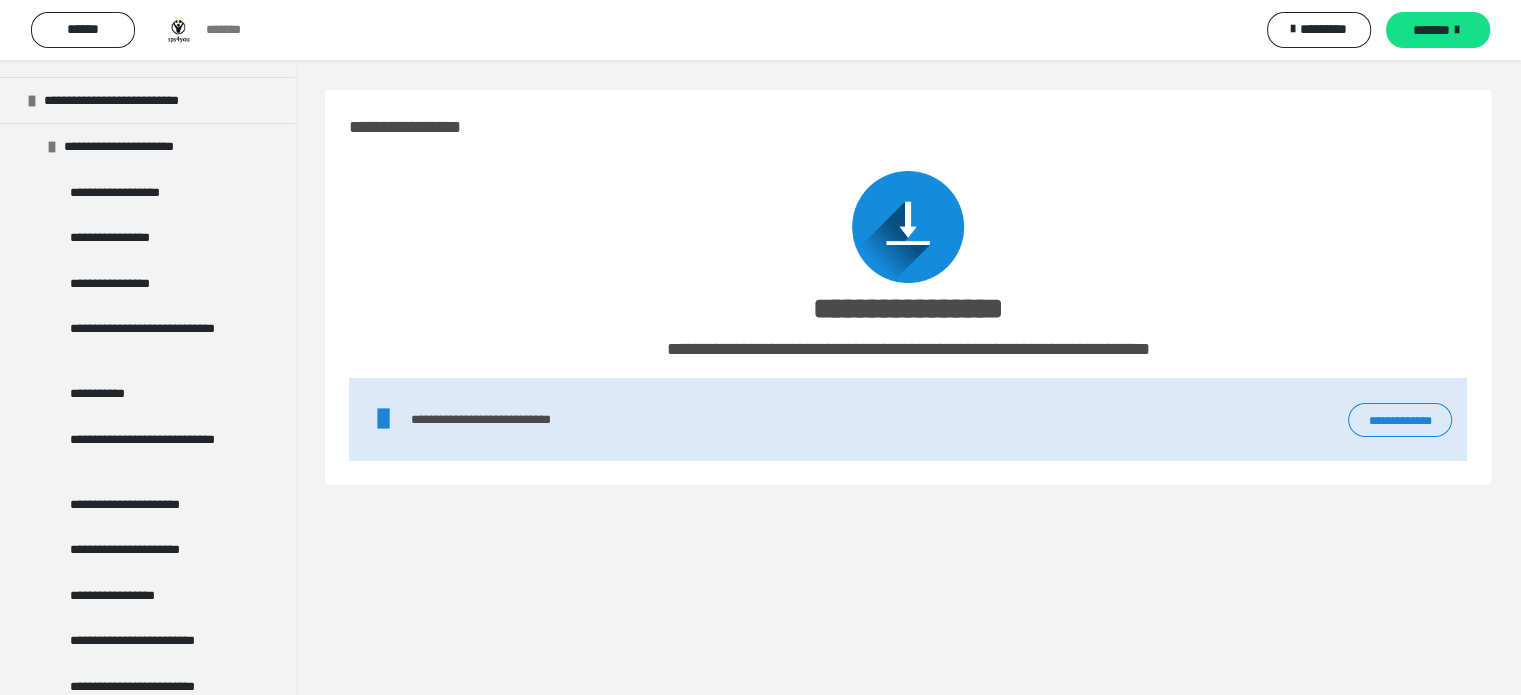 scroll, scrollTop: 416, scrollLeft: 0, axis: vertical 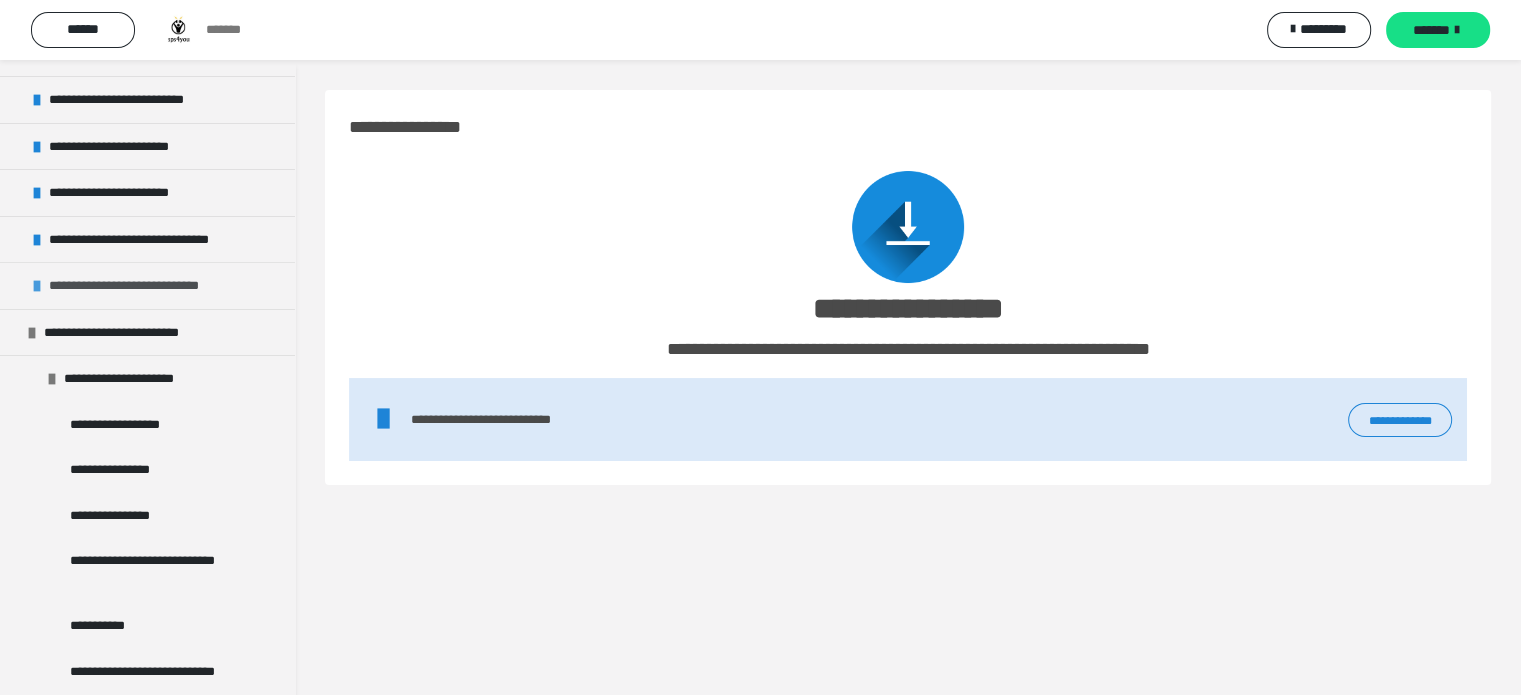click at bounding box center (37, 286) 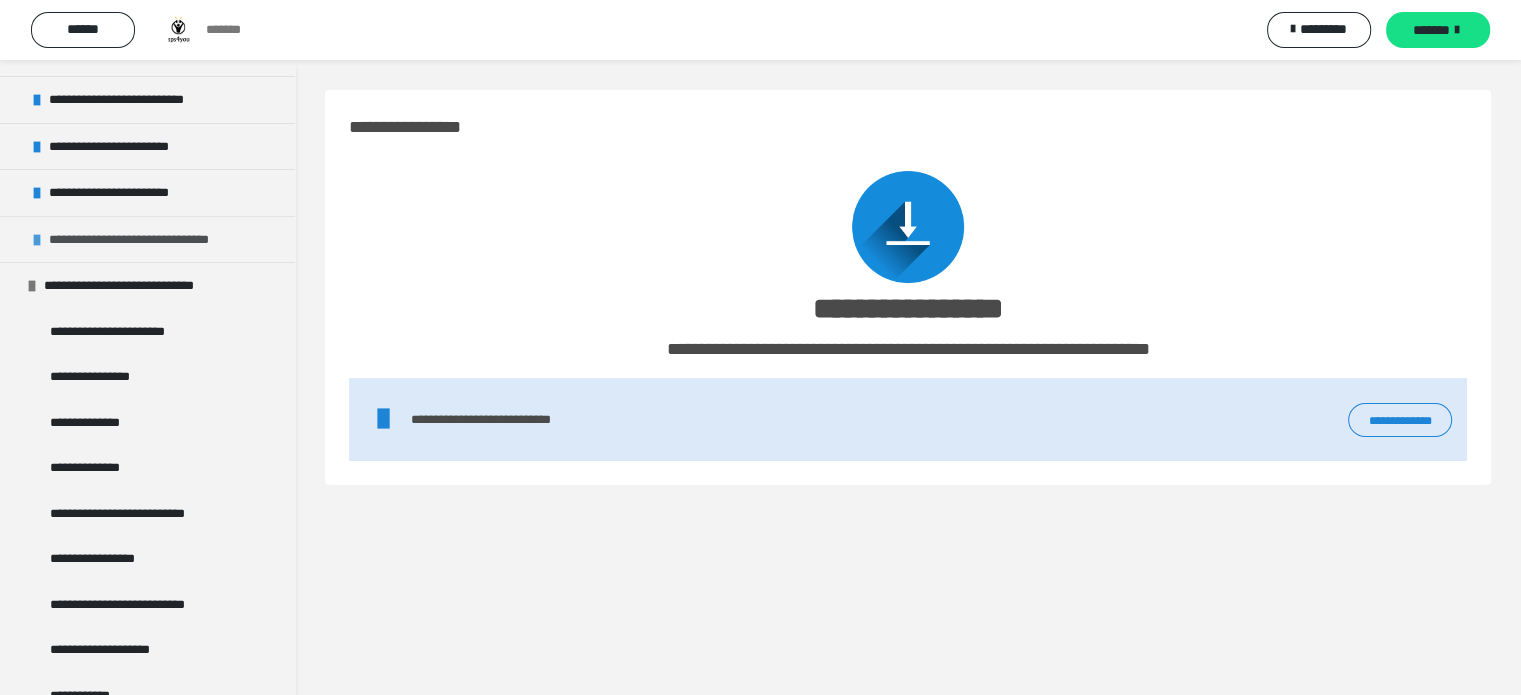 click at bounding box center (37, 240) 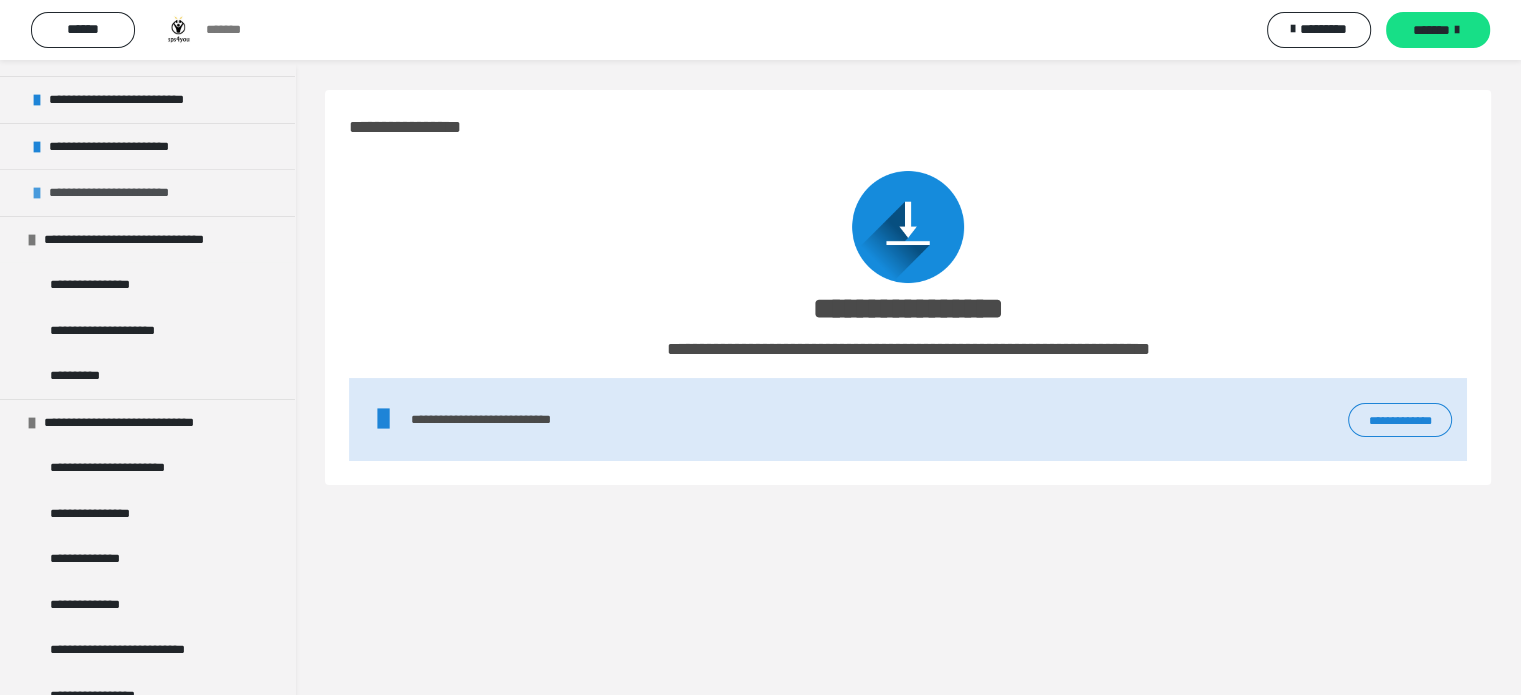click at bounding box center [37, 193] 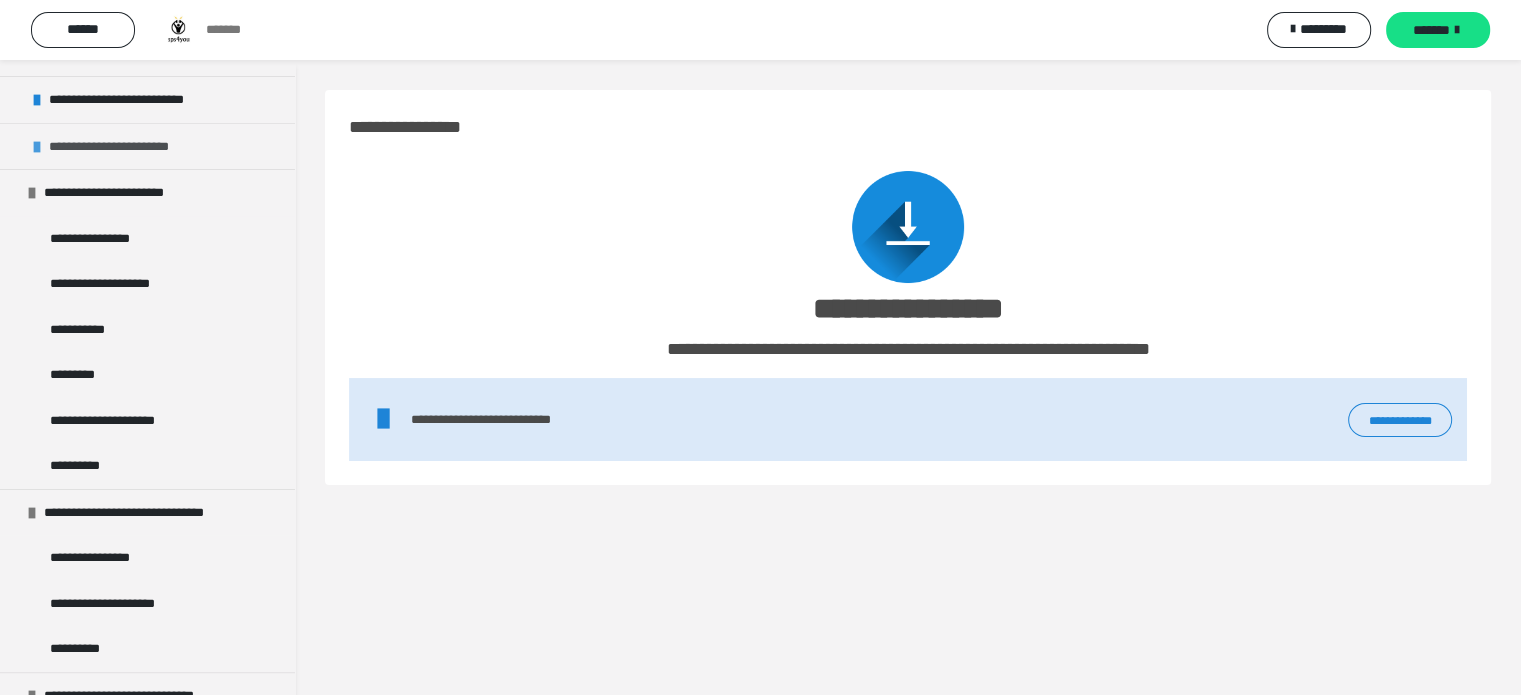 click at bounding box center (37, 147) 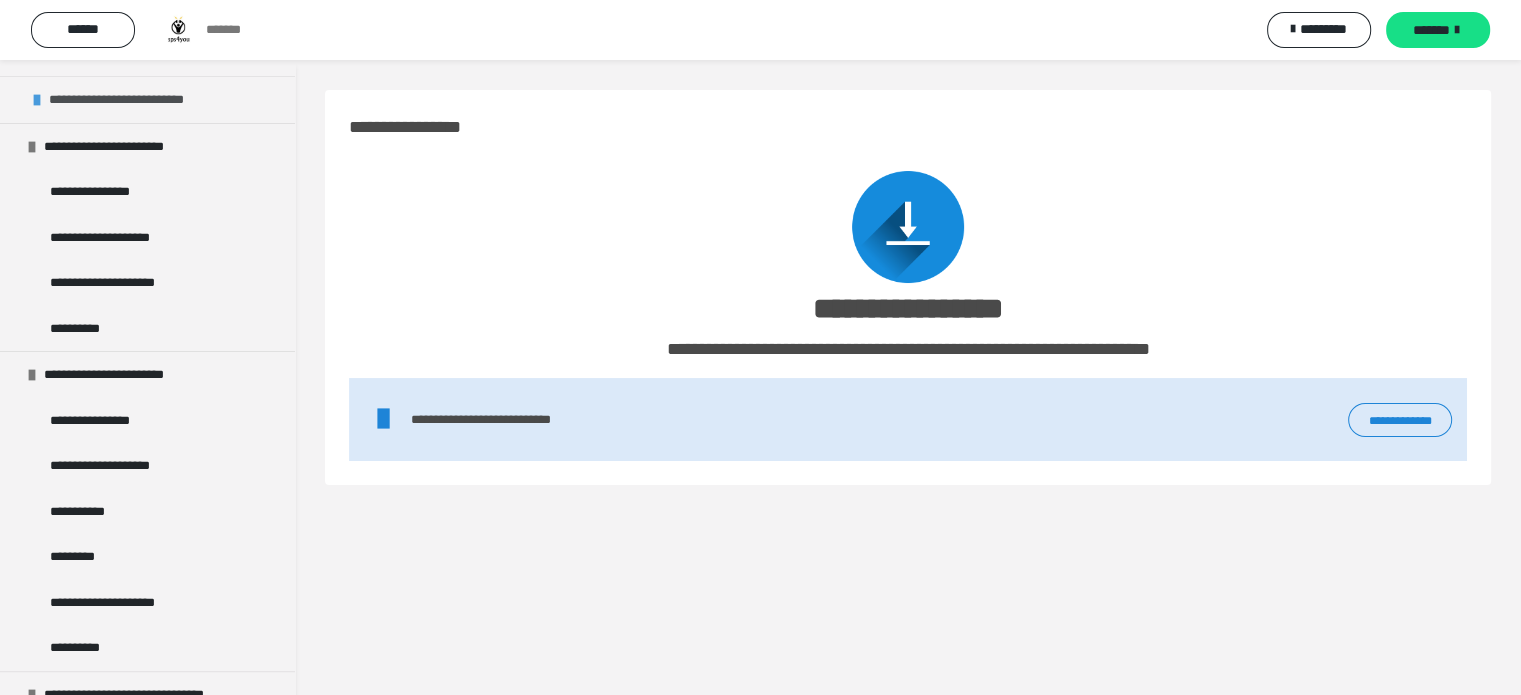 click at bounding box center [37, 100] 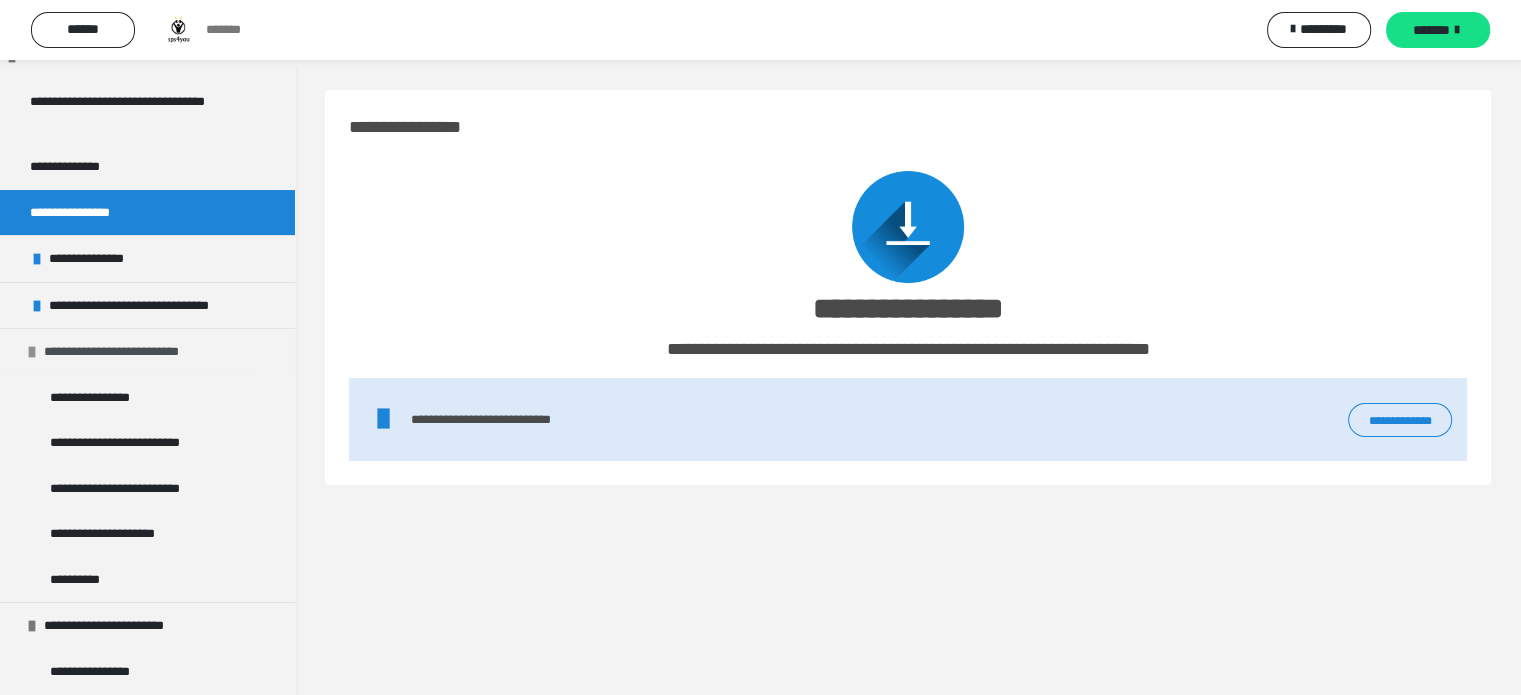 scroll, scrollTop: 160, scrollLeft: 0, axis: vertical 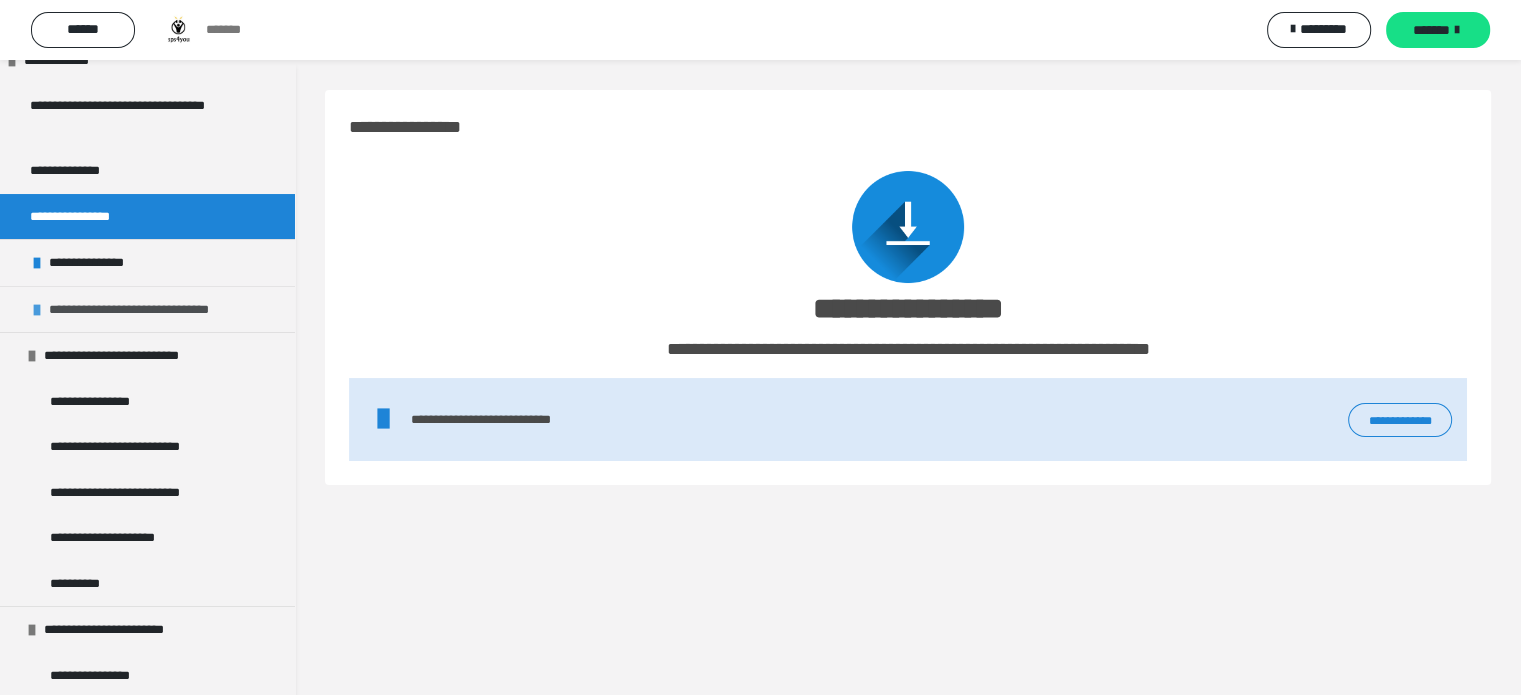 click at bounding box center (37, 310) 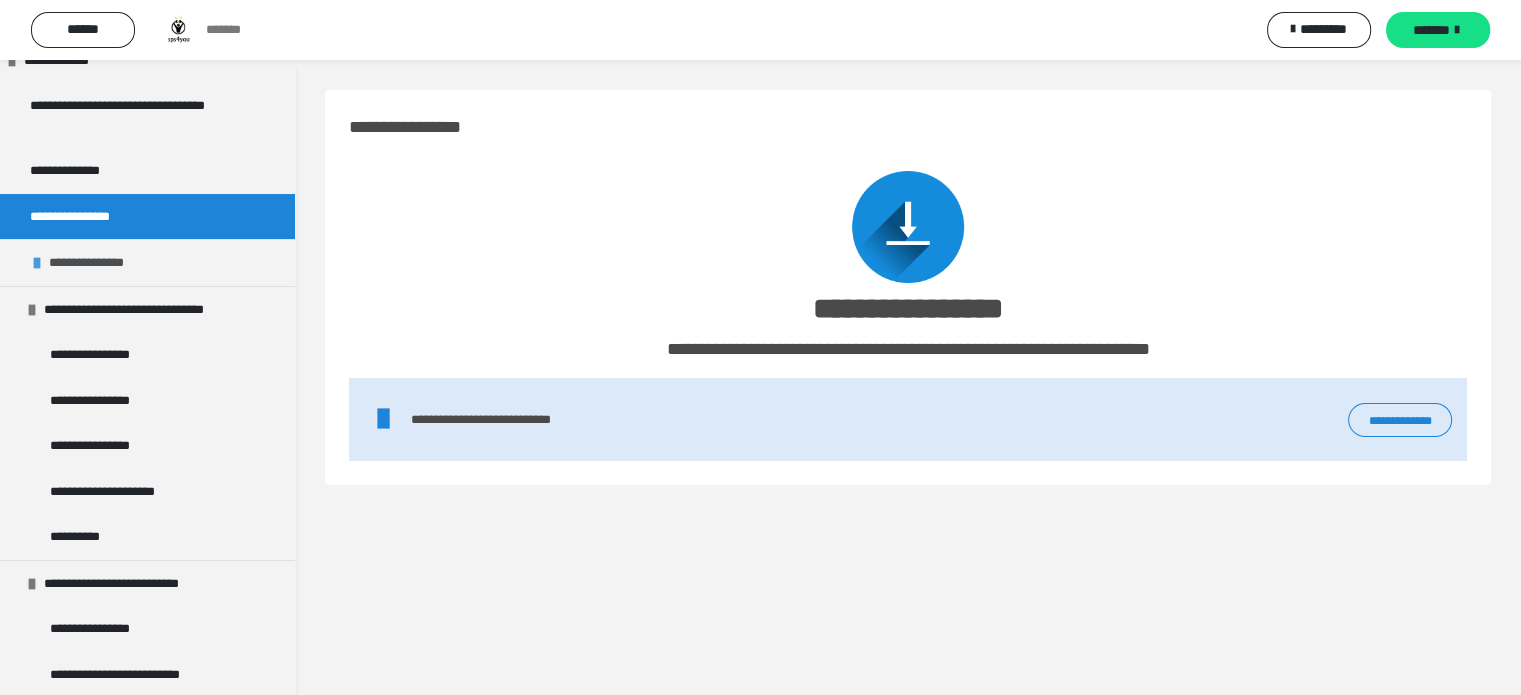 click at bounding box center [37, 263] 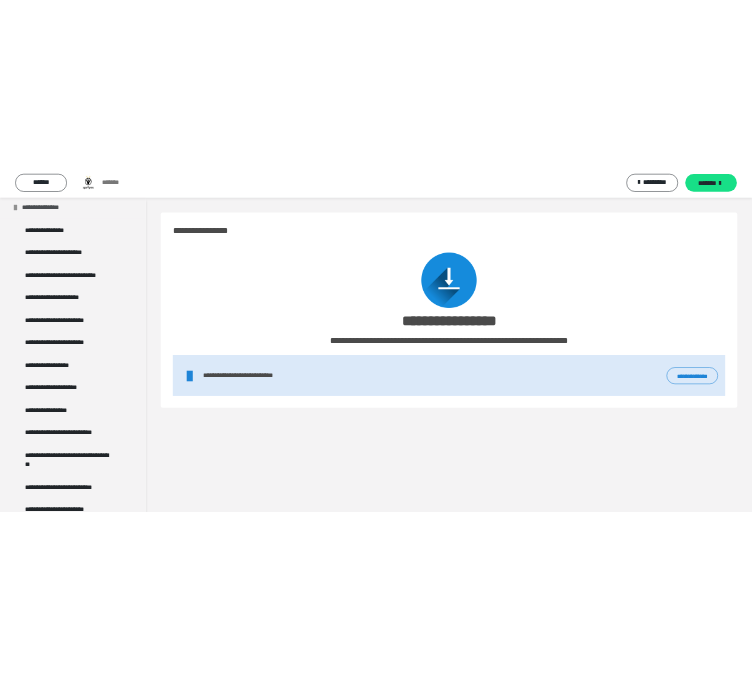 scroll, scrollTop: 360, scrollLeft: 0, axis: vertical 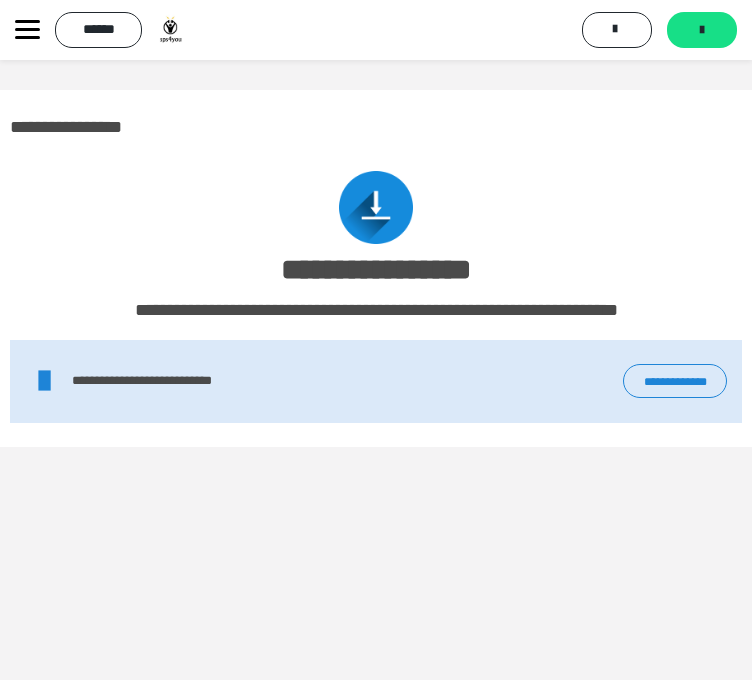 click 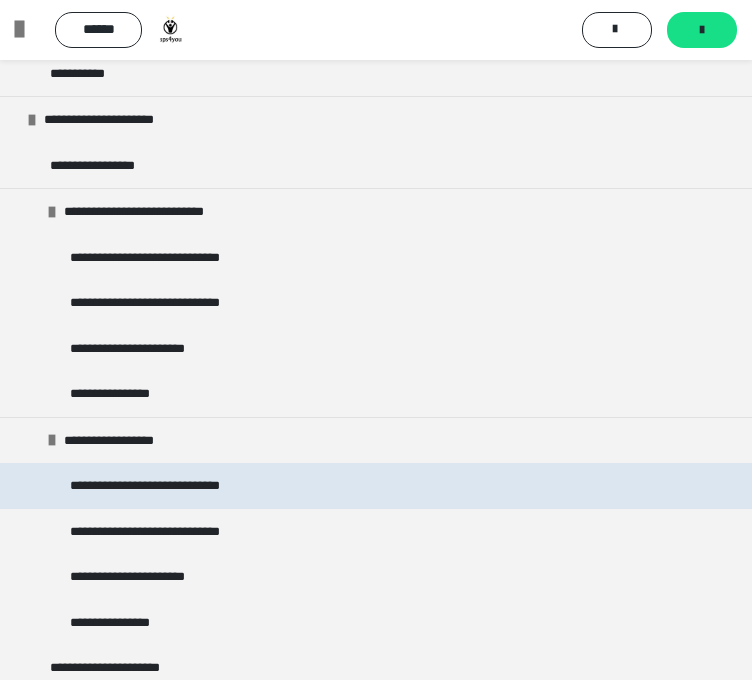 scroll, scrollTop: 8804, scrollLeft: 0, axis: vertical 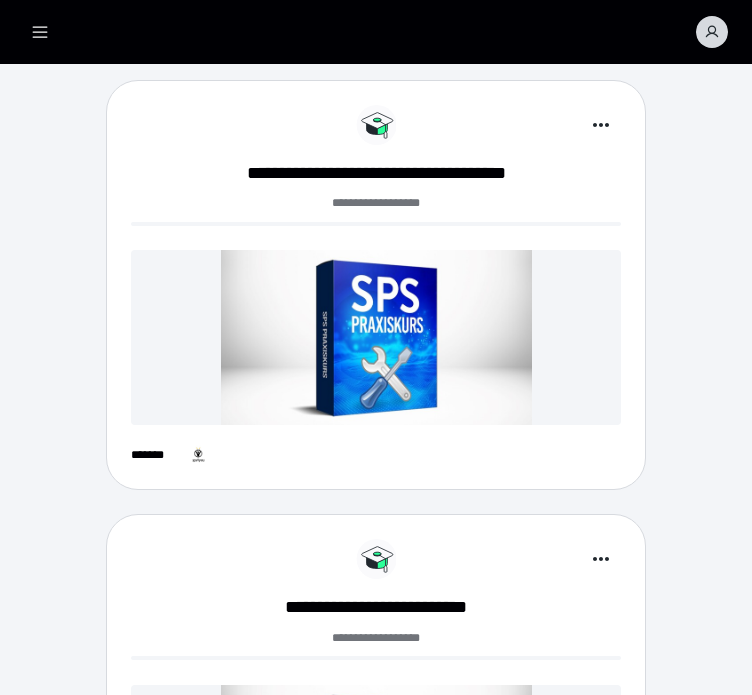 click at bounding box center [376, 337] 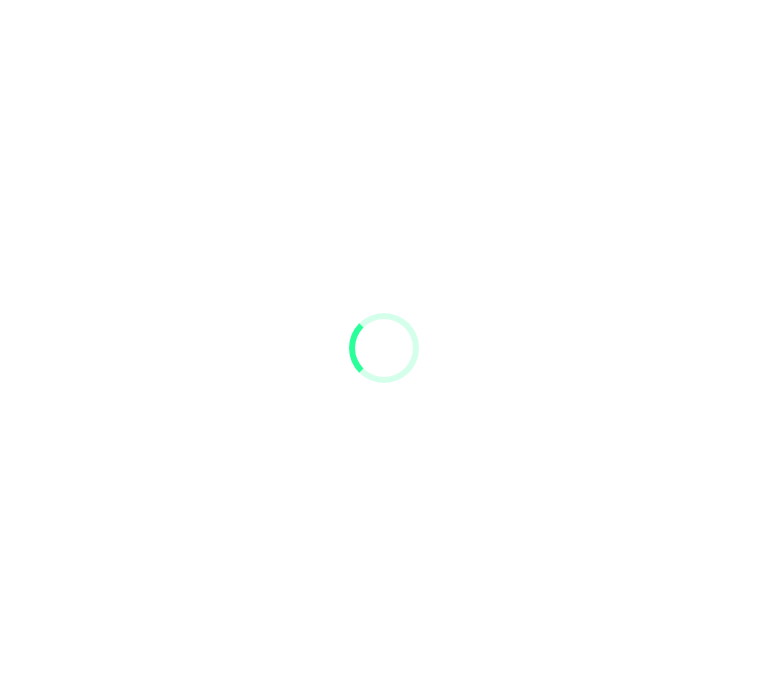 scroll, scrollTop: 0, scrollLeft: 0, axis: both 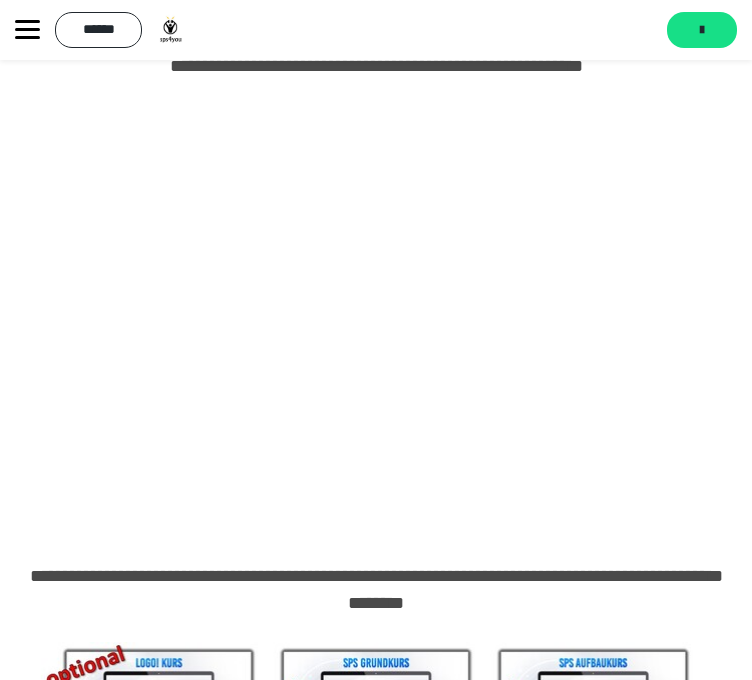 click 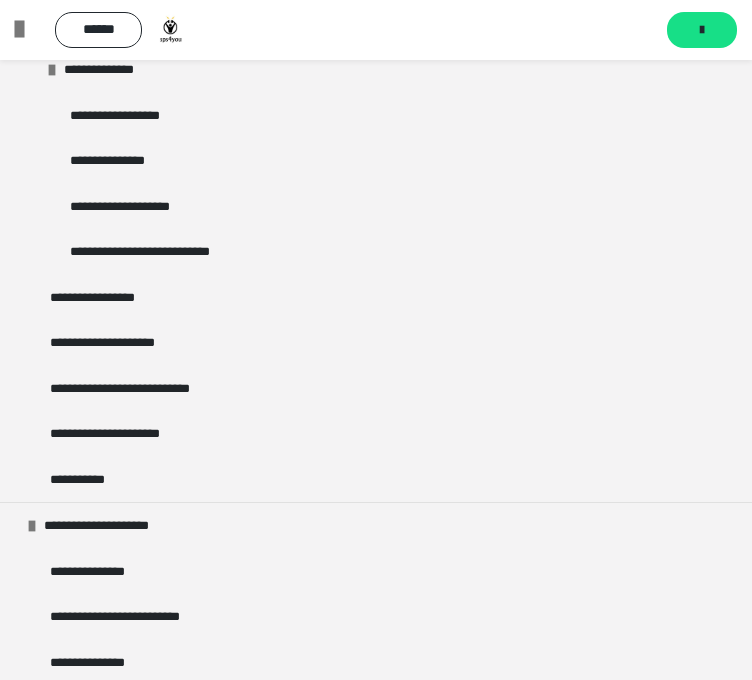 scroll, scrollTop: 3381, scrollLeft: 0, axis: vertical 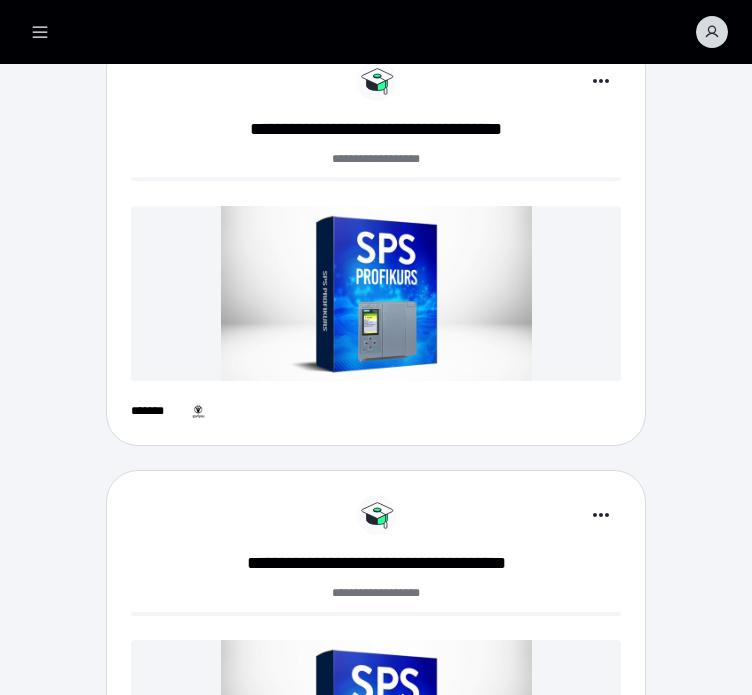 click at bounding box center (376, 293) 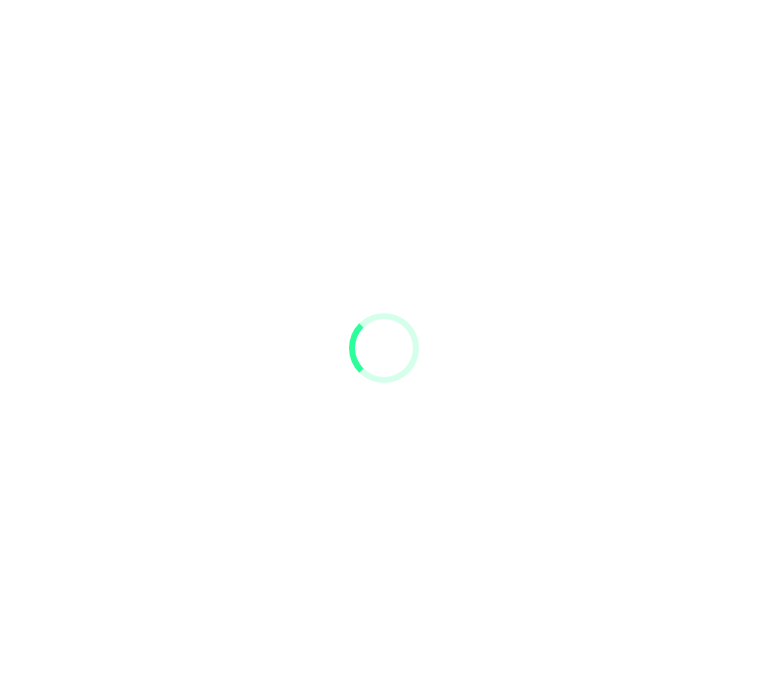 scroll, scrollTop: 0, scrollLeft: 0, axis: both 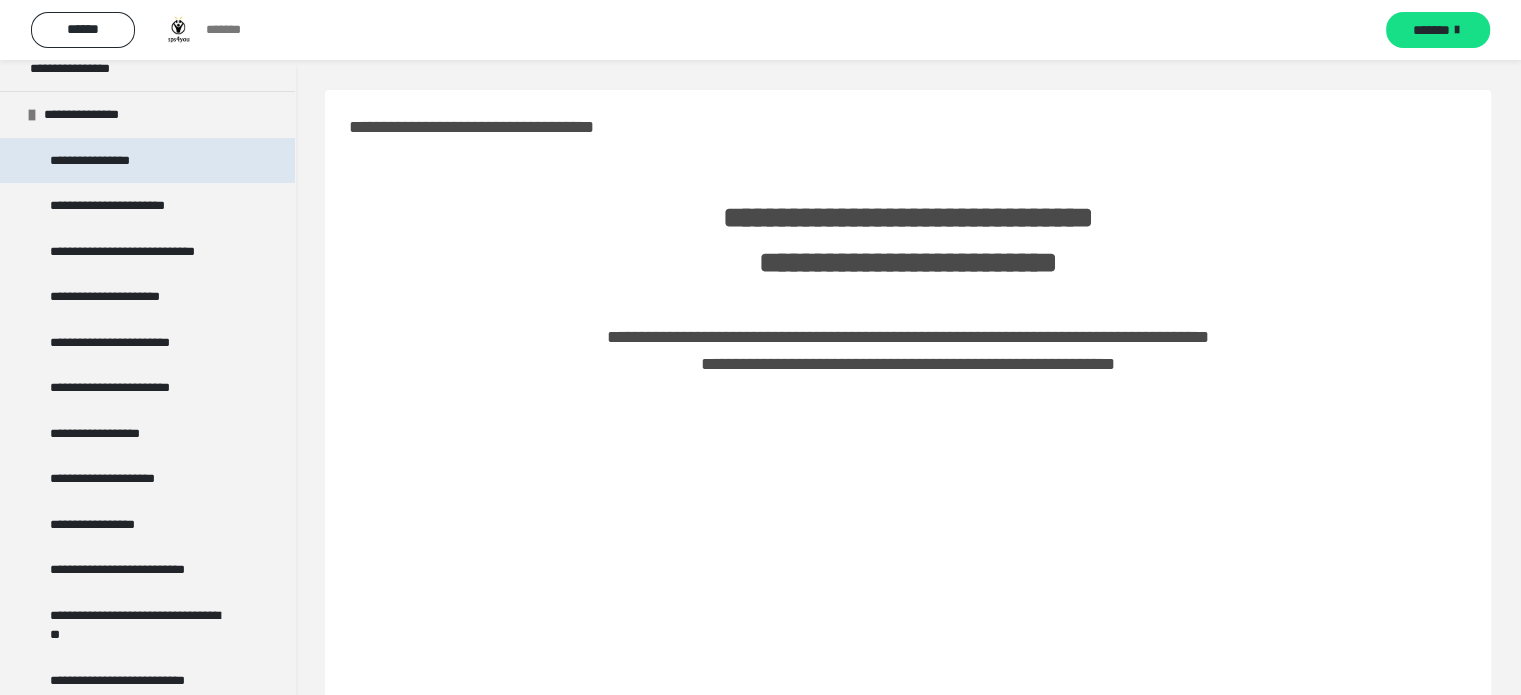 click on "**********" at bounding box center (147, 161) 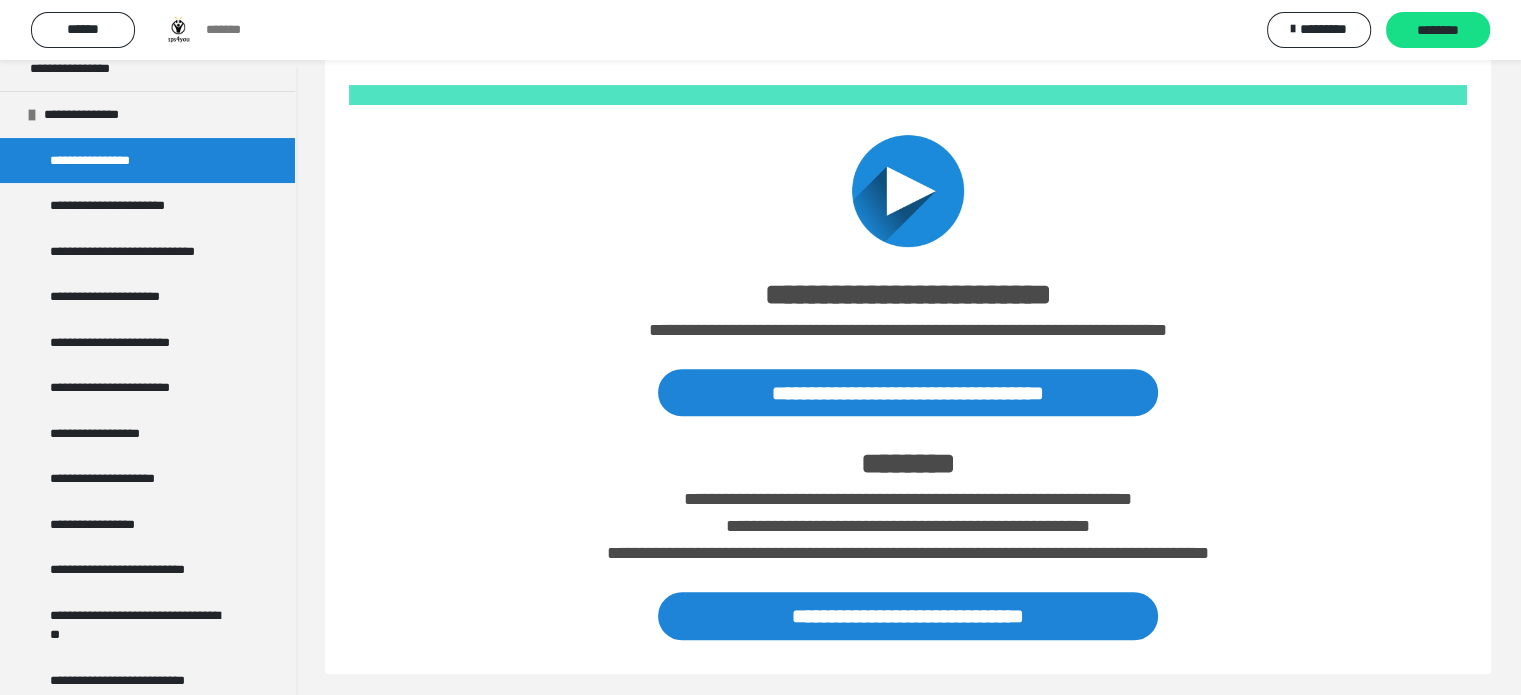 scroll, scrollTop: 755, scrollLeft: 0, axis: vertical 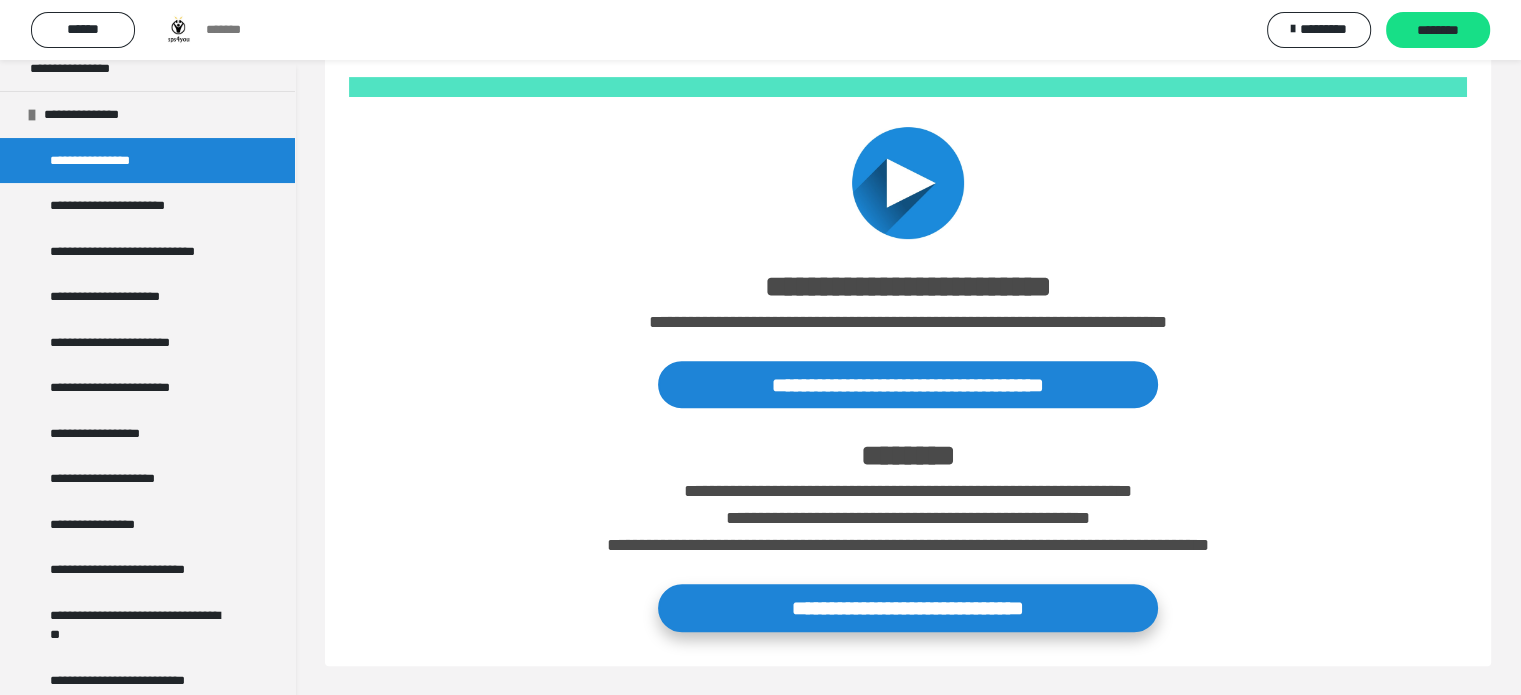 click on "**********" at bounding box center (908, 607) 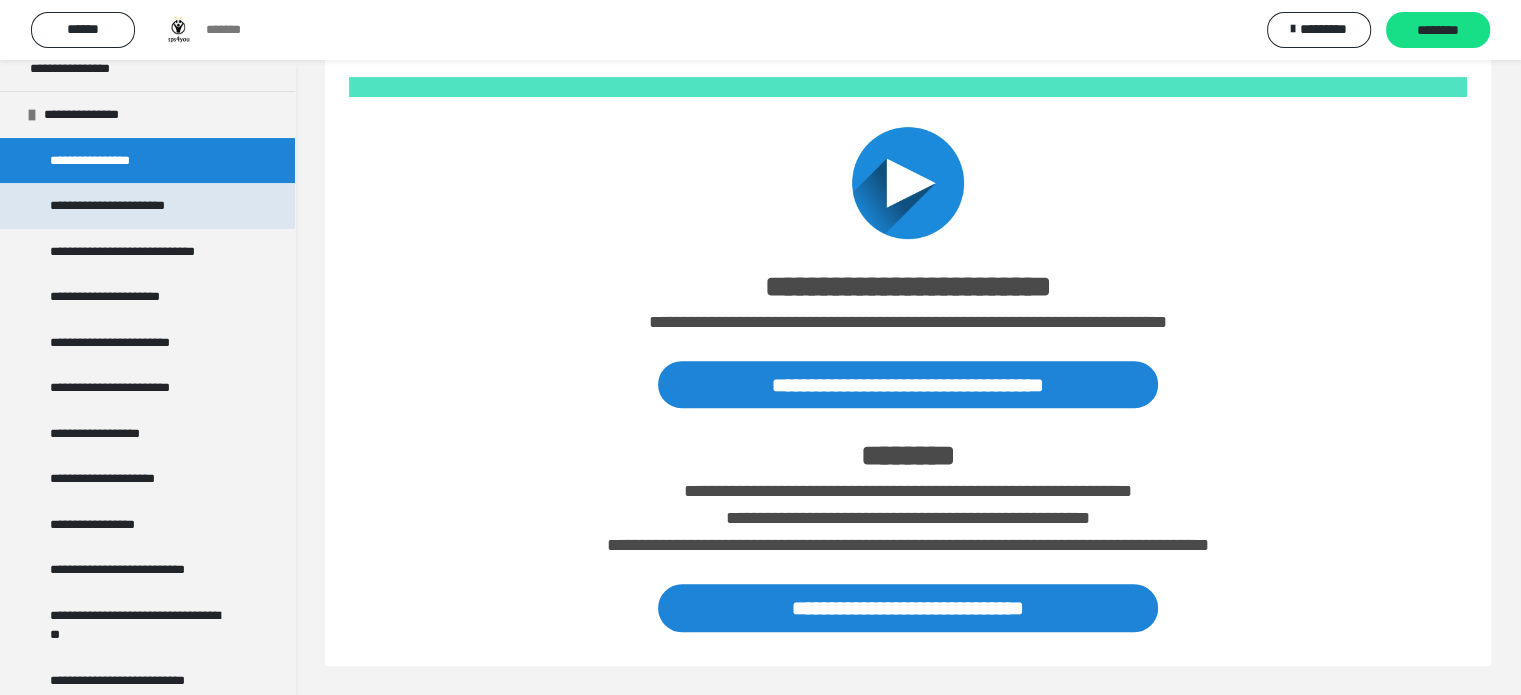 click on "**********" at bounding box center [123, 206] 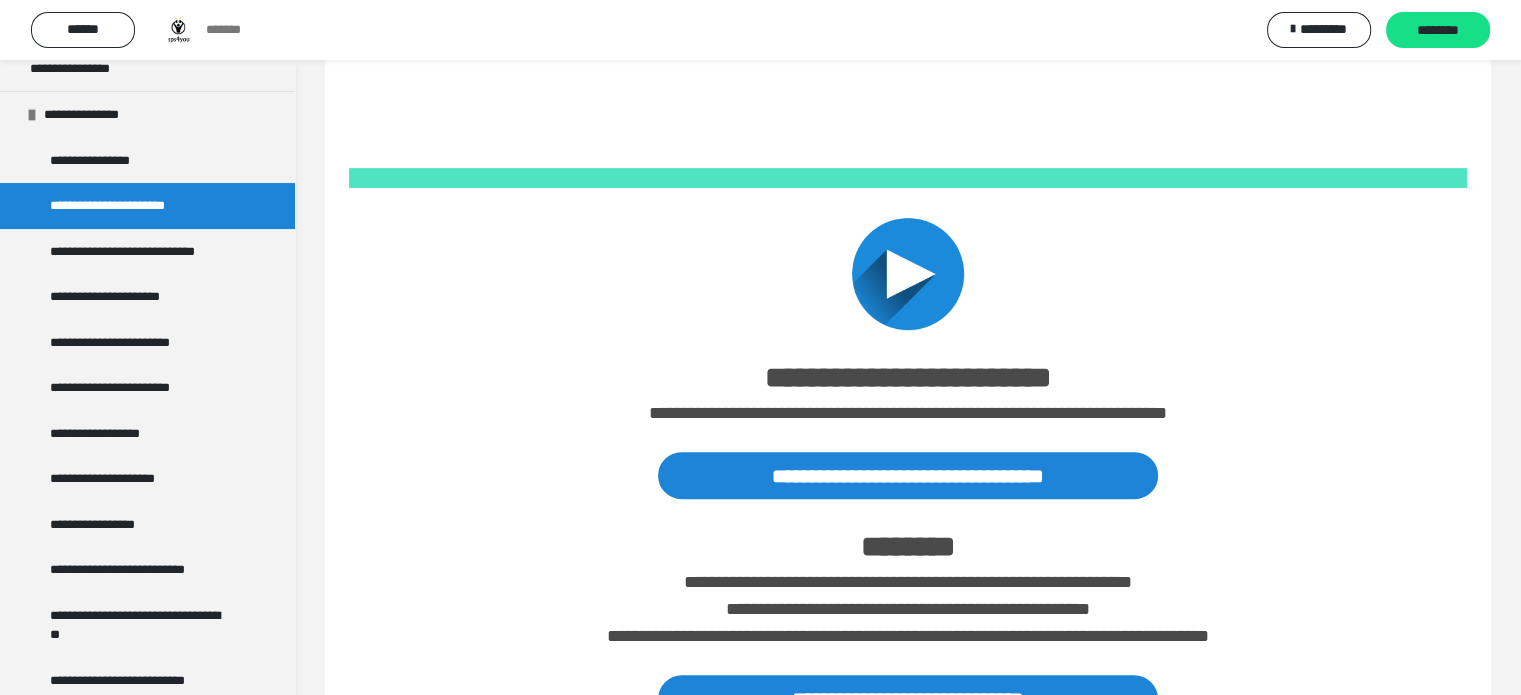 scroll, scrollTop: 755, scrollLeft: 0, axis: vertical 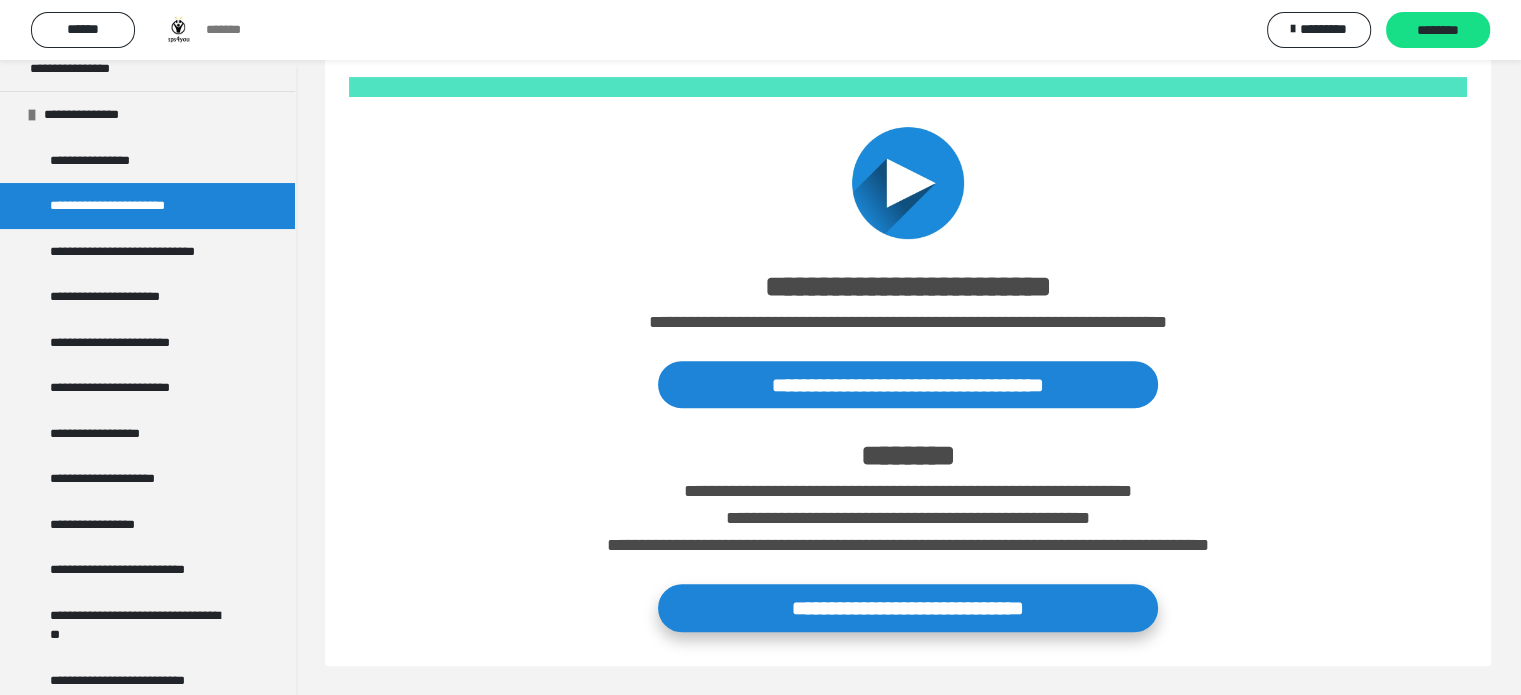click on "**********" at bounding box center (908, 607) 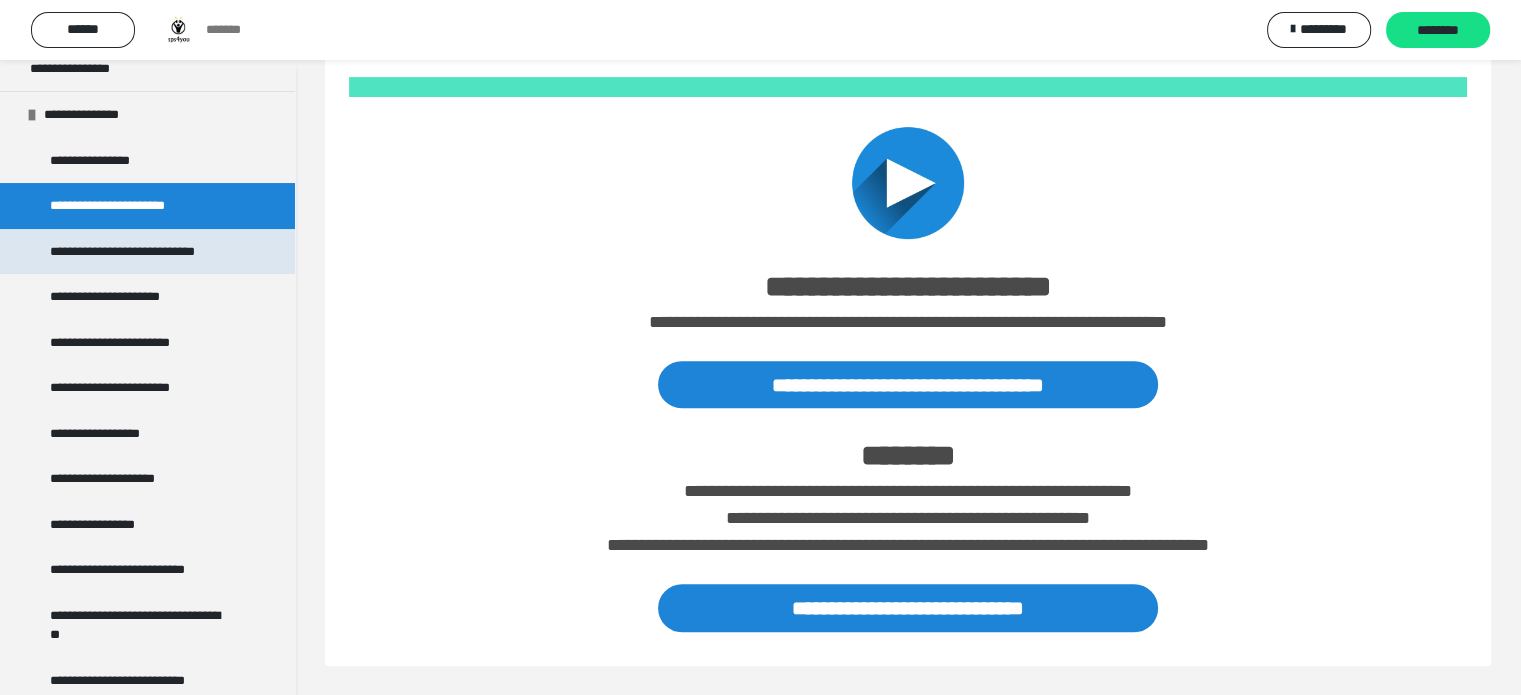 click on "**********" at bounding box center (140, 252) 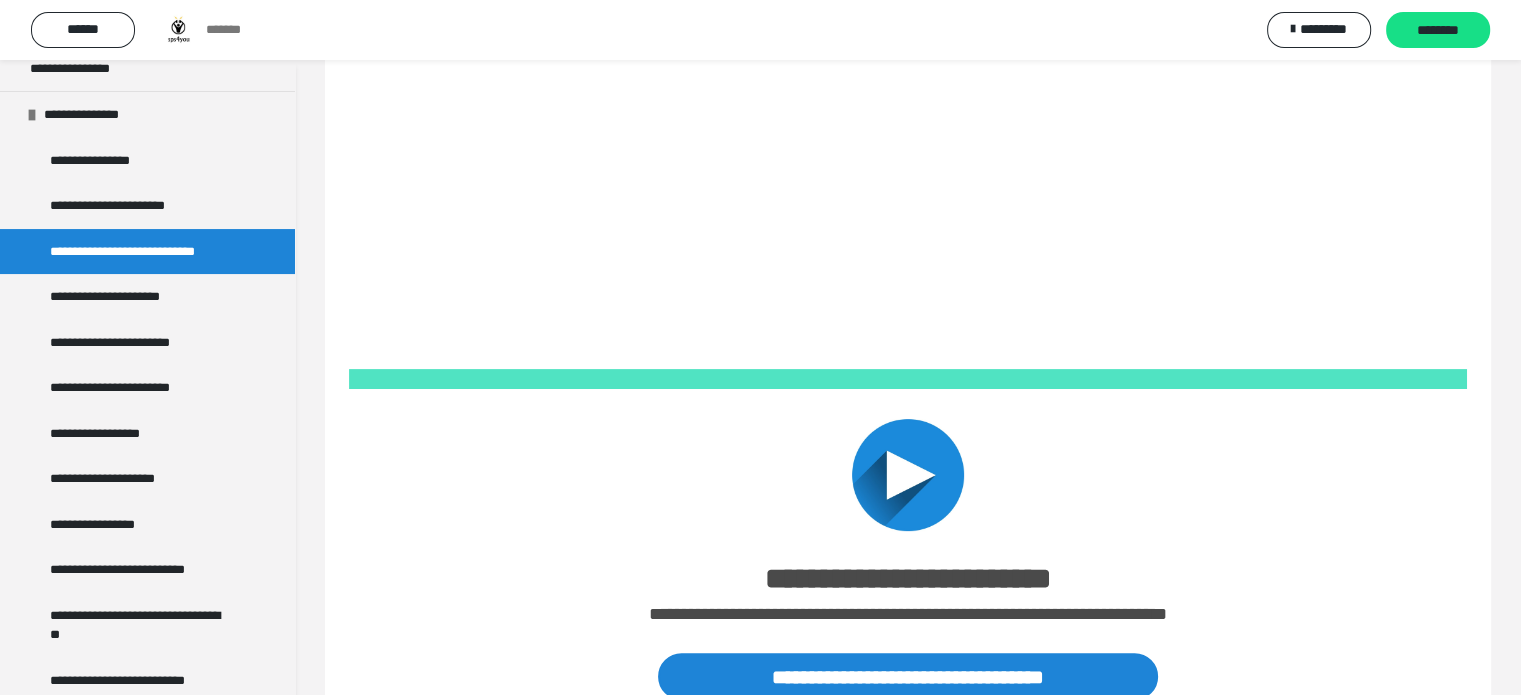 scroll, scrollTop: 755, scrollLeft: 0, axis: vertical 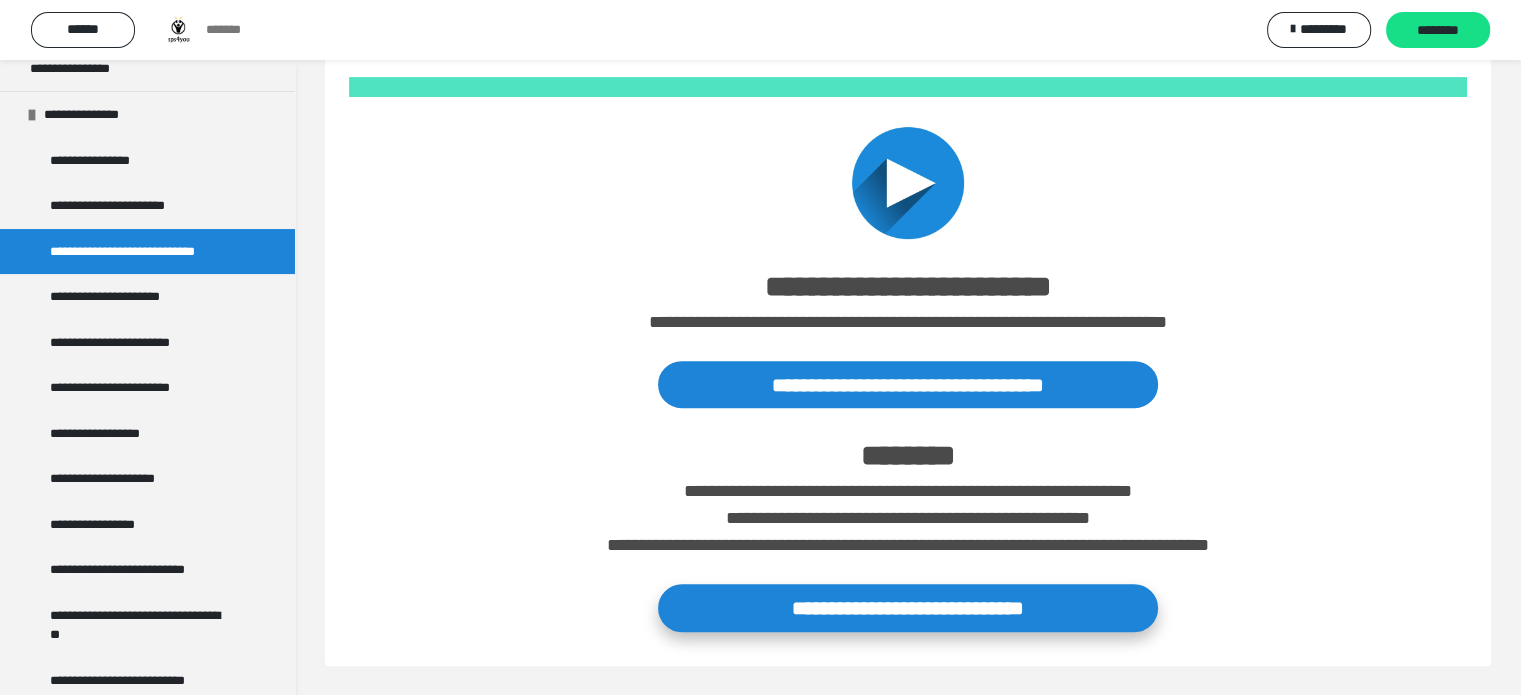 click on "**********" at bounding box center (908, 607) 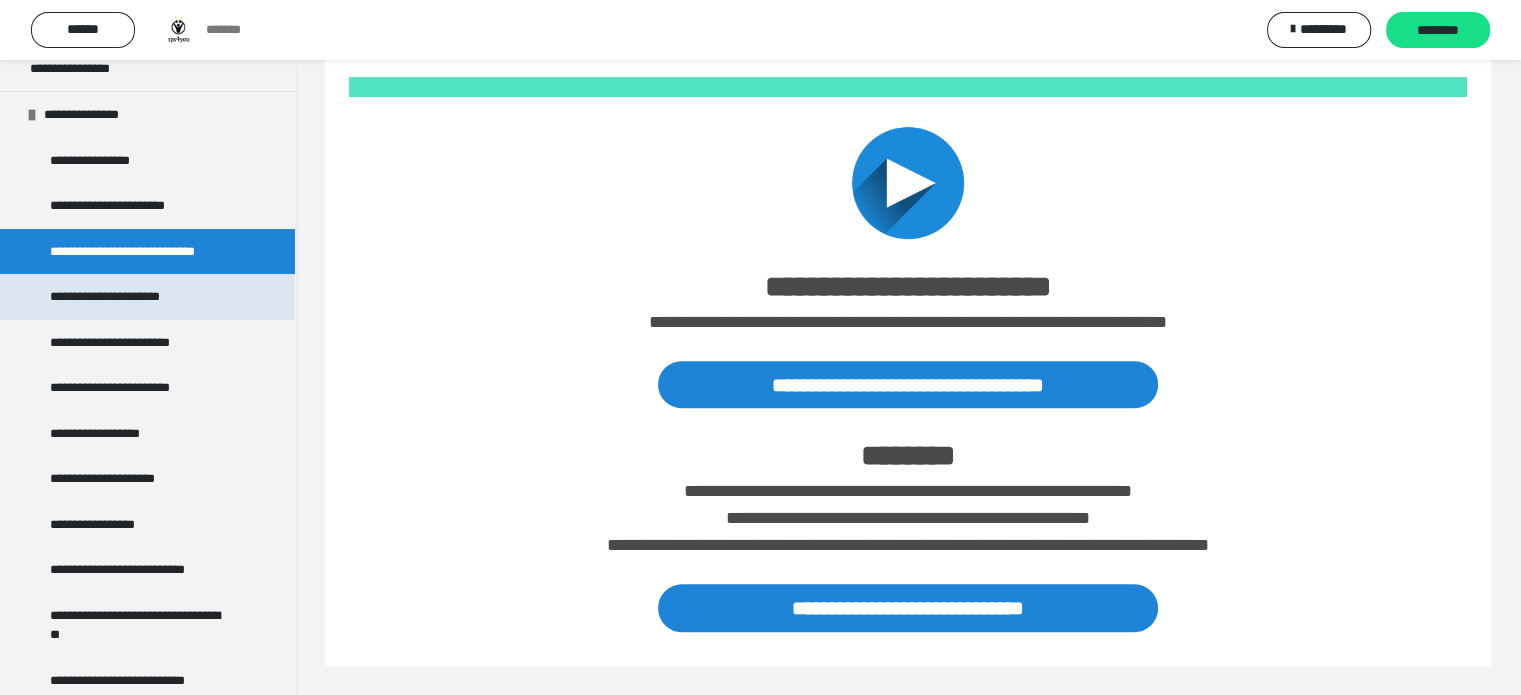 click on "**********" at bounding box center (124, 297) 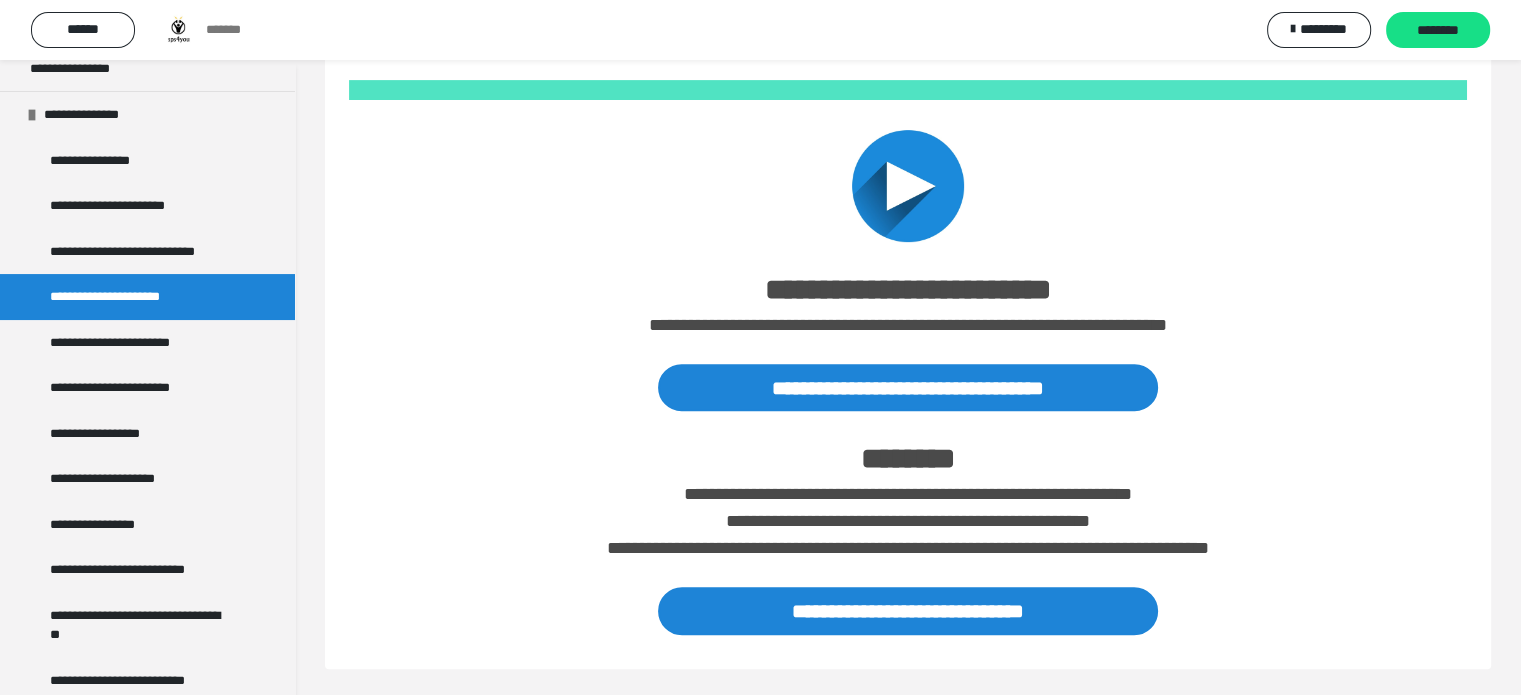 scroll, scrollTop: 755, scrollLeft: 0, axis: vertical 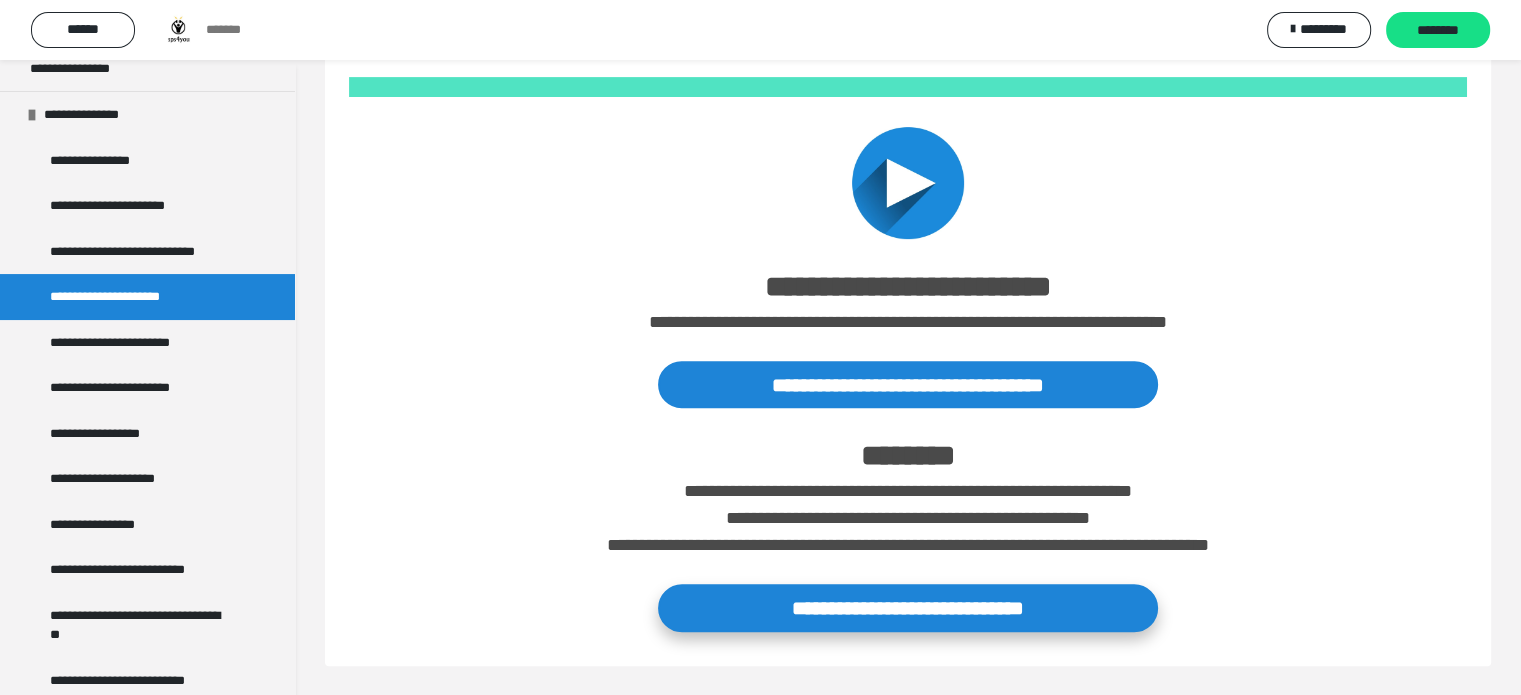 click on "**********" at bounding box center [908, 607] 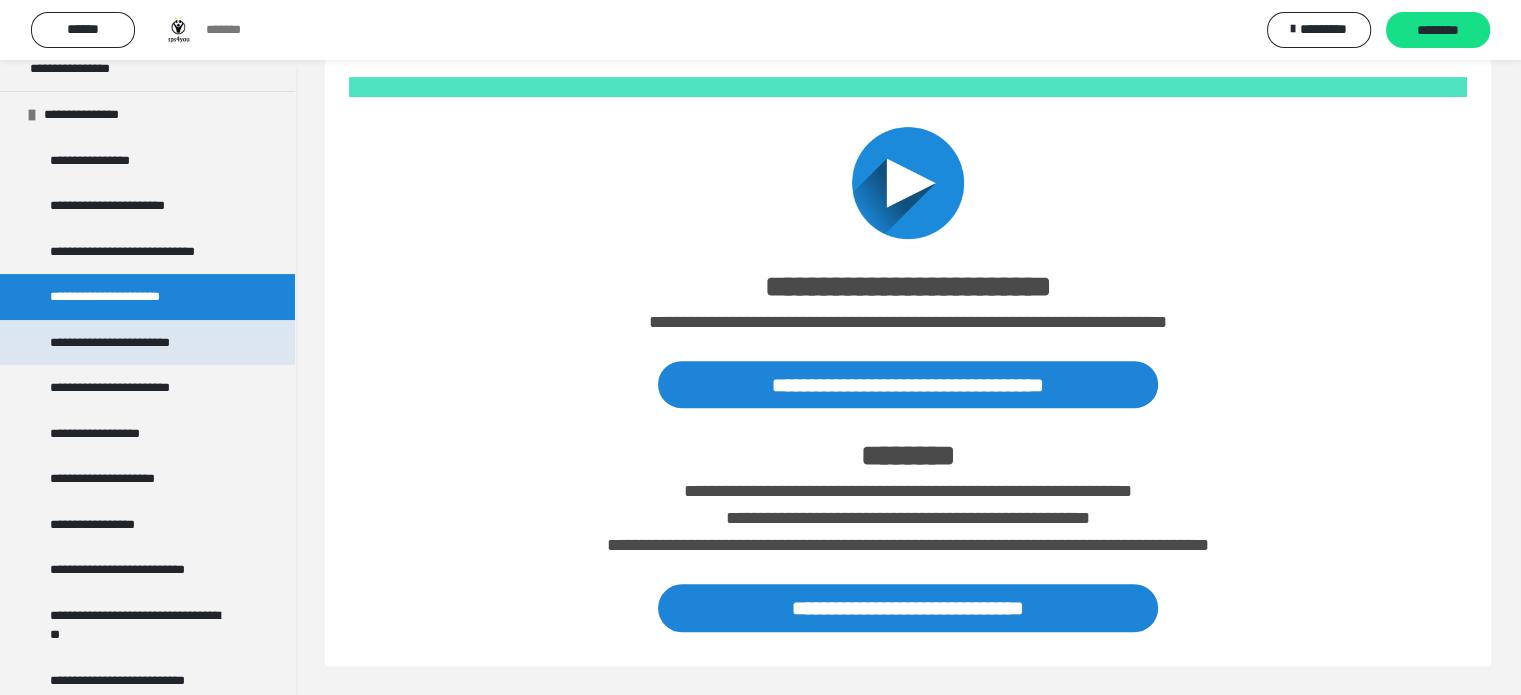 click on "**********" at bounding box center (129, 343) 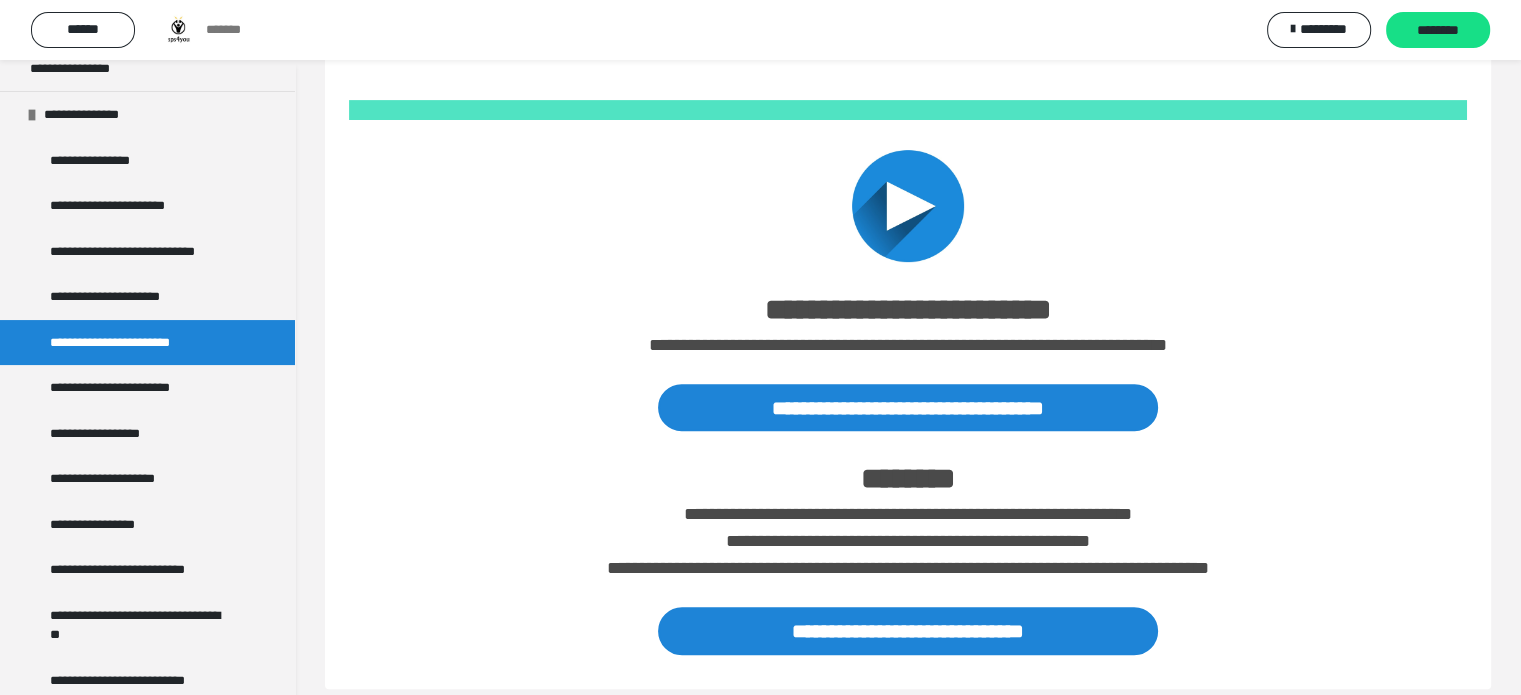 scroll, scrollTop: 755, scrollLeft: 0, axis: vertical 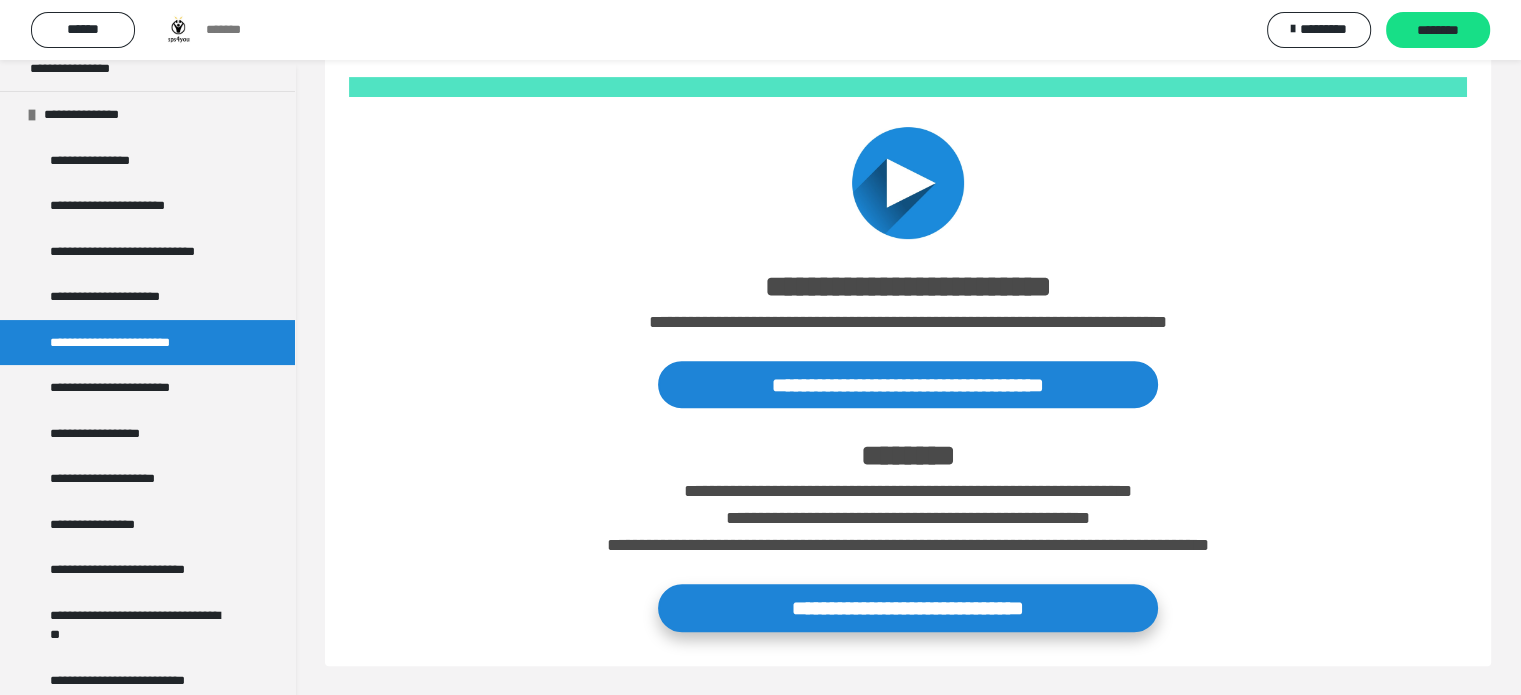 click on "**********" at bounding box center [908, 607] 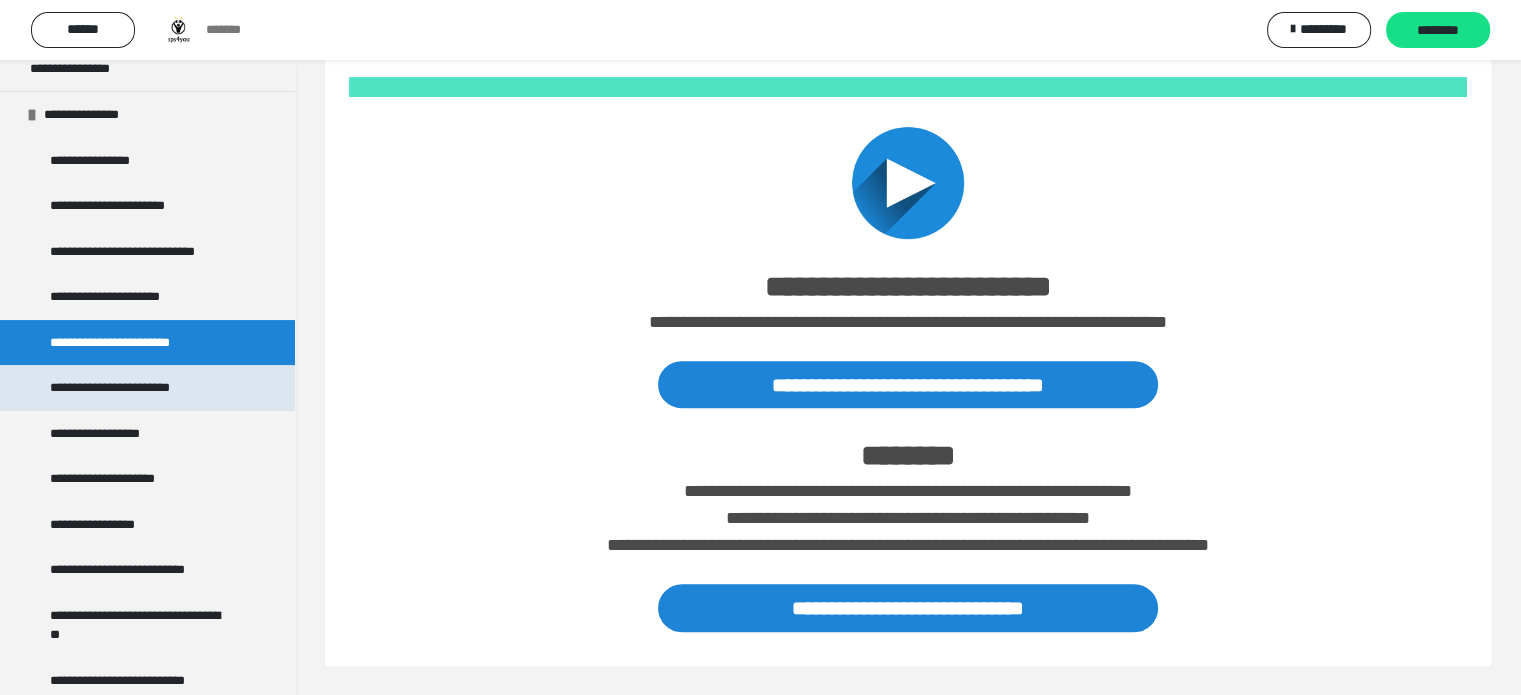 click on "**********" at bounding box center [135, 388] 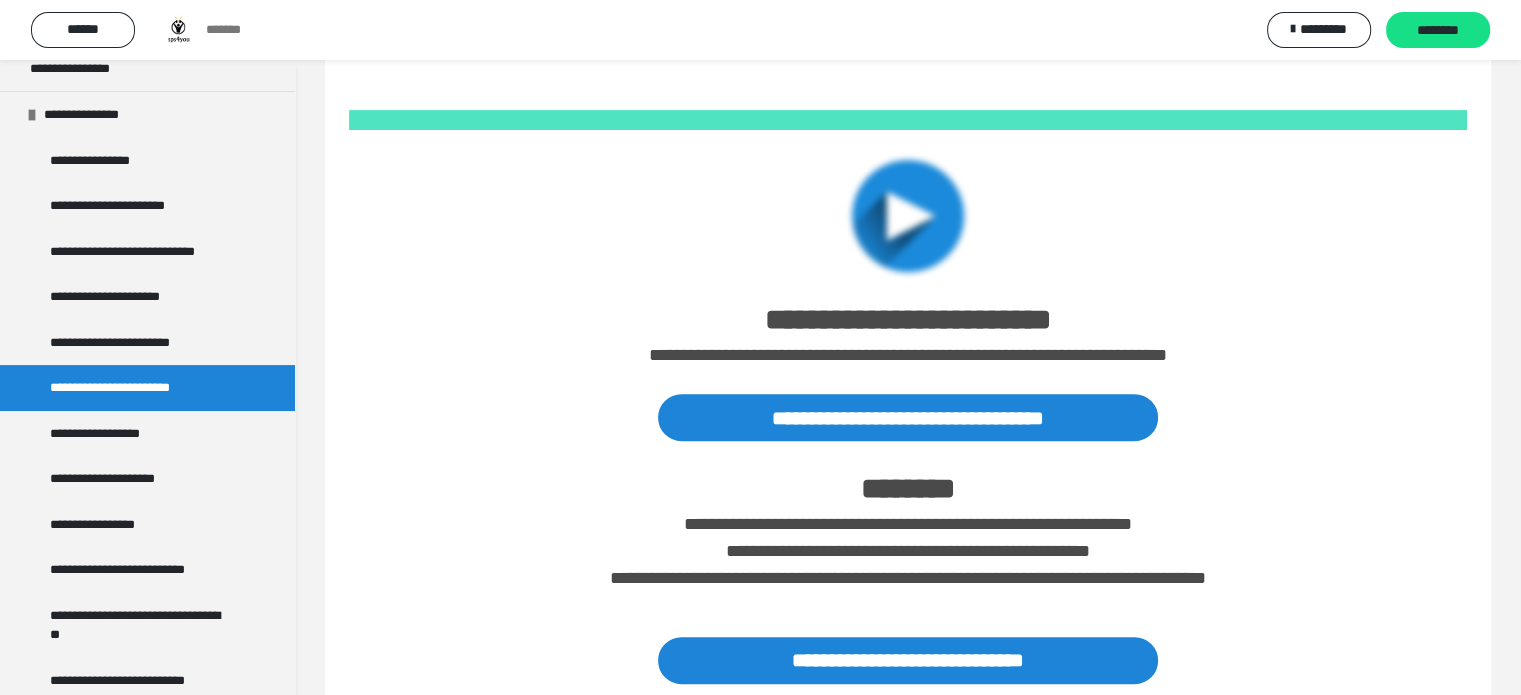 scroll, scrollTop: 775, scrollLeft: 0, axis: vertical 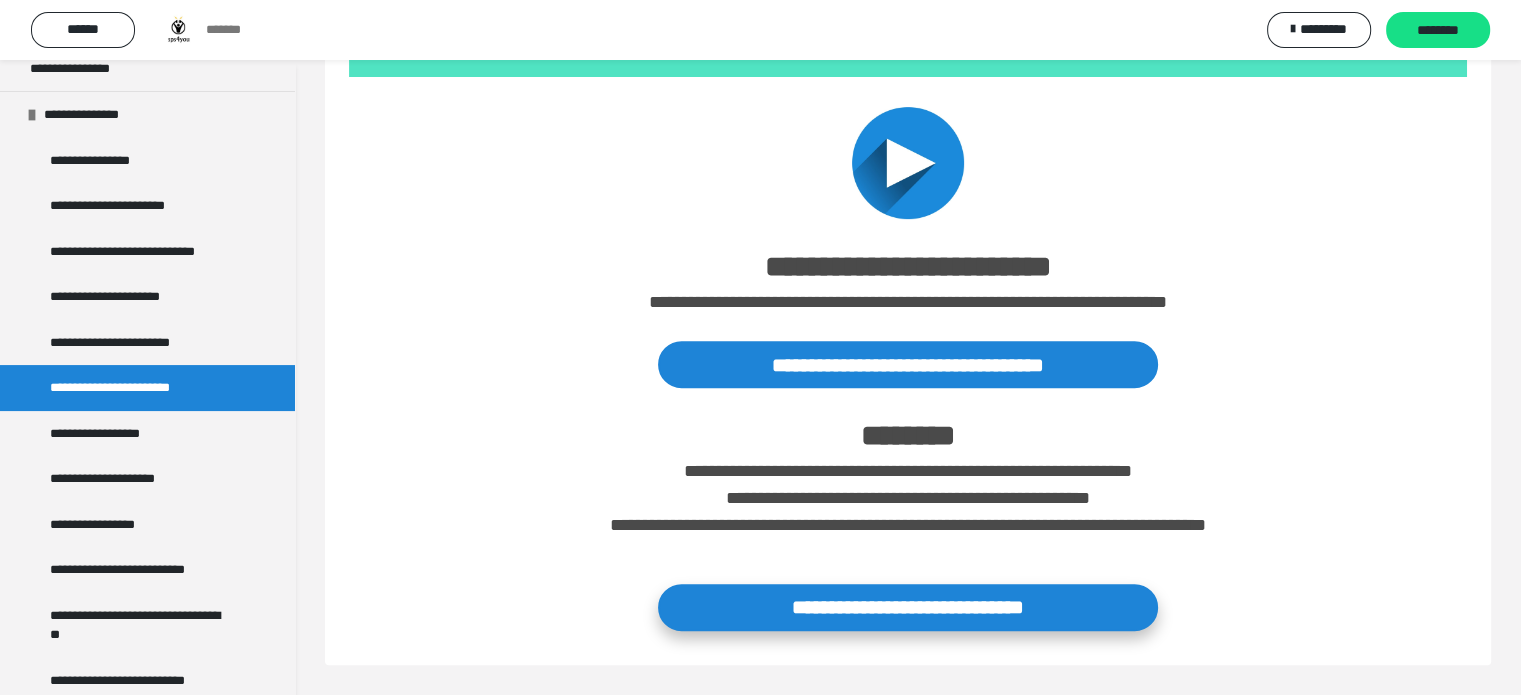 click on "**********" at bounding box center [908, 607] 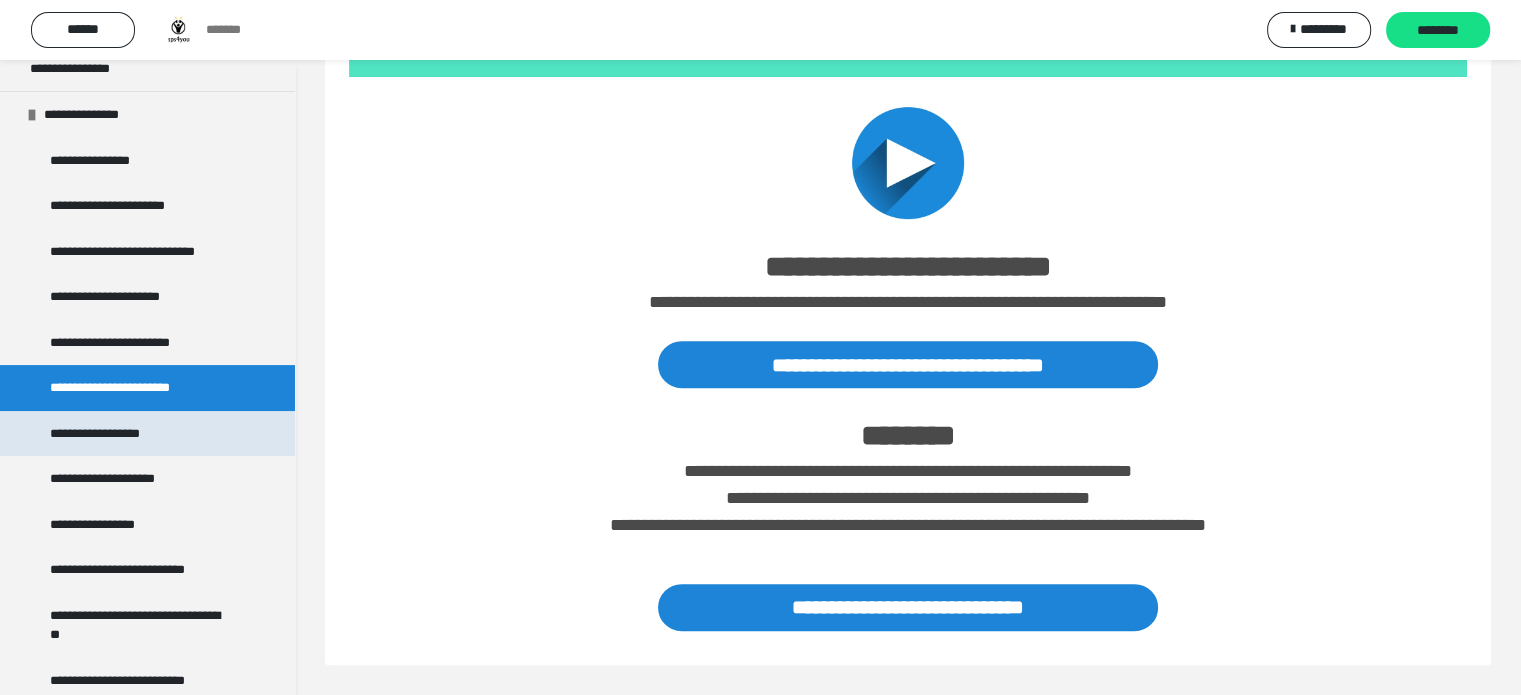 click on "**********" at bounding box center [147, 434] 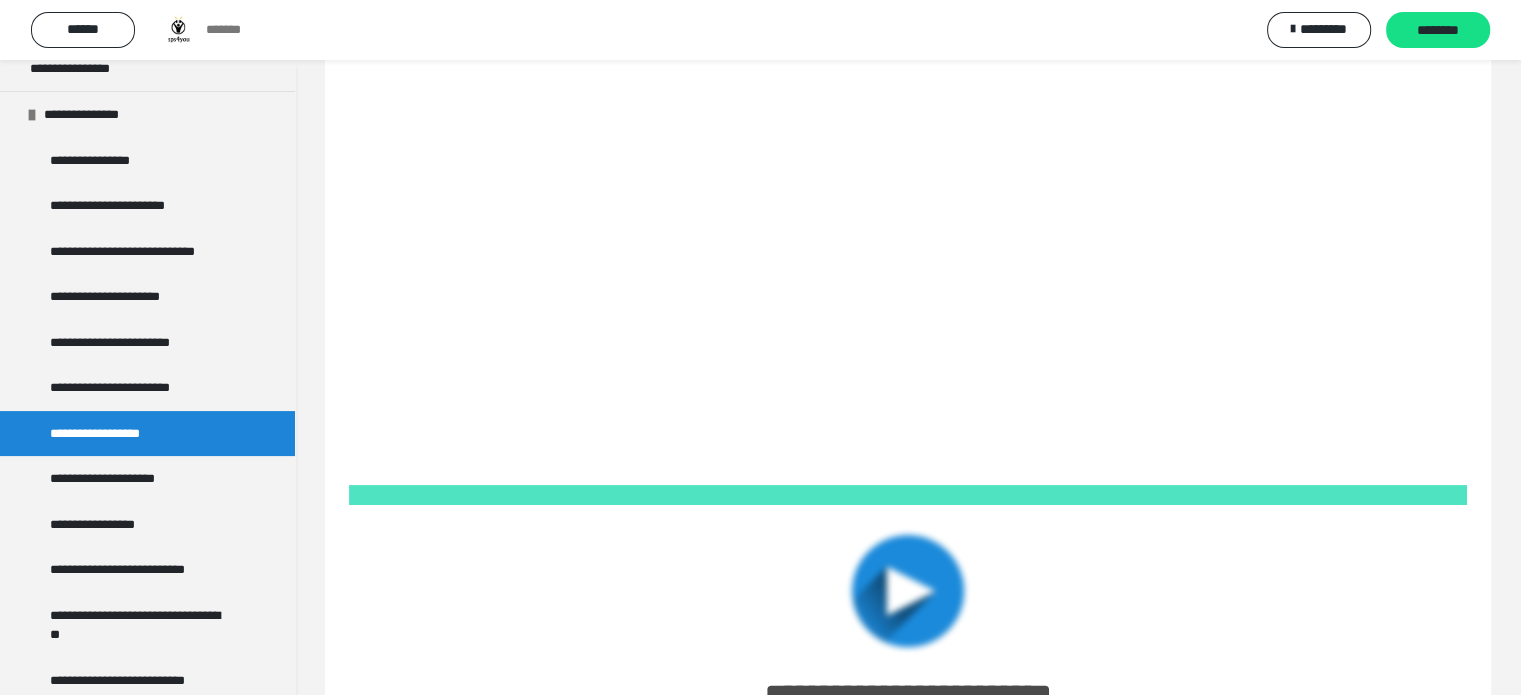 scroll, scrollTop: 755, scrollLeft: 0, axis: vertical 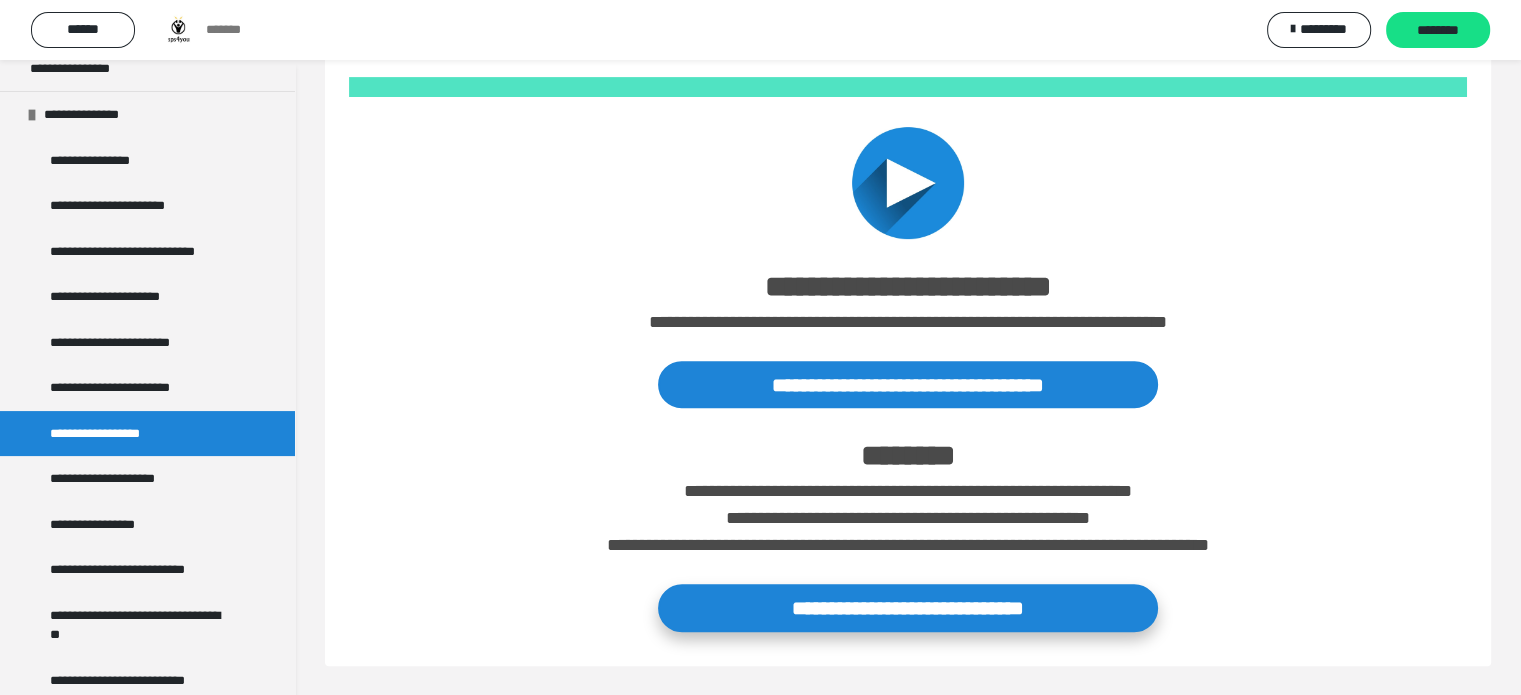 click on "**********" at bounding box center [908, 607] 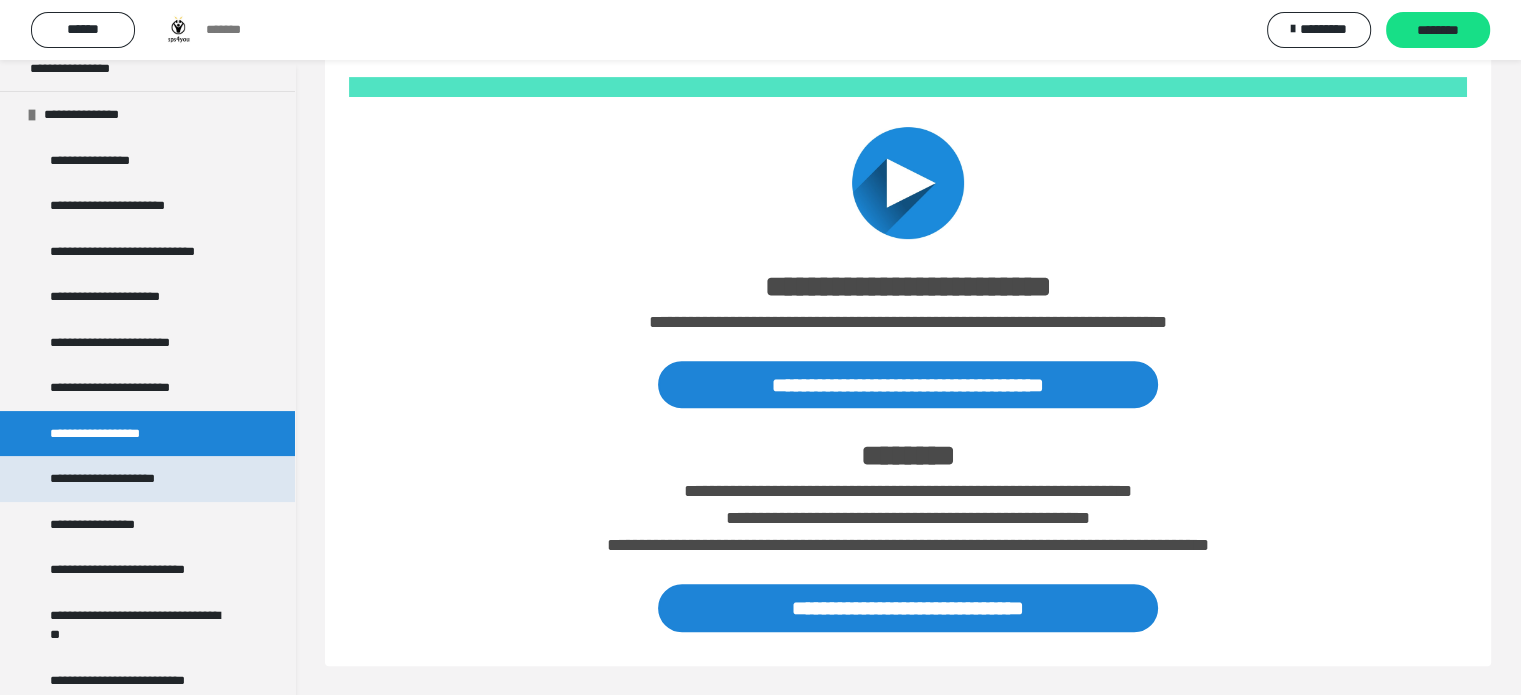 click on "**********" at bounding box center (147, 479) 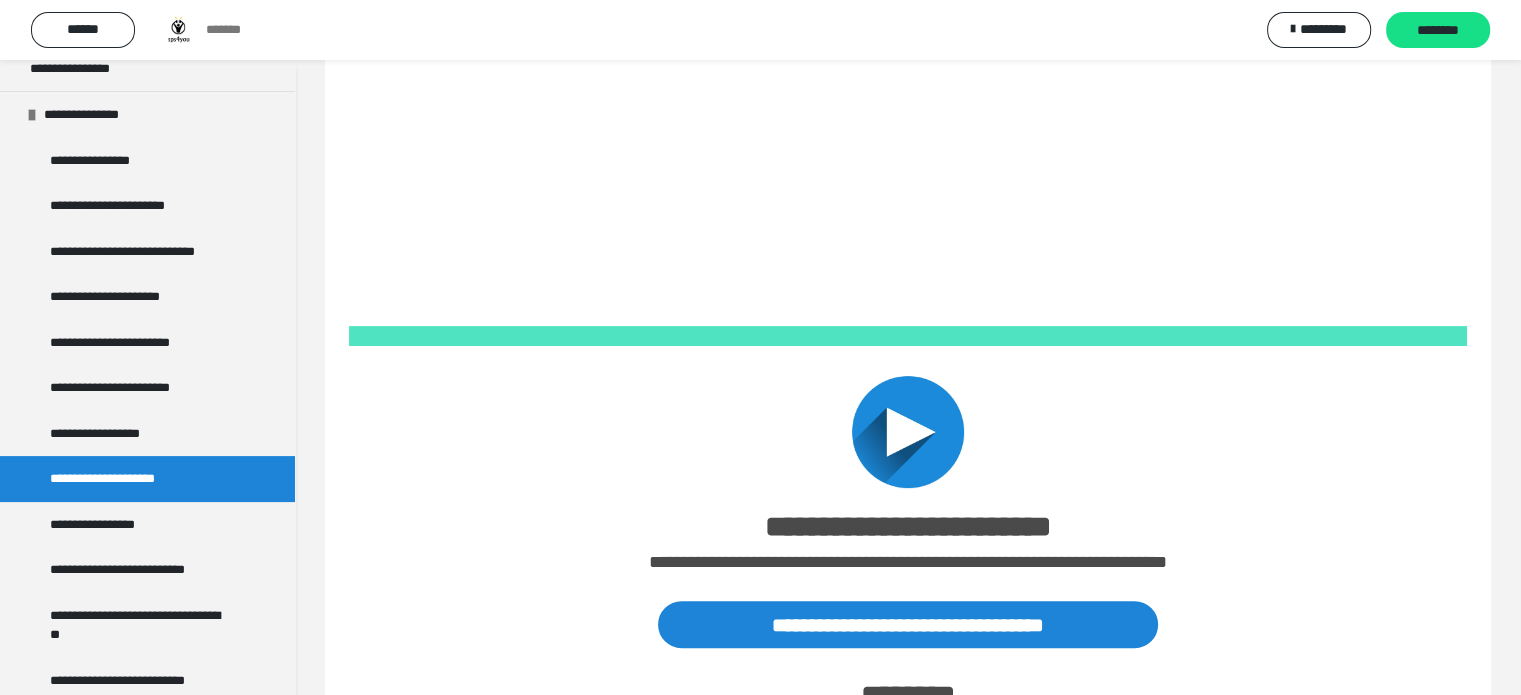 scroll, scrollTop: 746, scrollLeft: 0, axis: vertical 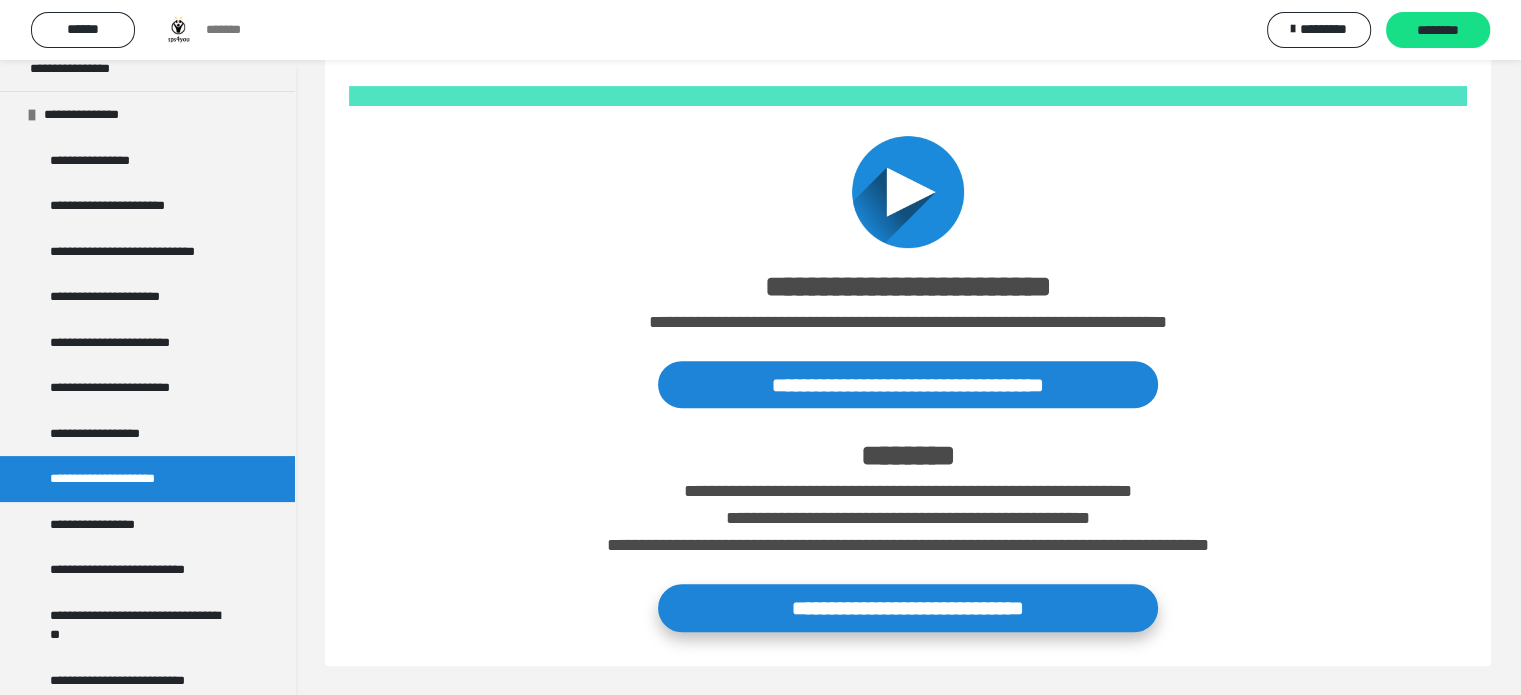 click on "**********" at bounding box center (908, 607) 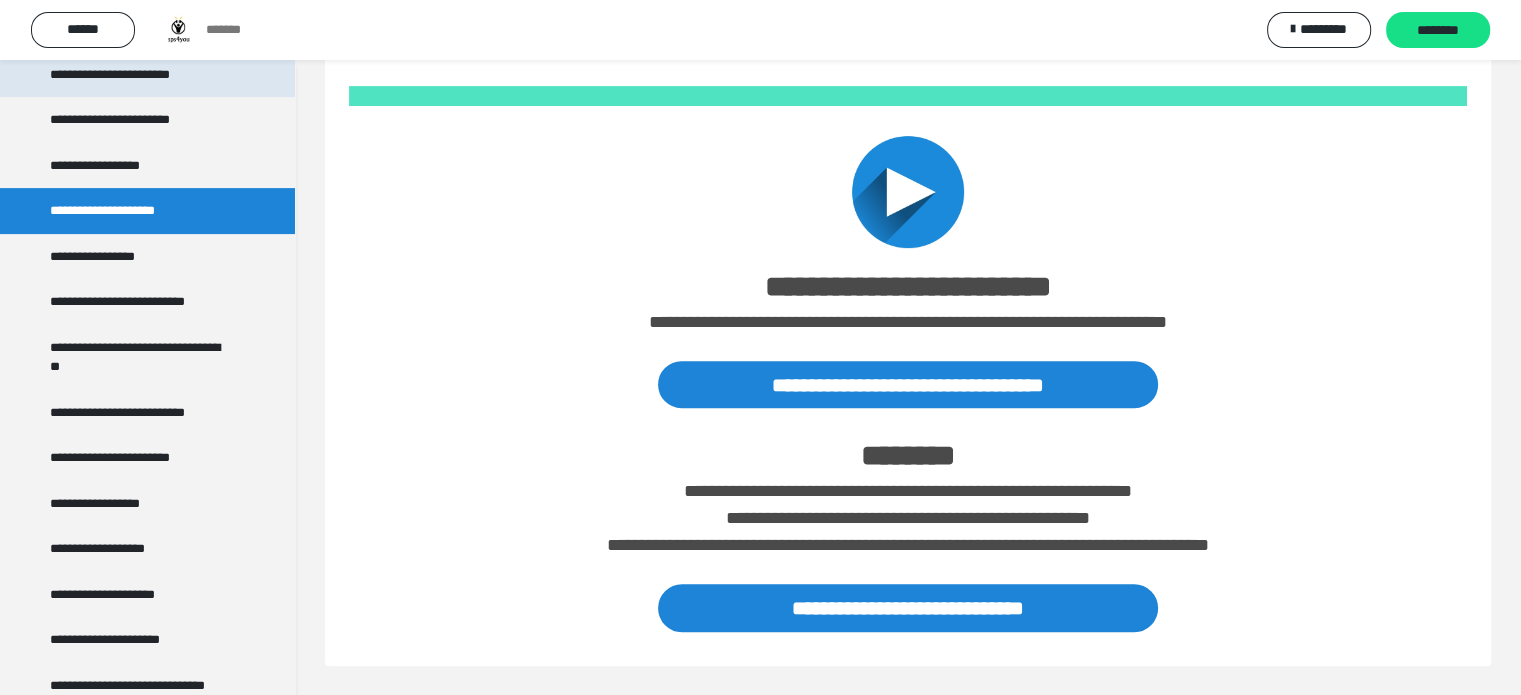 scroll, scrollTop: 583, scrollLeft: 0, axis: vertical 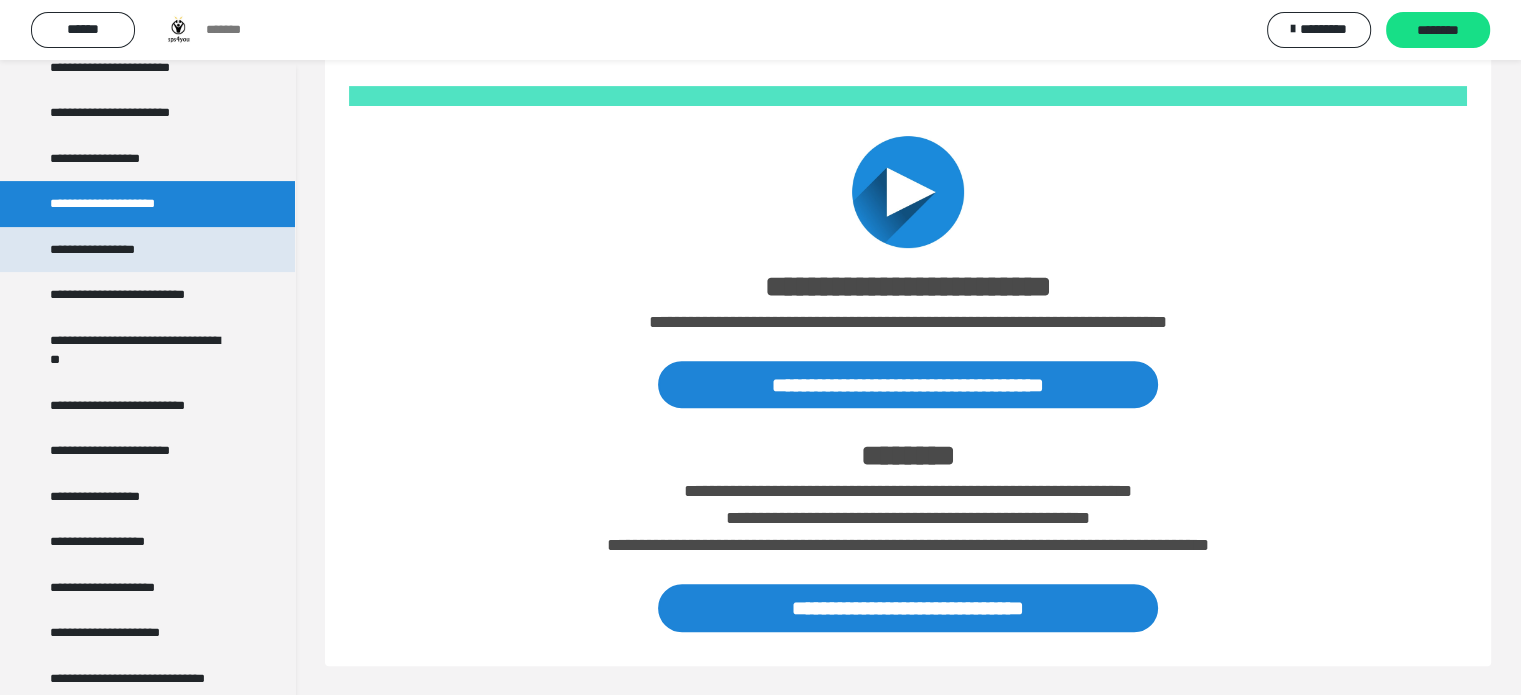 click on "**********" at bounding box center [147, 250] 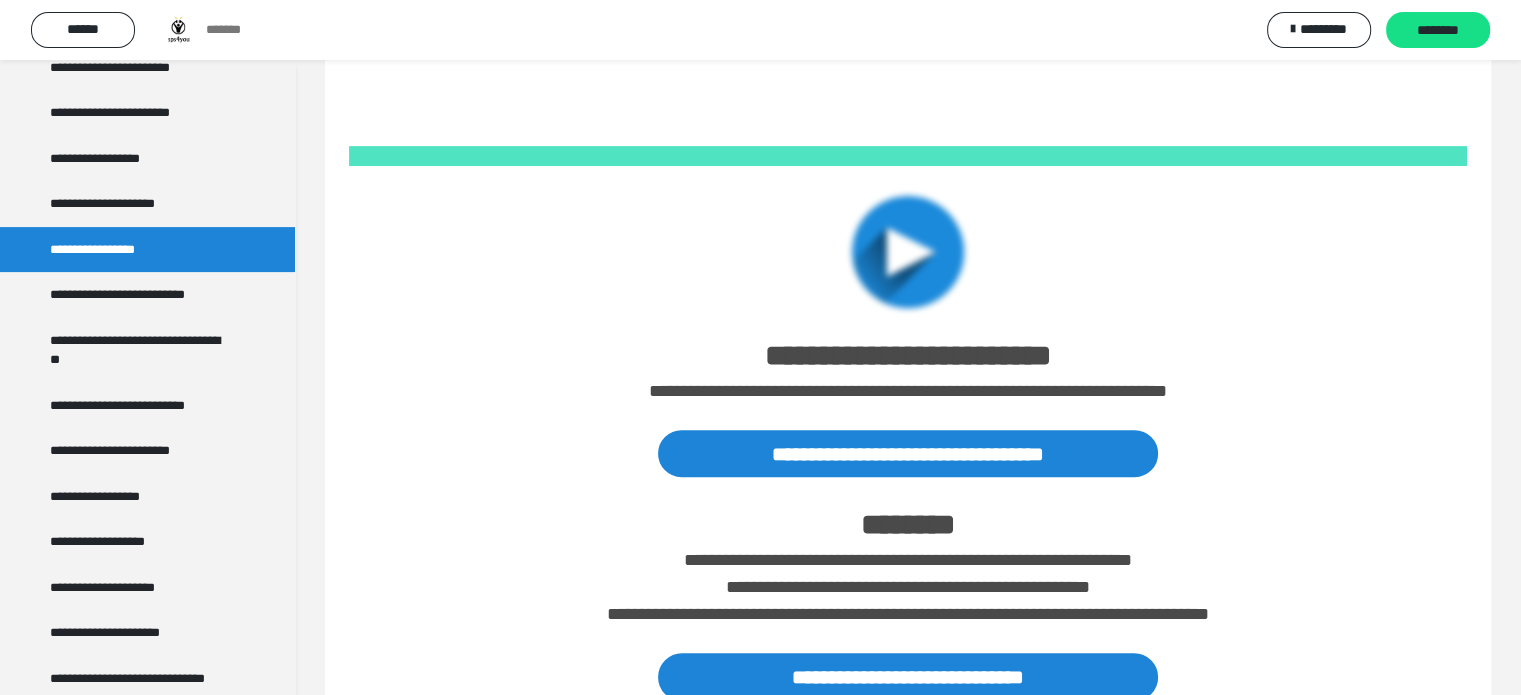 scroll, scrollTop: 755, scrollLeft: 0, axis: vertical 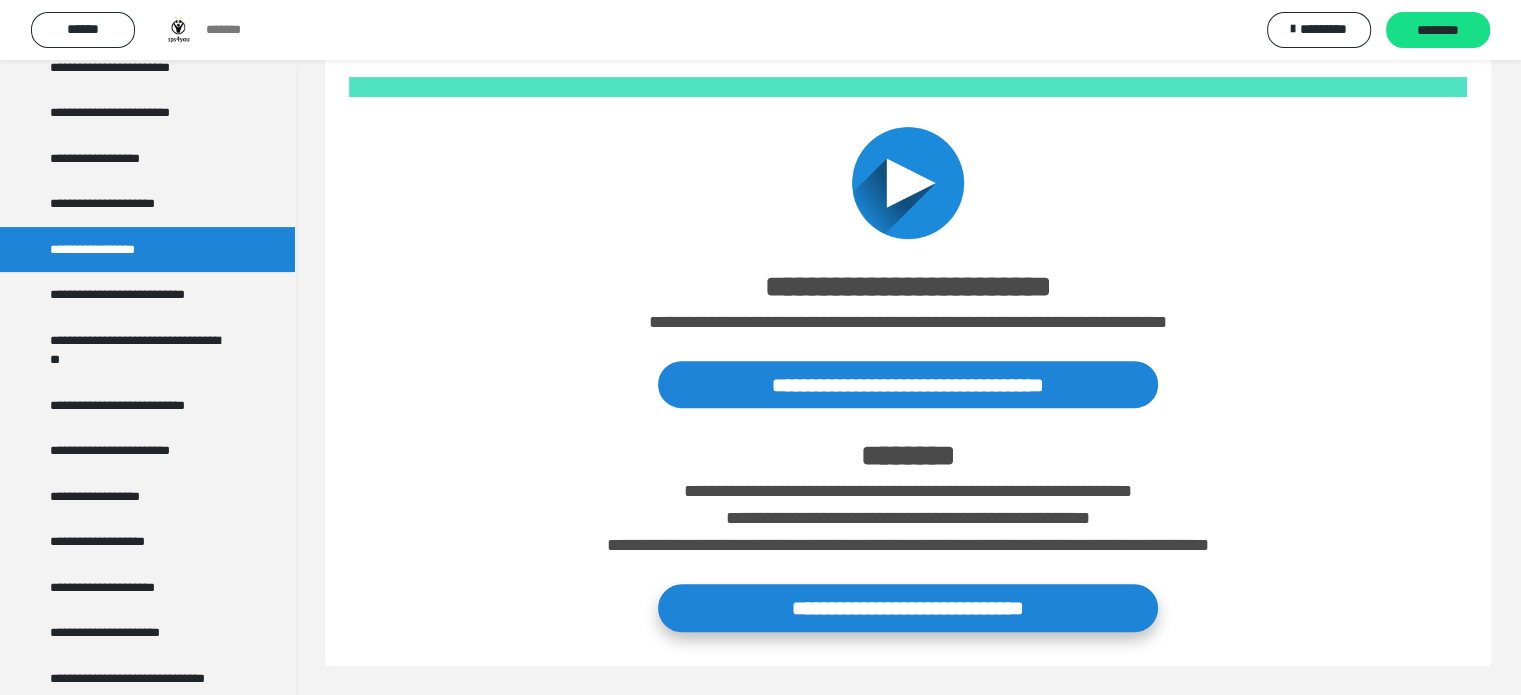 click on "**********" at bounding box center [908, 607] 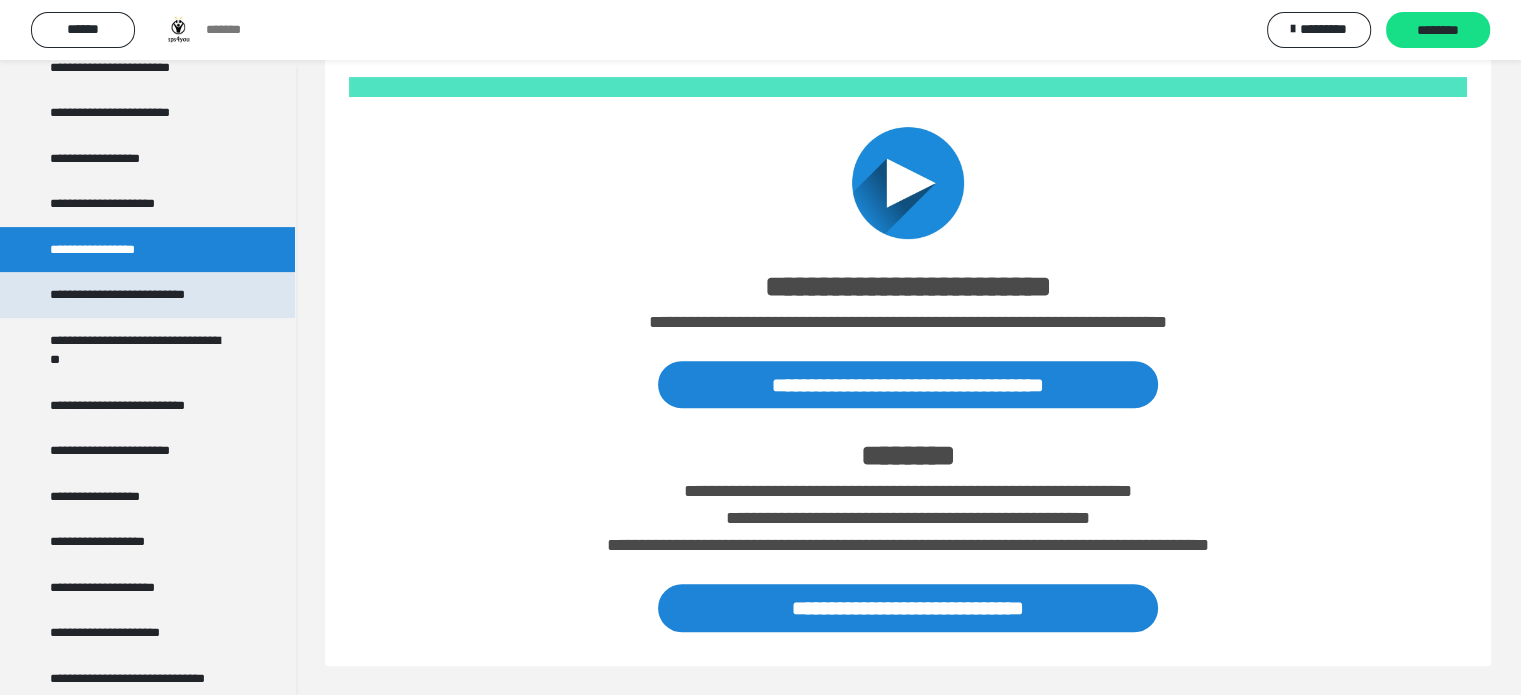 click on "**********" at bounding box center (147, 295) 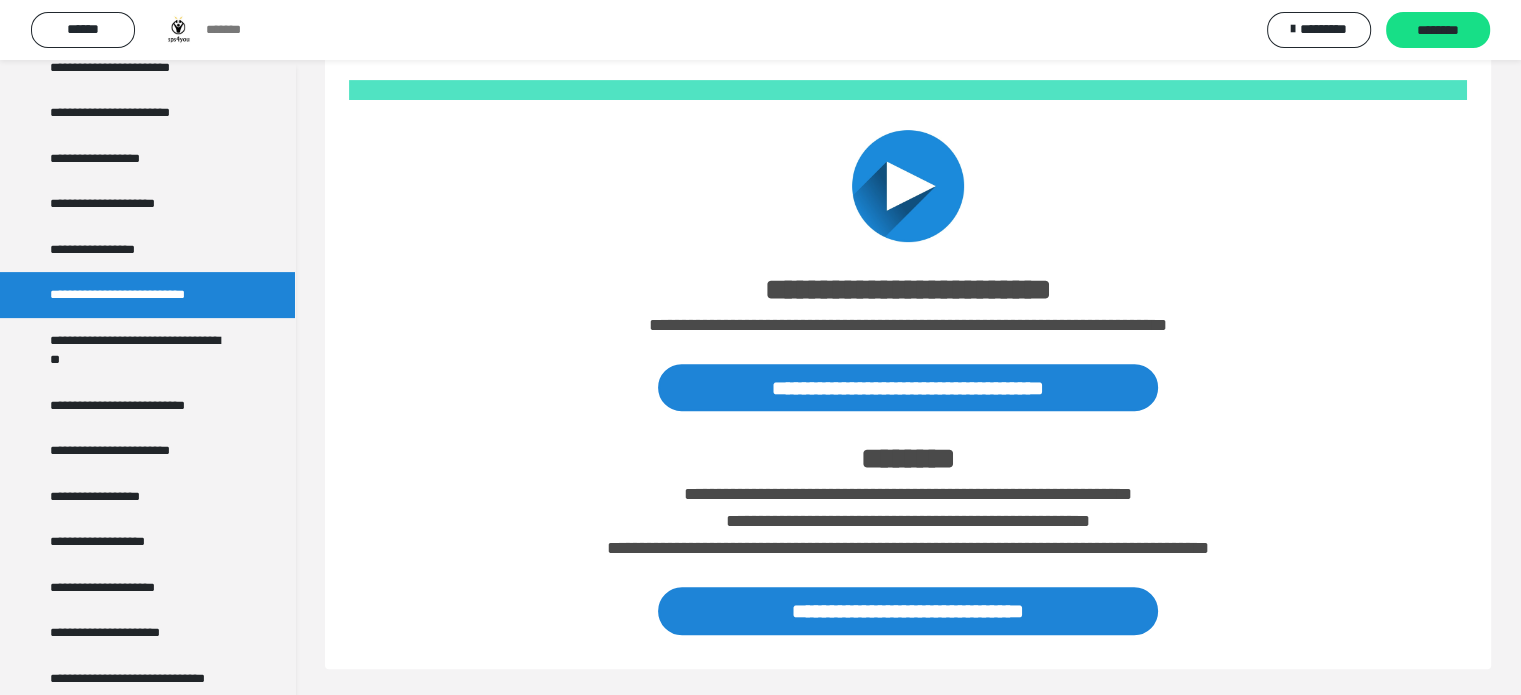 scroll, scrollTop: 755, scrollLeft: 0, axis: vertical 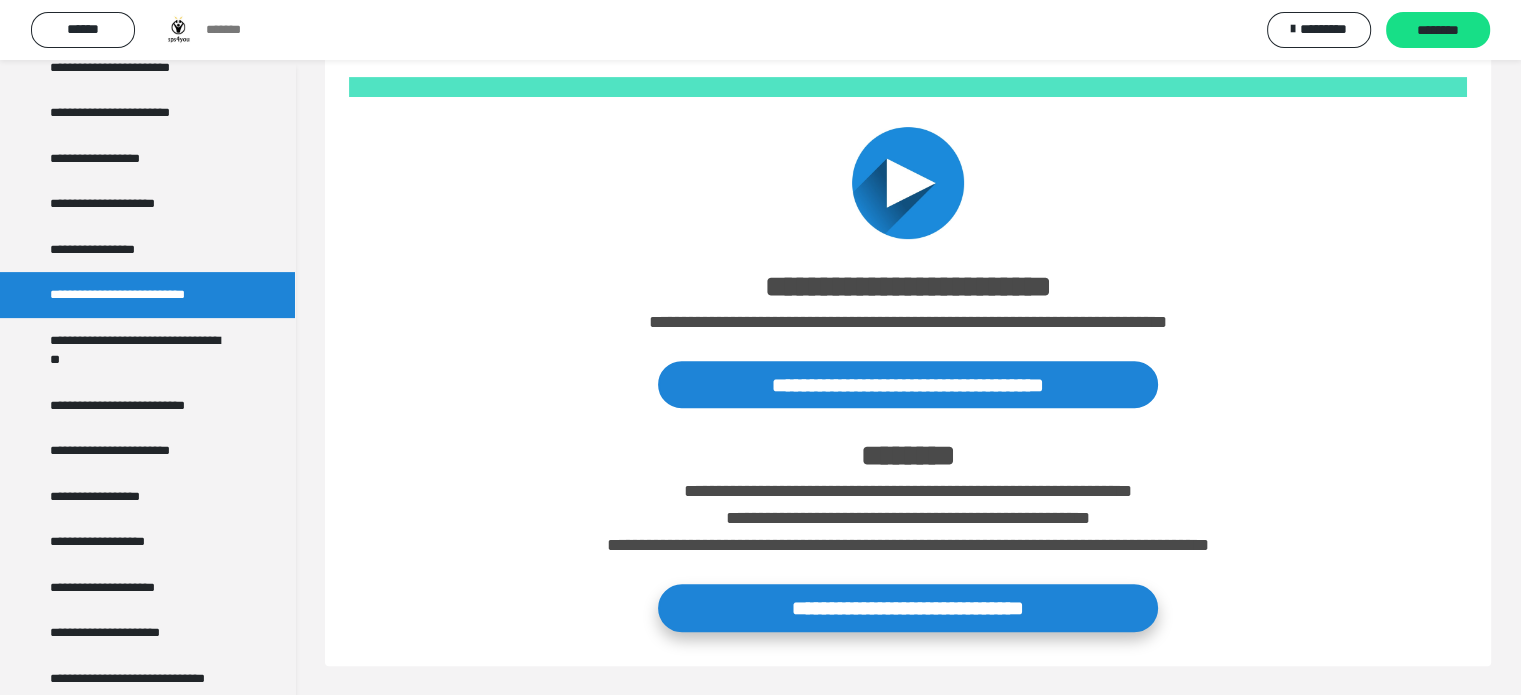 click on "**********" at bounding box center [908, 607] 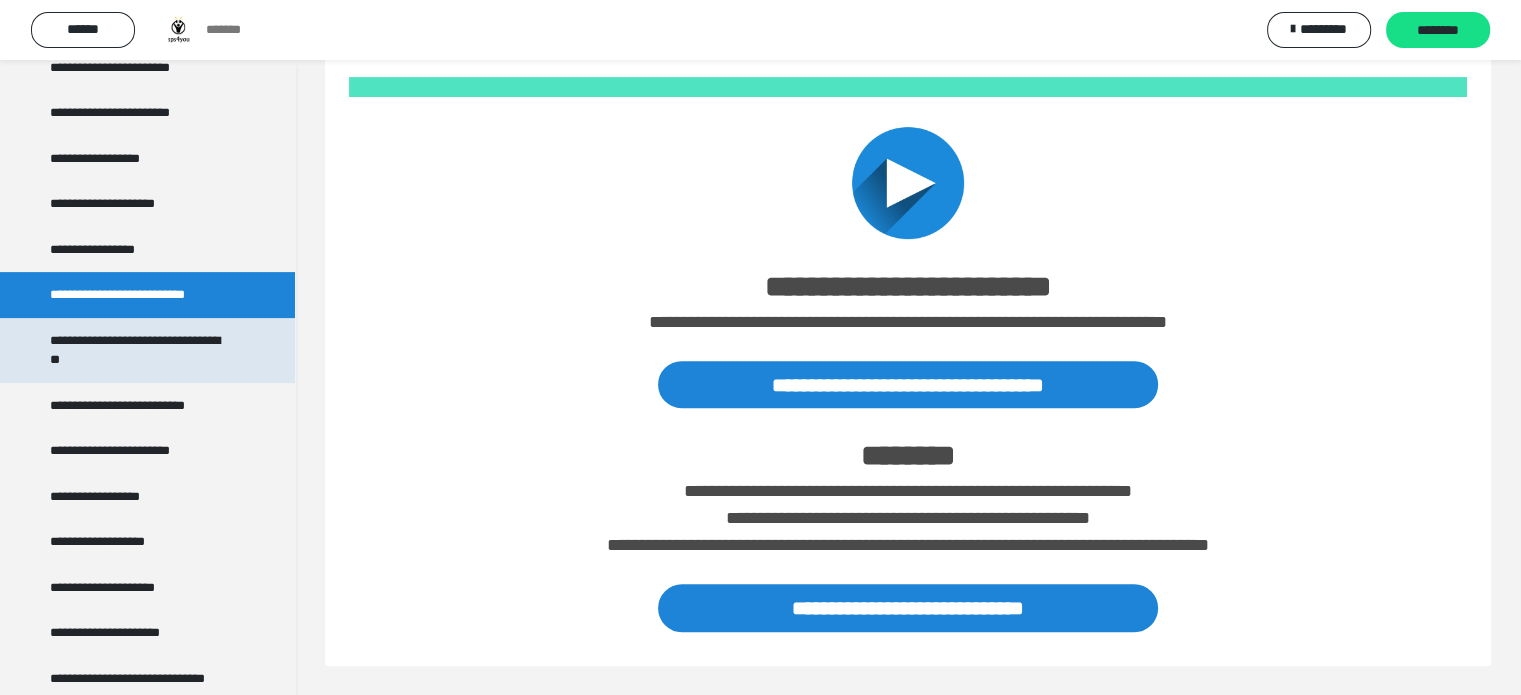 click on "**********" at bounding box center [142, 350] 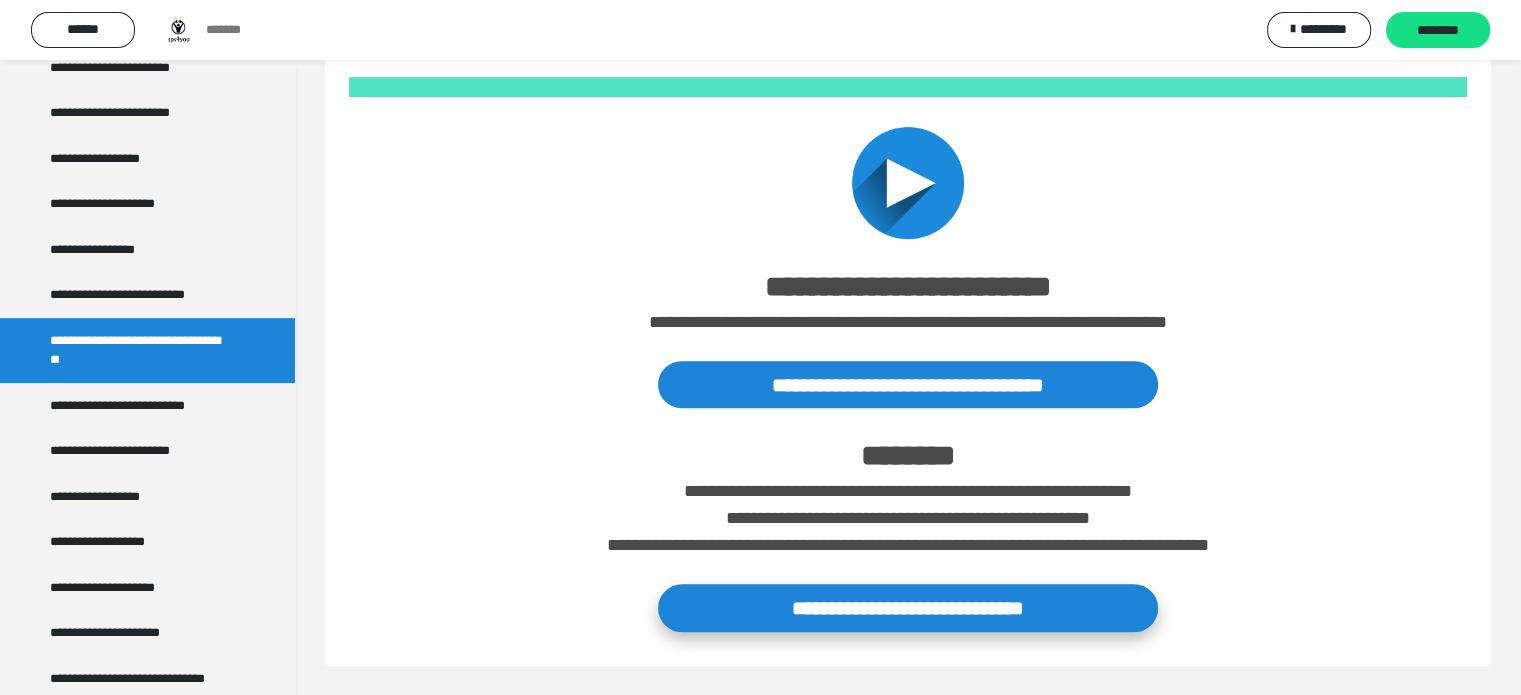 scroll, scrollTop: 754, scrollLeft: 0, axis: vertical 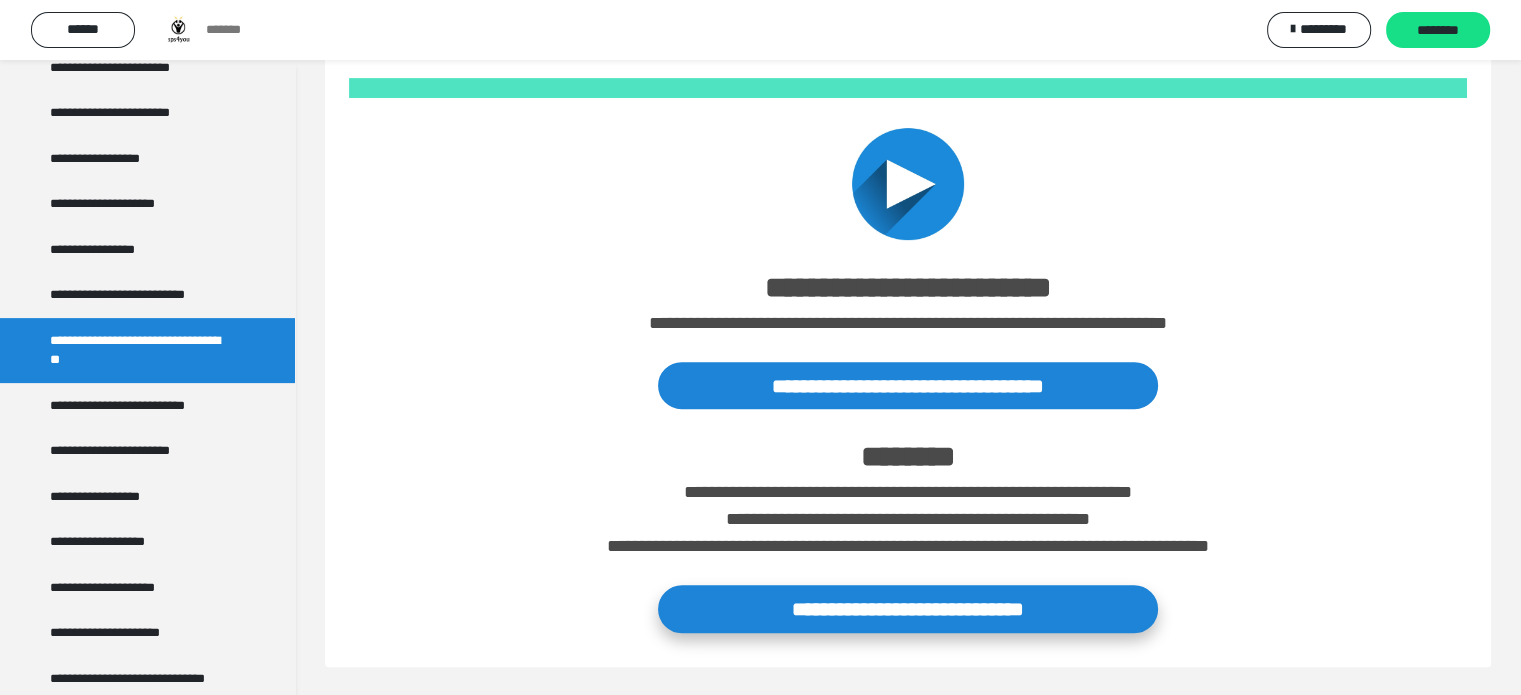 click on "**********" at bounding box center [908, 608] 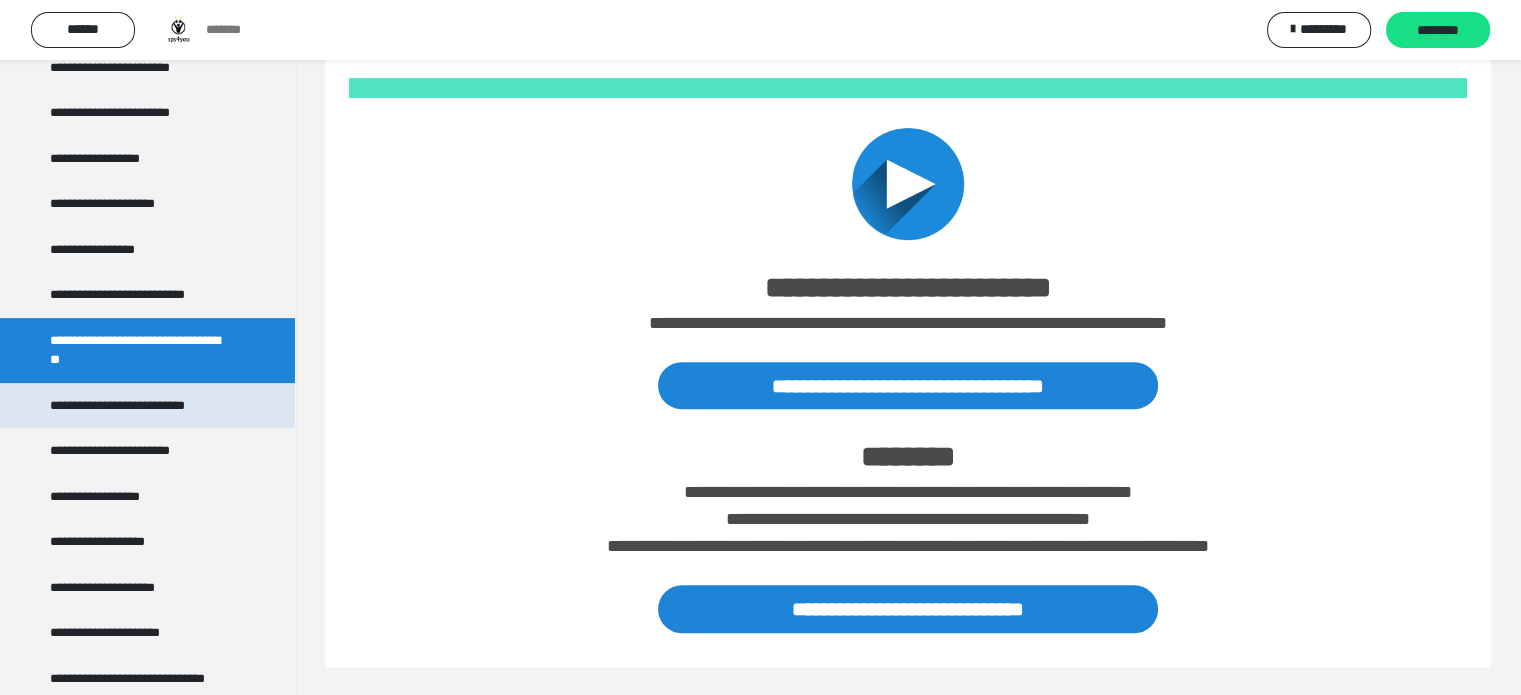 click on "**********" at bounding box center [147, 406] 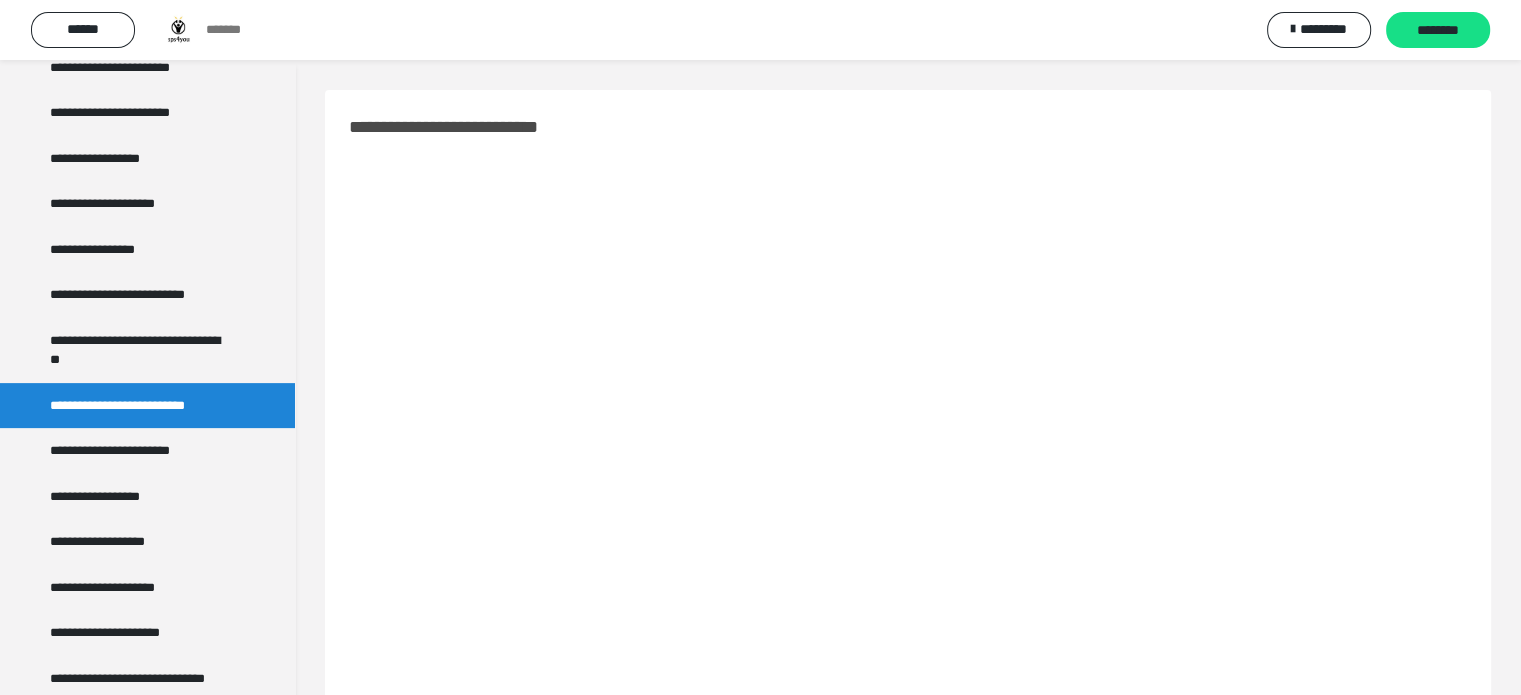scroll, scrollTop: 755, scrollLeft: 0, axis: vertical 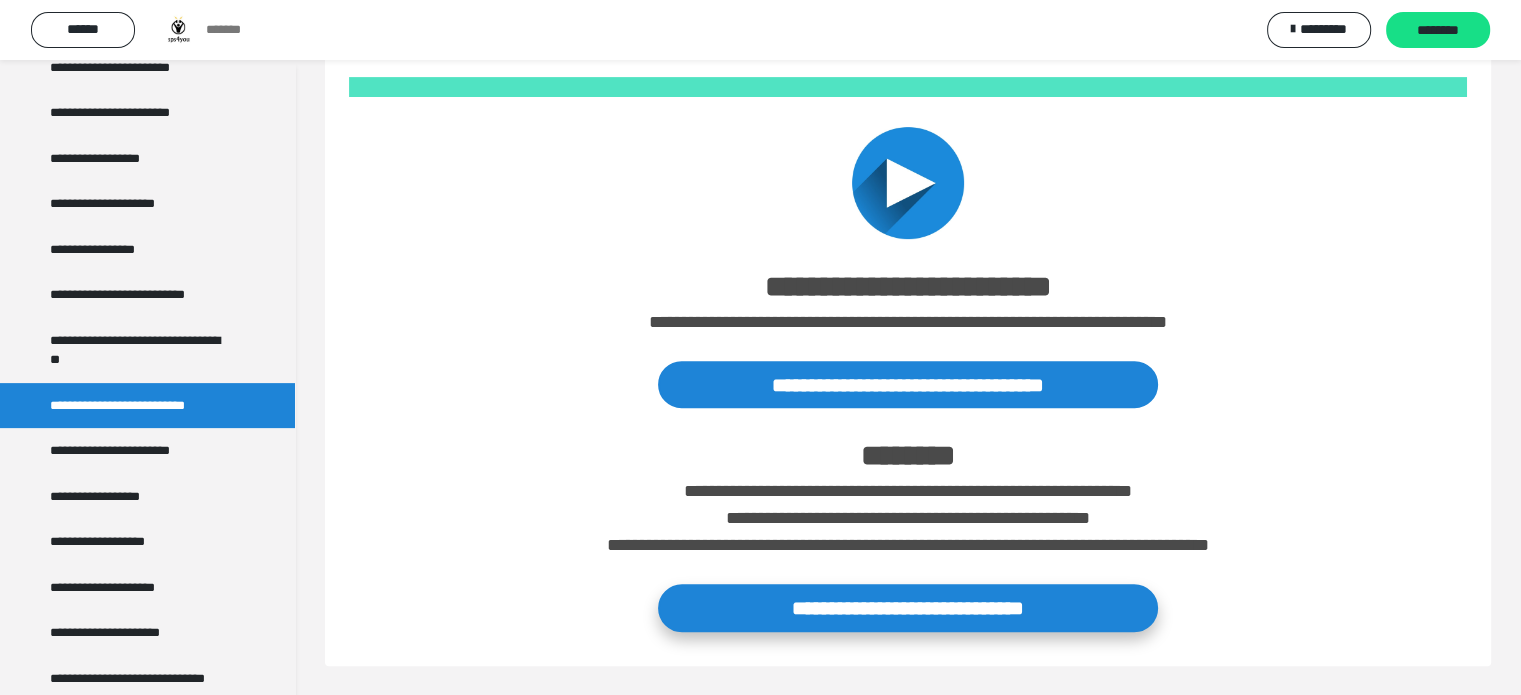 click on "**********" at bounding box center [908, 607] 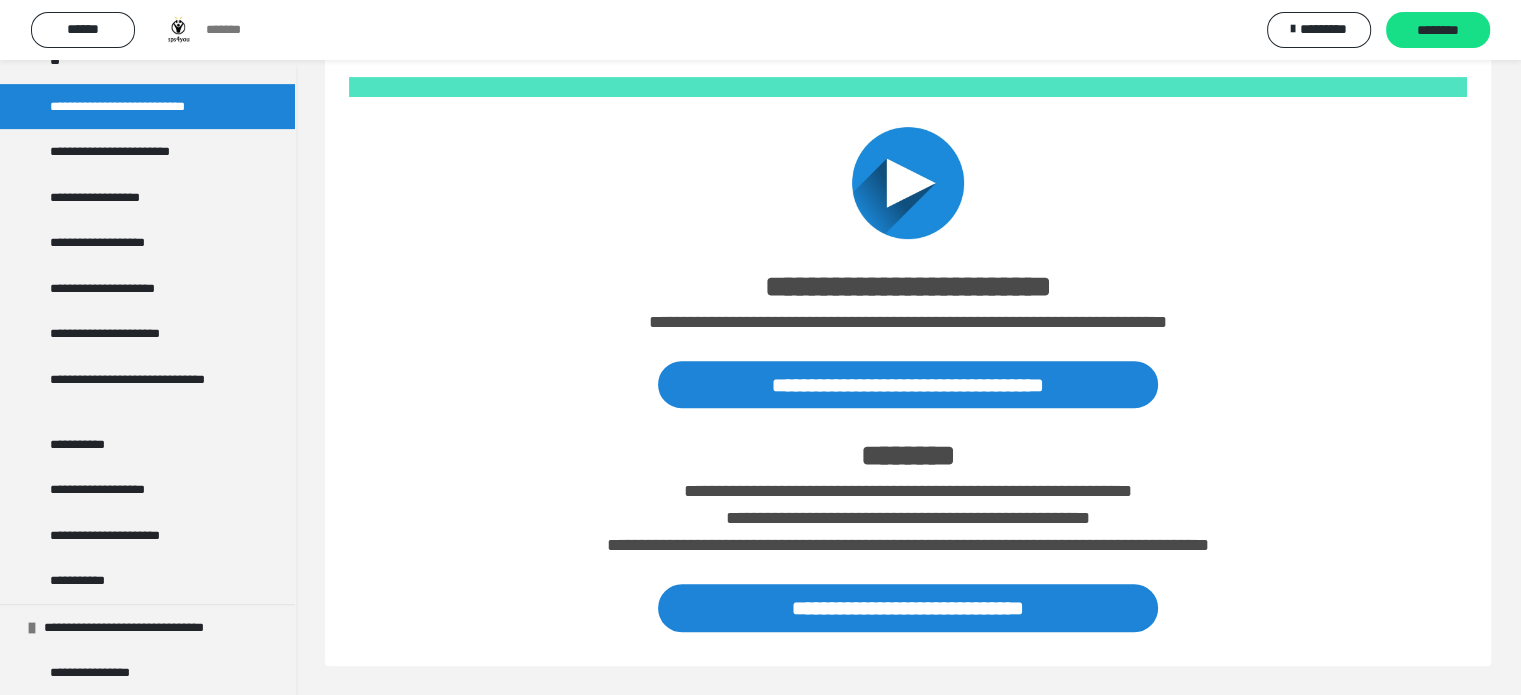 scroll, scrollTop: 890, scrollLeft: 0, axis: vertical 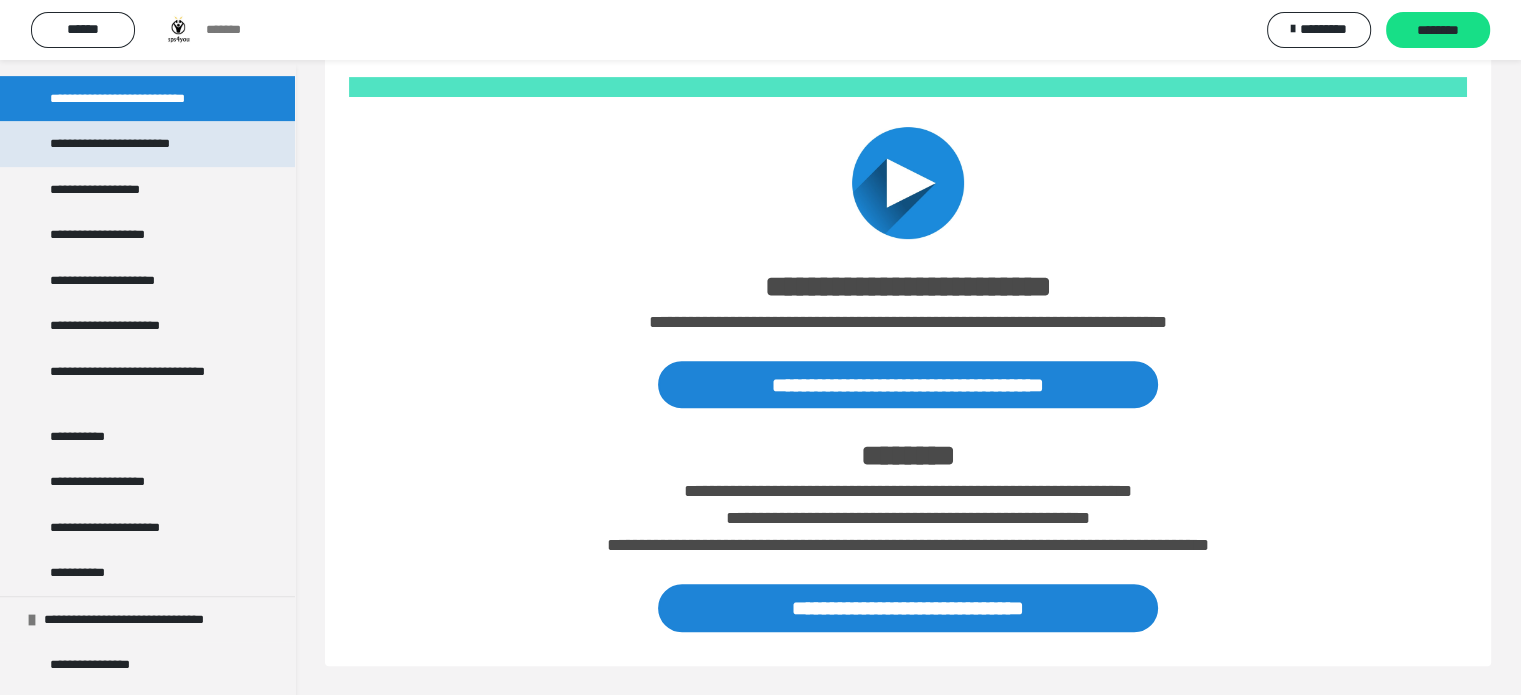 click on "**********" at bounding box center [131, 144] 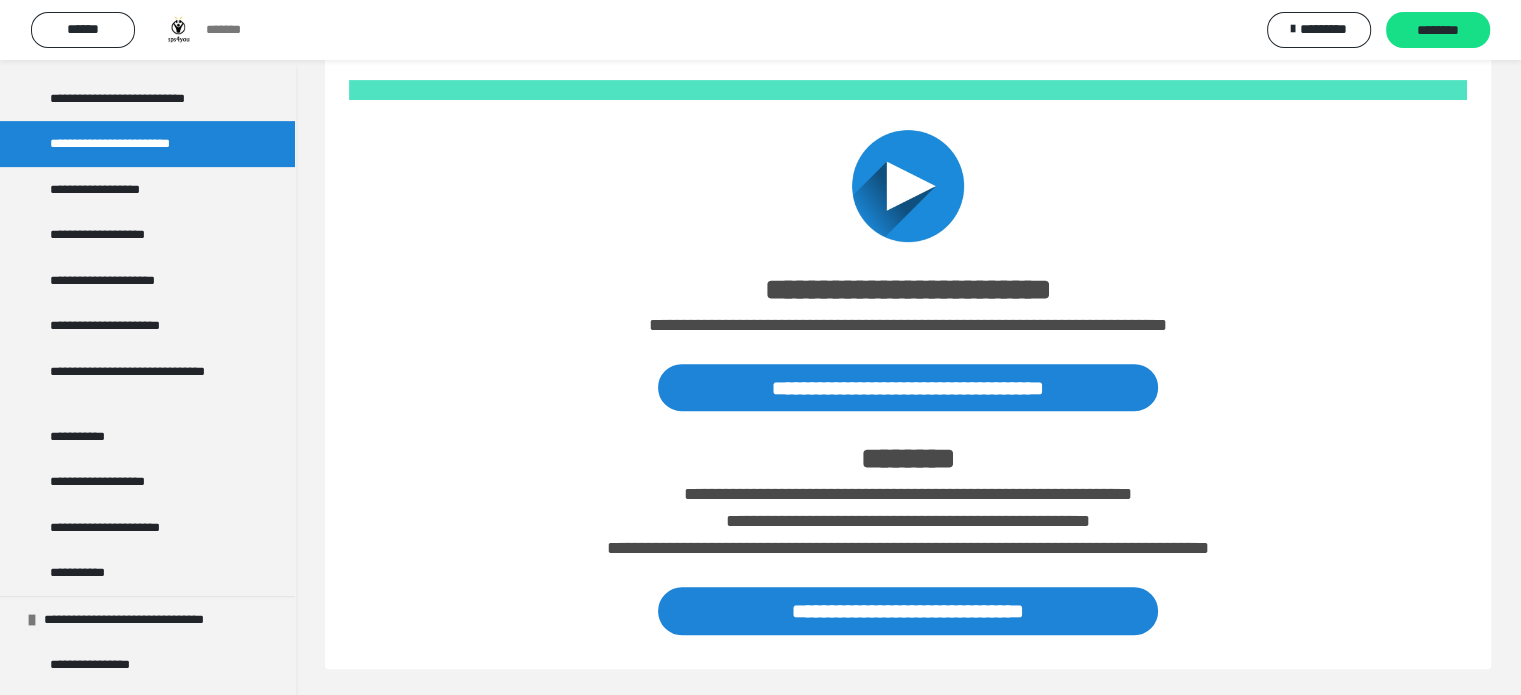 scroll, scrollTop: 755, scrollLeft: 0, axis: vertical 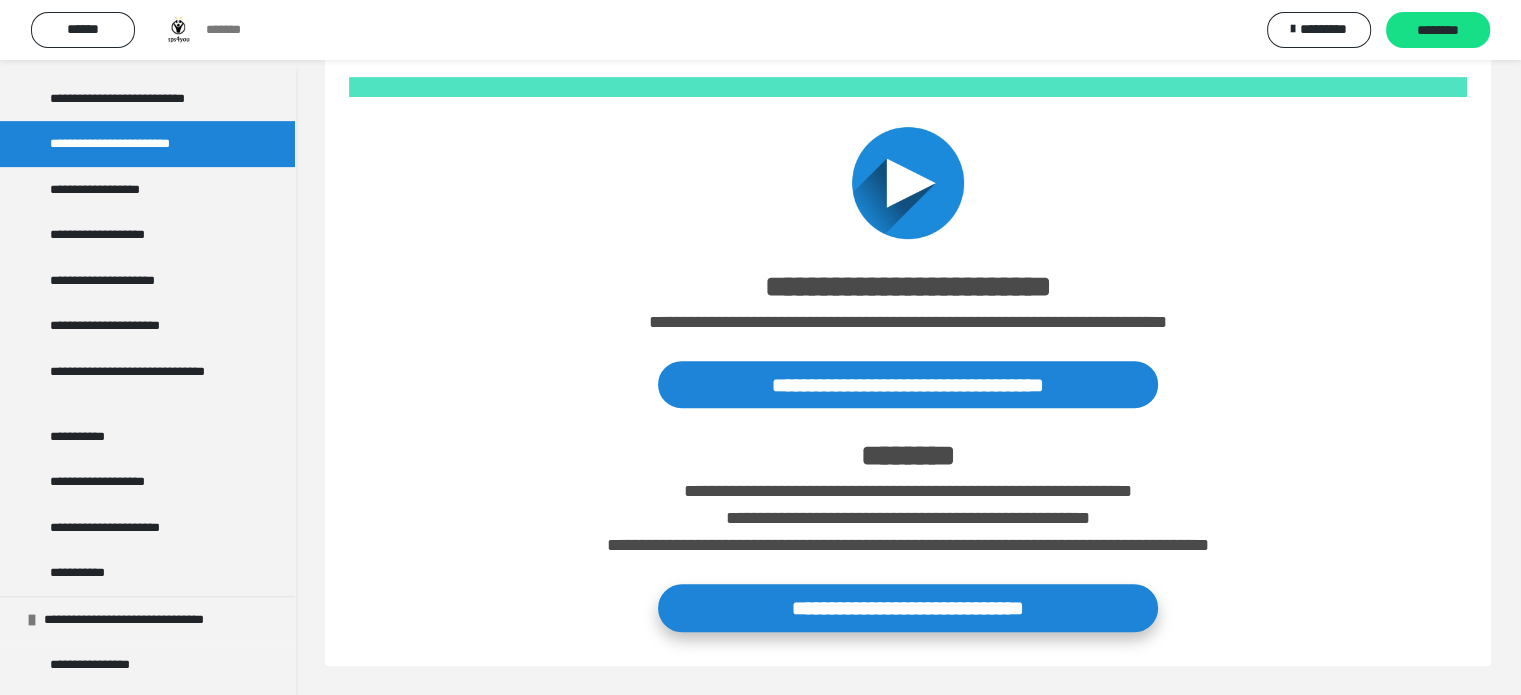 click on "**********" at bounding box center [908, 607] 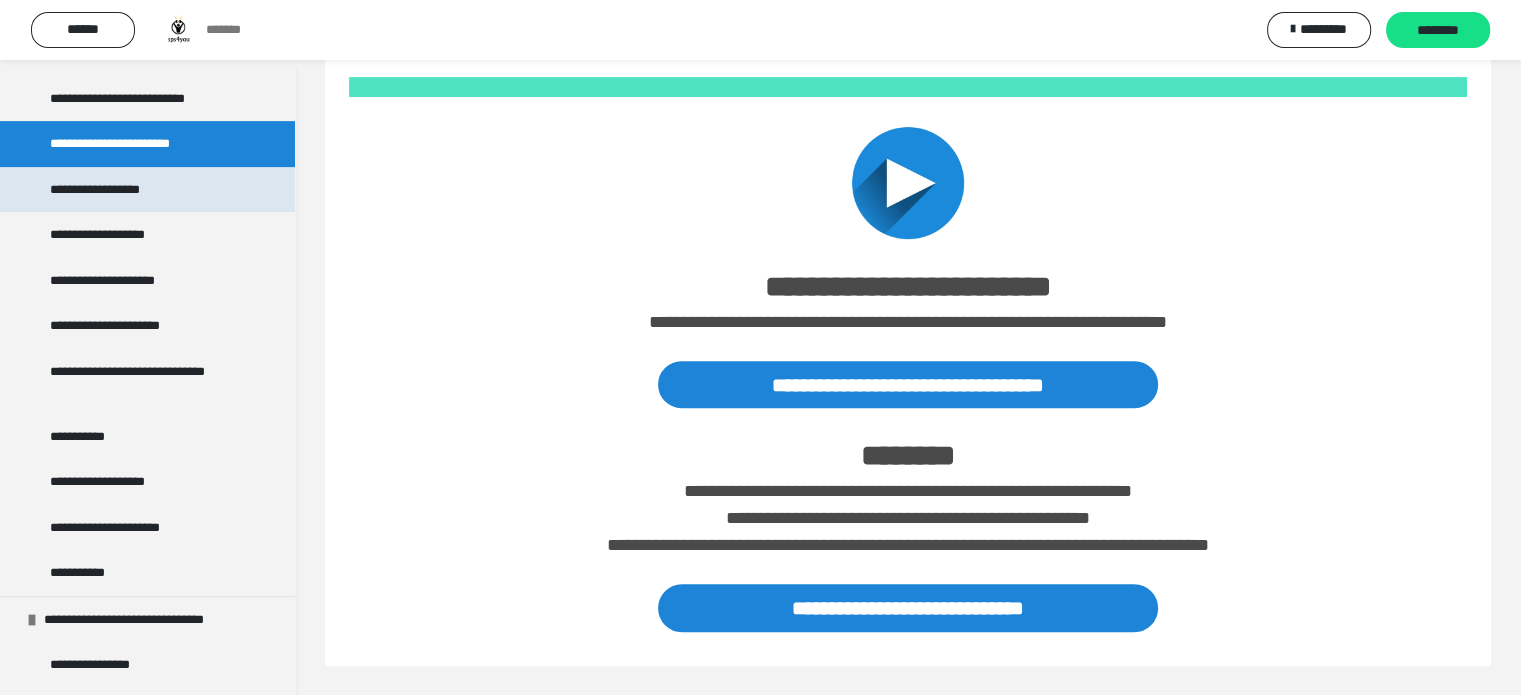 click on "**********" at bounding box center [147, 190] 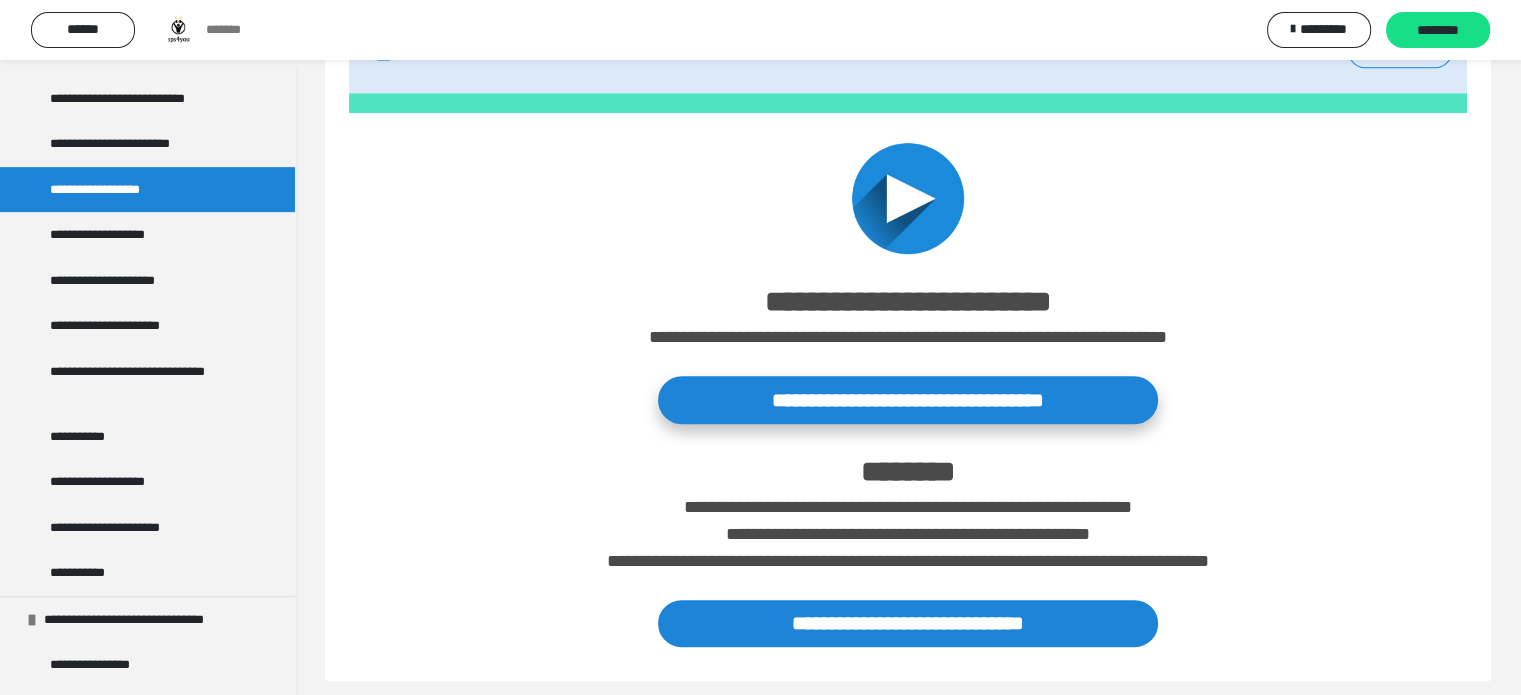 scroll, scrollTop: 1088, scrollLeft: 0, axis: vertical 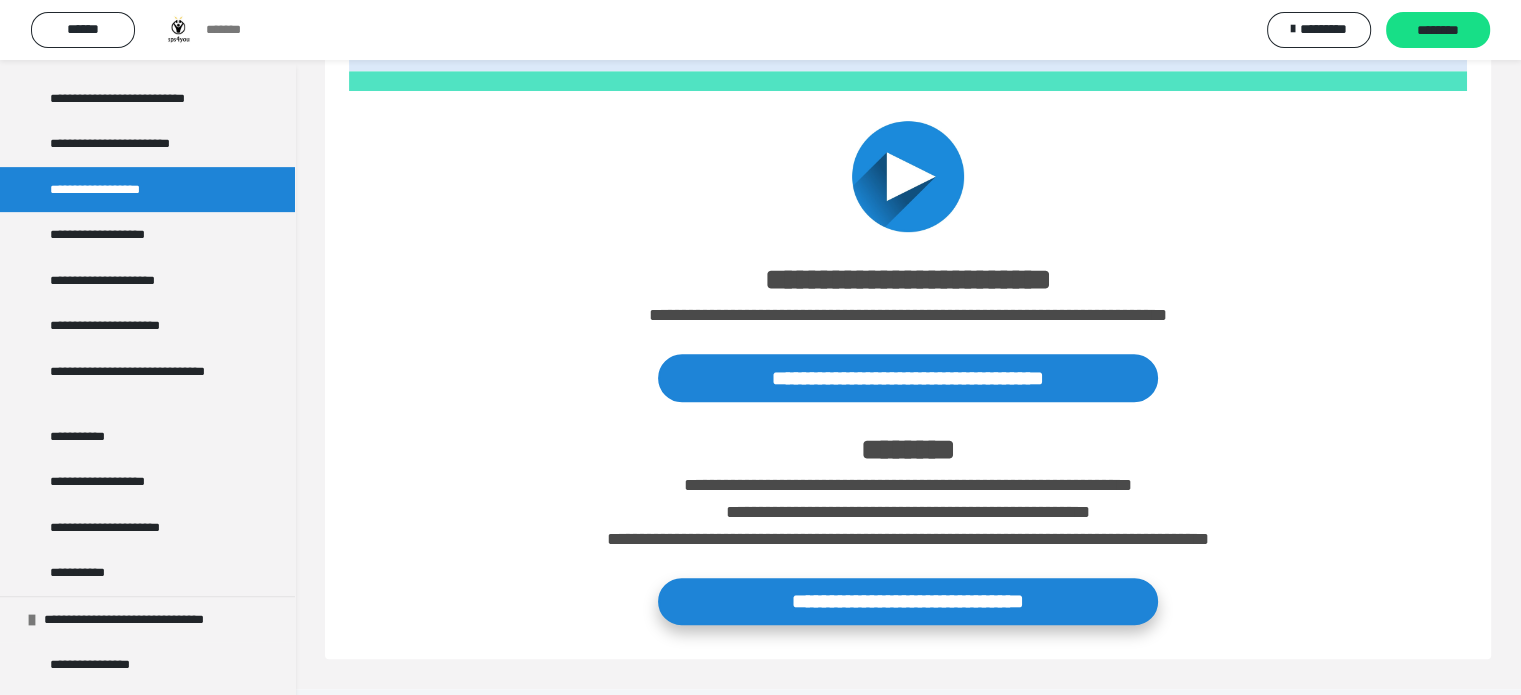 click on "**********" at bounding box center [908, 601] 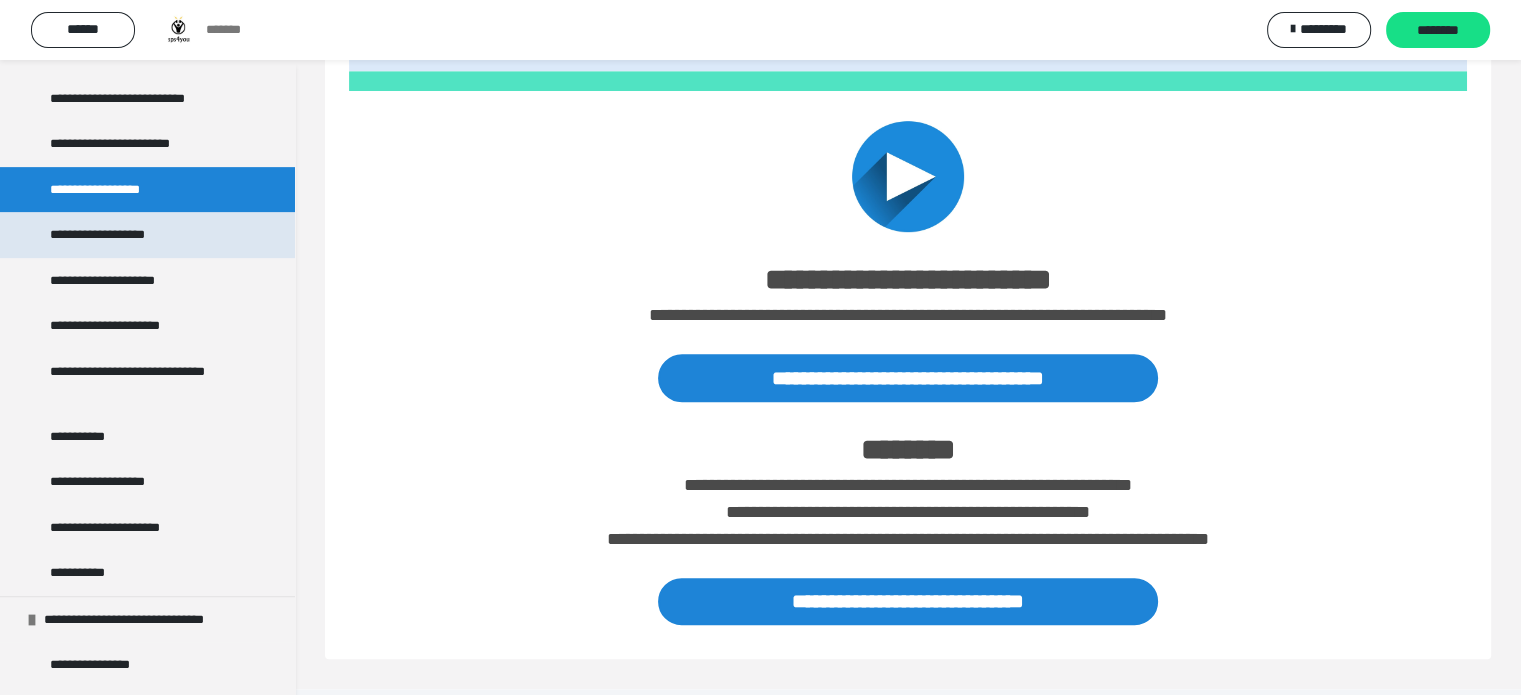 click on "**********" at bounding box center (147, 235) 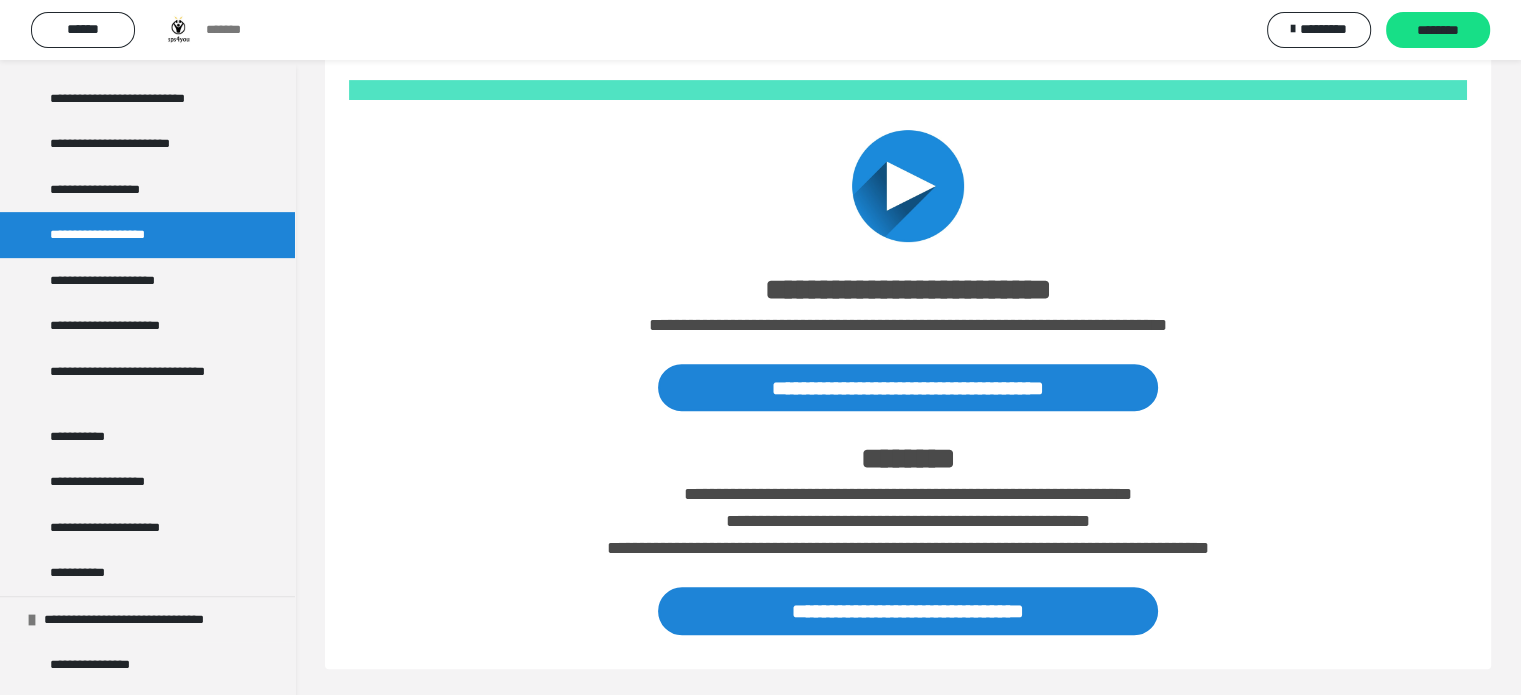 scroll, scrollTop: 755, scrollLeft: 0, axis: vertical 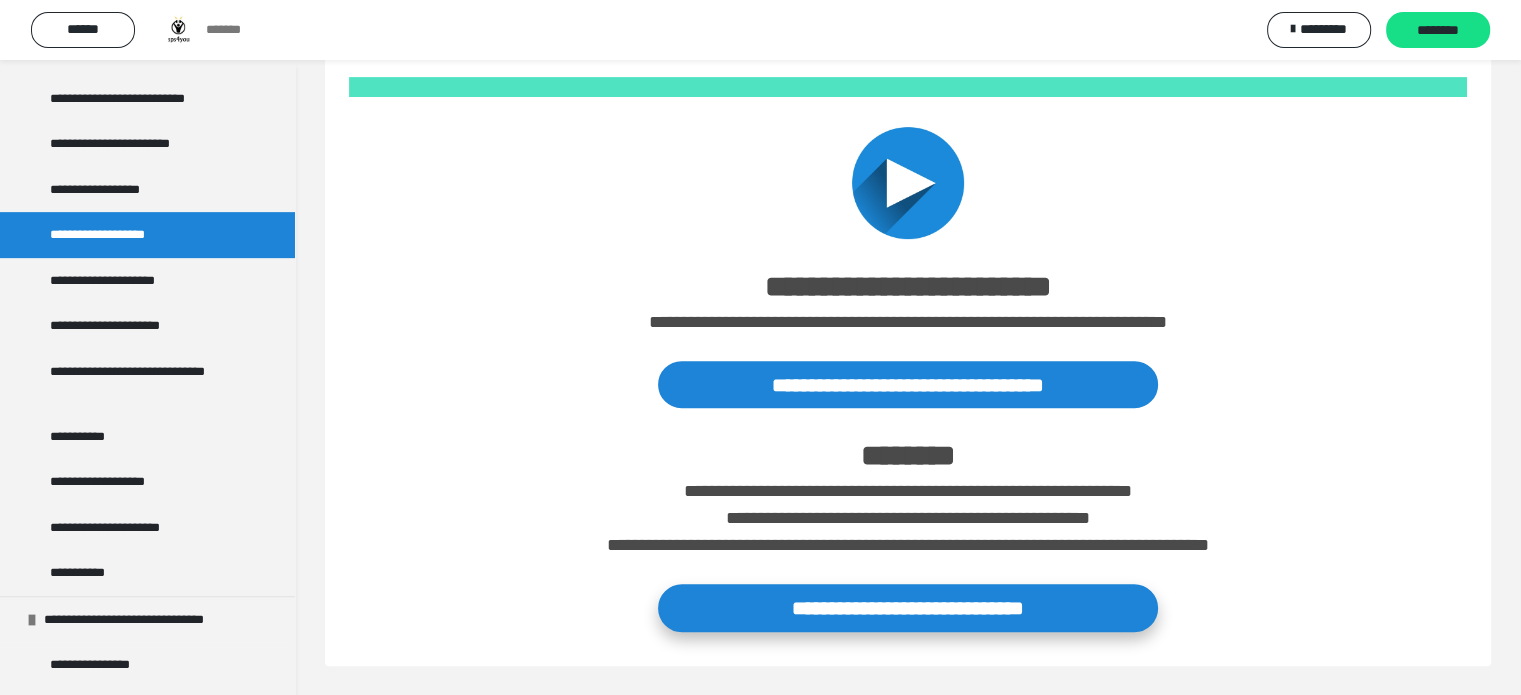 click on "**********" at bounding box center (908, 607) 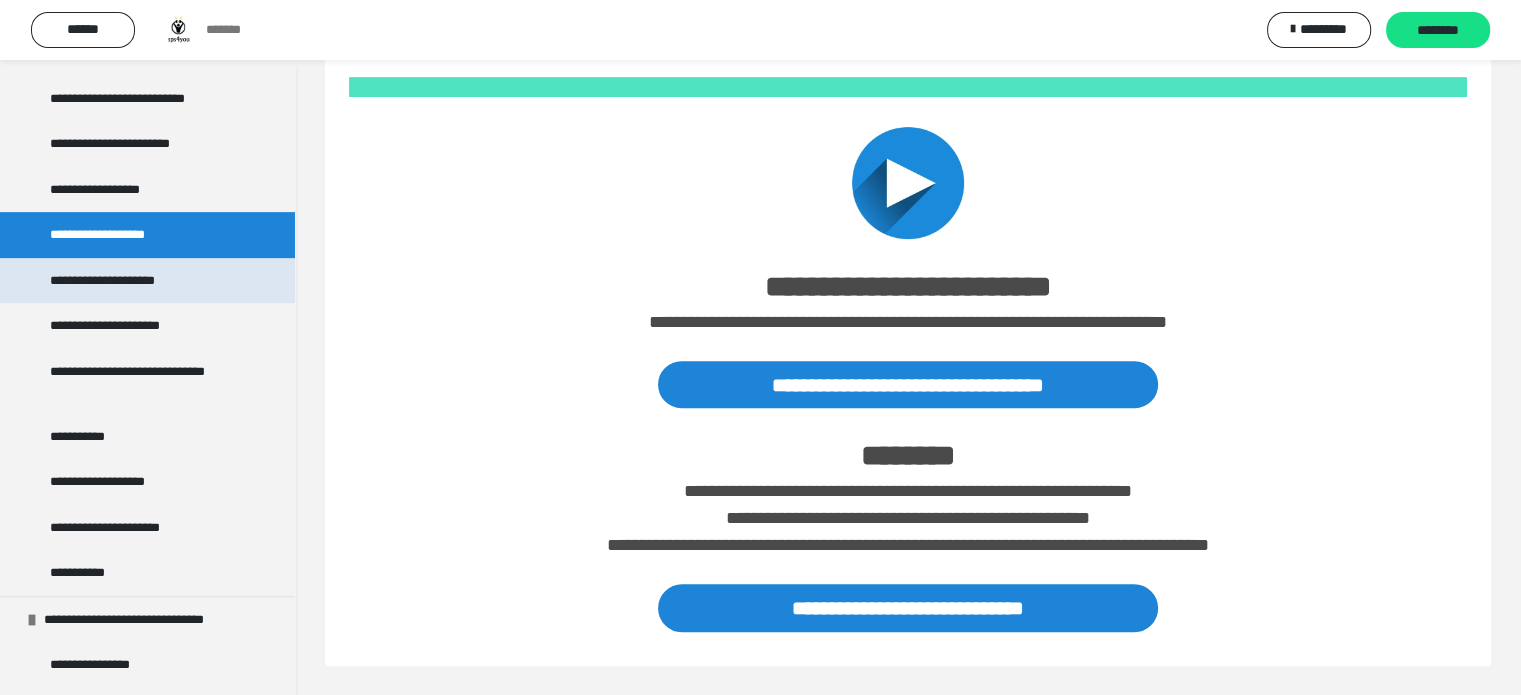 click on "**********" at bounding box center (147, 281) 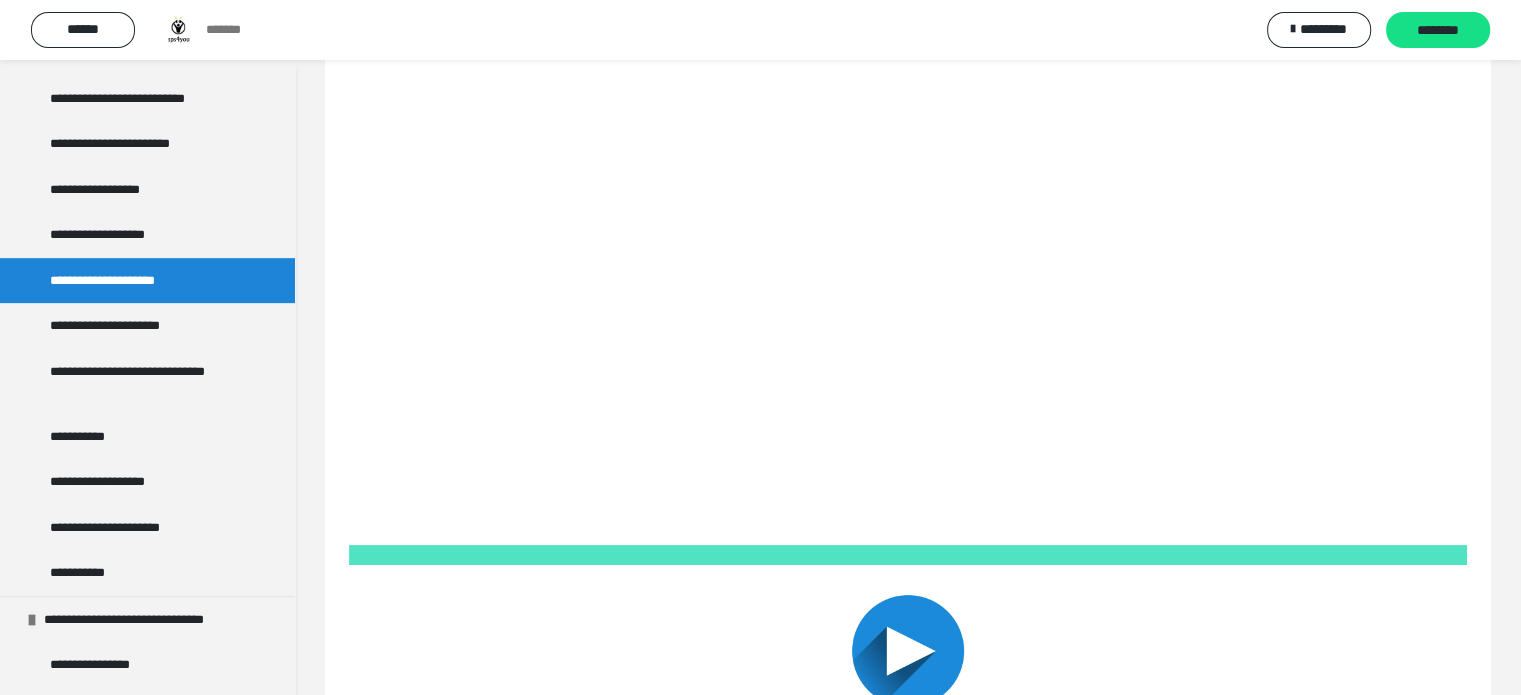 scroll, scrollTop: 755, scrollLeft: 0, axis: vertical 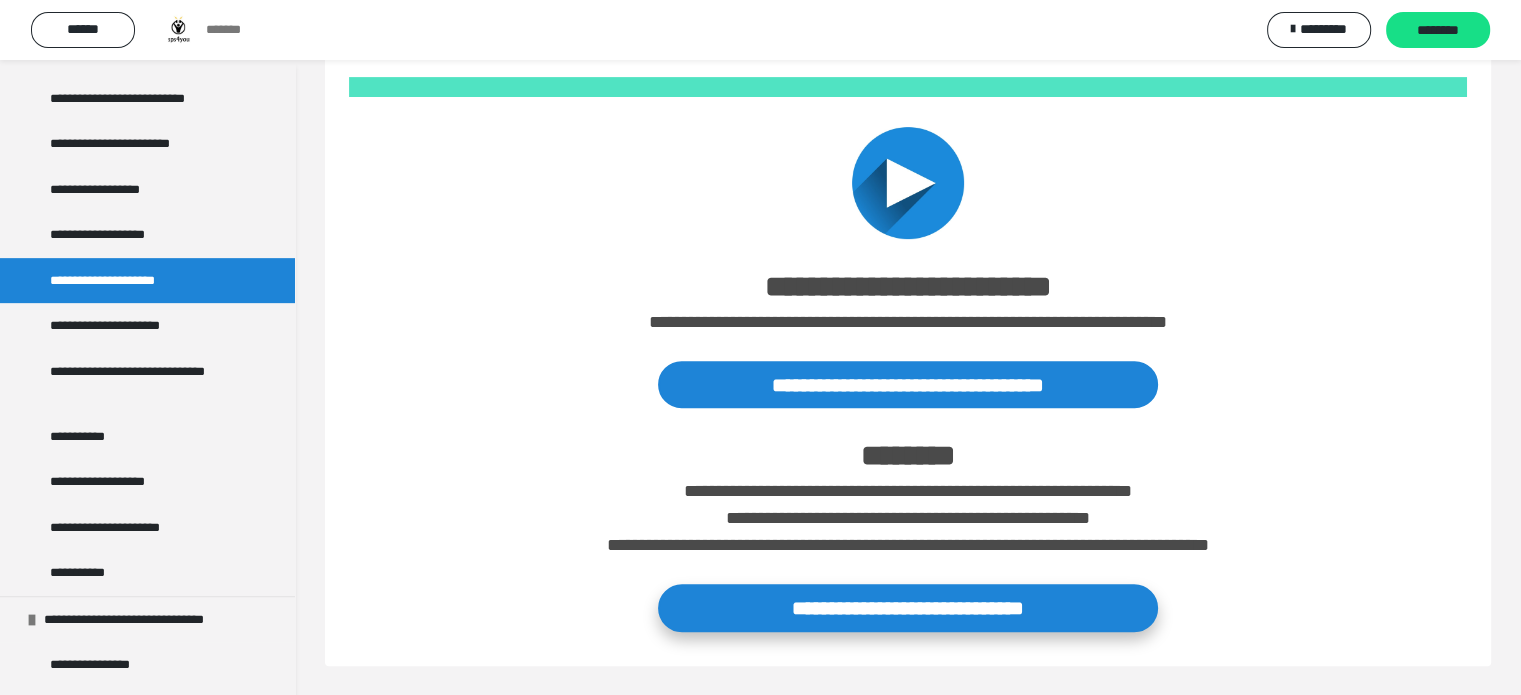 click on "**********" at bounding box center (908, 607) 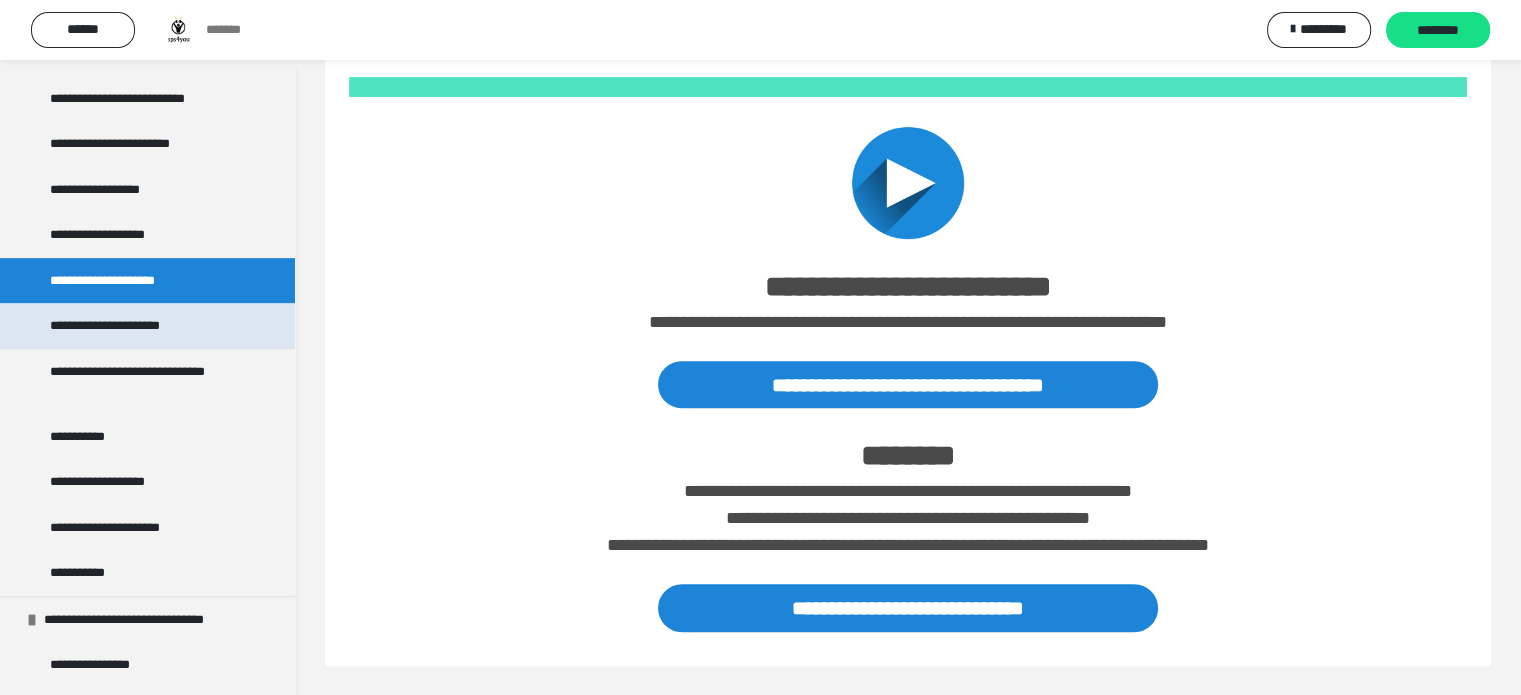 click on "**********" at bounding box center [147, 326] 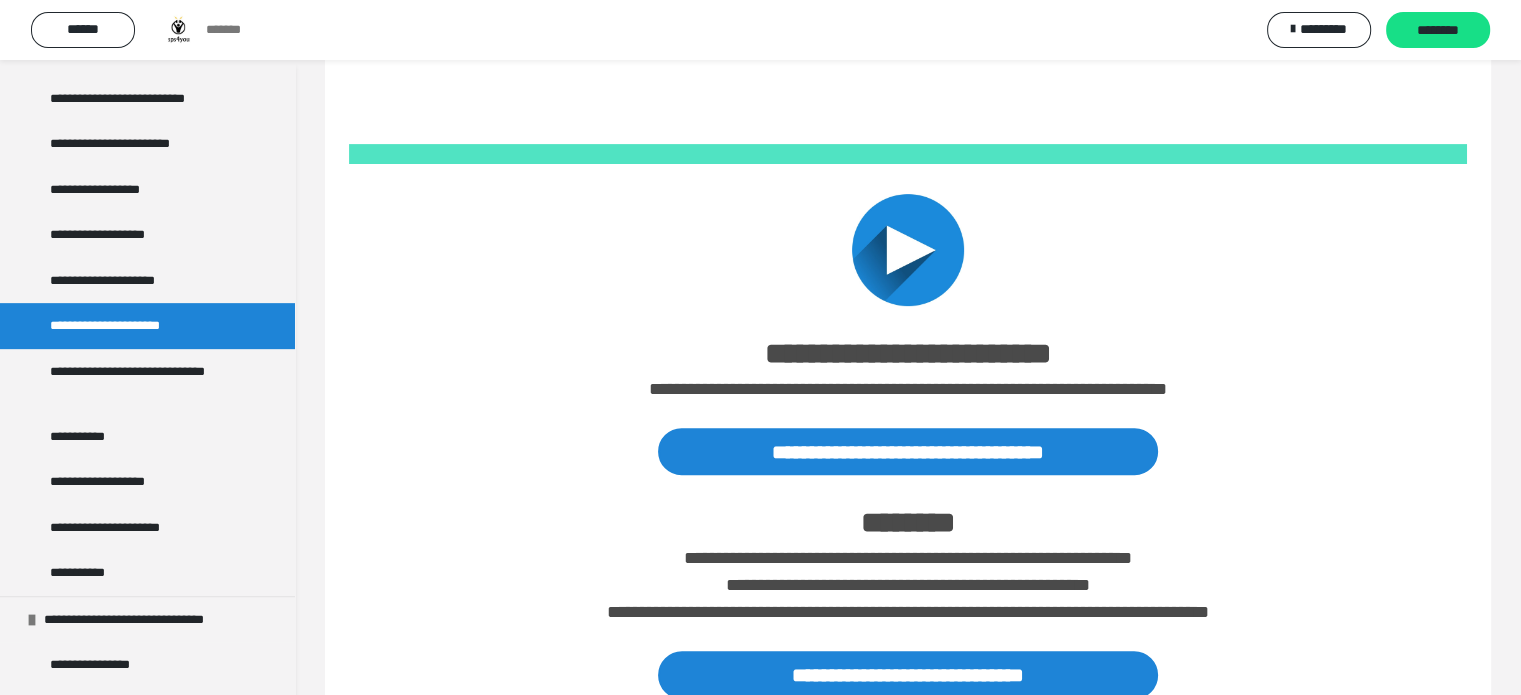 scroll, scrollTop: 755, scrollLeft: 0, axis: vertical 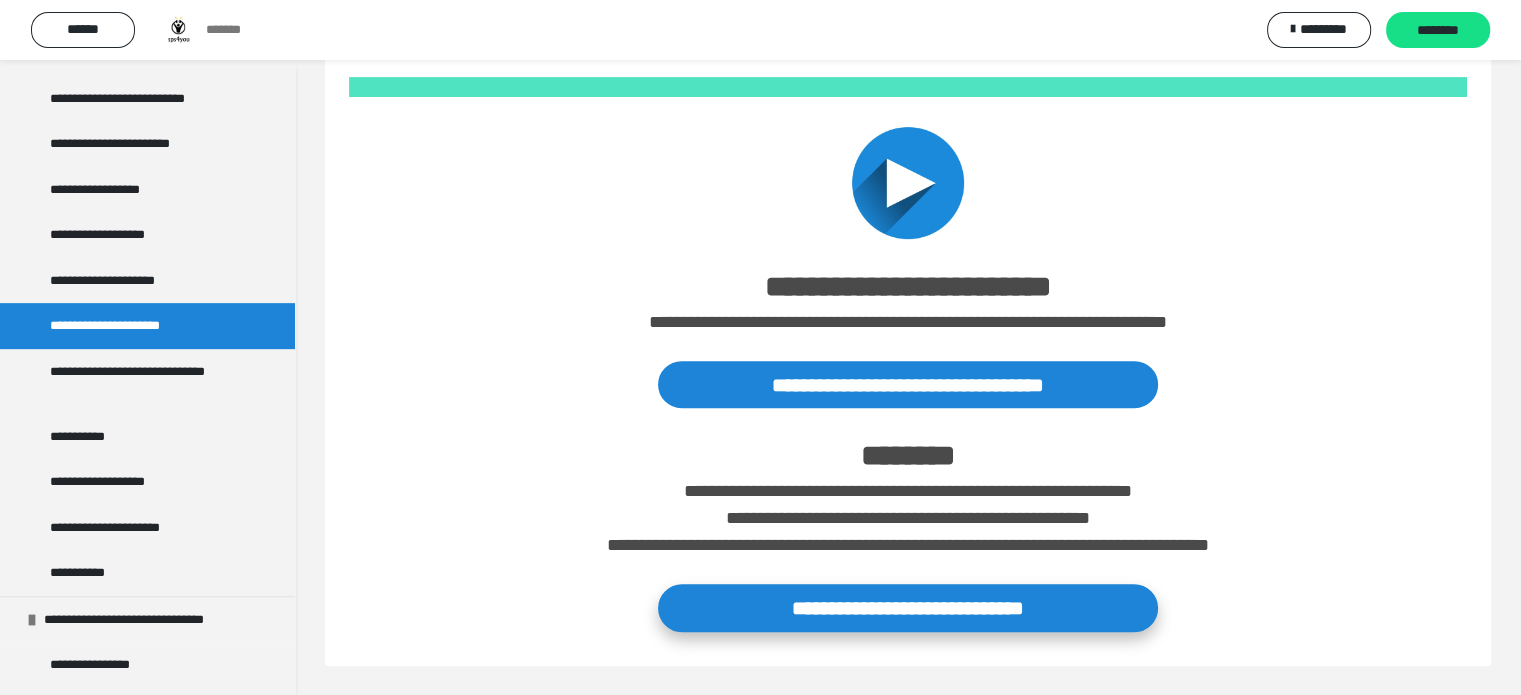 click on "**********" at bounding box center [908, 607] 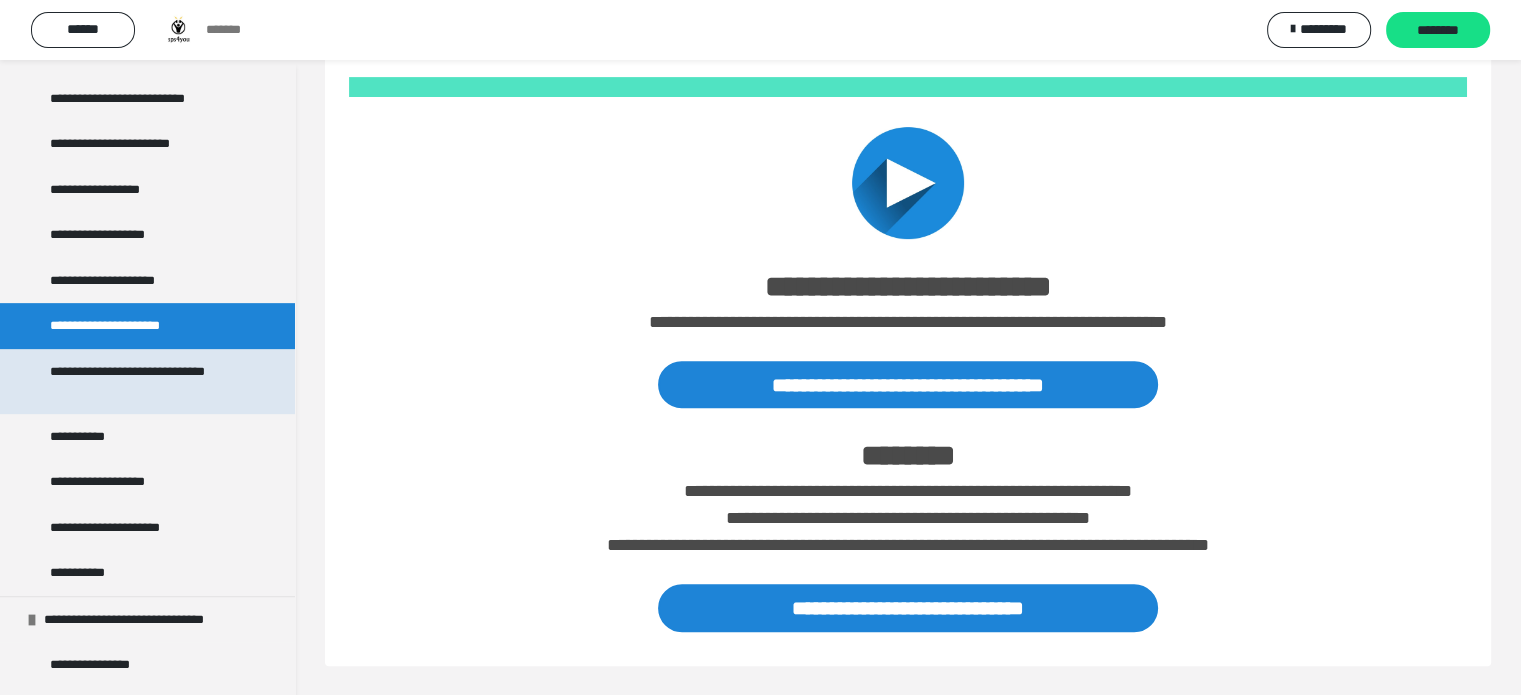 click on "**********" at bounding box center [142, 381] 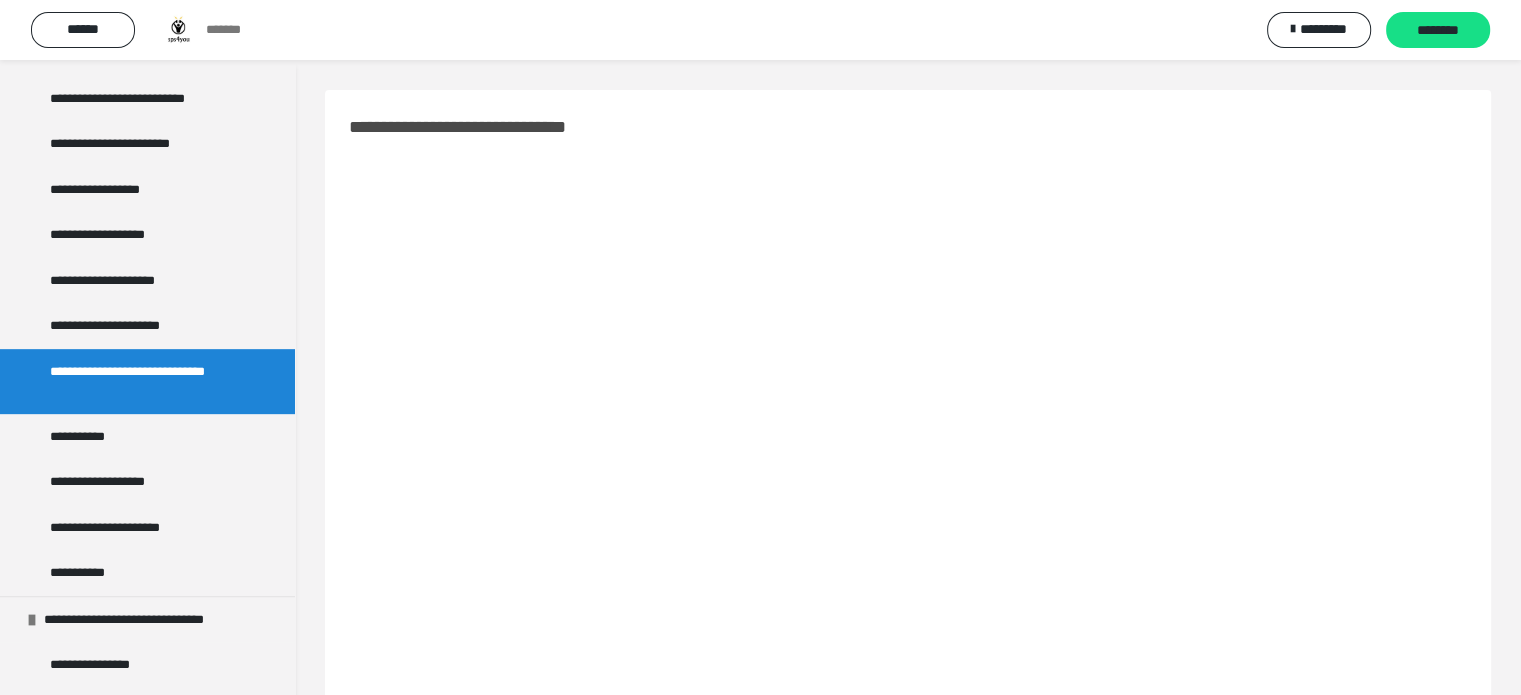 scroll, scrollTop: 755, scrollLeft: 0, axis: vertical 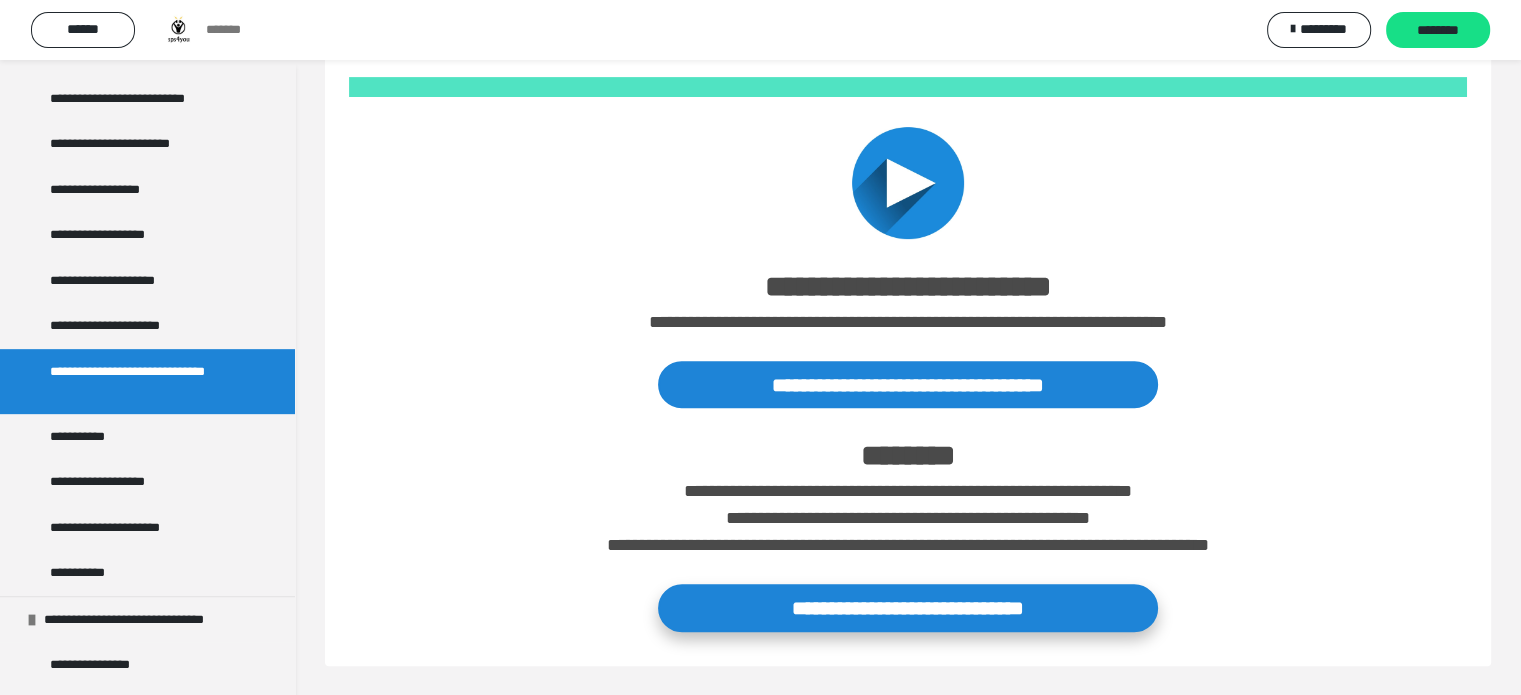 click on "**********" at bounding box center (908, 607) 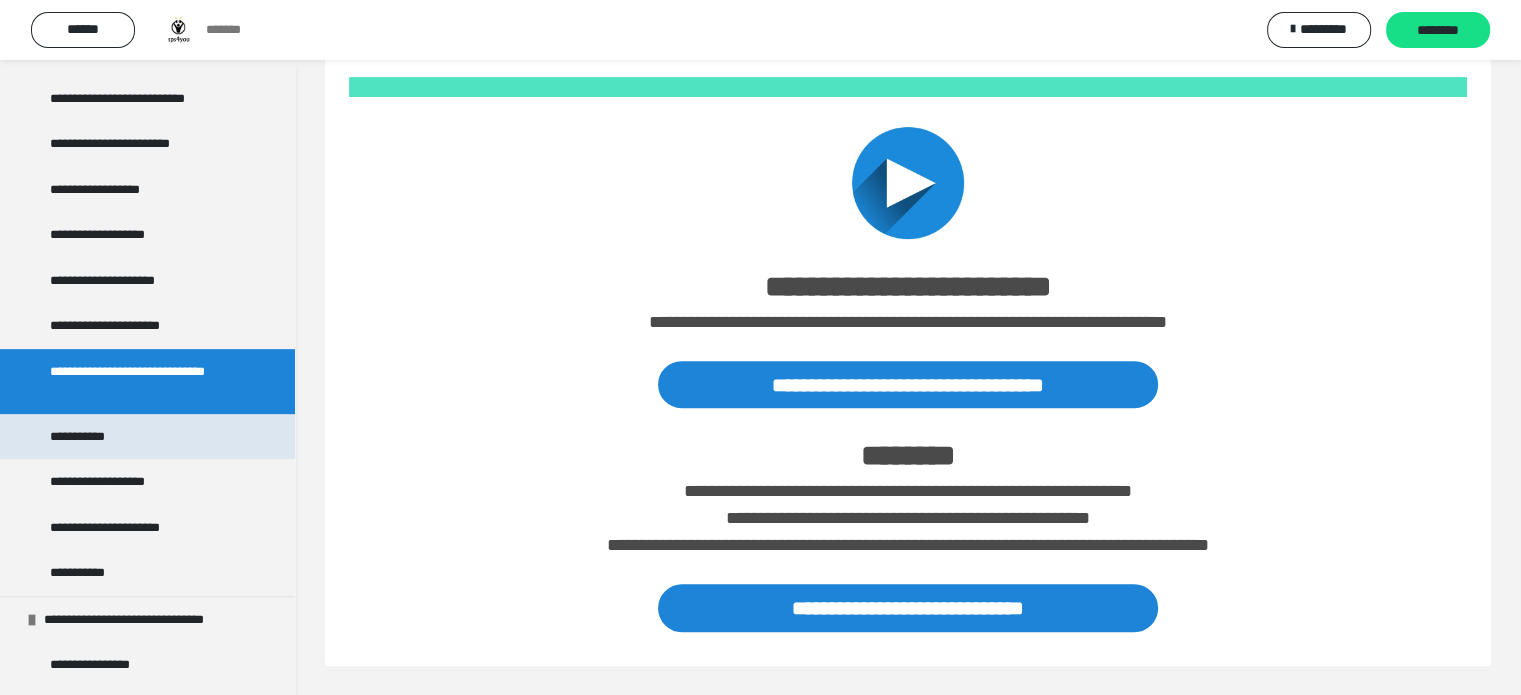 click on "**********" at bounding box center [147, 437] 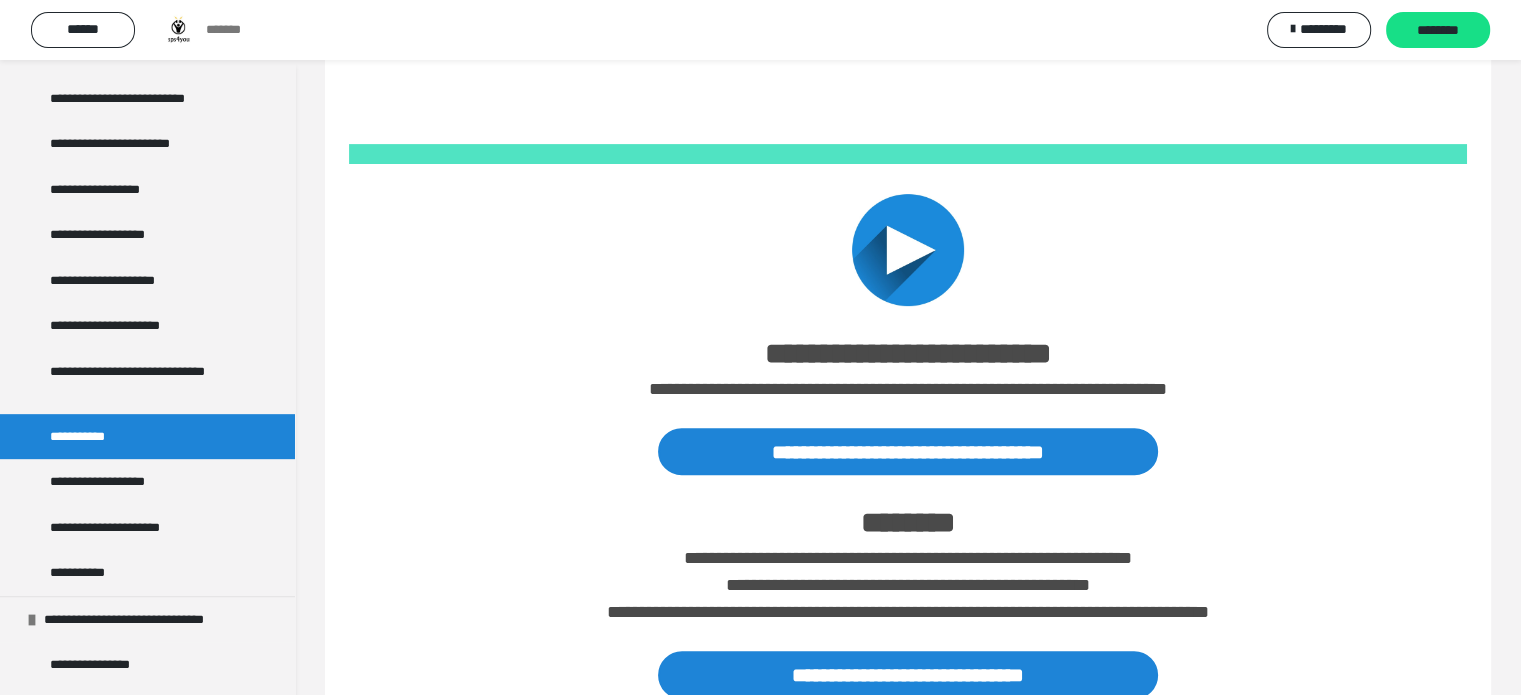 scroll, scrollTop: 755, scrollLeft: 0, axis: vertical 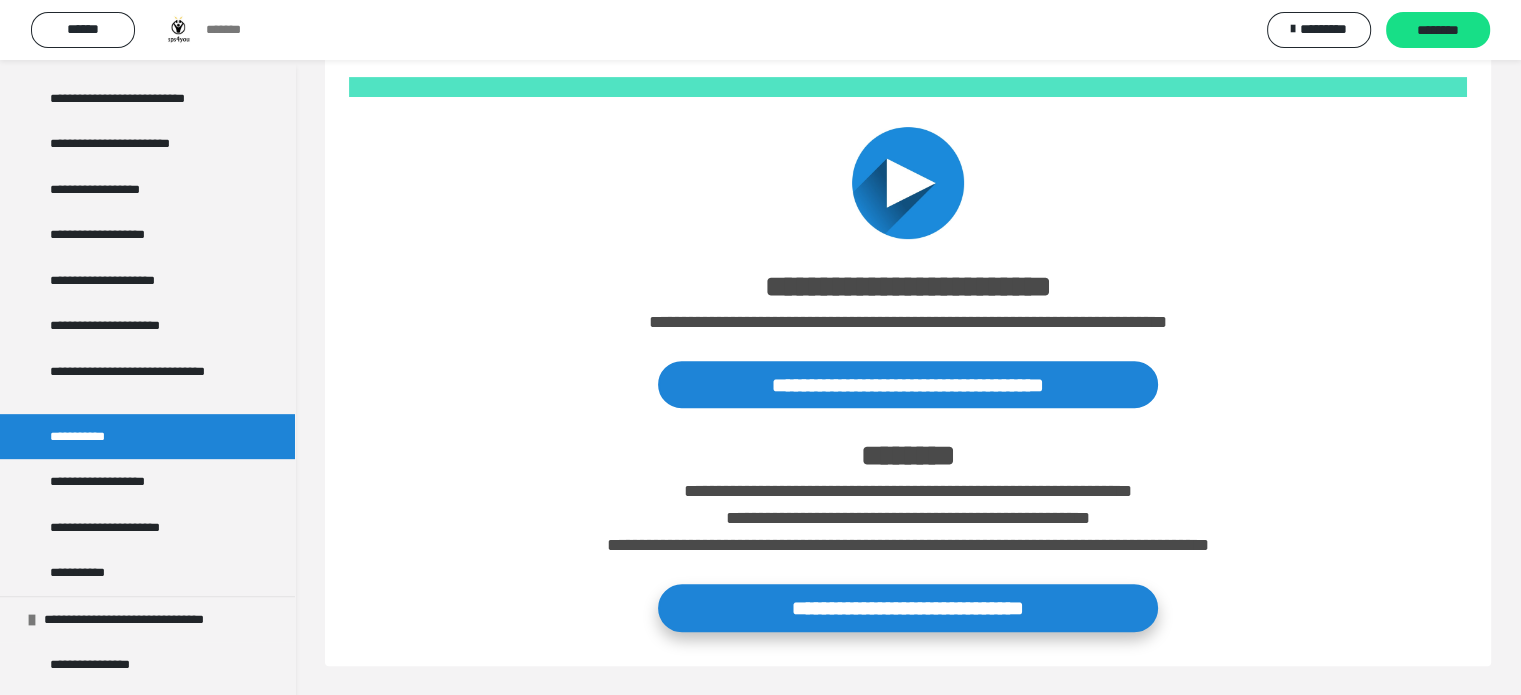 click on "**********" at bounding box center (908, 607) 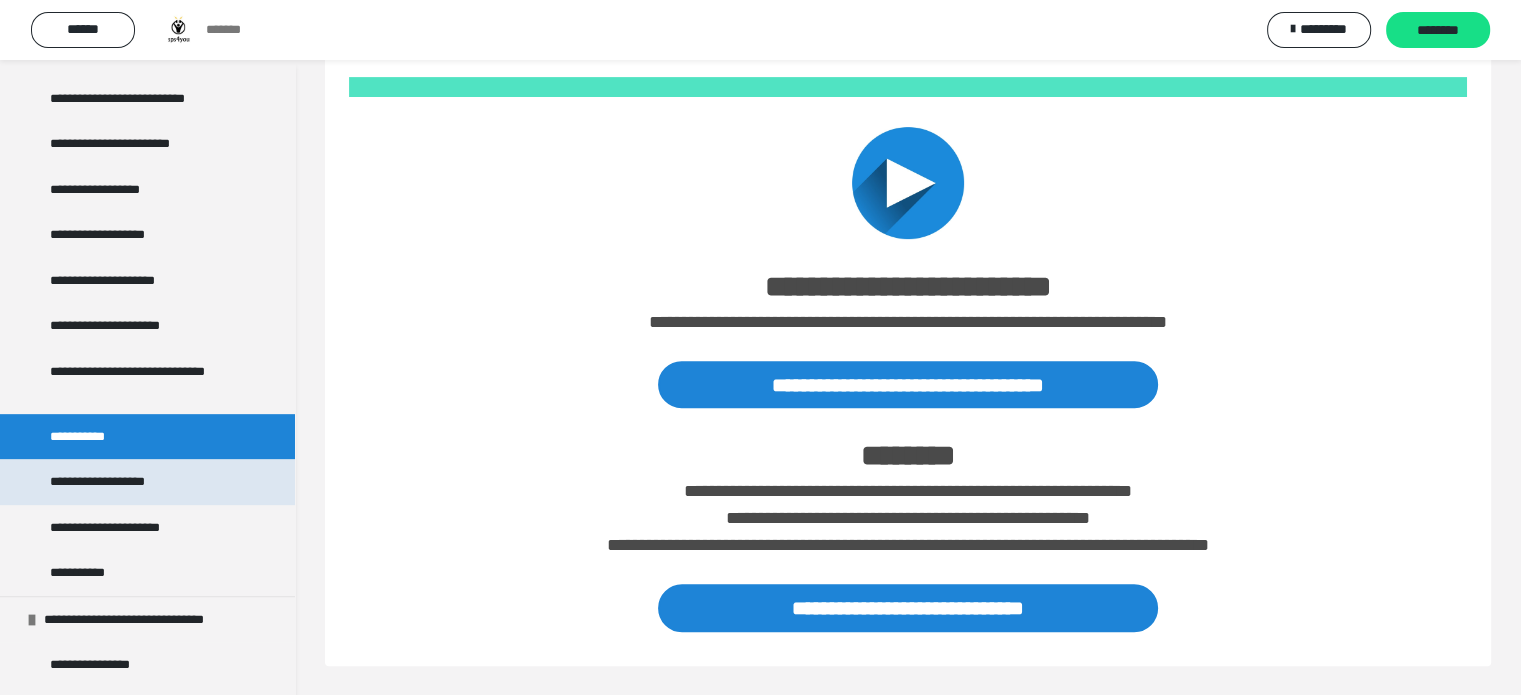 click on "**********" at bounding box center [147, 482] 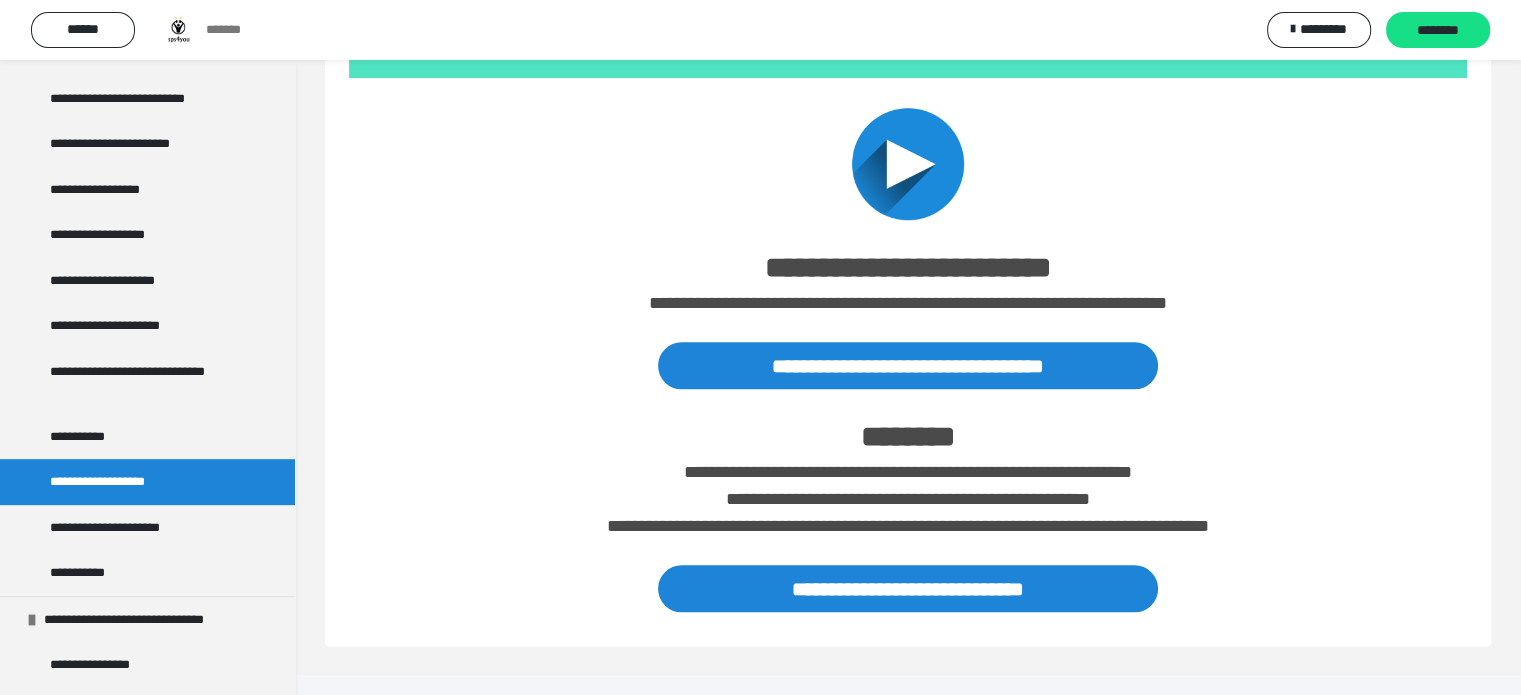scroll, scrollTop: 1593, scrollLeft: 0, axis: vertical 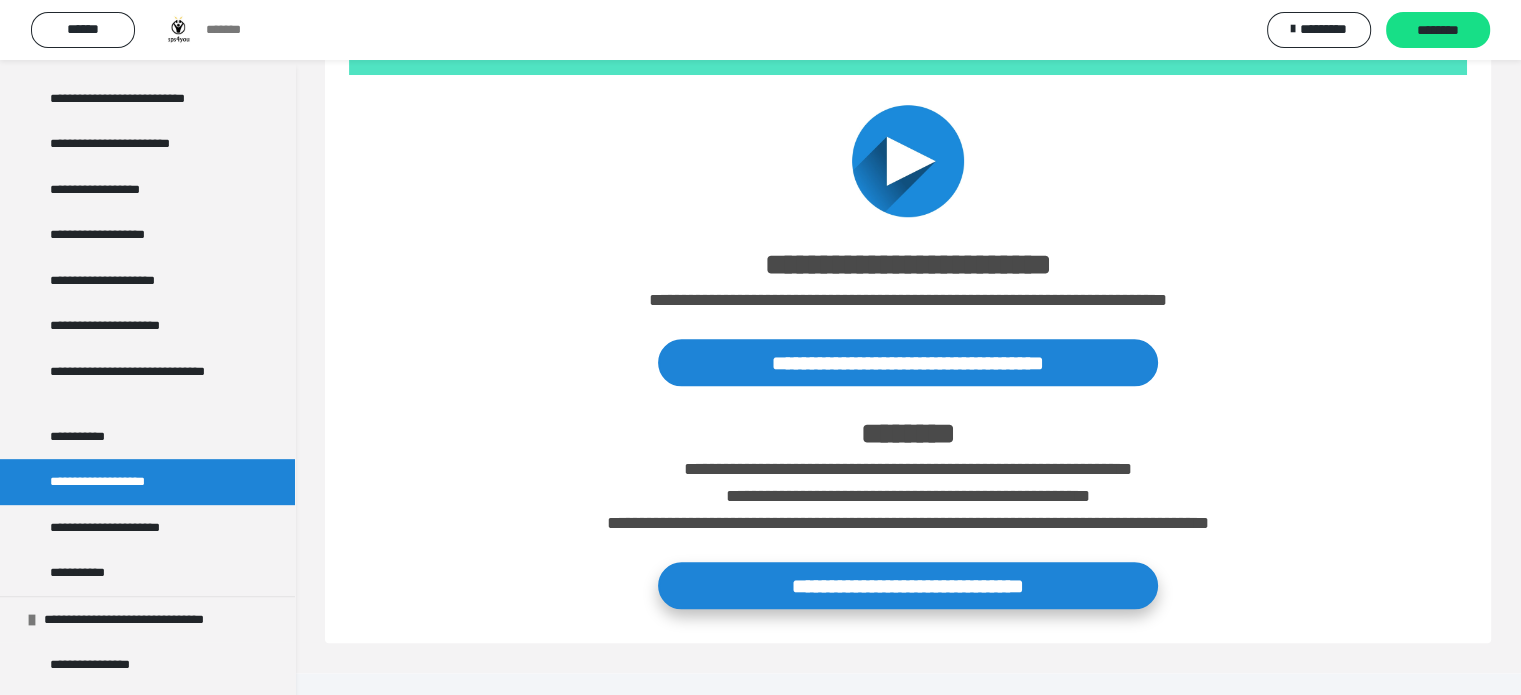 click on "**********" at bounding box center [908, 585] 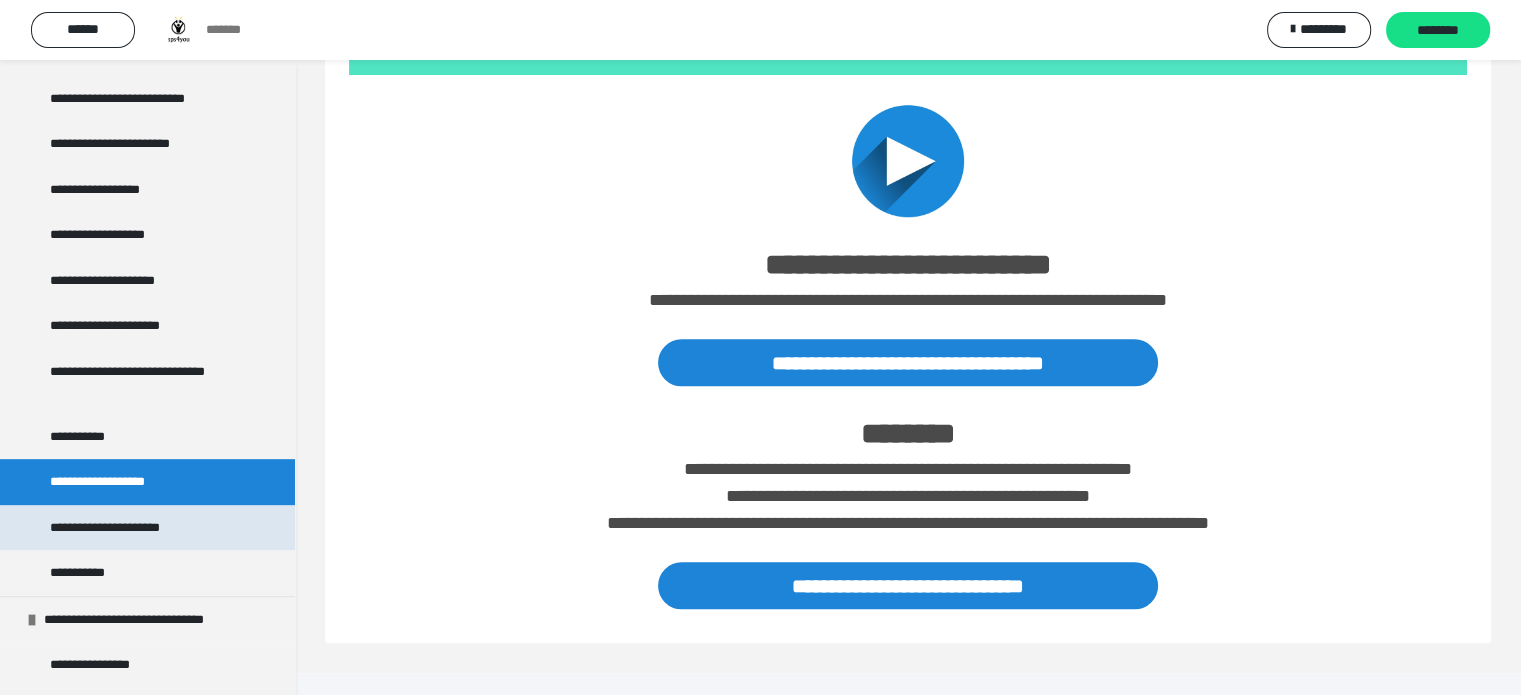click on "**********" at bounding box center [147, 528] 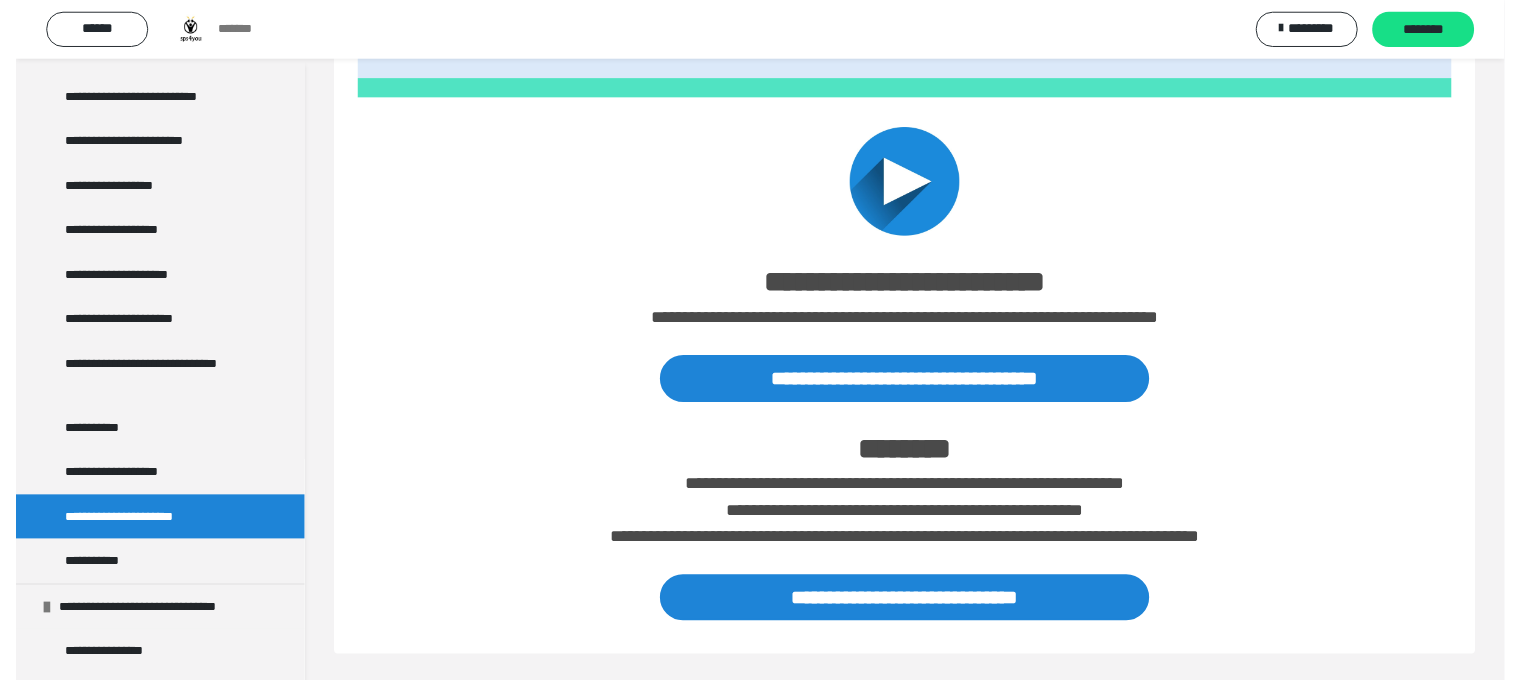 scroll, scrollTop: 0, scrollLeft: 0, axis: both 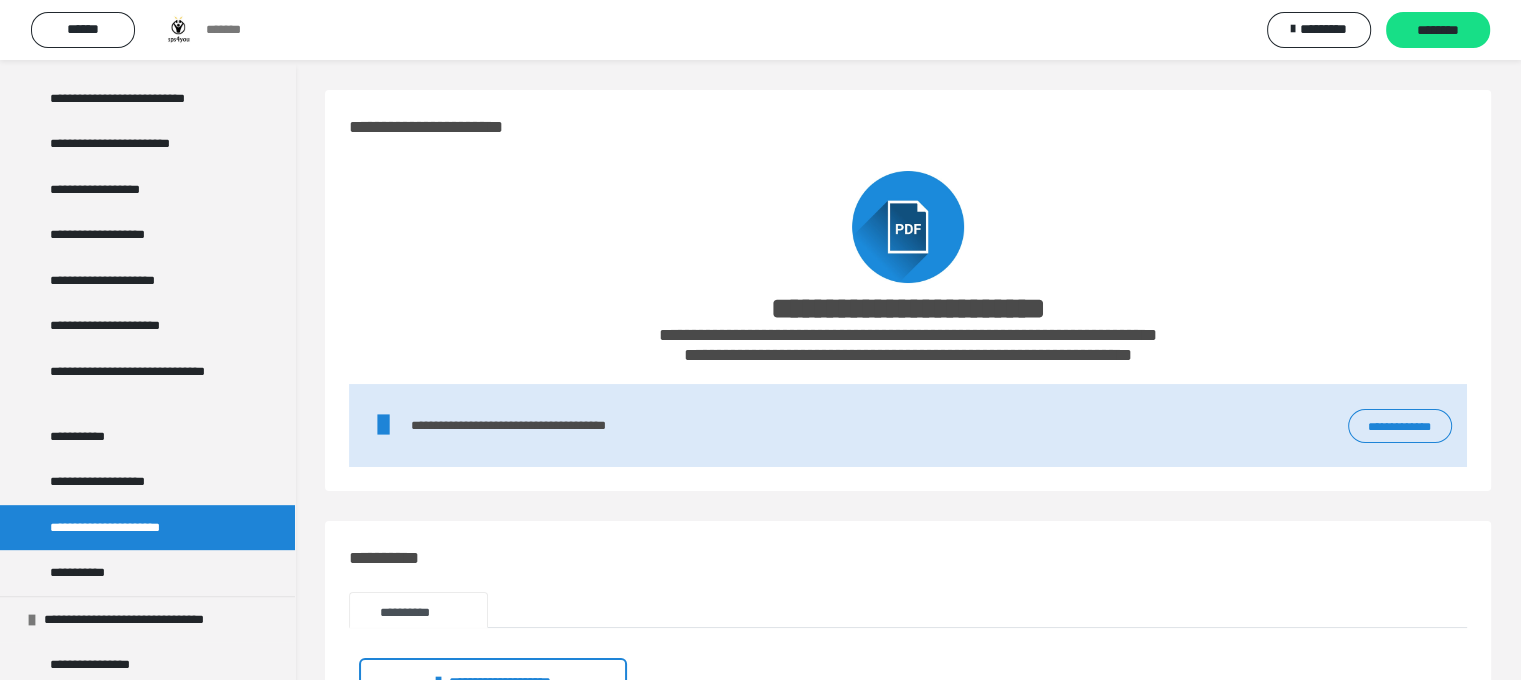 click on "**********" at bounding box center (1400, 426) 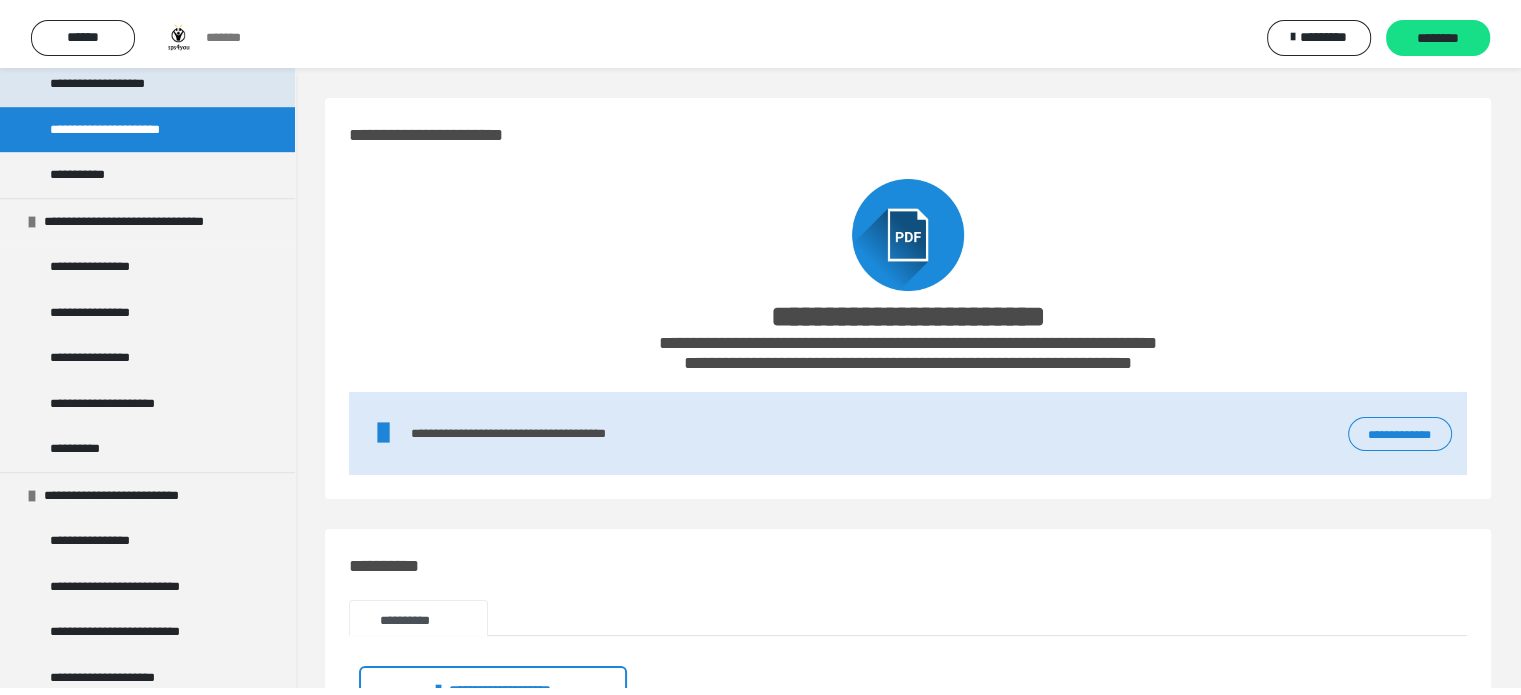 scroll, scrollTop: 1298, scrollLeft: 0, axis: vertical 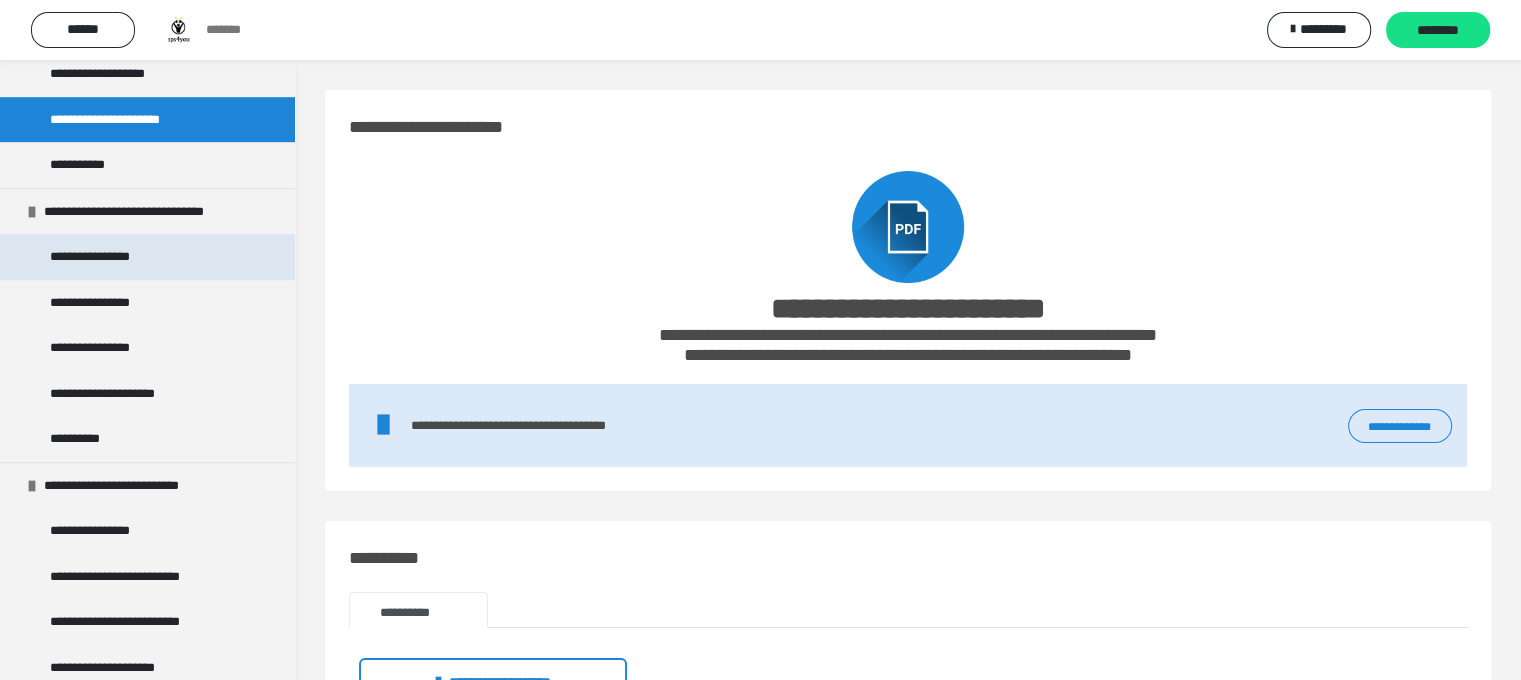 click on "**********" at bounding box center (147, 257) 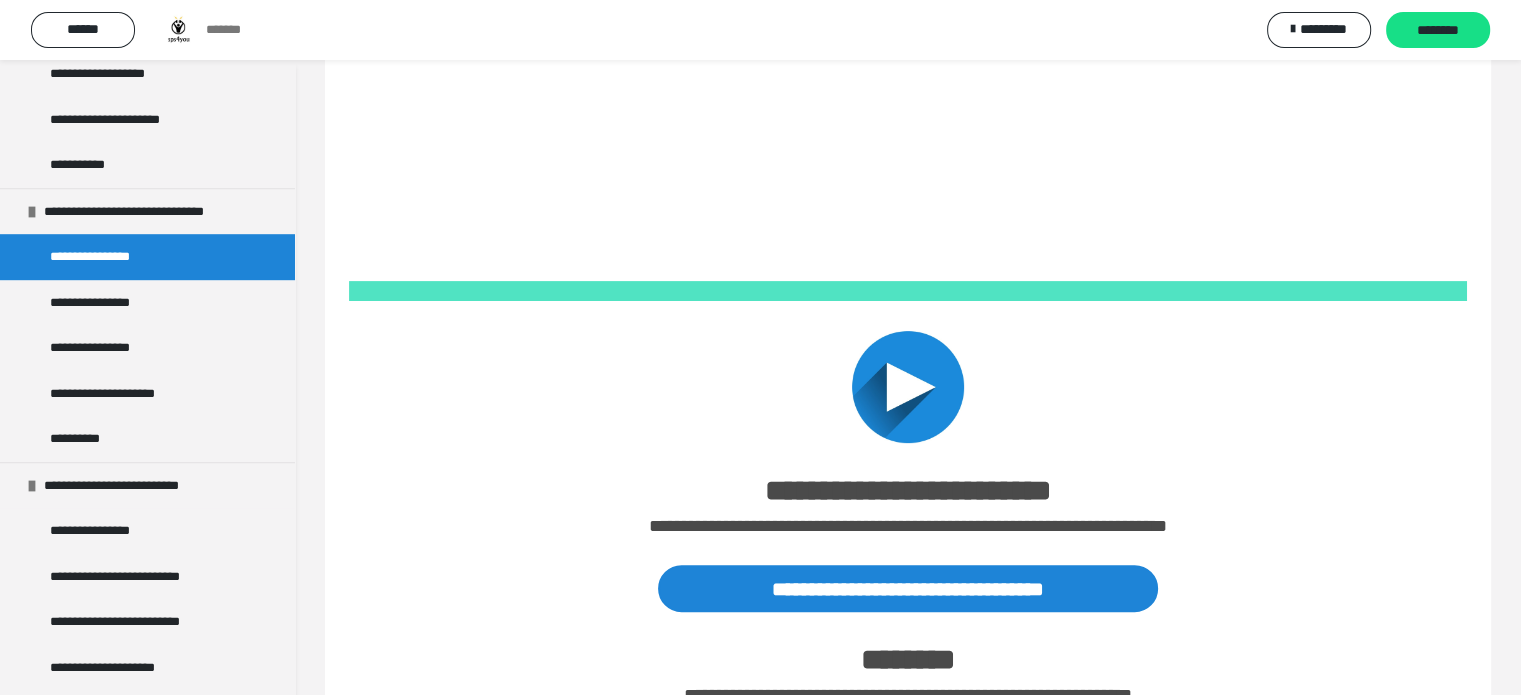 scroll, scrollTop: 755, scrollLeft: 0, axis: vertical 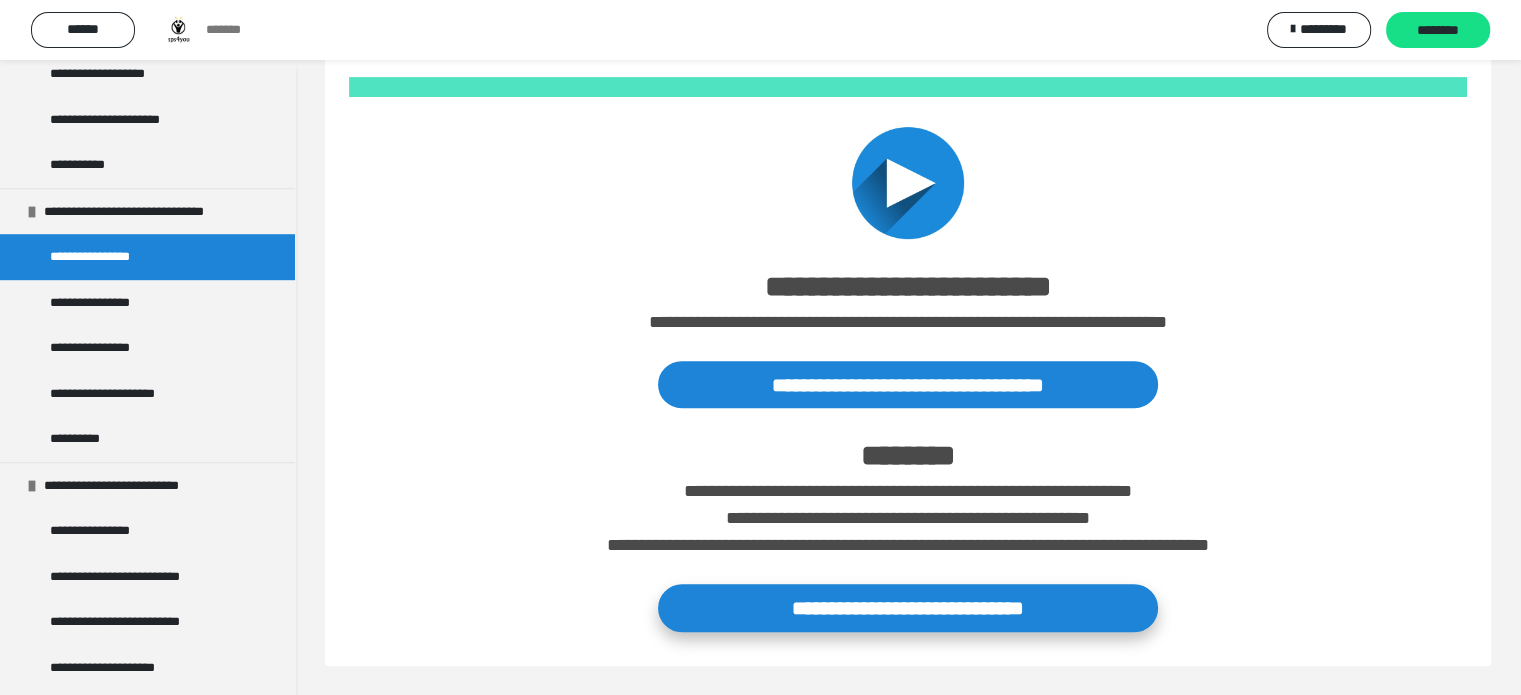 click on "**********" at bounding box center (908, 607) 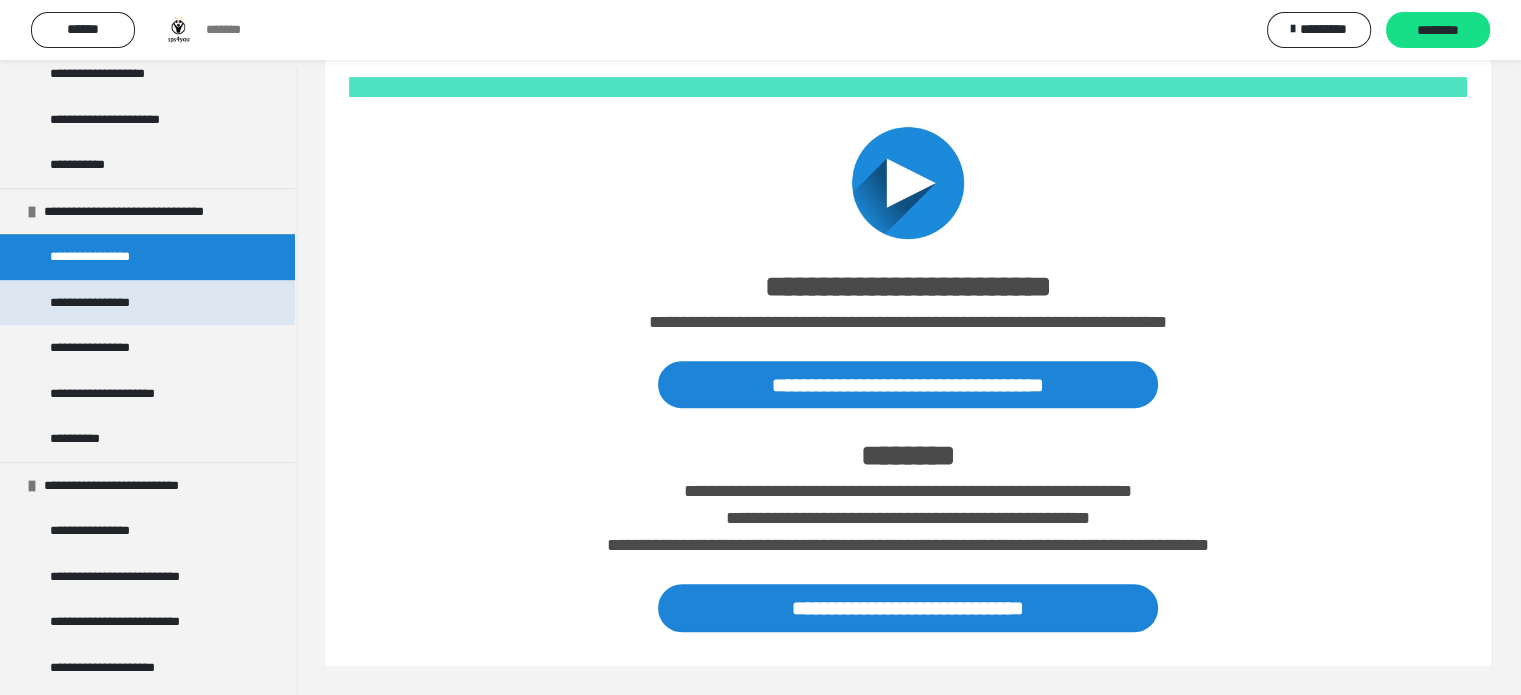 click on "**********" at bounding box center [147, 303] 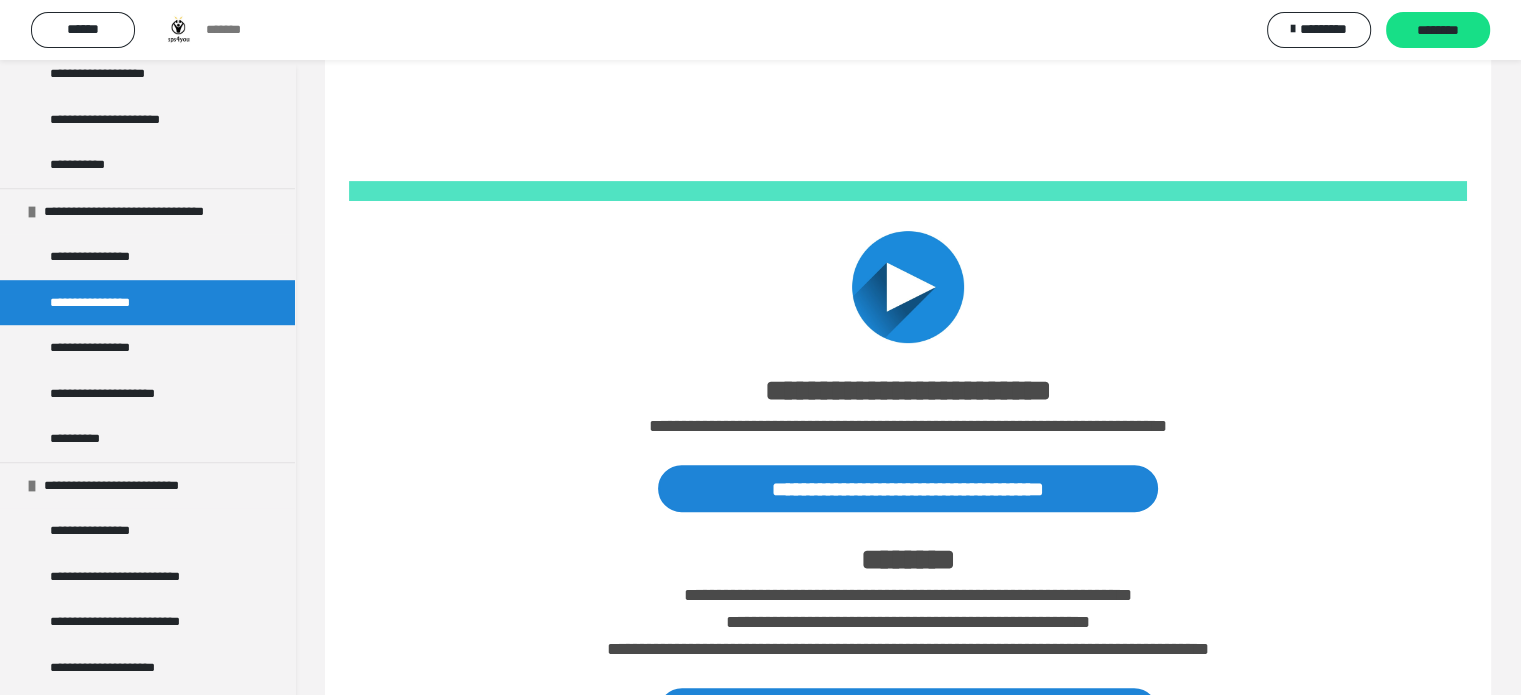 scroll, scrollTop: 755, scrollLeft: 0, axis: vertical 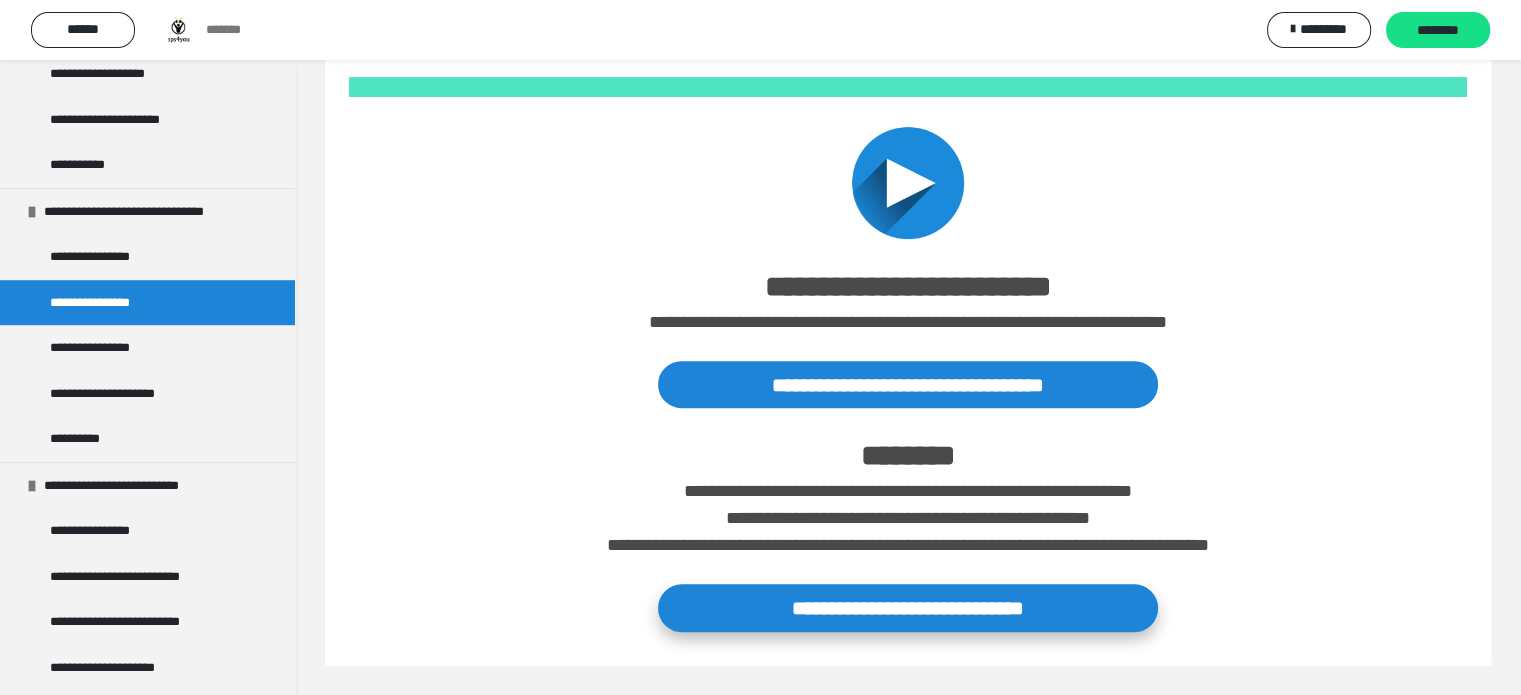 click on "**********" at bounding box center [908, 607] 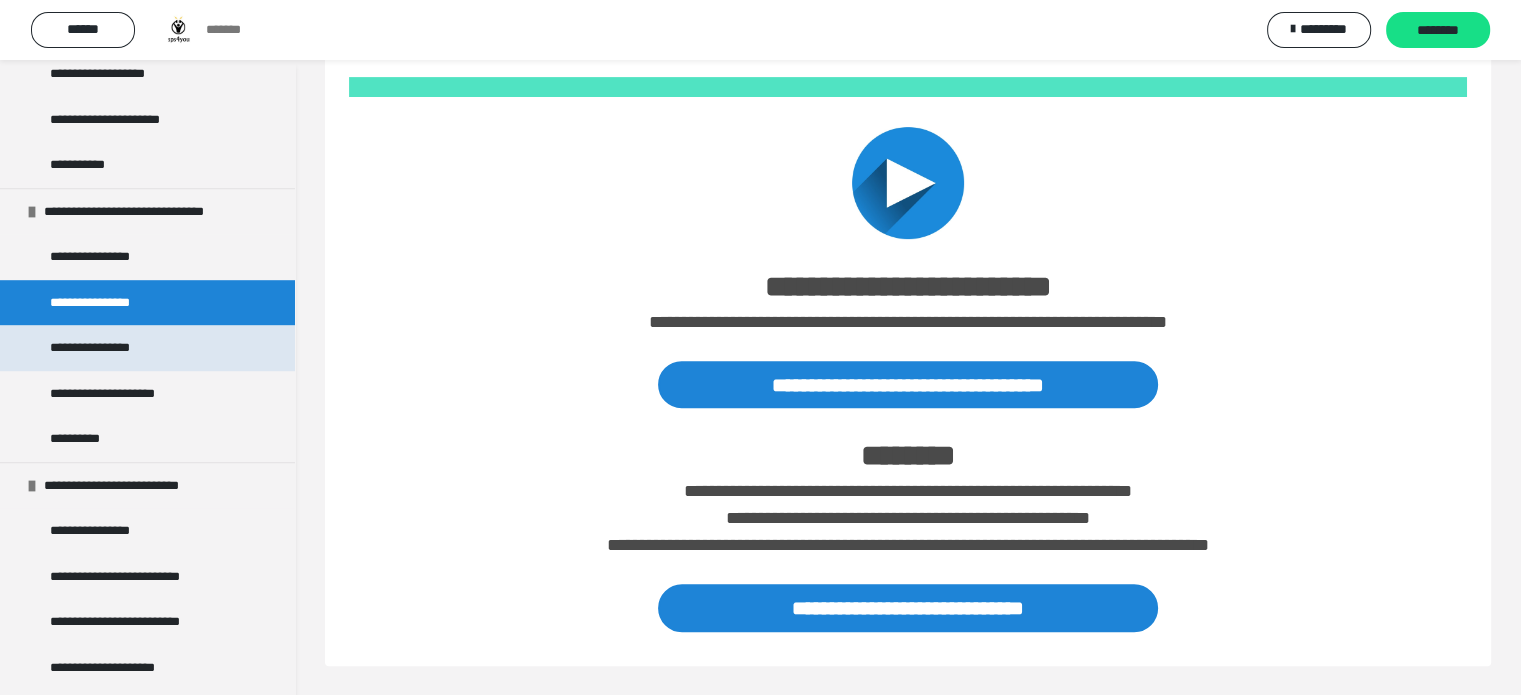 click on "**********" at bounding box center (147, 348) 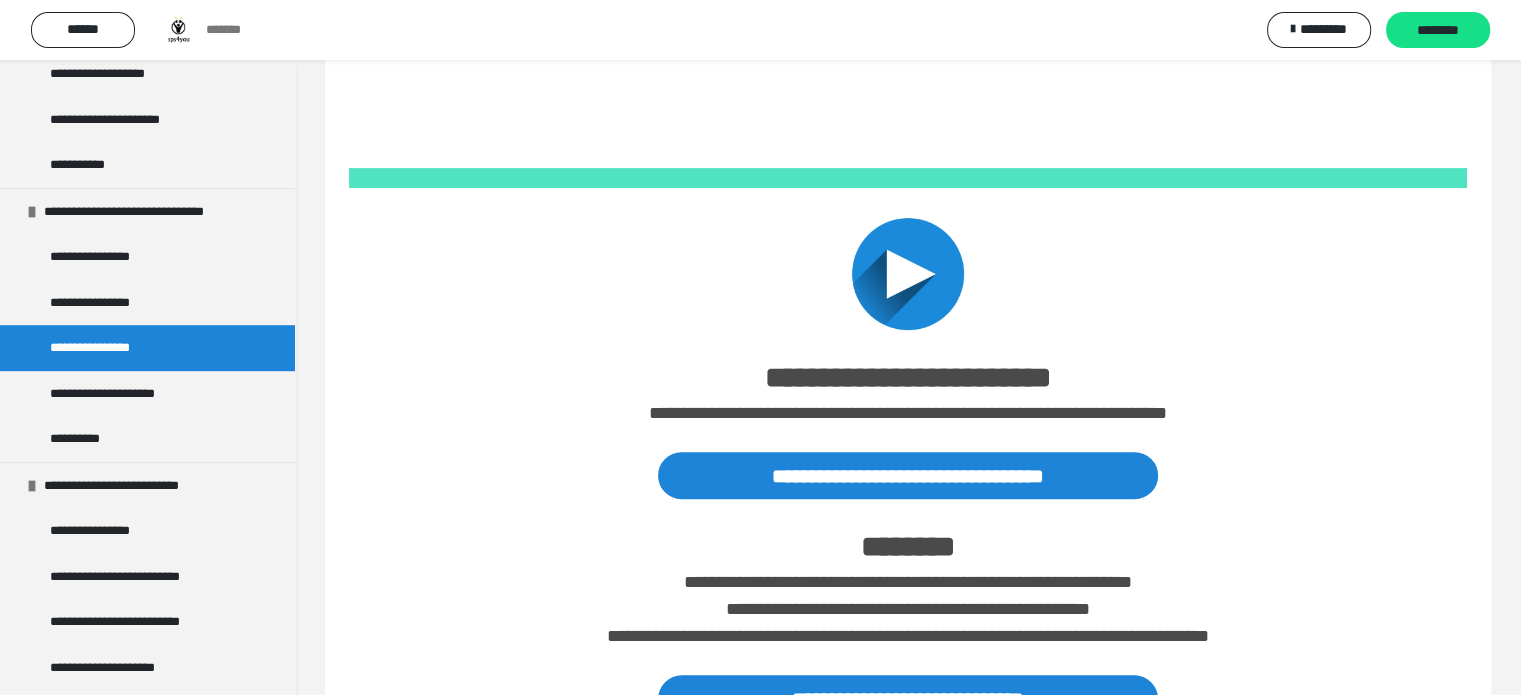 scroll, scrollTop: 755, scrollLeft: 0, axis: vertical 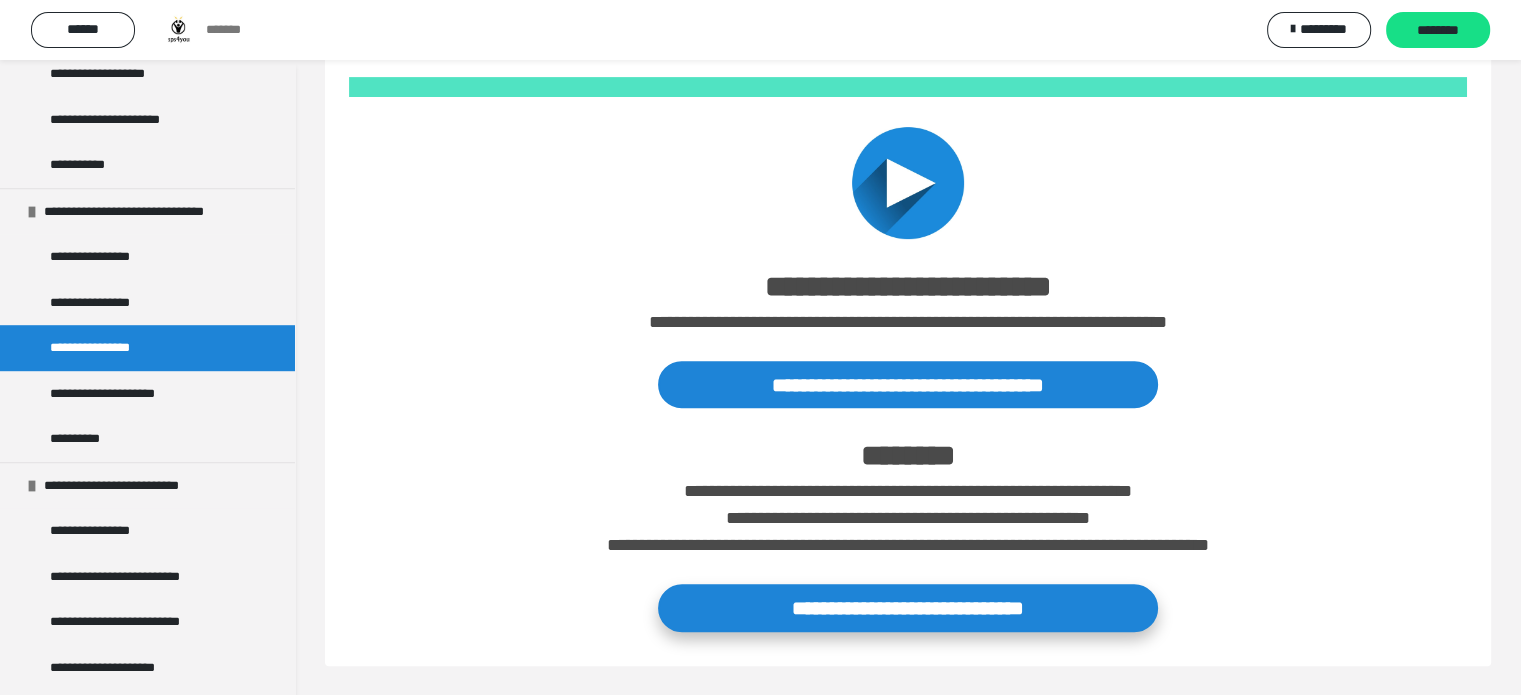 click on "**********" at bounding box center [908, 607] 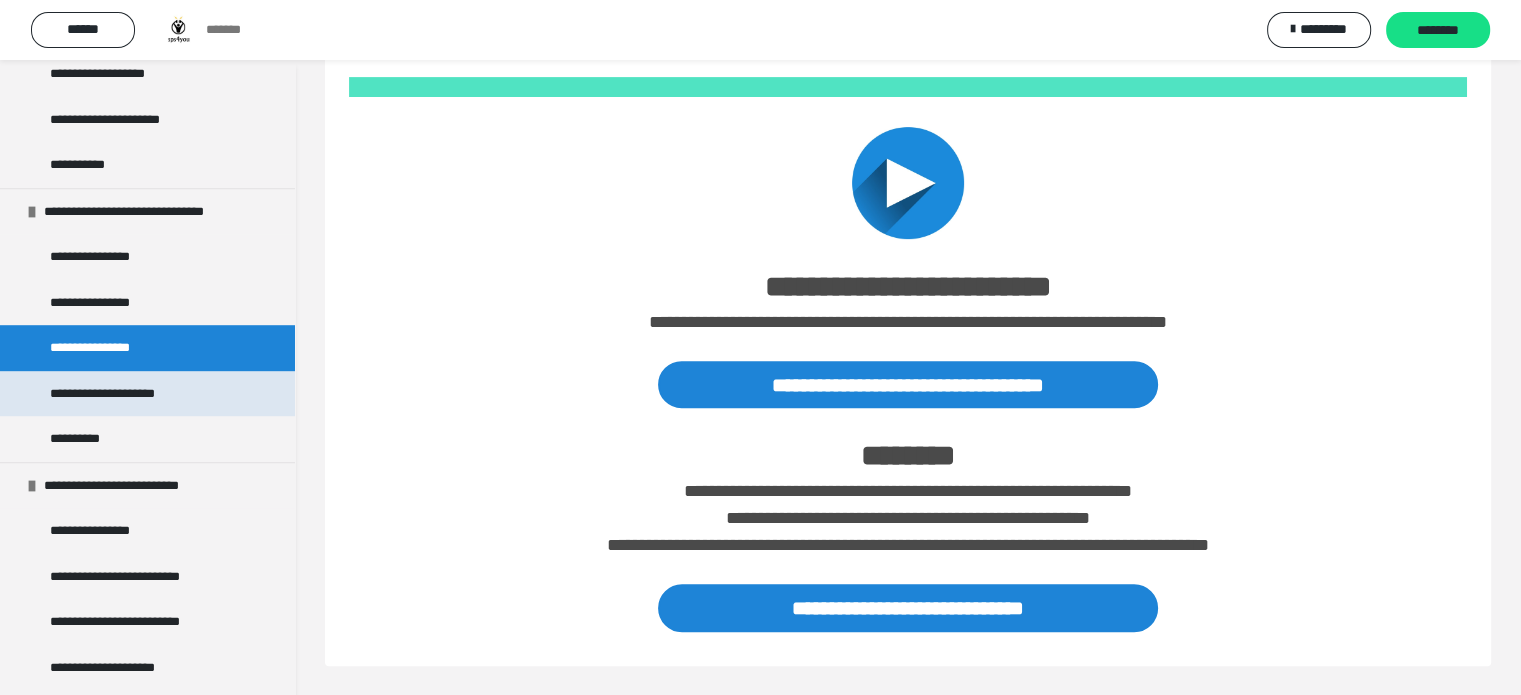 click on "**********" at bounding box center [147, 394] 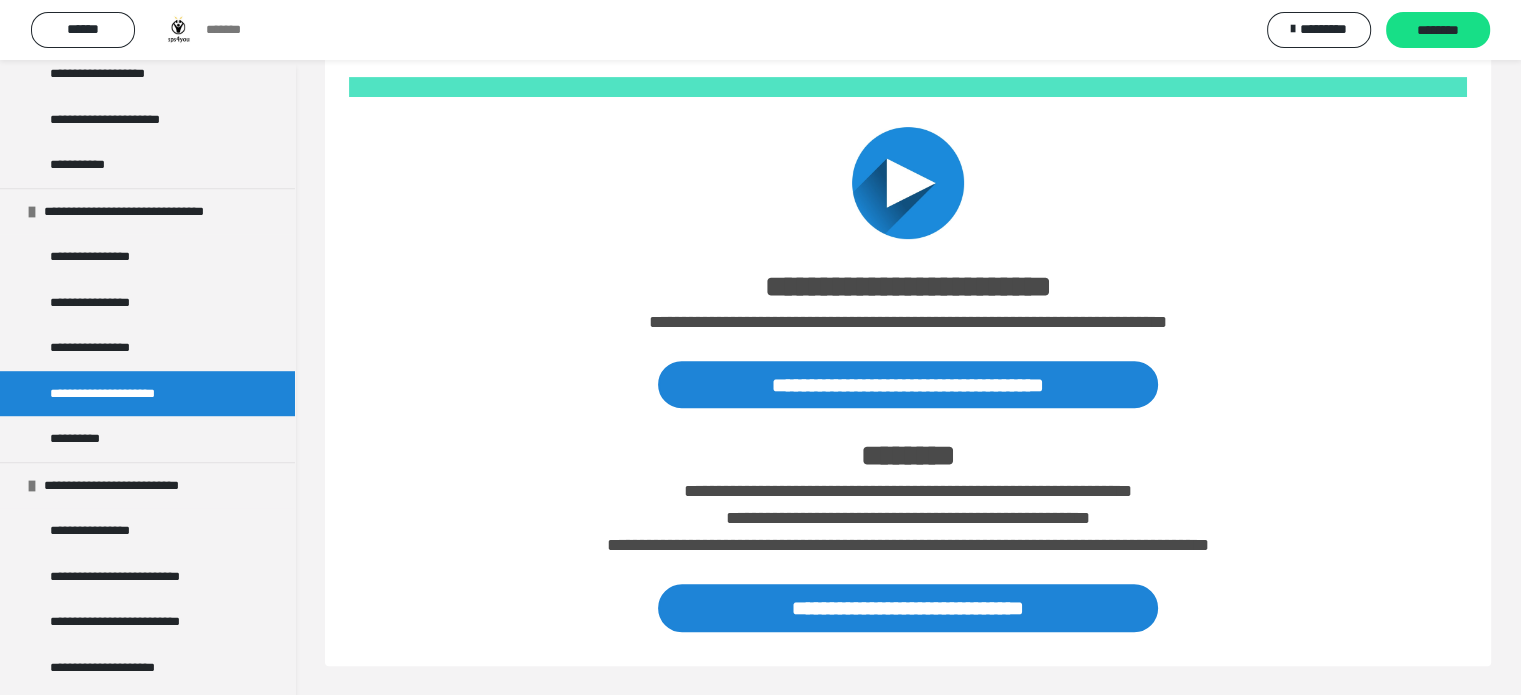 scroll, scrollTop: 0, scrollLeft: 0, axis: both 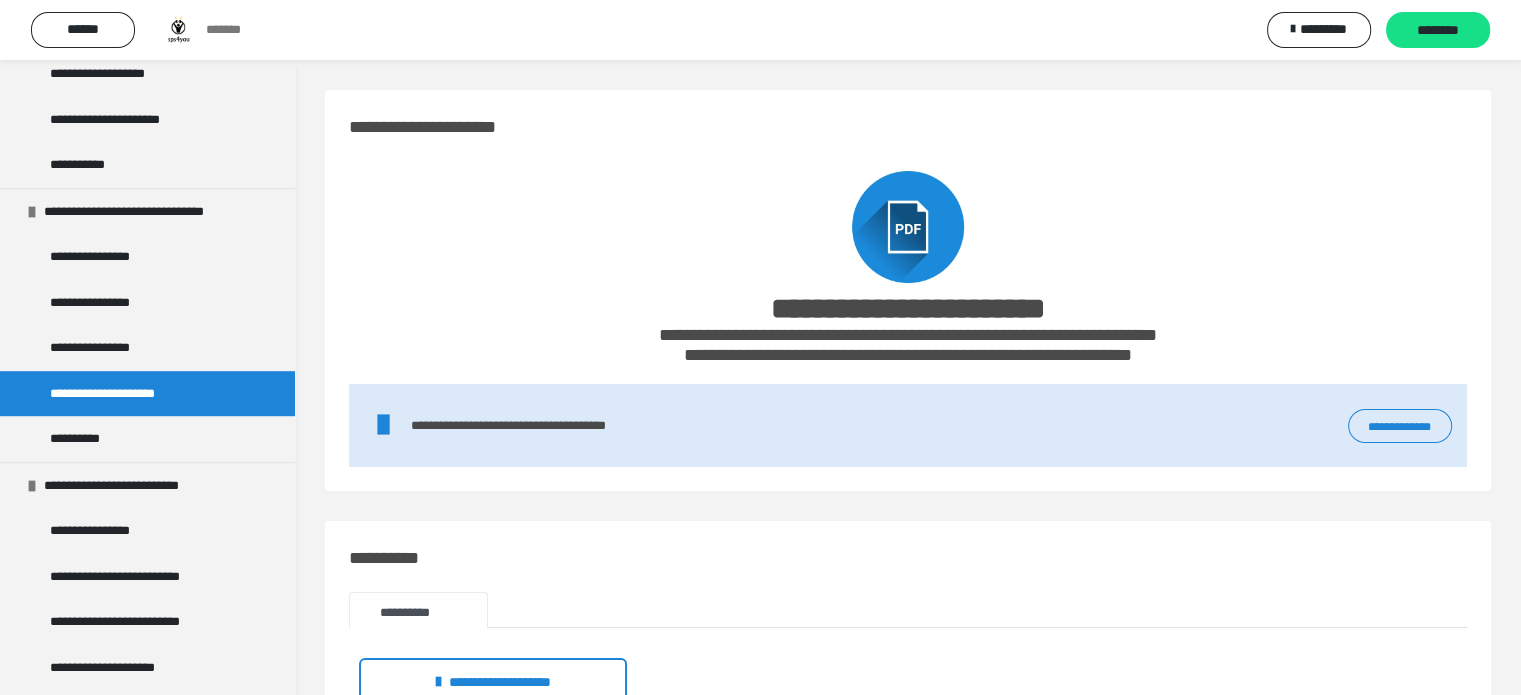 click on "**********" at bounding box center (1400, 426) 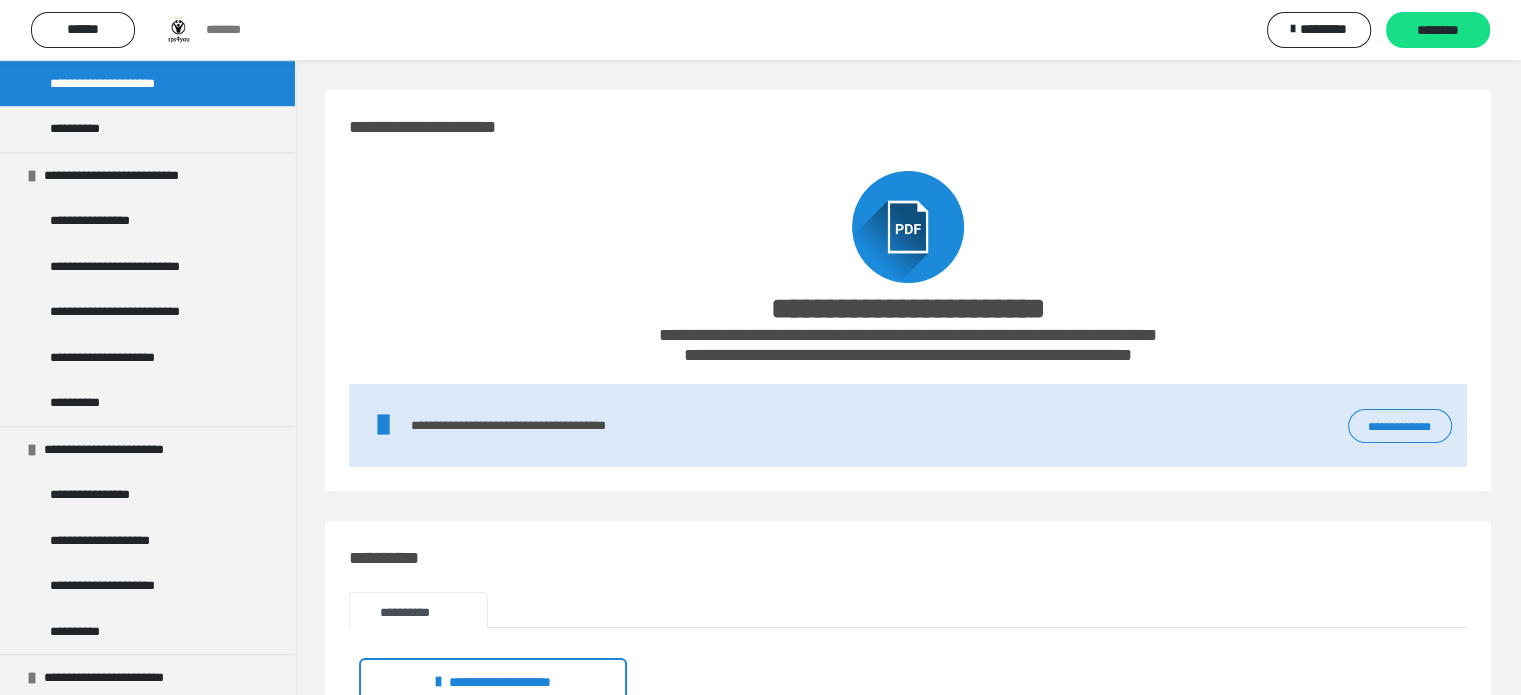 scroll, scrollTop: 1612, scrollLeft: 0, axis: vertical 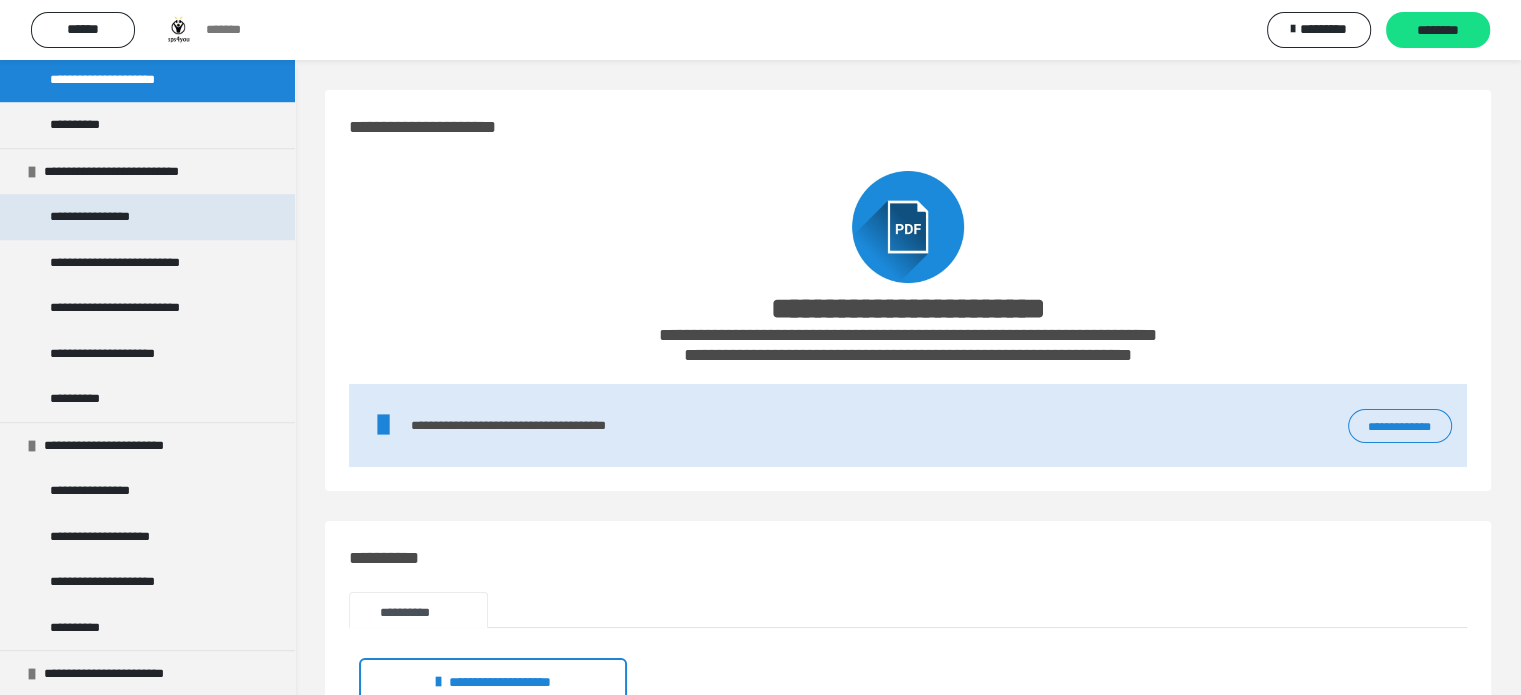click on "**********" at bounding box center [102, 217] 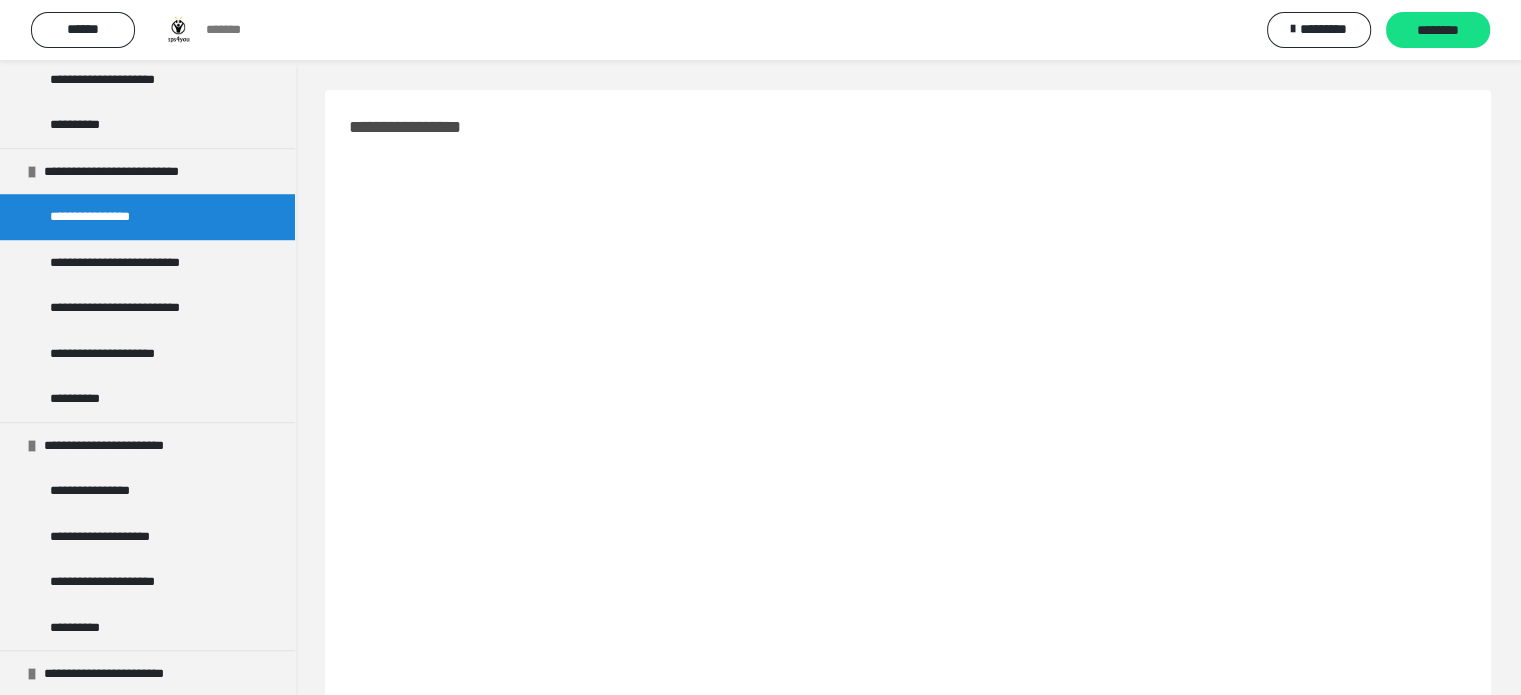 scroll, scrollTop: 755, scrollLeft: 0, axis: vertical 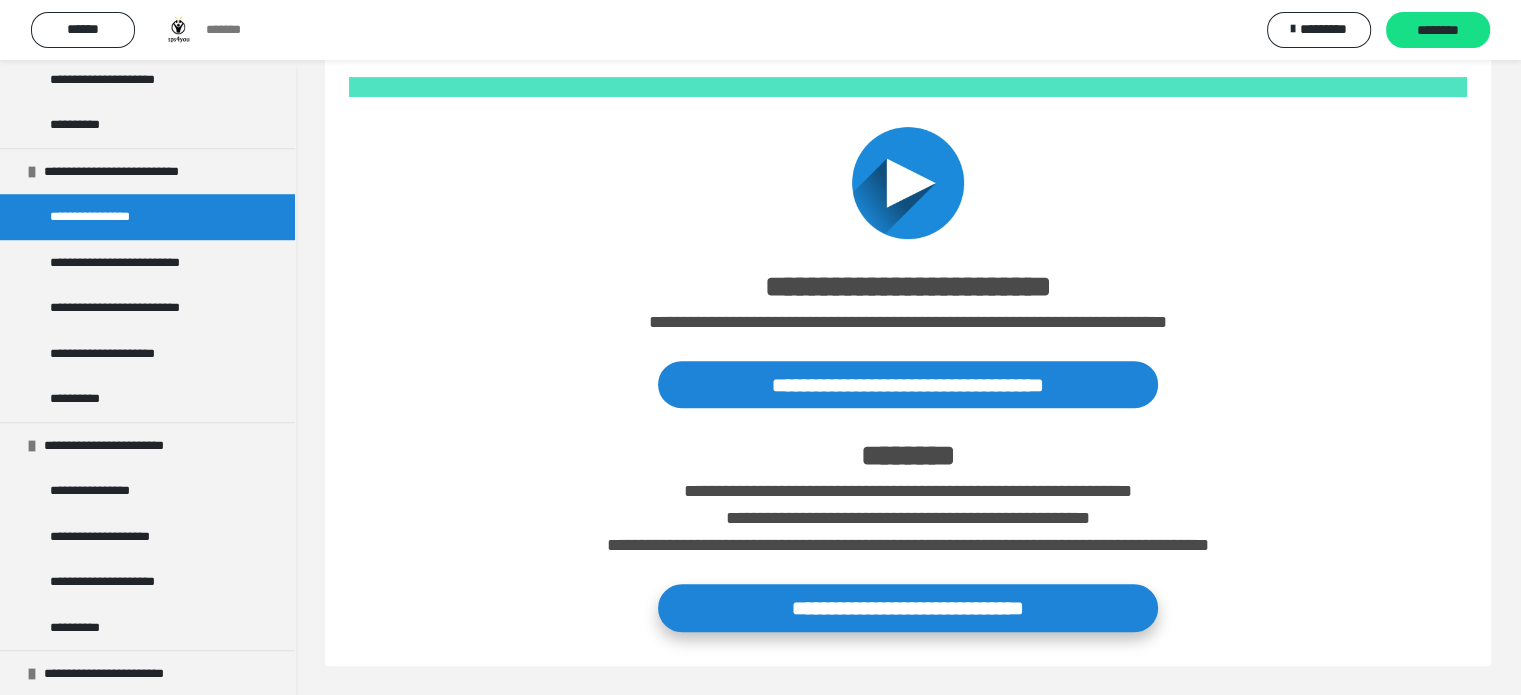 click on "**********" at bounding box center [908, 607] 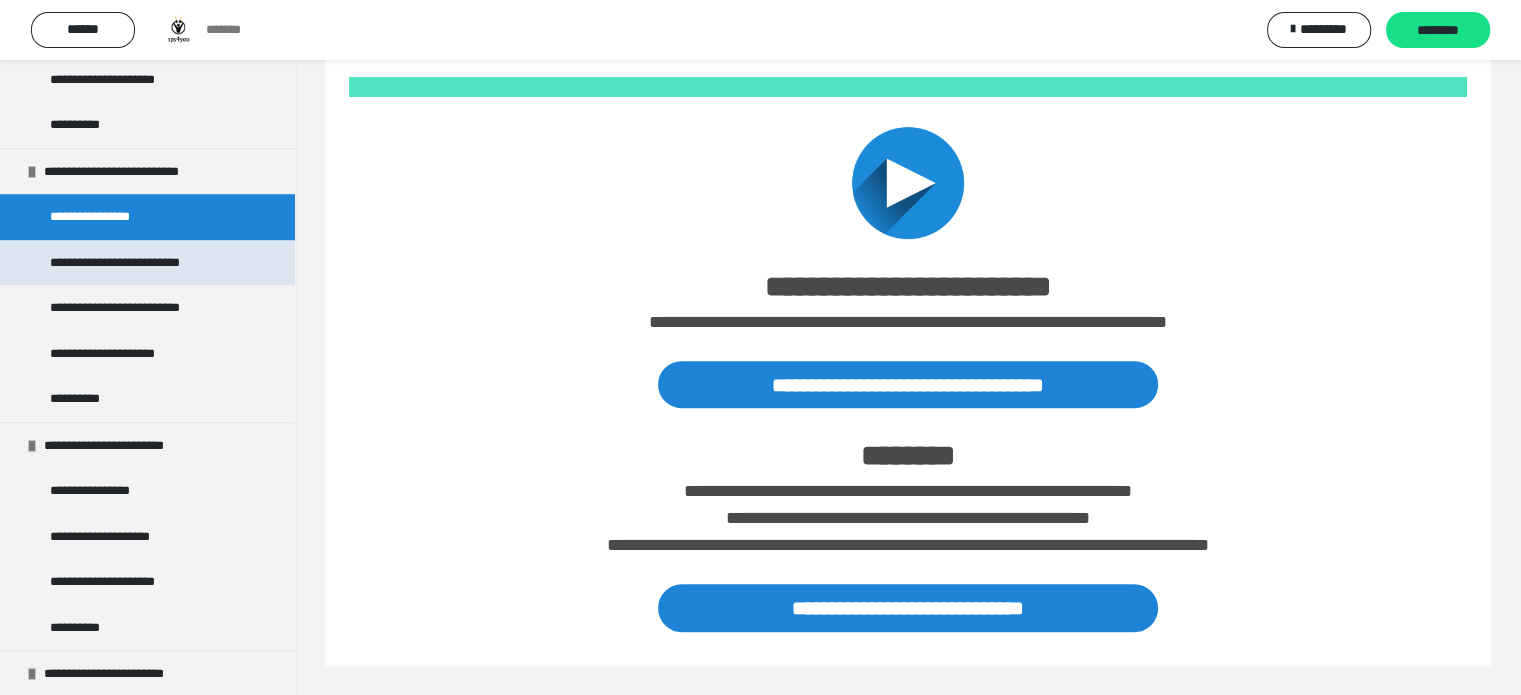 click on "**********" at bounding box center [141, 263] 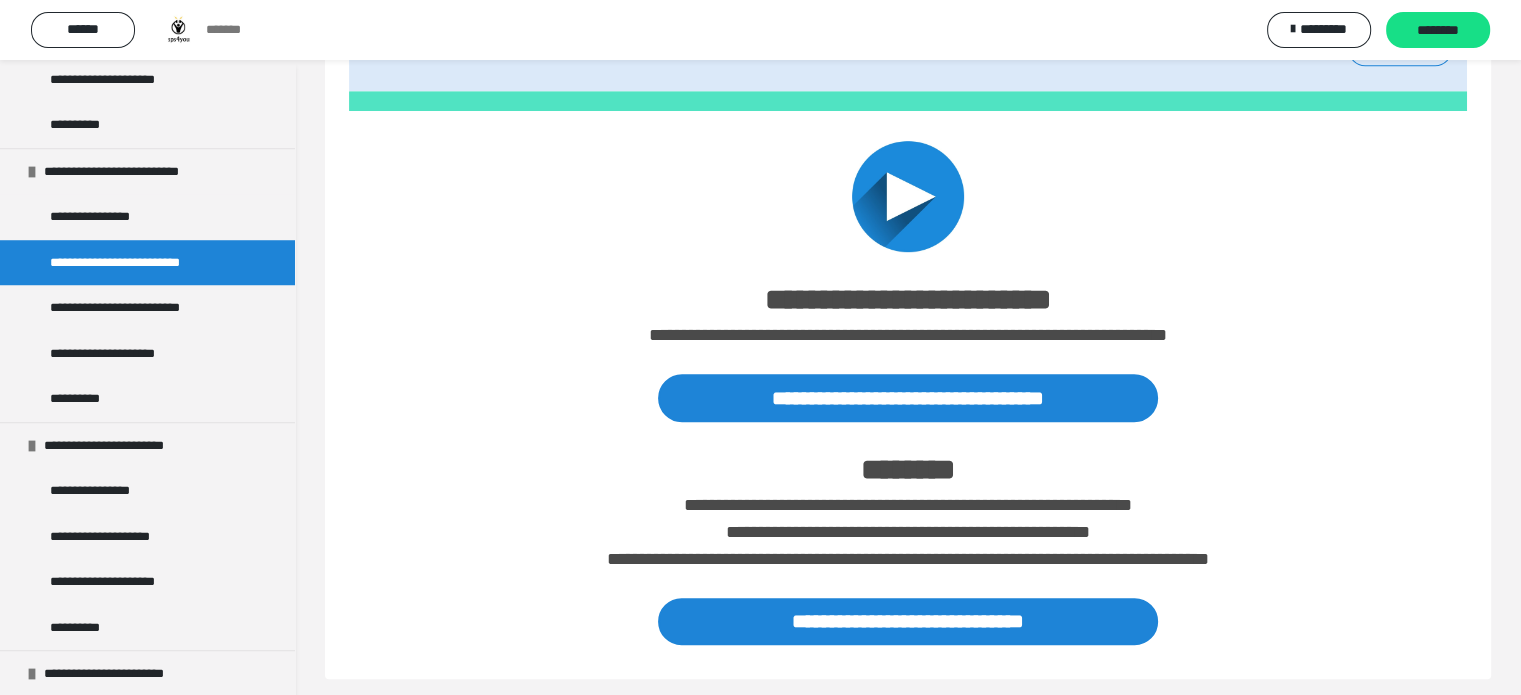scroll, scrollTop: 1088, scrollLeft: 0, axis: vertical 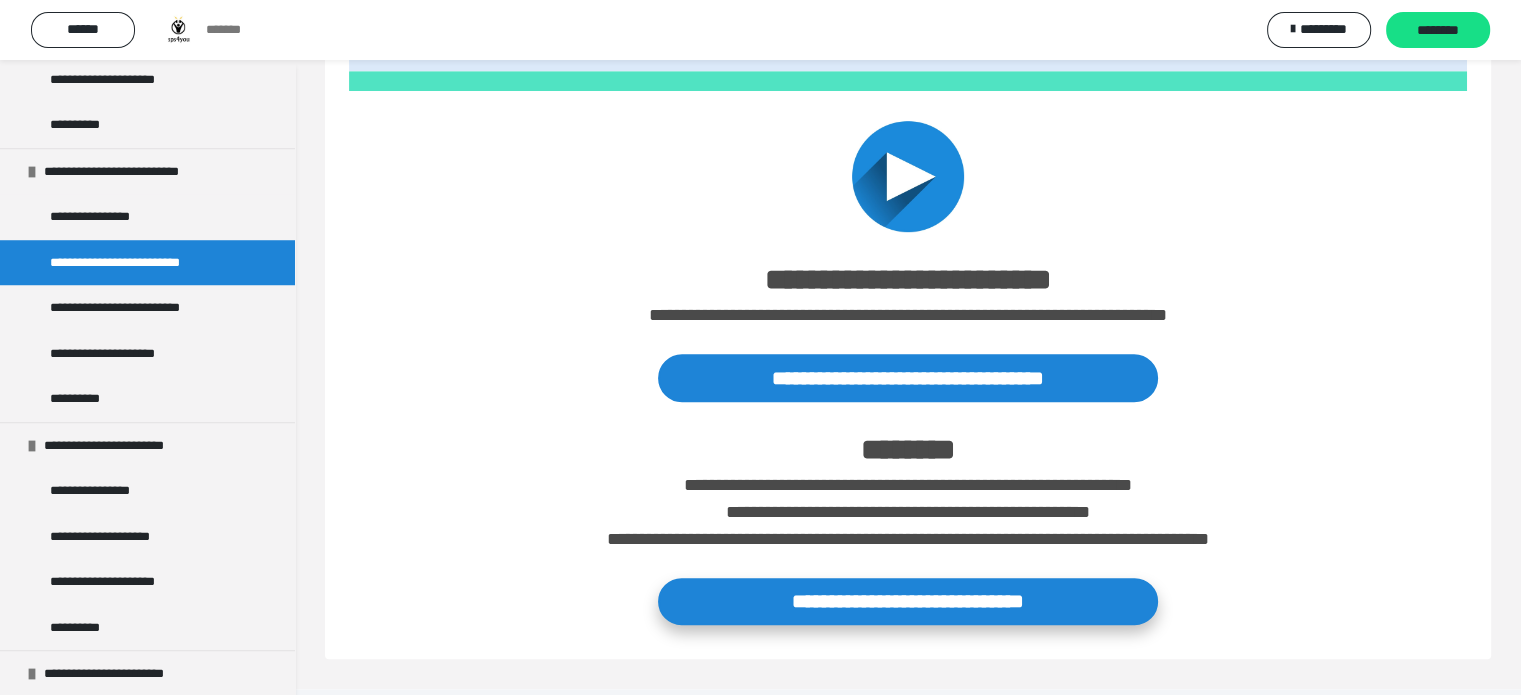 click on "**********" at bounding box center (908, 601) 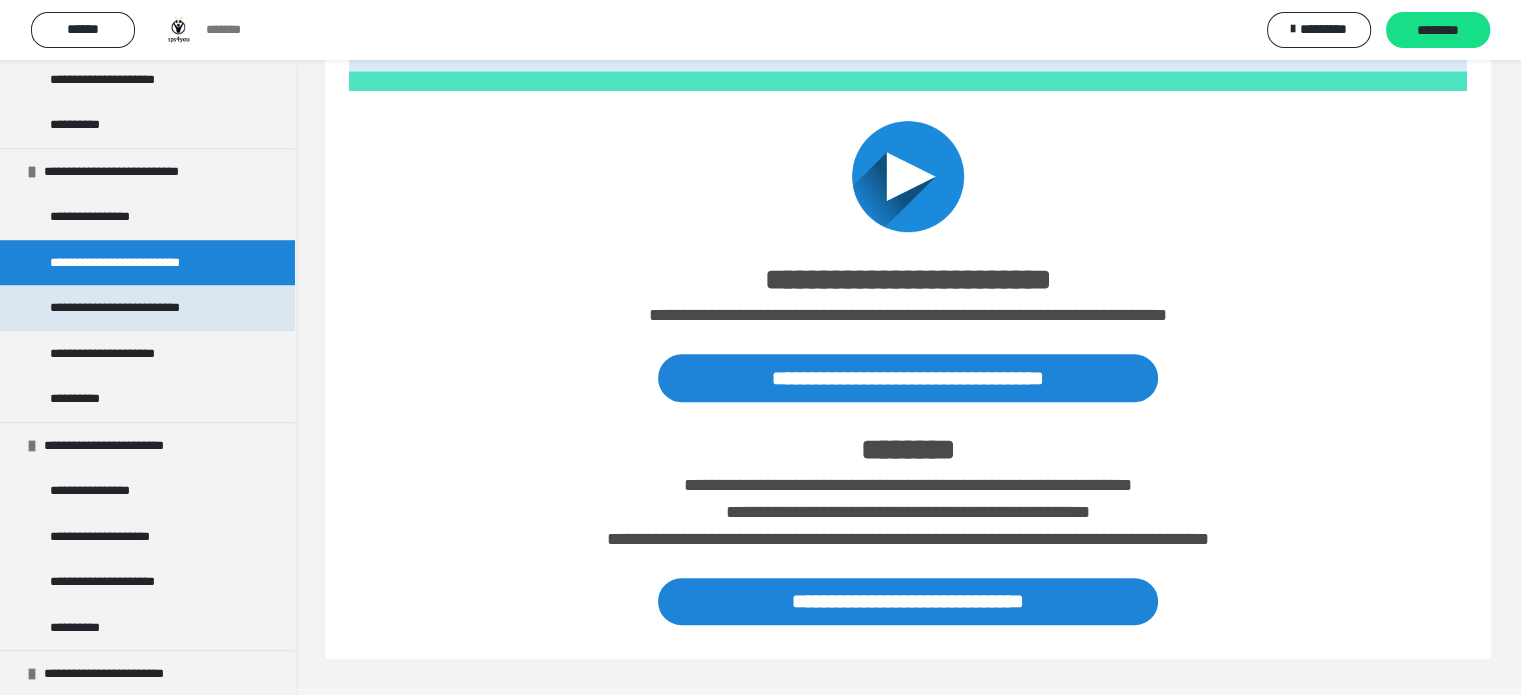 click on "**********" at bounding box center [140, 308] 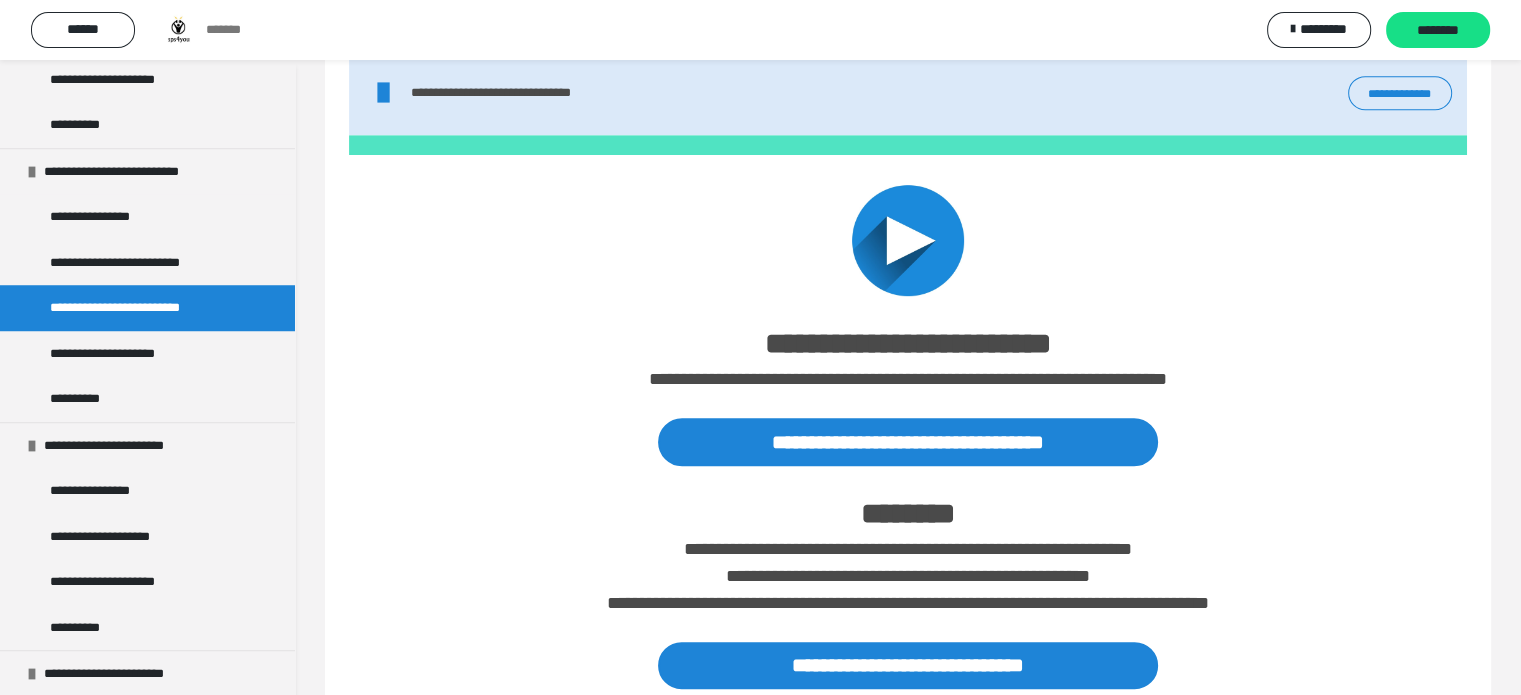 scroll, scrollTop: 1088, scrollLeft: 0, axis: vertical 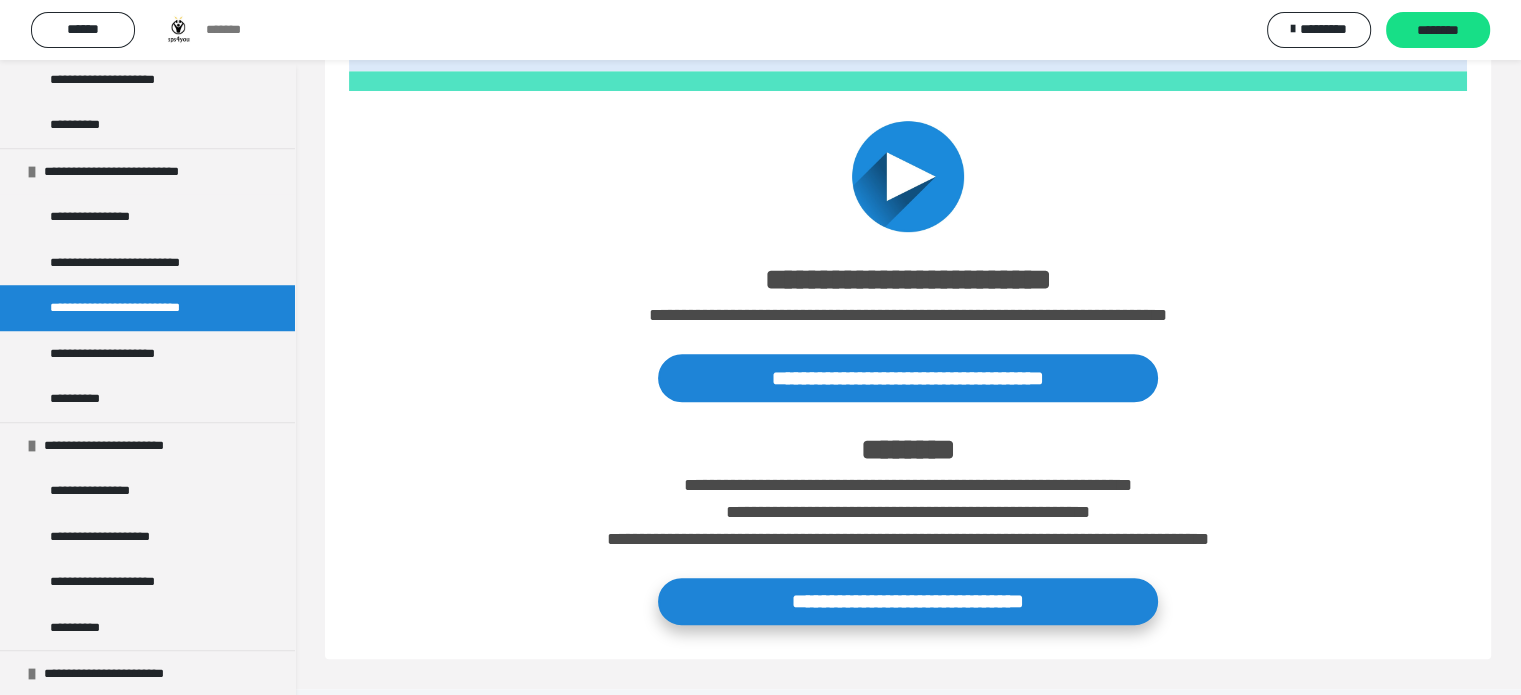 click on "**********" at bounding box center [908, 601] 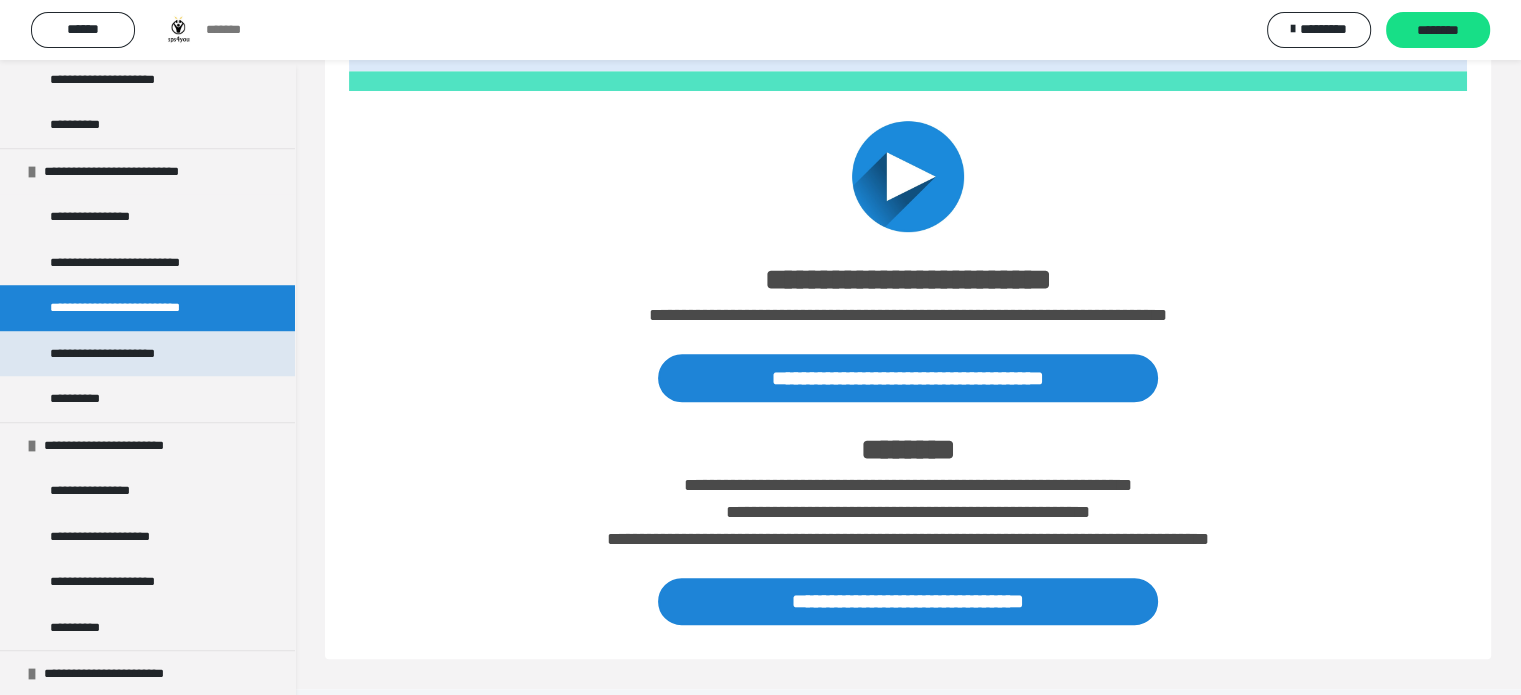 click on "**********" at bounding box center [147, 354] 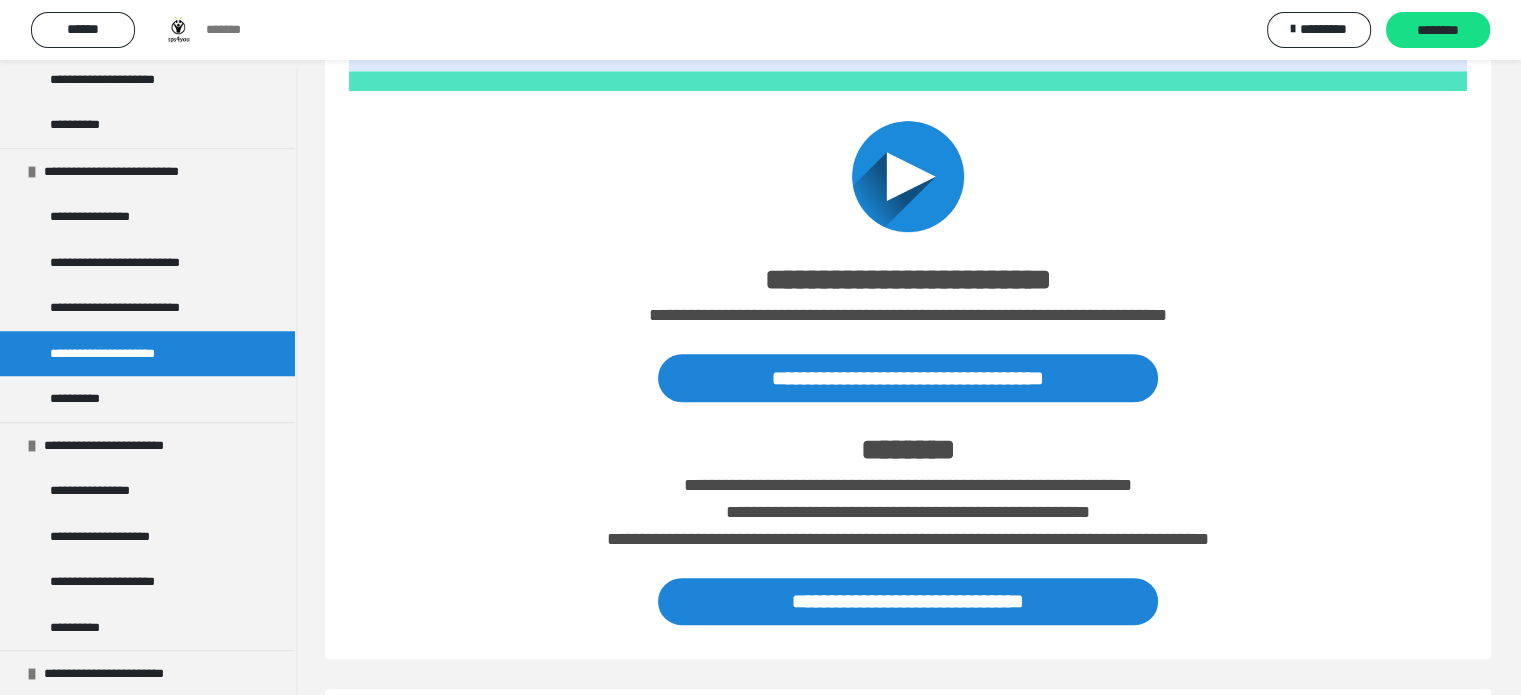scroll, scrollTop: 0, scrollLeft: 0, axis: both 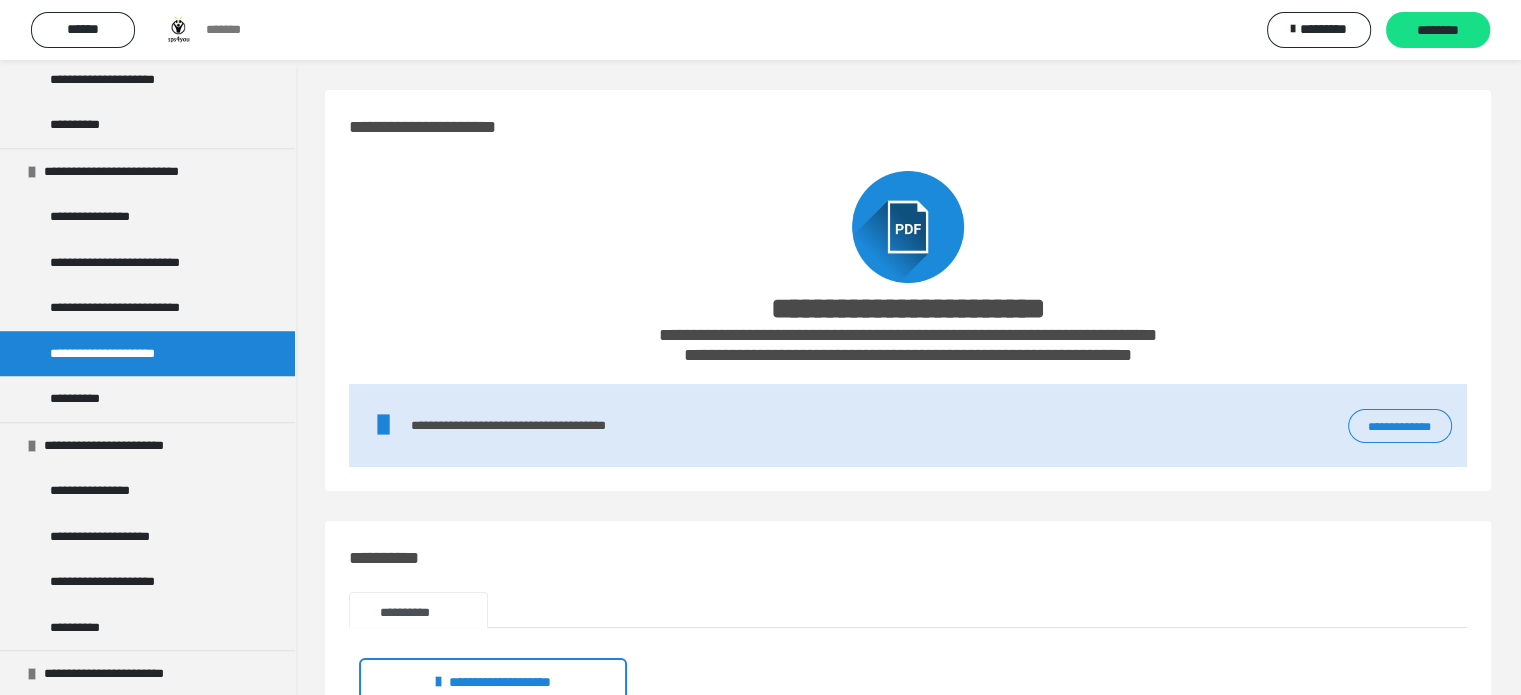 click on "**********" at bounding box center [1400, 426] 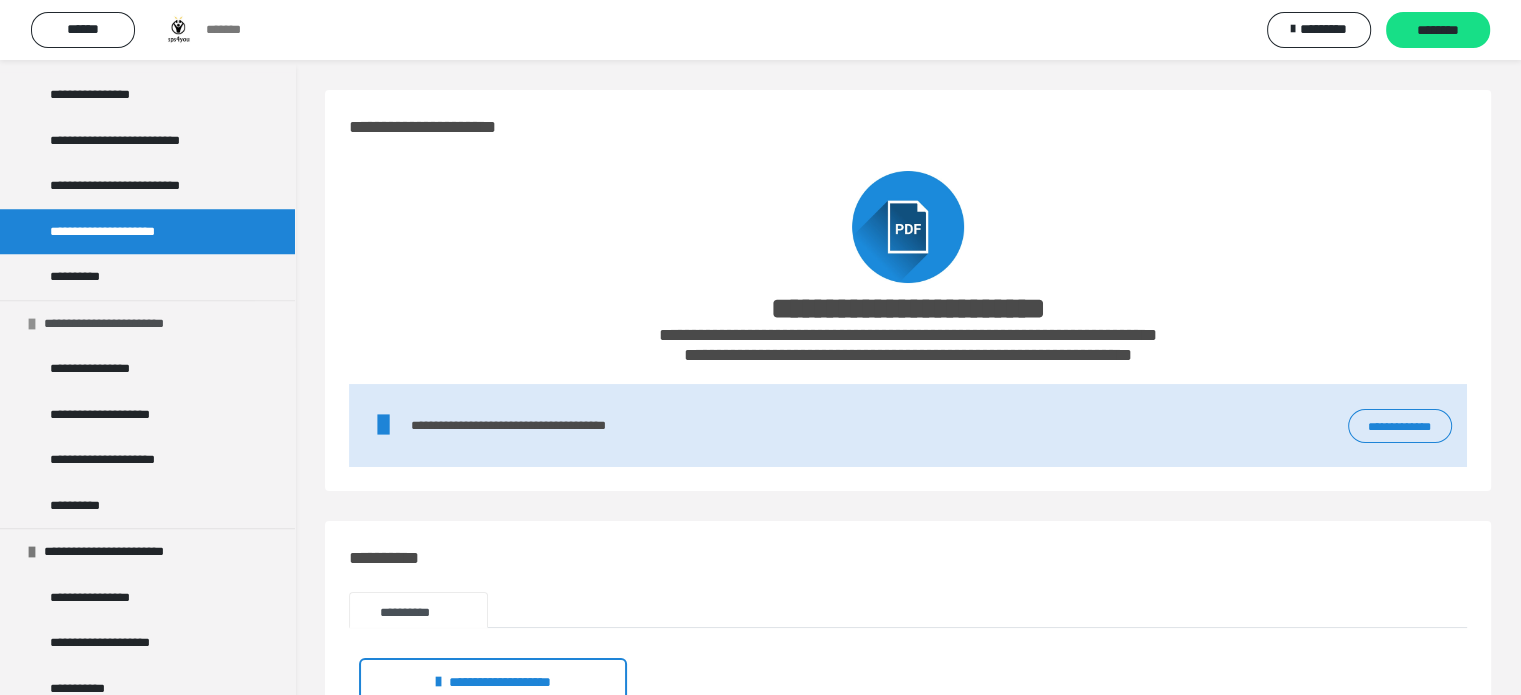 scroll, scrollTop: 1736, scrollLeft: 0, axis: vertical 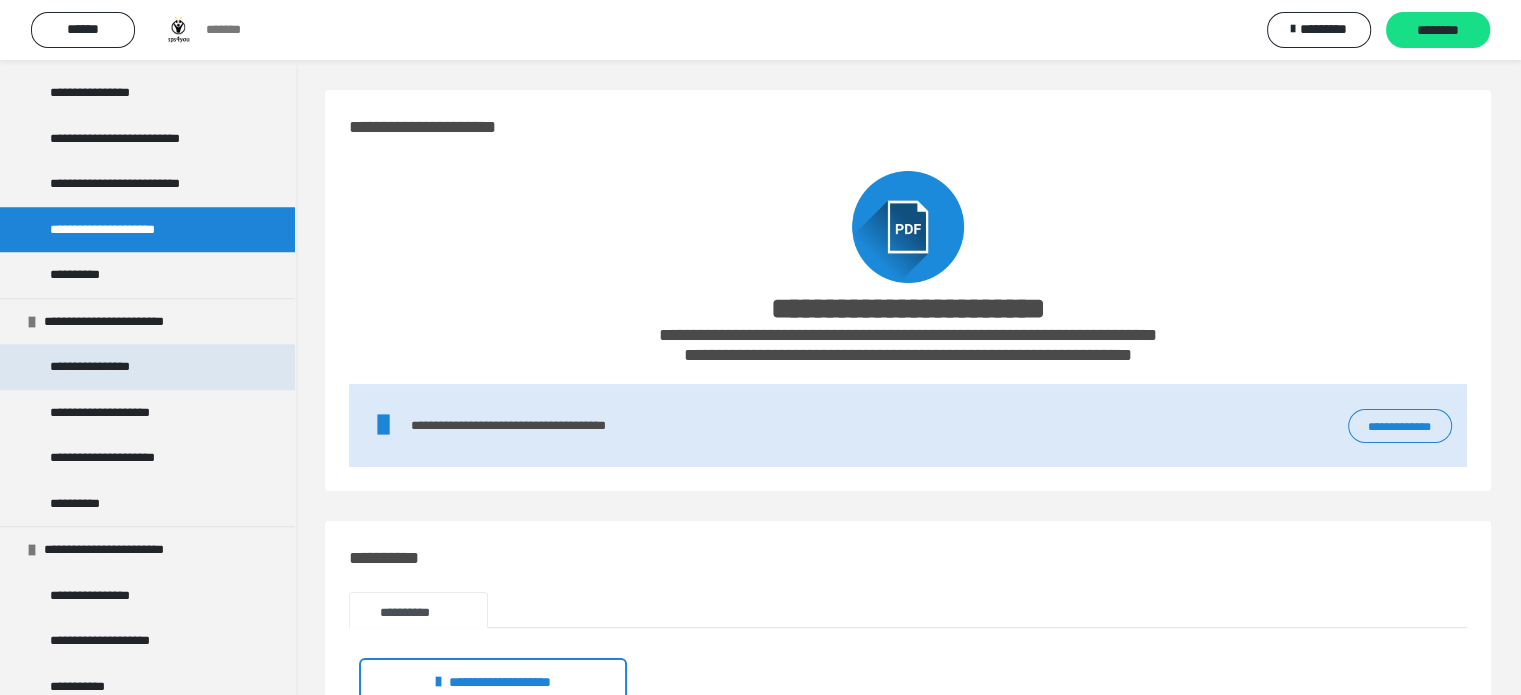 click on "**********" at bounding box center [147, 367] 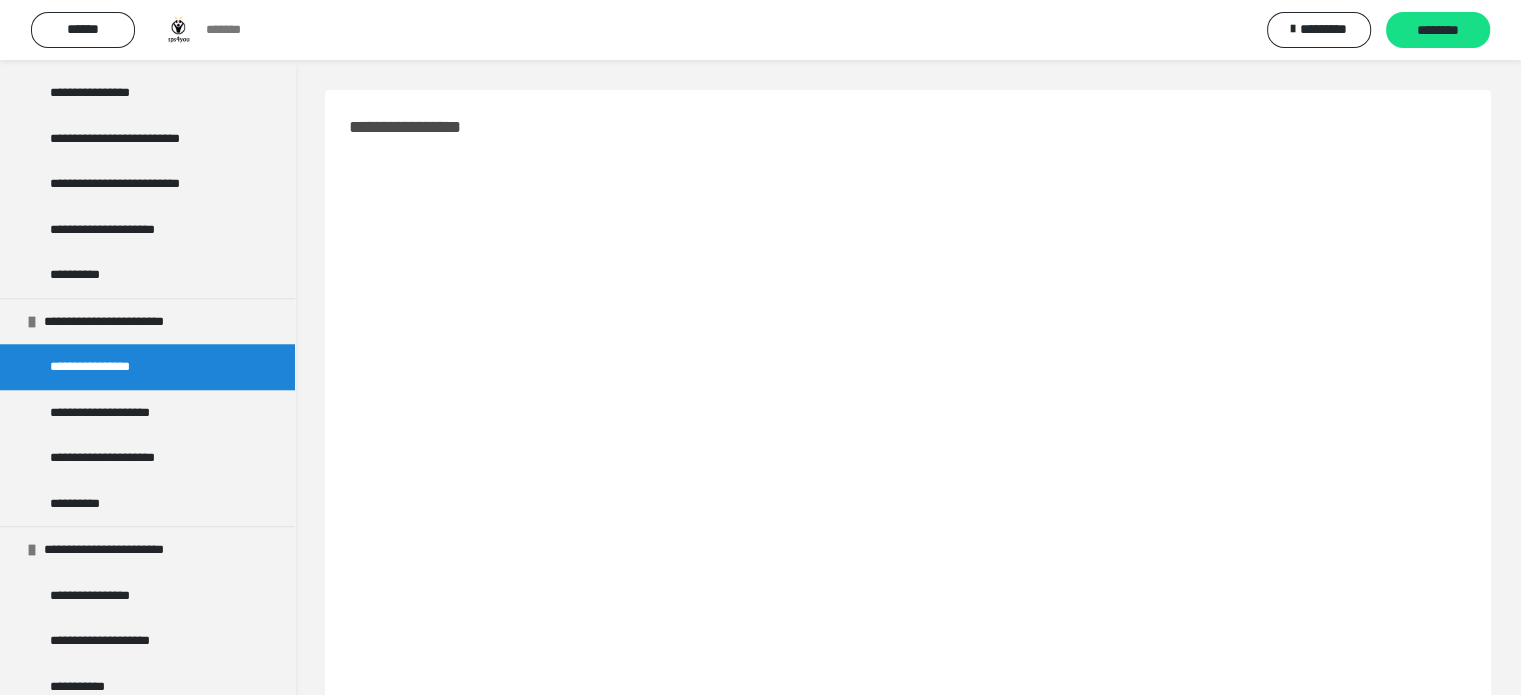scroll, scrollTop: 755, scrollLeft: 0, axis: vertical 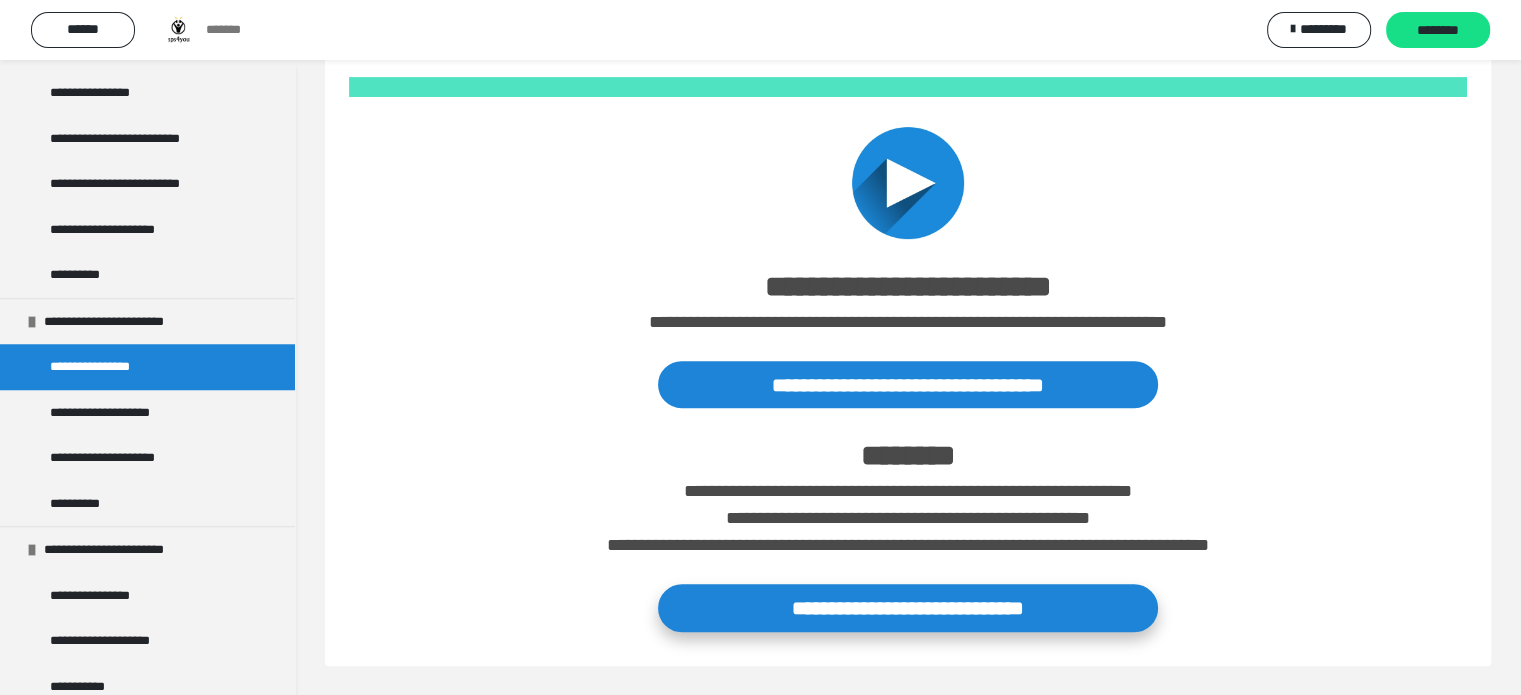 click on "**********" at bounding box center [908, 607] 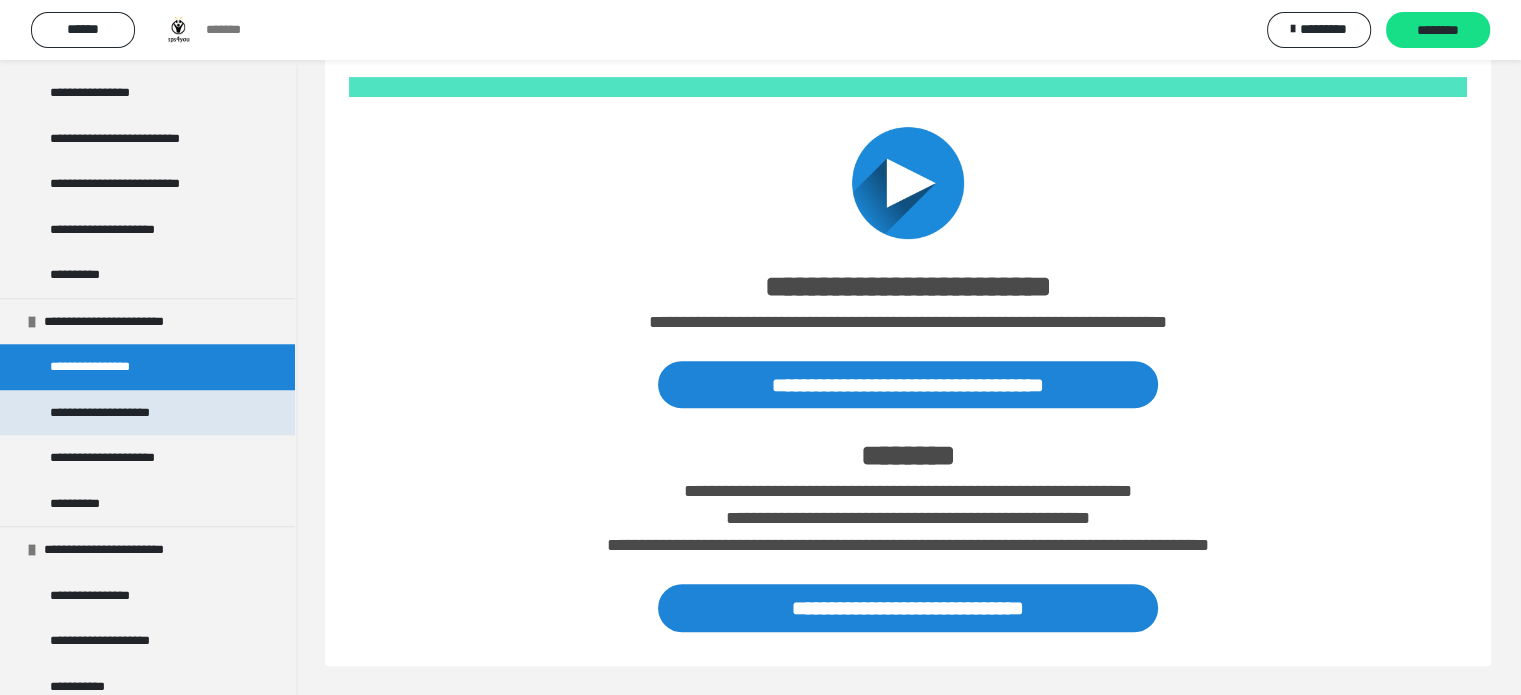 click on "**********" at bounding box center [147, 413] 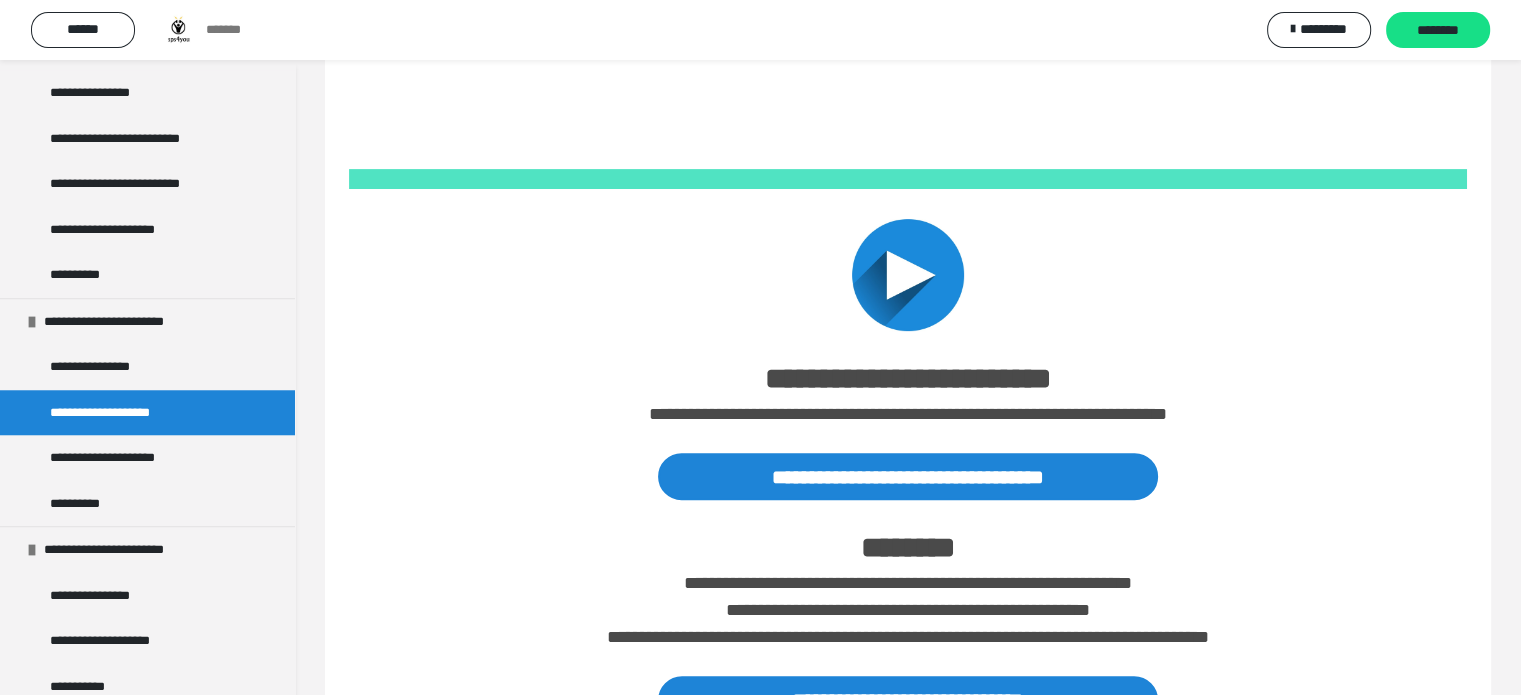 scroll, scrollTop: 755, scrollLeft: 0, axis: vertical 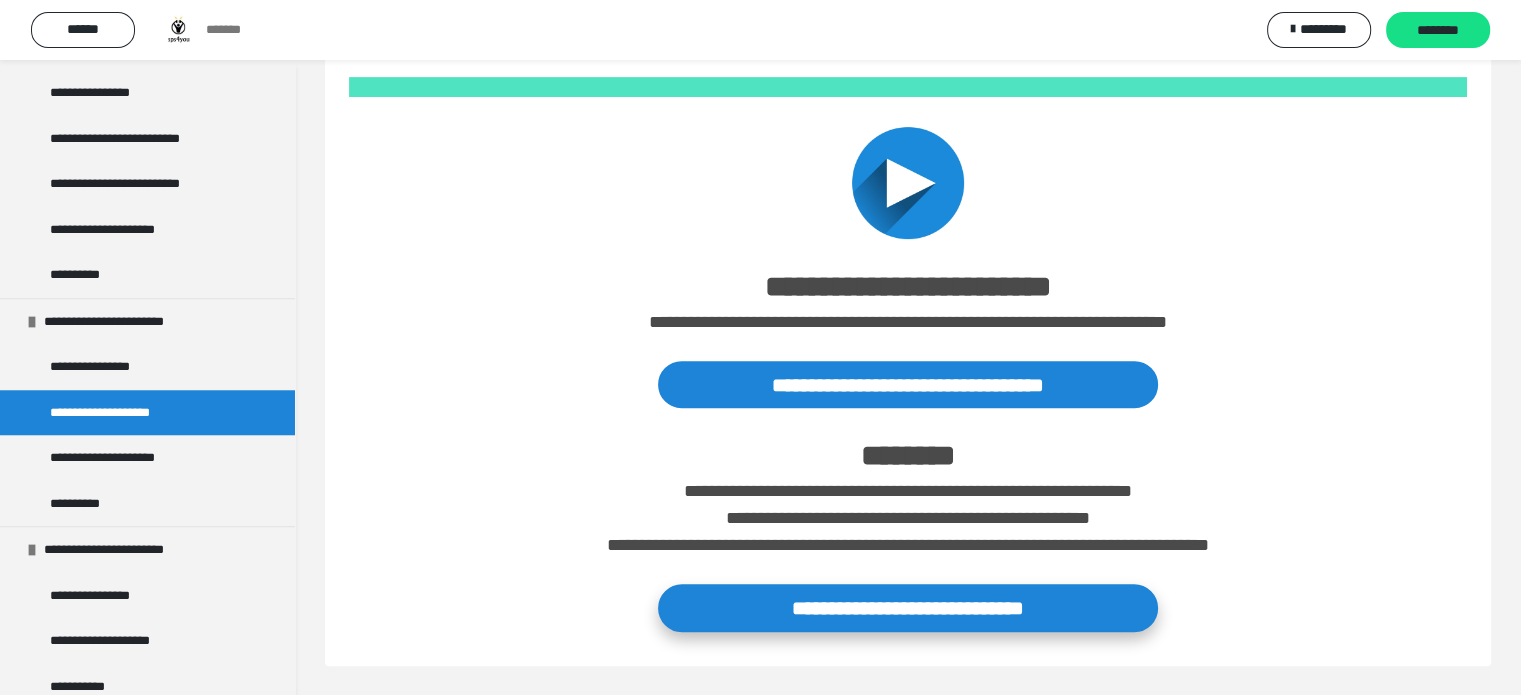 click on "**********" at bounding box center [908, 607] 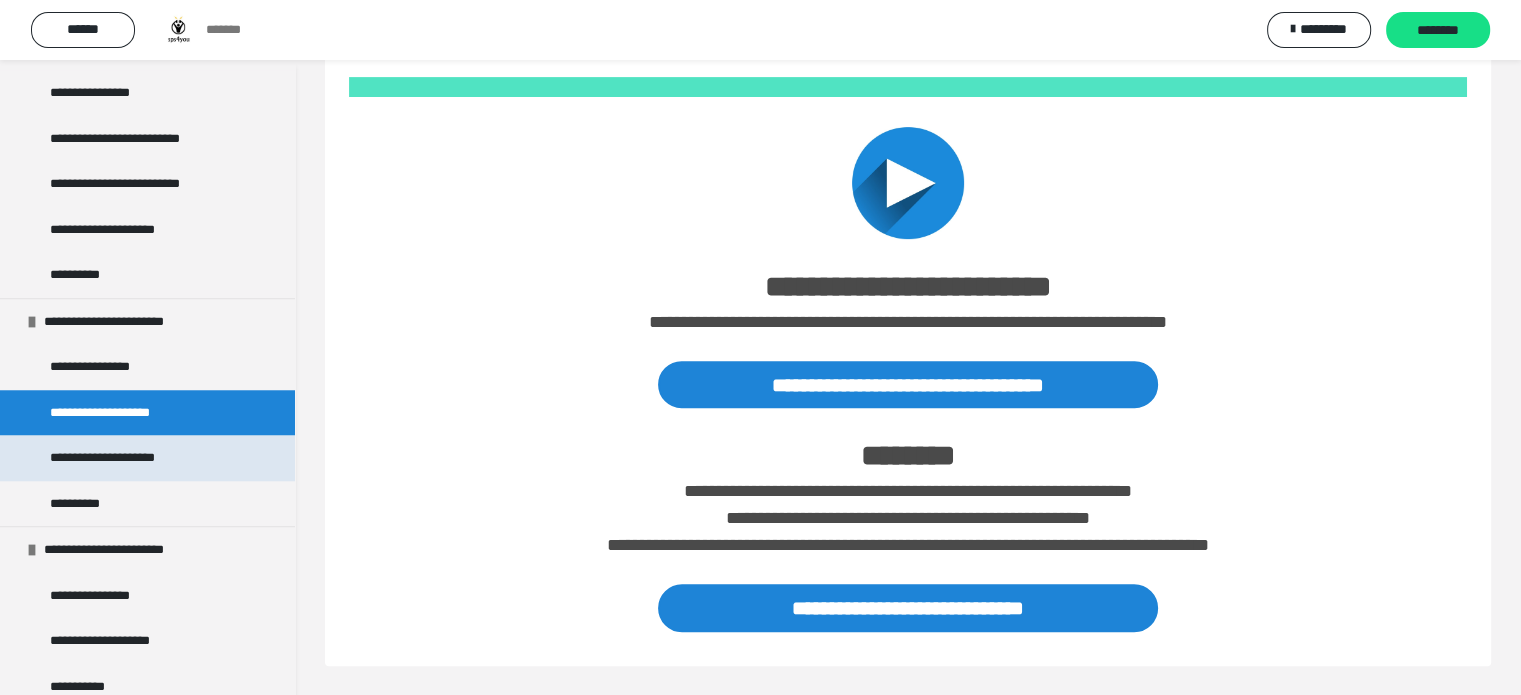 click on "**********" at bounding box center (128, 458) 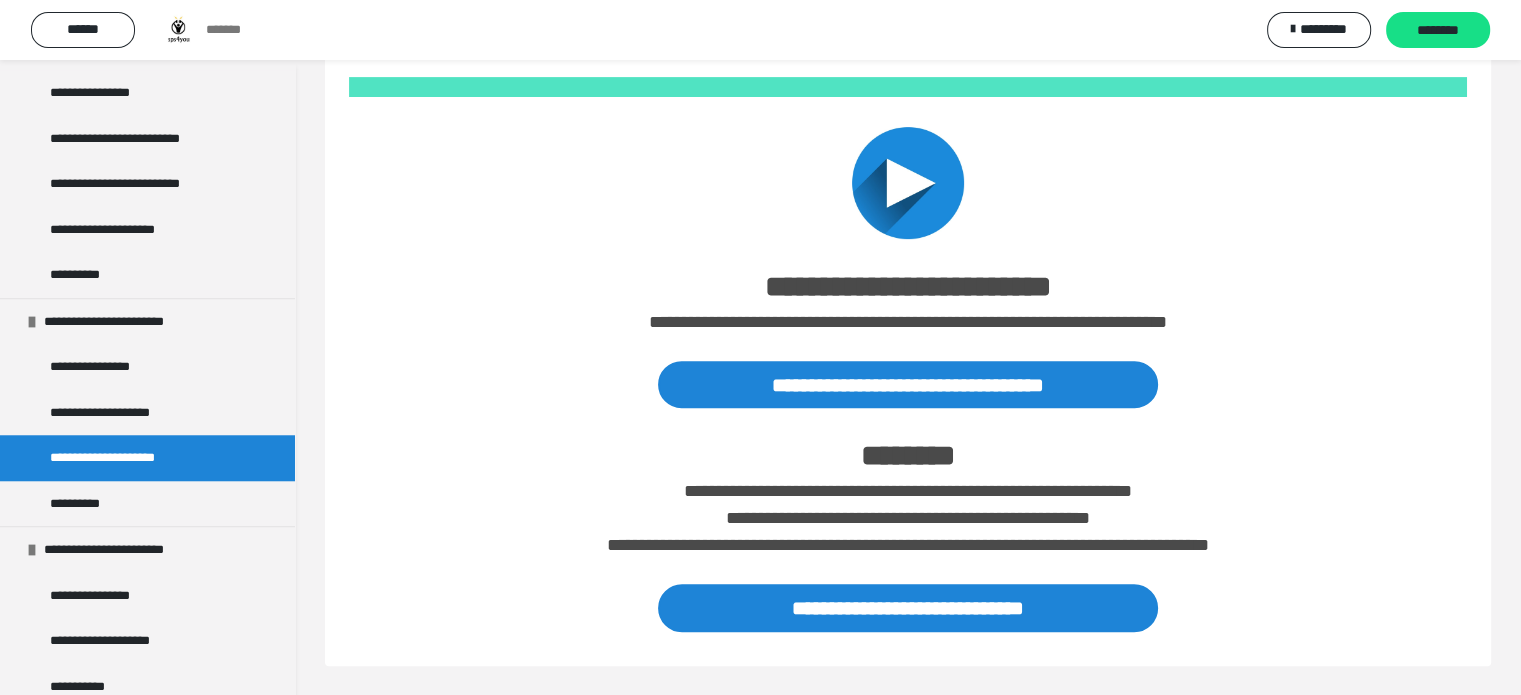scroll, scrollTop: 0, scrollLeft: 0, axis: both 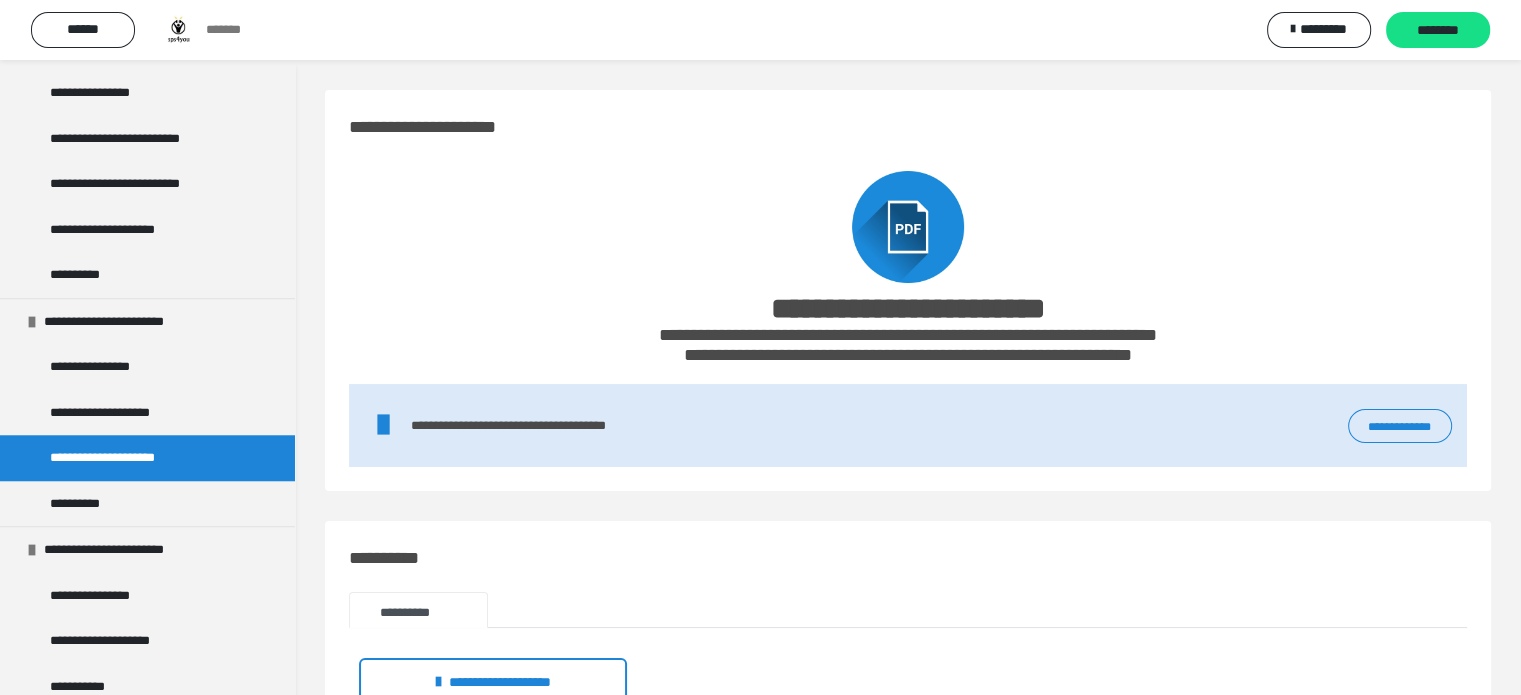 click on "**********" at bounding box center [1400, 426] 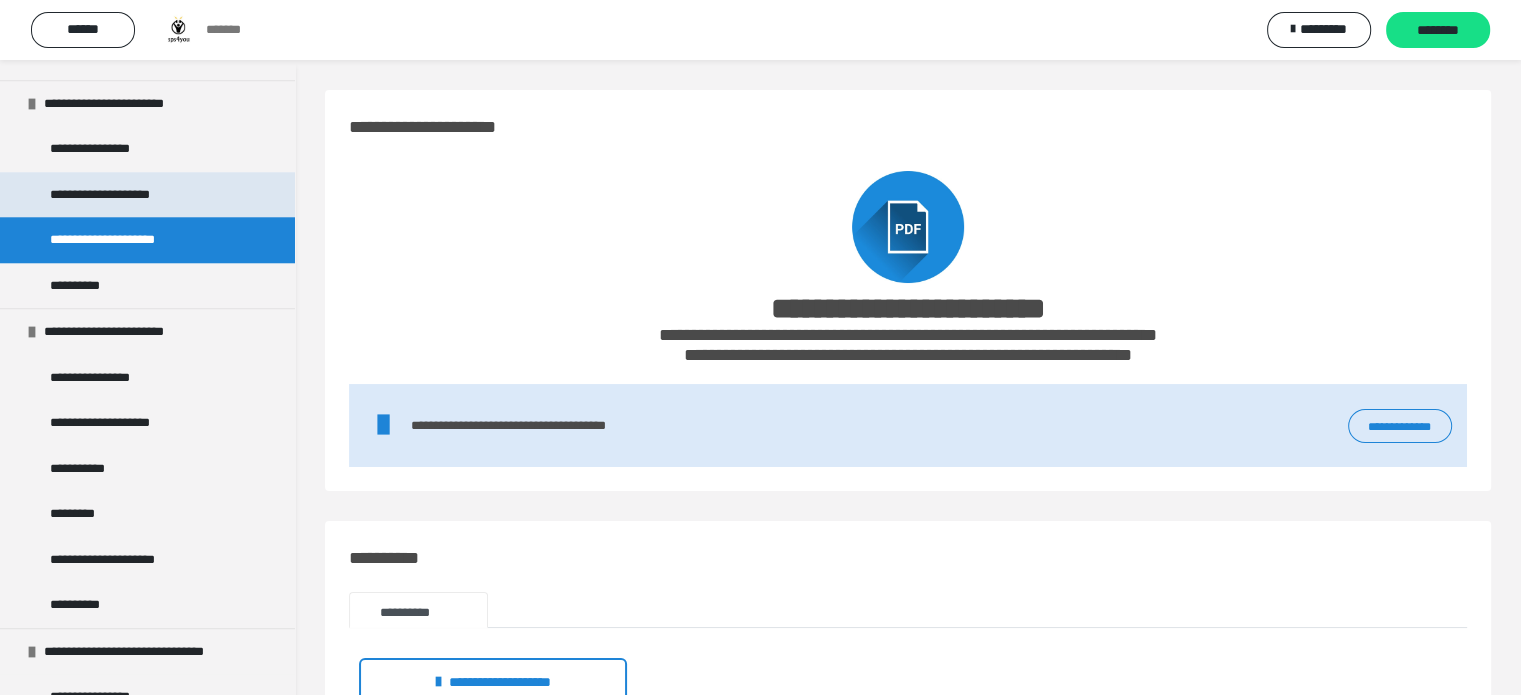 scroll, scrollTop: 2160, scrollLeft: 0, axis: vertical 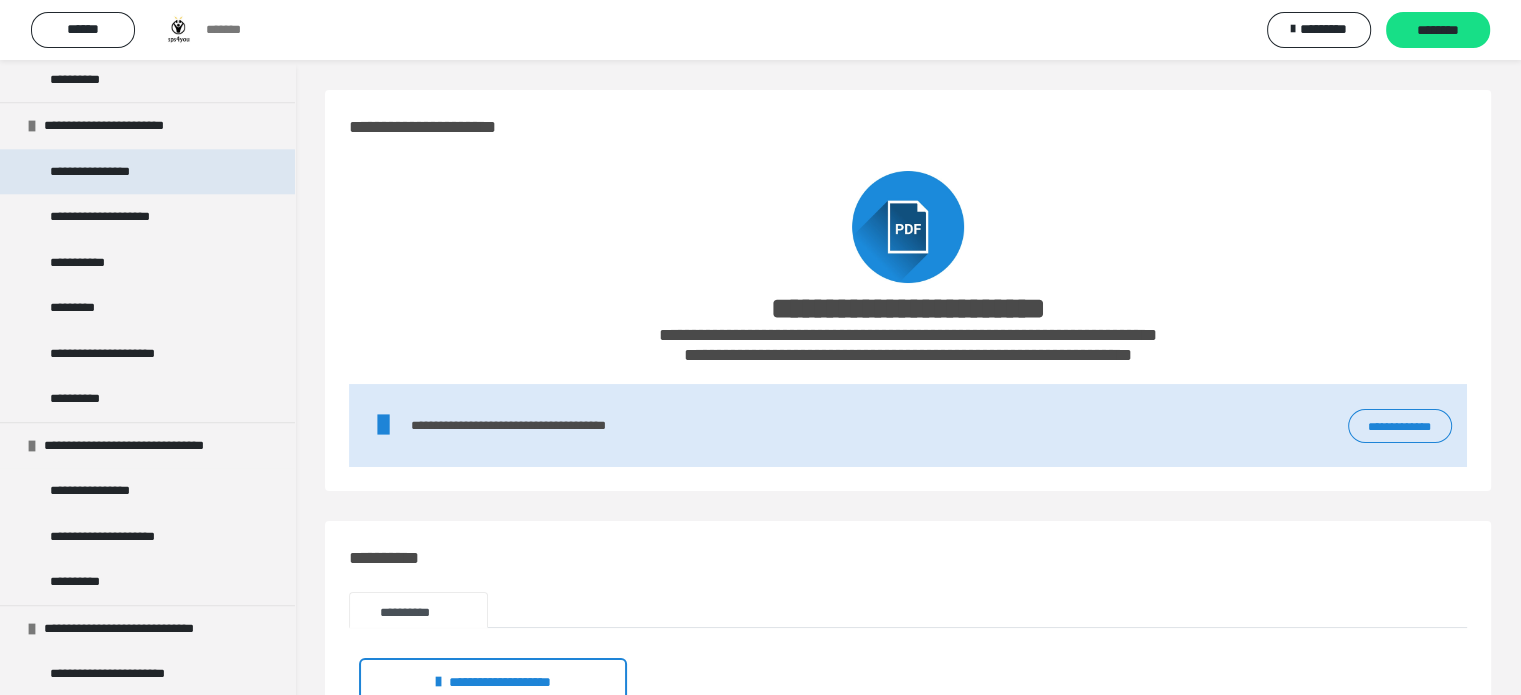 click on "**********" at bounding box center [102, 172] 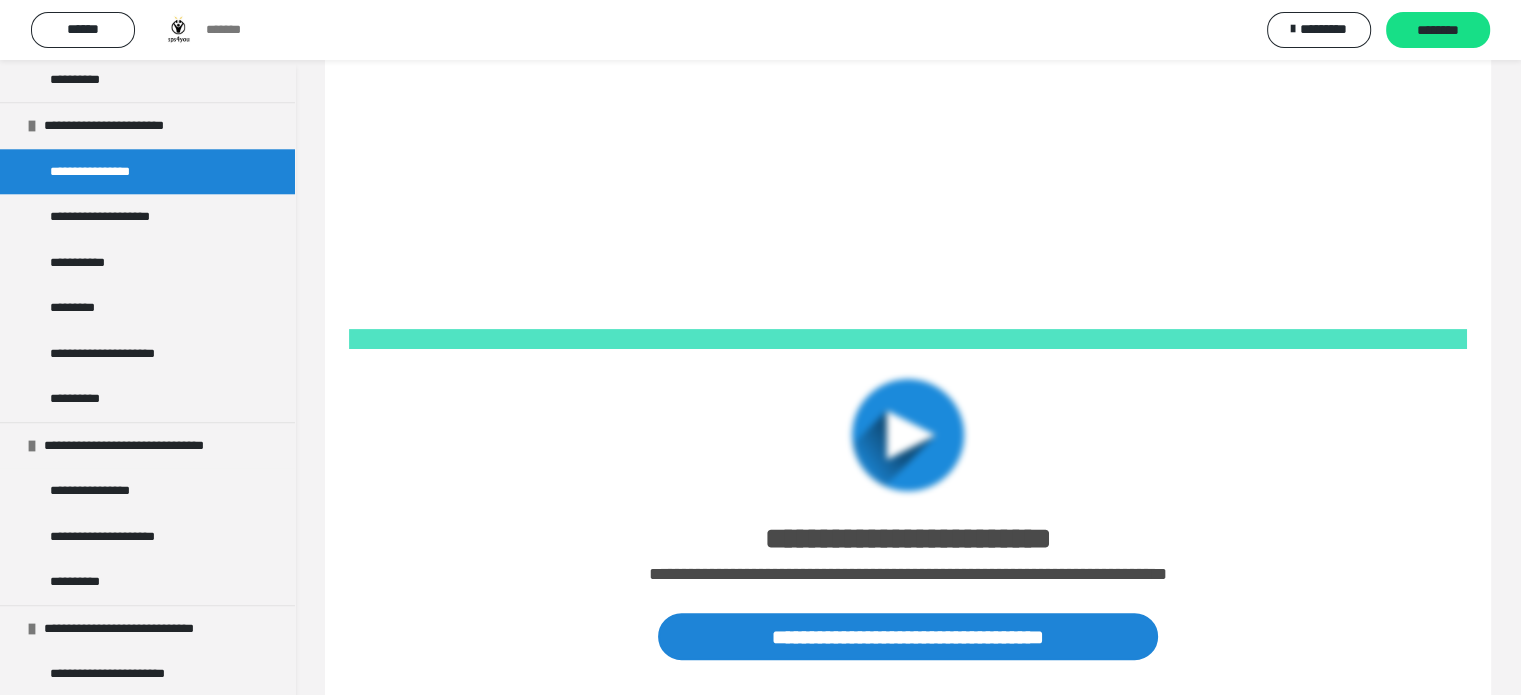 scroll, scrollTop: 755, scrollLeft: 0, axis: vertical 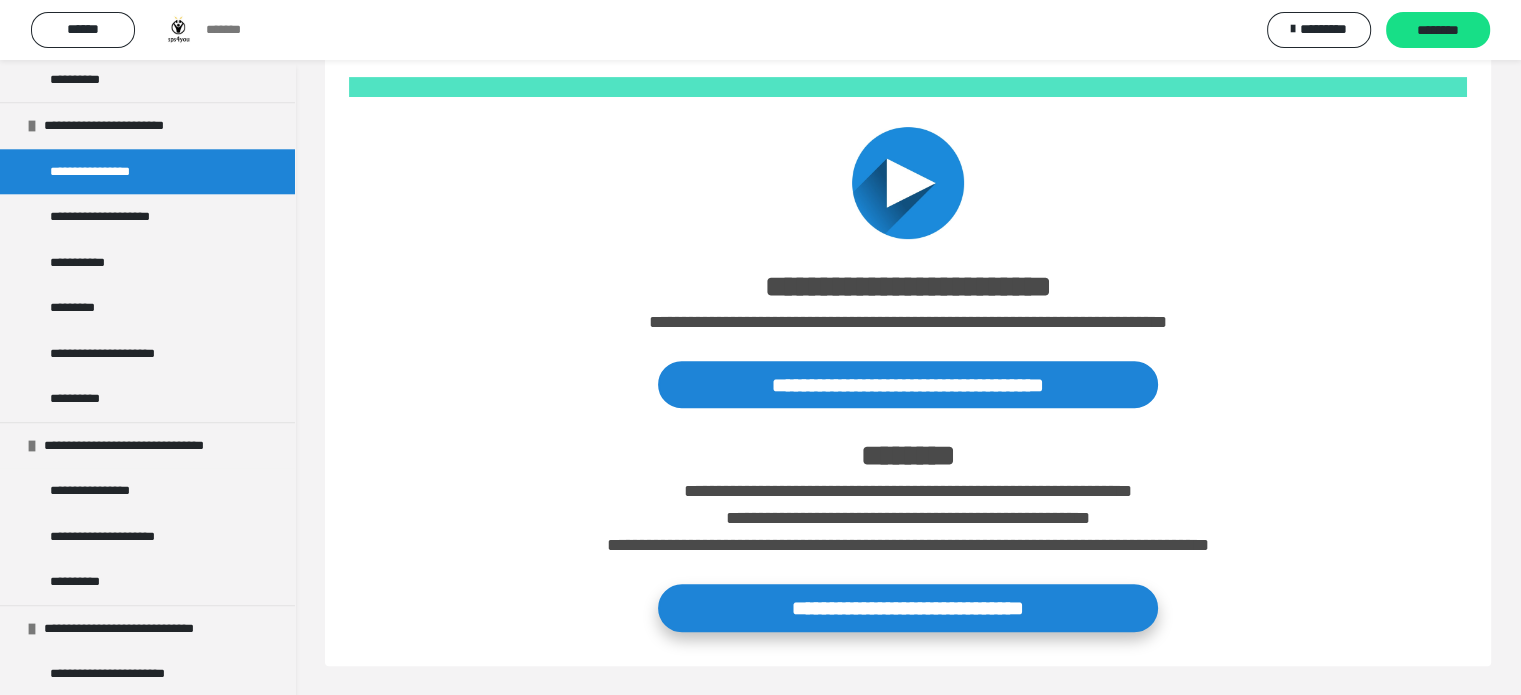 click on "**********" at bounding box center [908, 607] 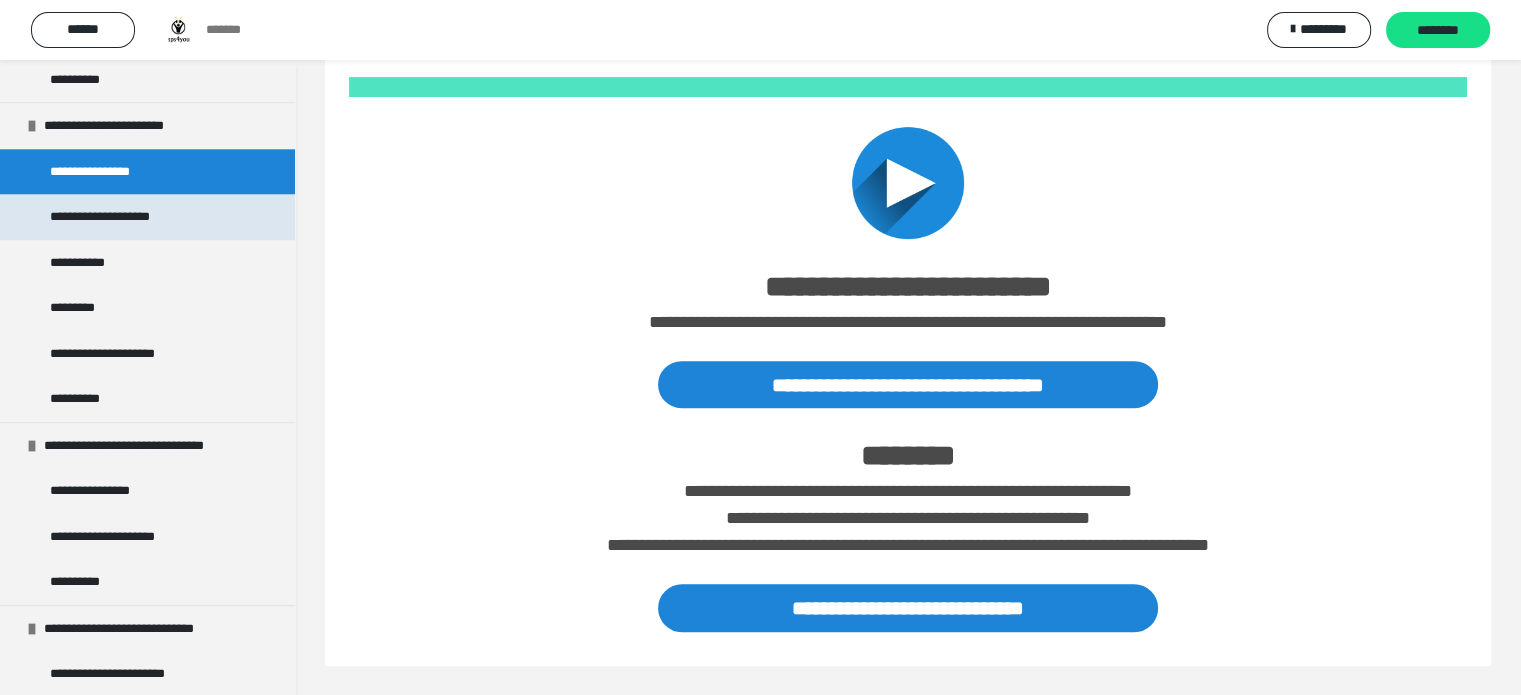 click on "**********" at bounding box center (147, 217) 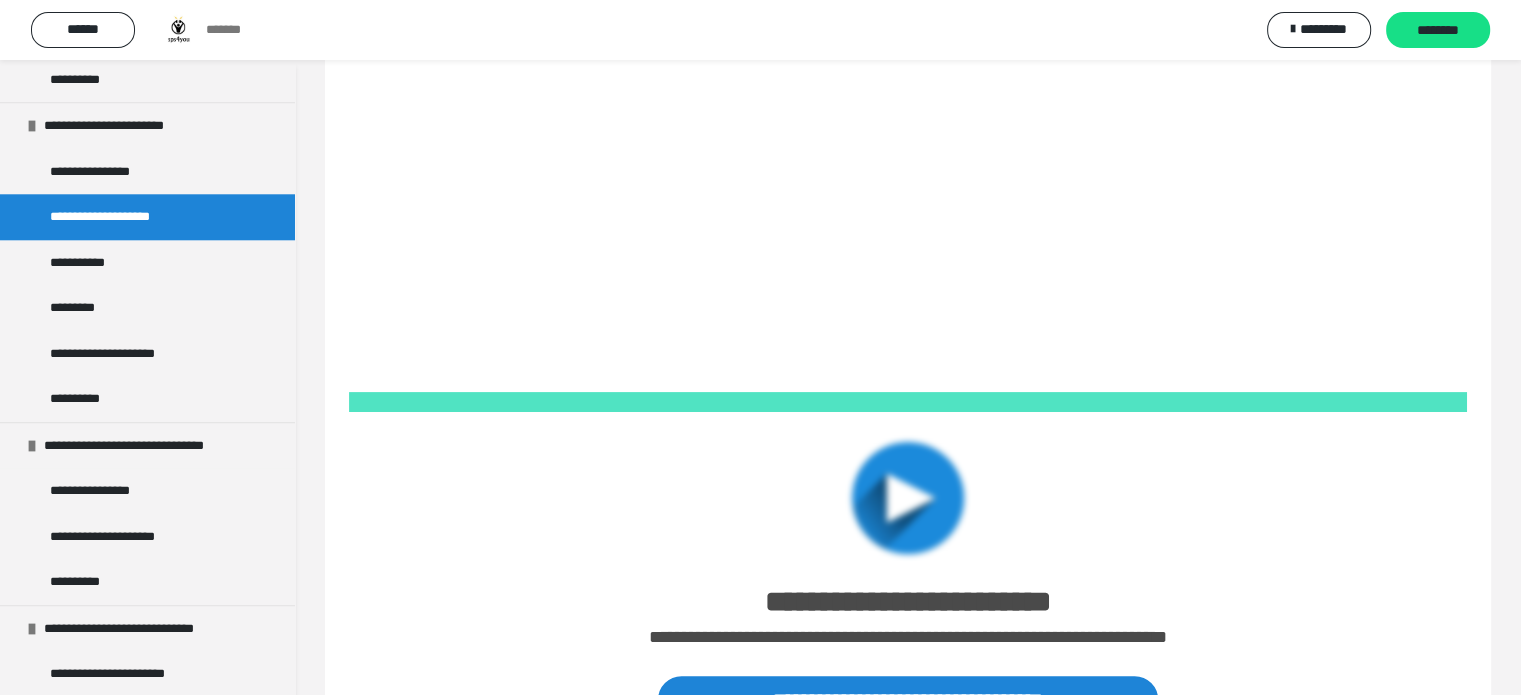 scroll, scrollTop: 755, scrollLeft: 0, axis: vertical 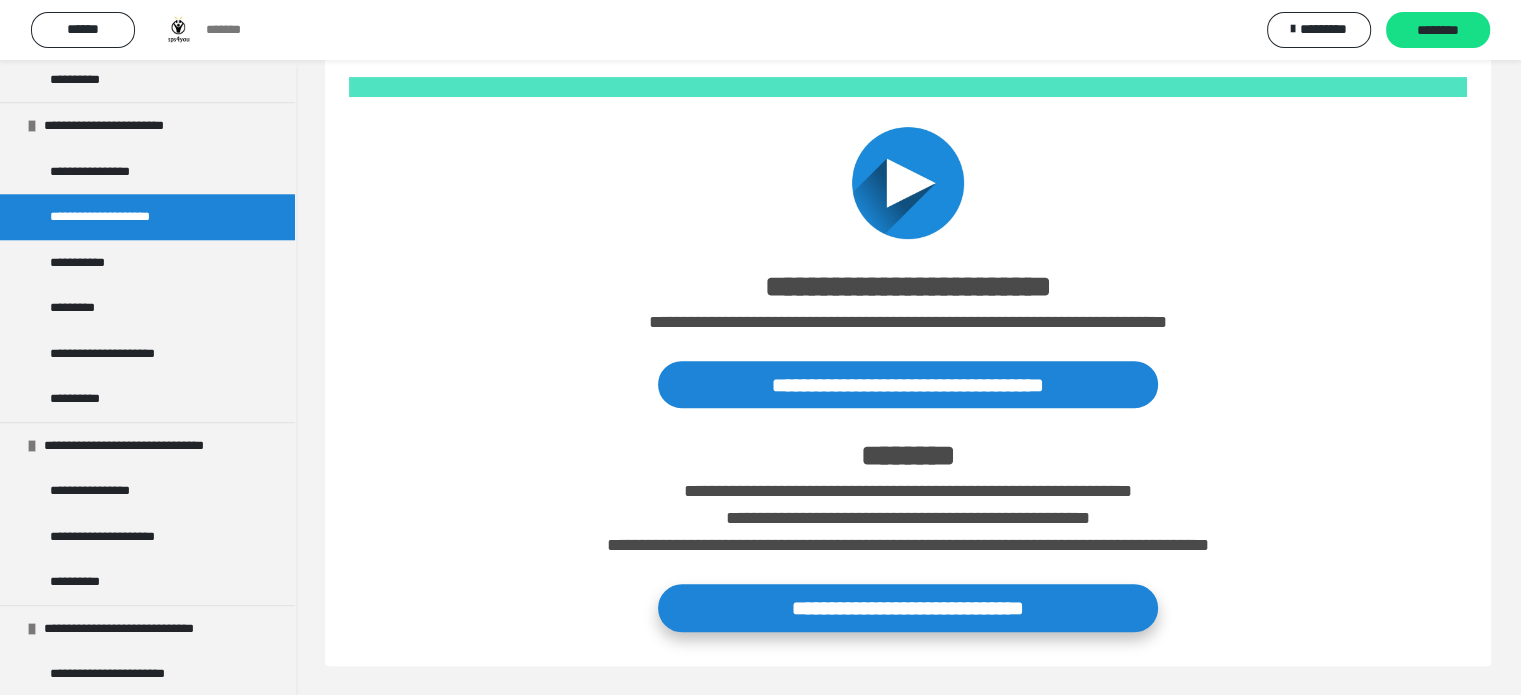 click on "**********" at bounding box center [908, 607] 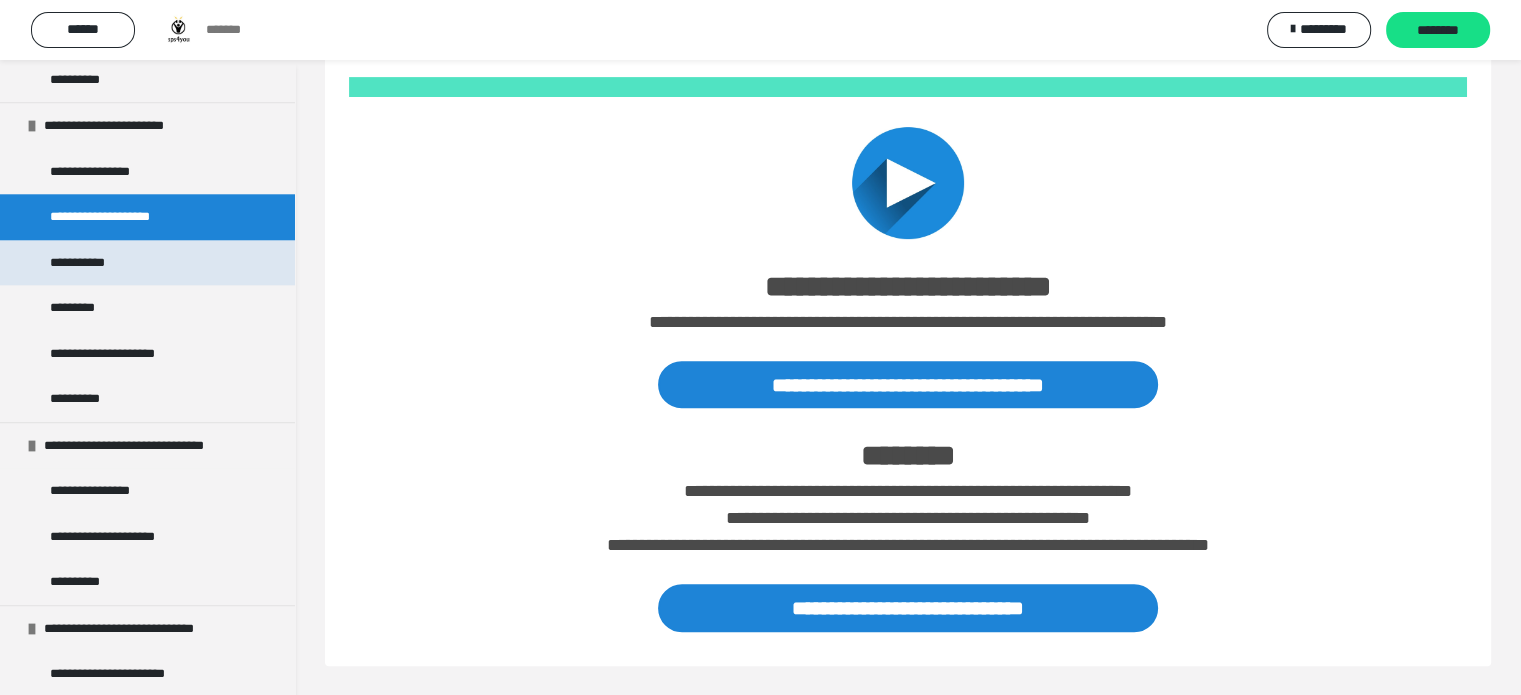 click on "**********" at bounding box center (147, 263) 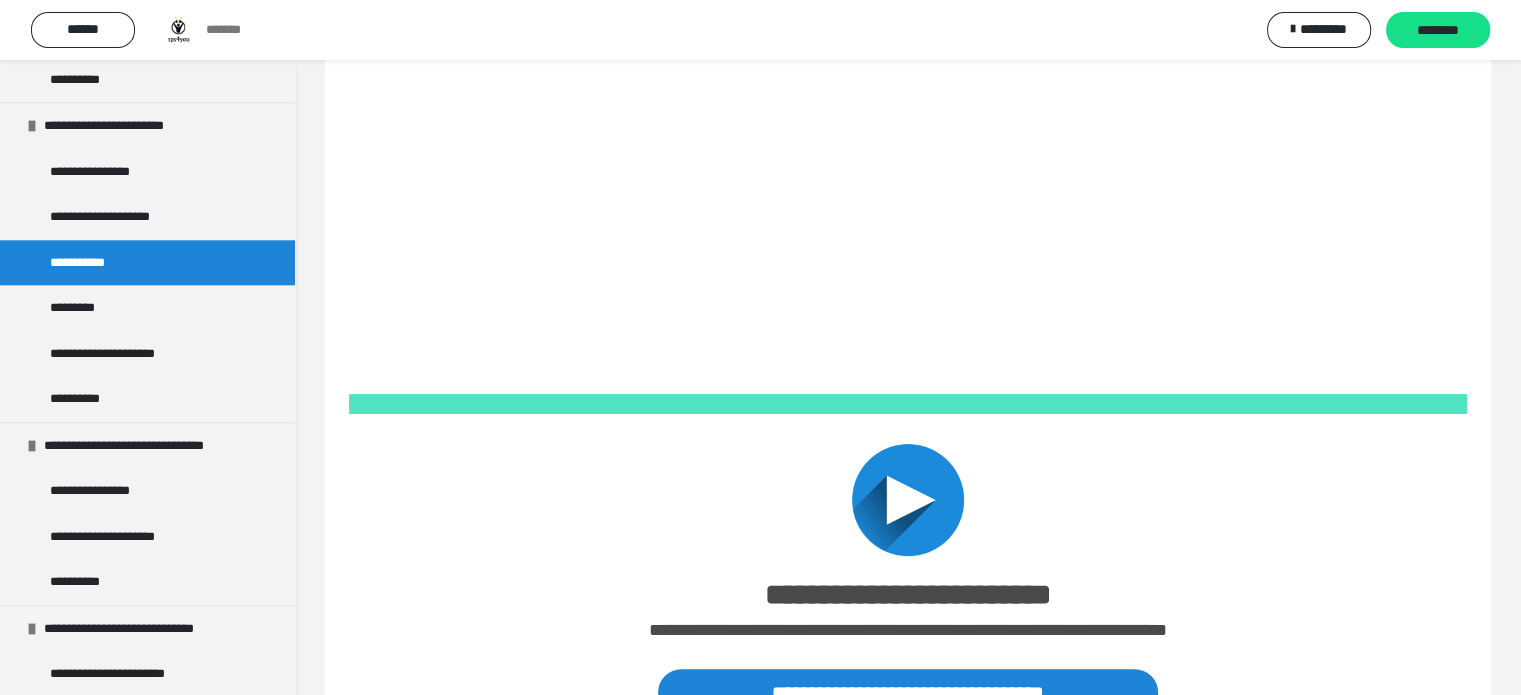 scroll, scrollTop: 746, scrollLeft: 0, axis: vertical 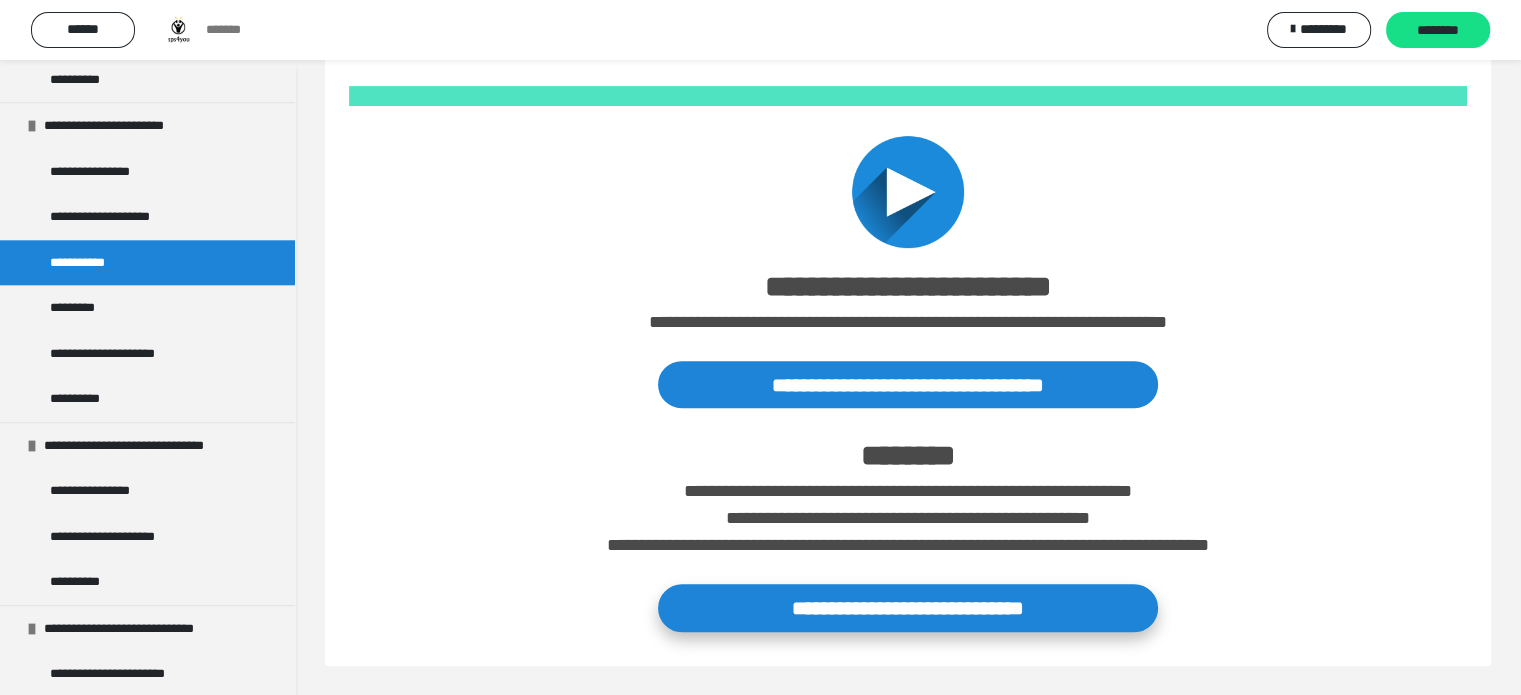 click on "**********" at bounding box center (908, 607) 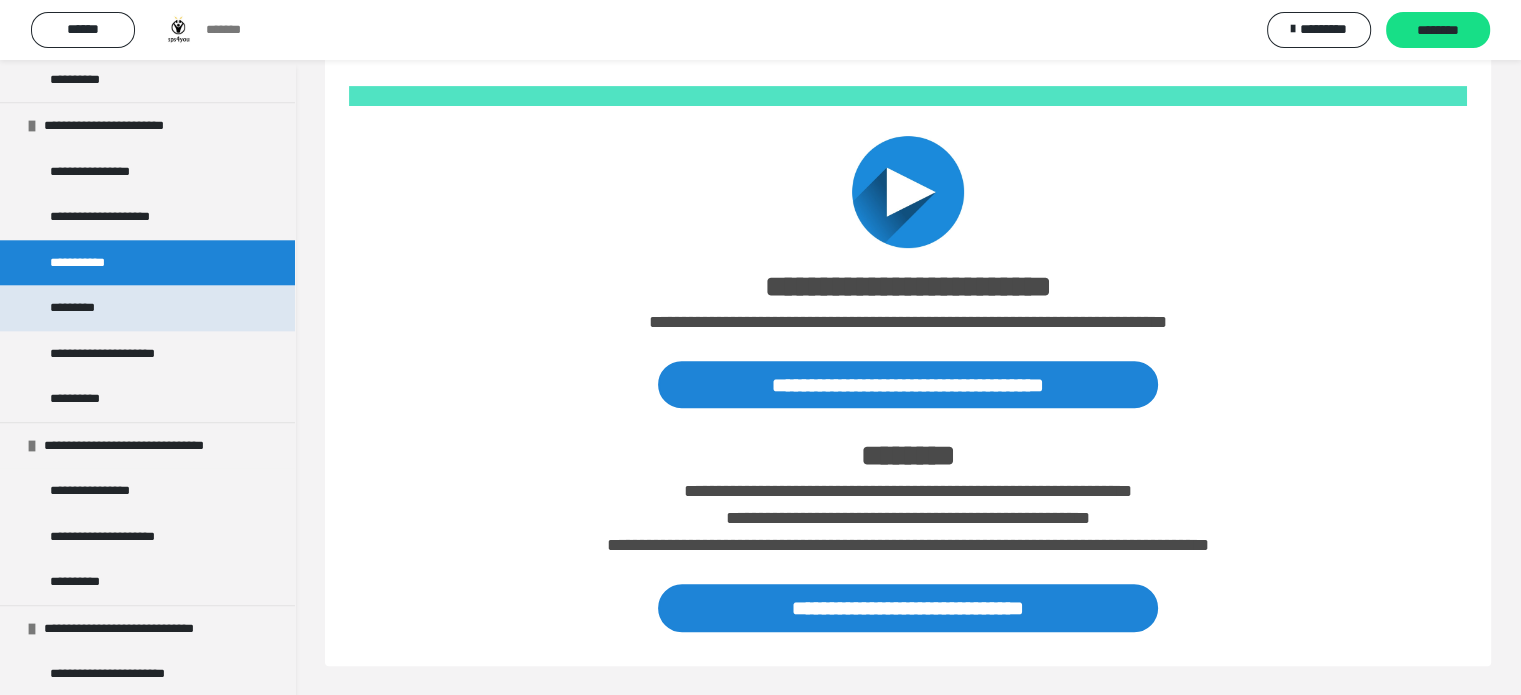 click on "*********" at bounding box center [147, 308] 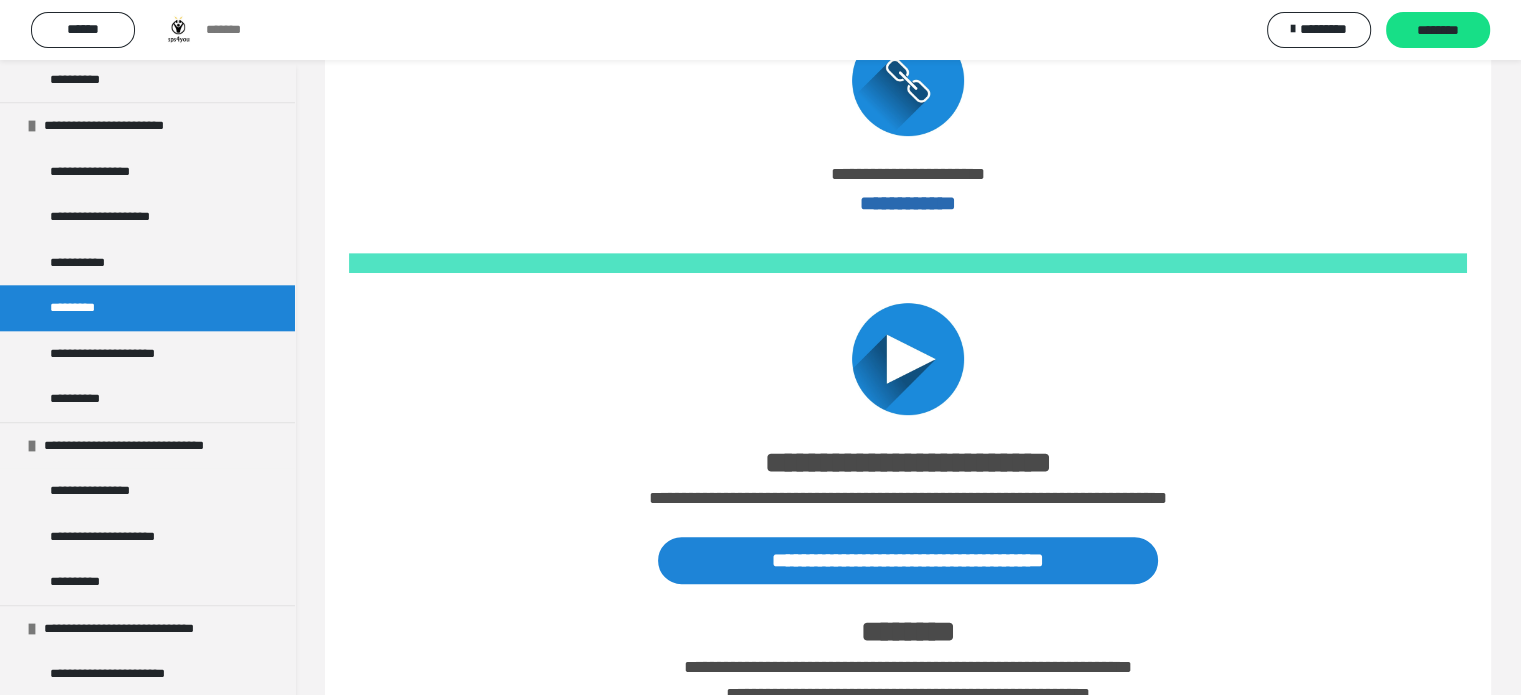 scroll, scrollTop: 1049, scrollLeft: 0, axis: vertical 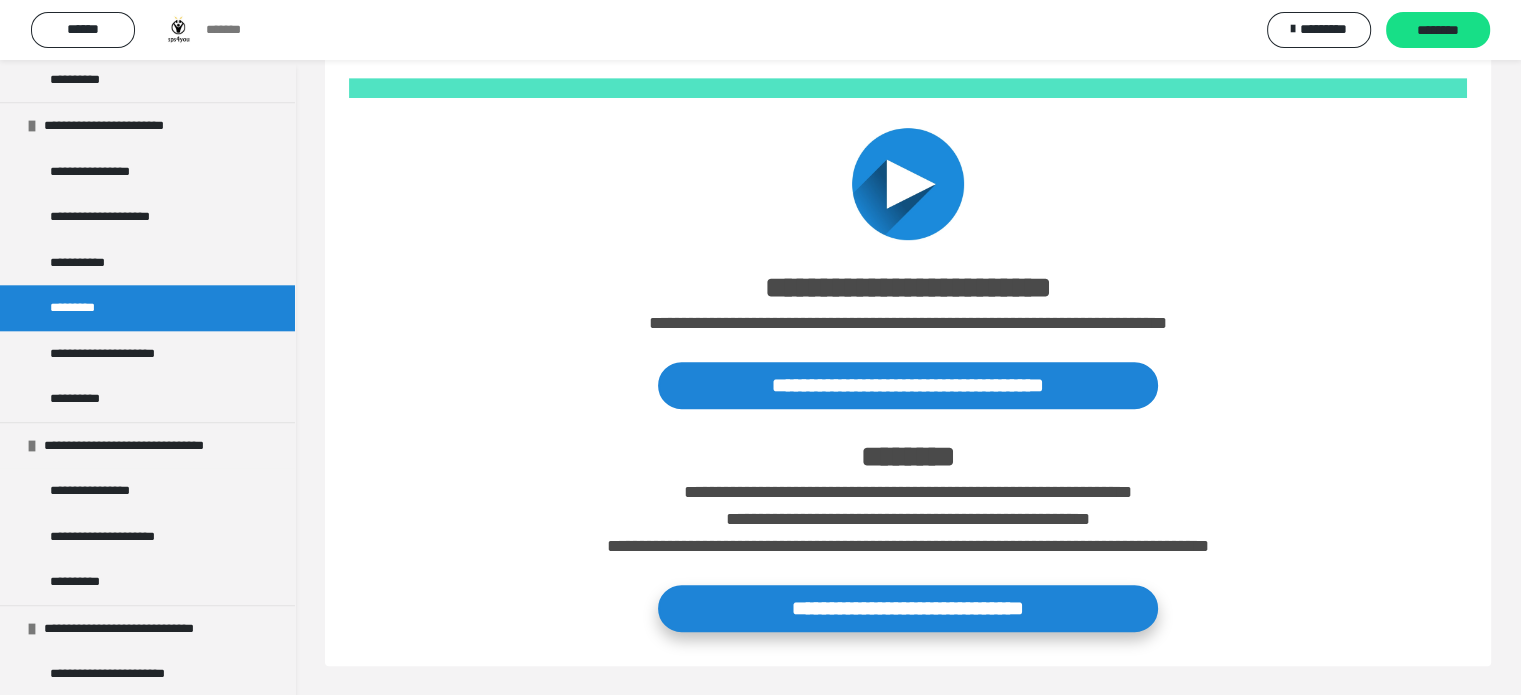 click on "**********" at bounding box center (908, 608) 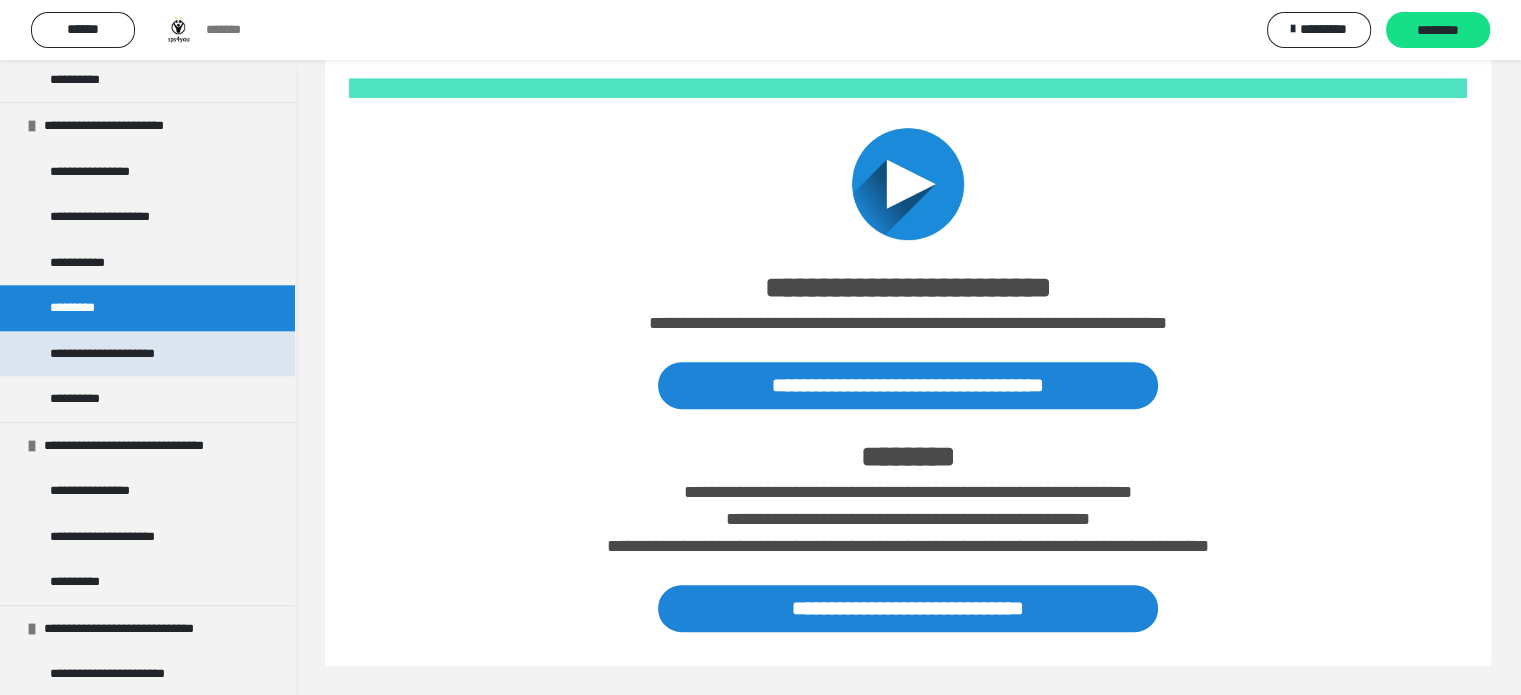 click on "**********" at bounding box center [128, 354] 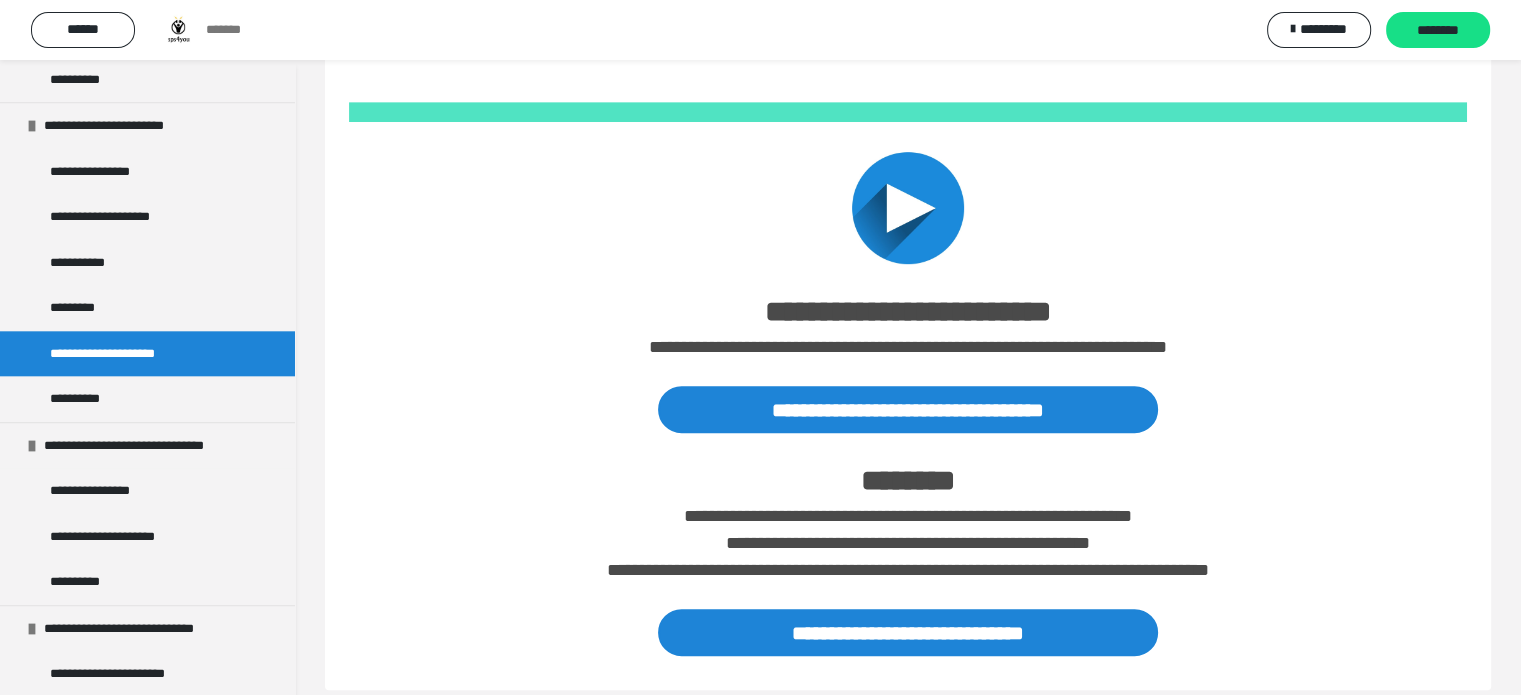 scroll, scrollTop: 0, scrollLeft: 0, axis: both 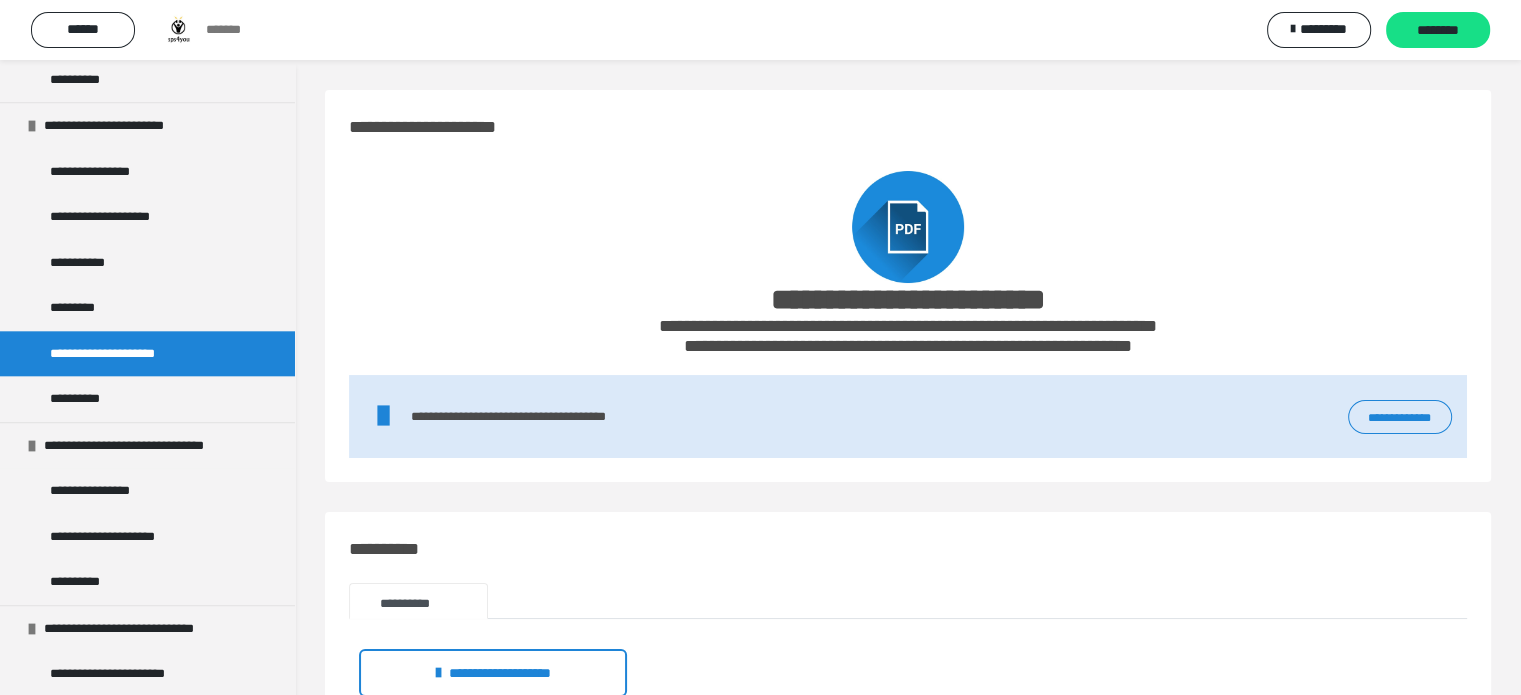 click on "**********" at bounding box center (1400, 417) 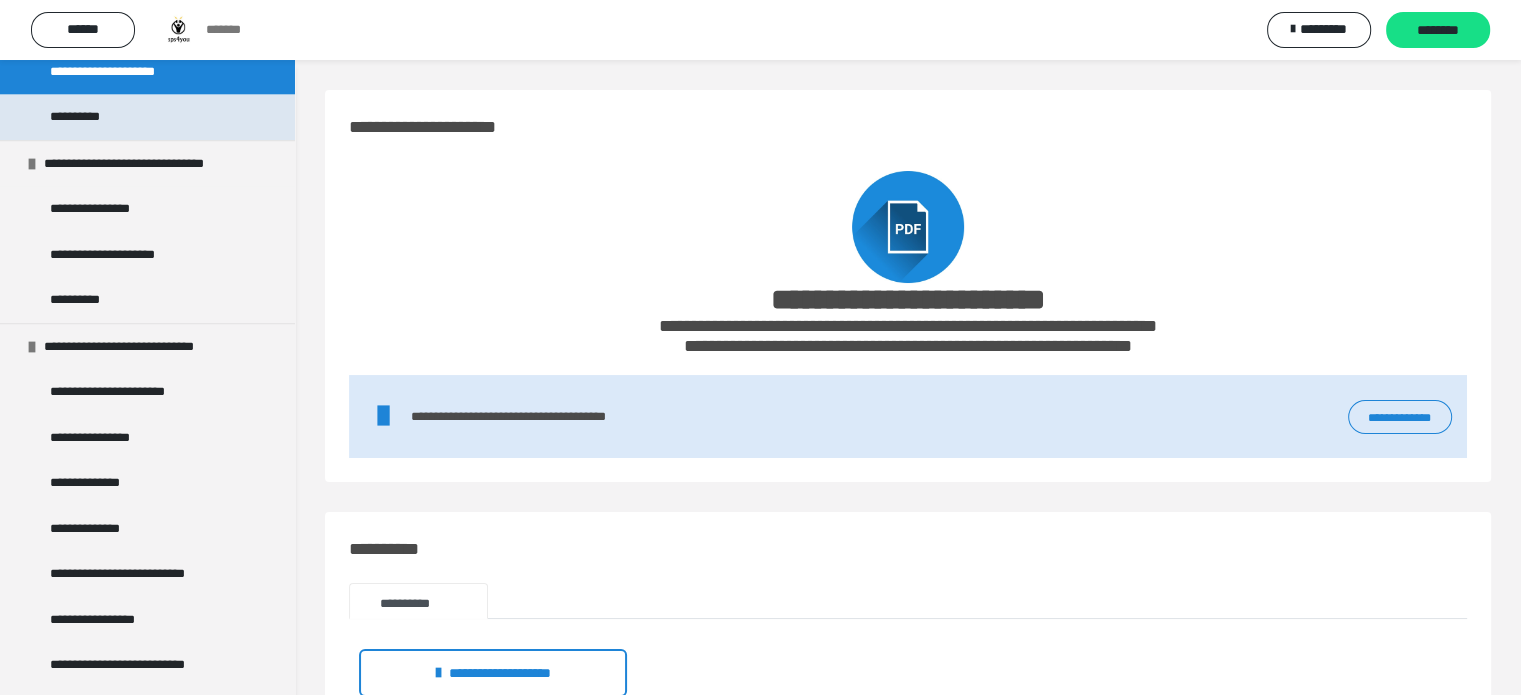 scroll, scrollTop: 2446, scrollLeft: 0, axis: vertical 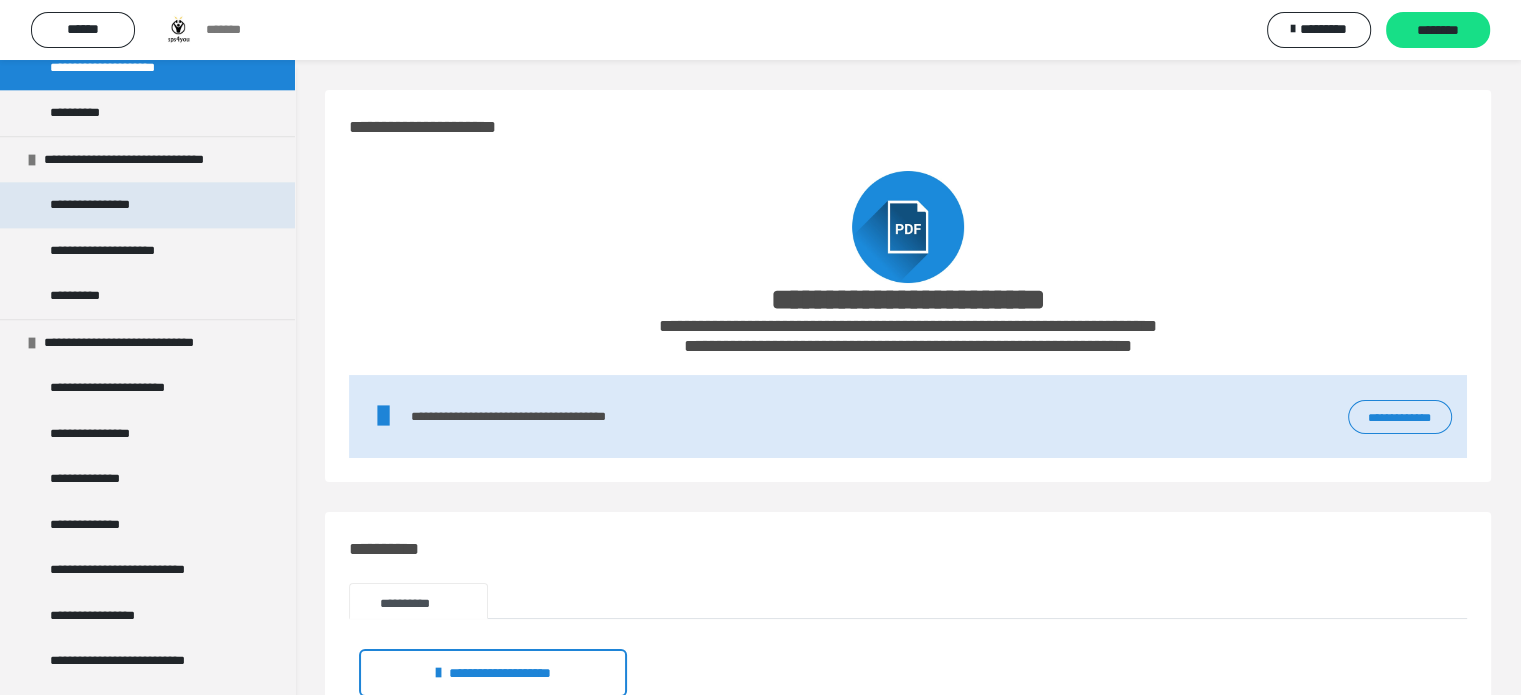 click on "**********" at bounding box center (98, 205) 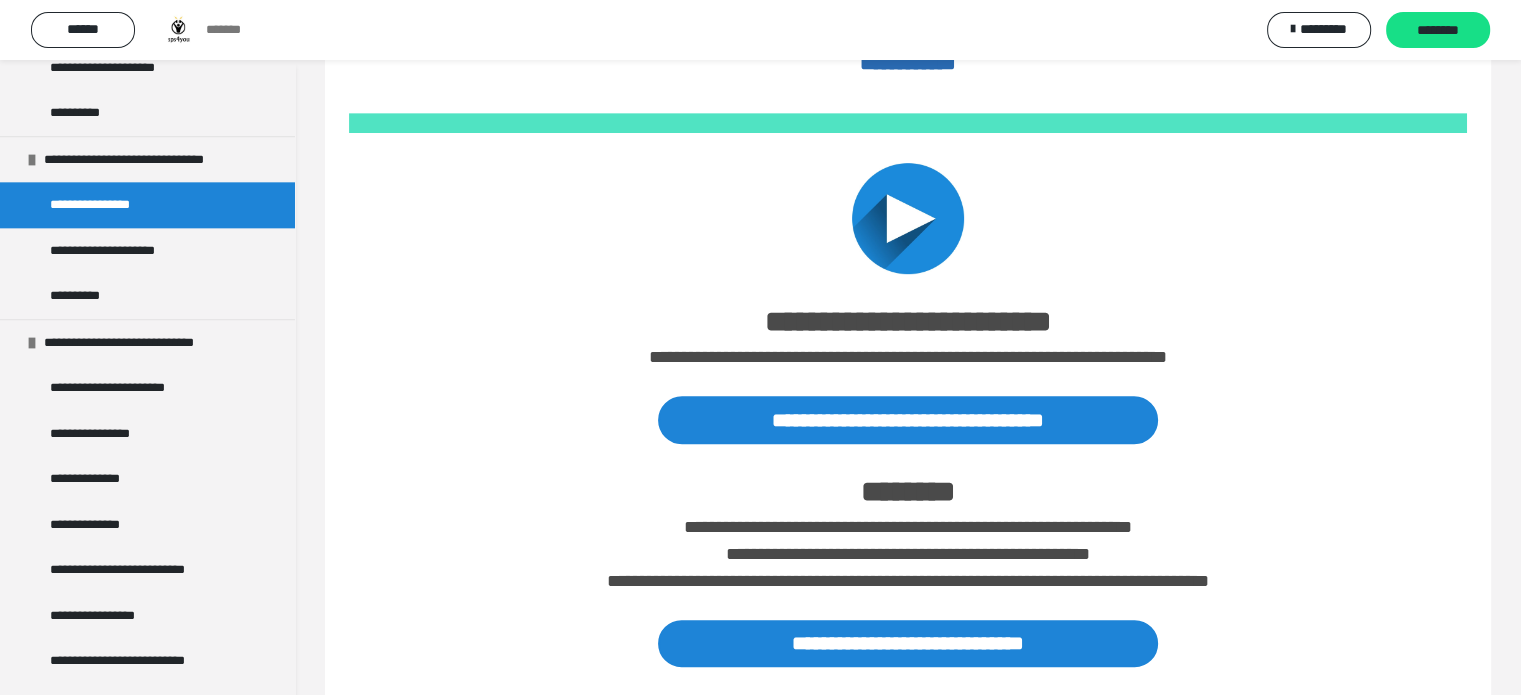 scroll, scrollTop: 1033, scrollLeft: 0, axis: vertical 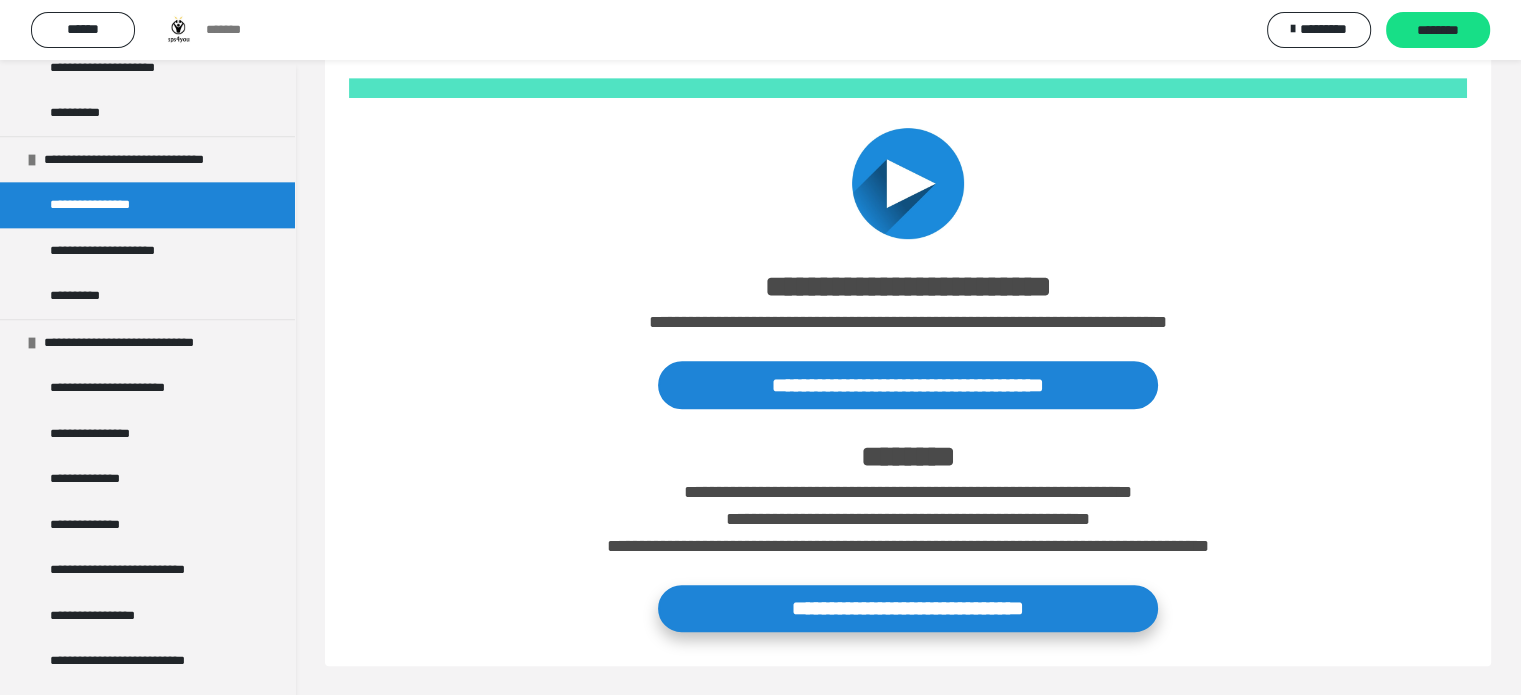click on "**********" at bounding box center [908, 608] 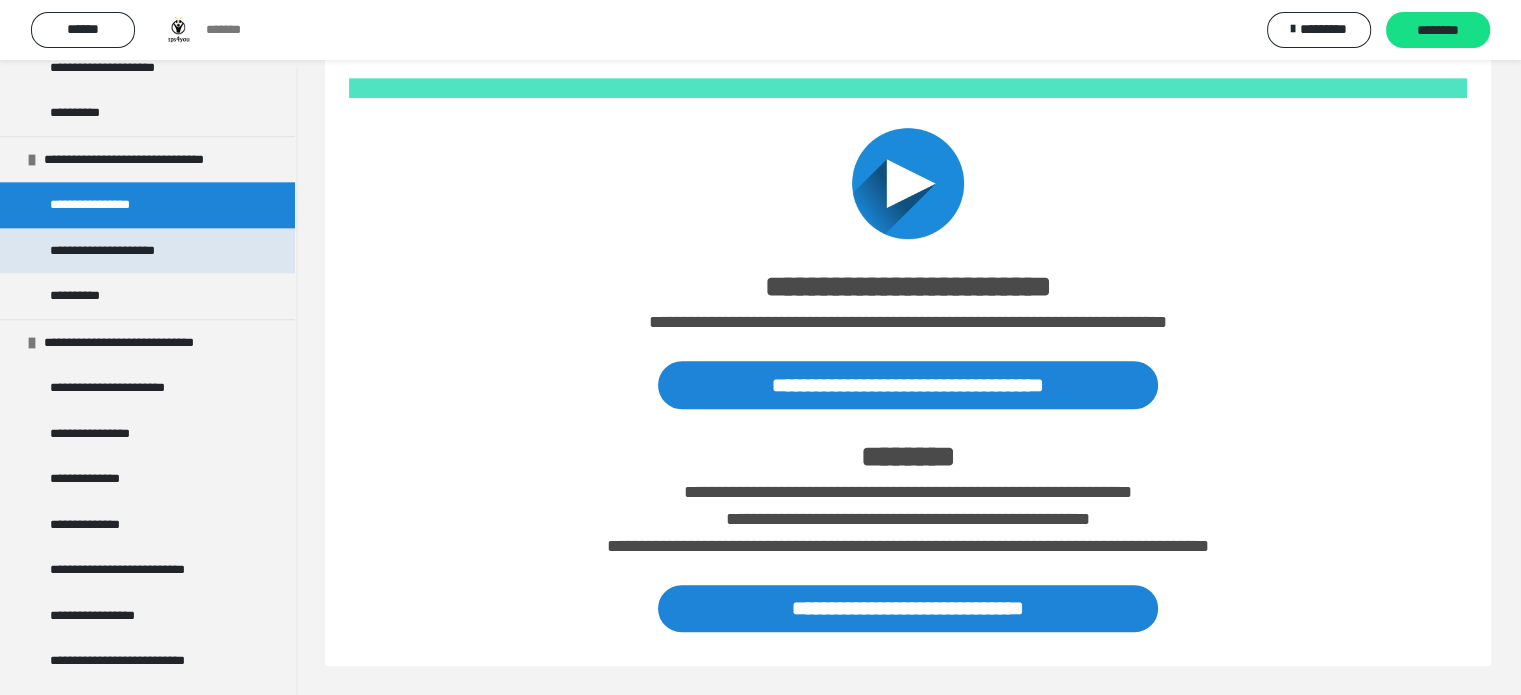 click on "**********" at bounding box center [128, 251] 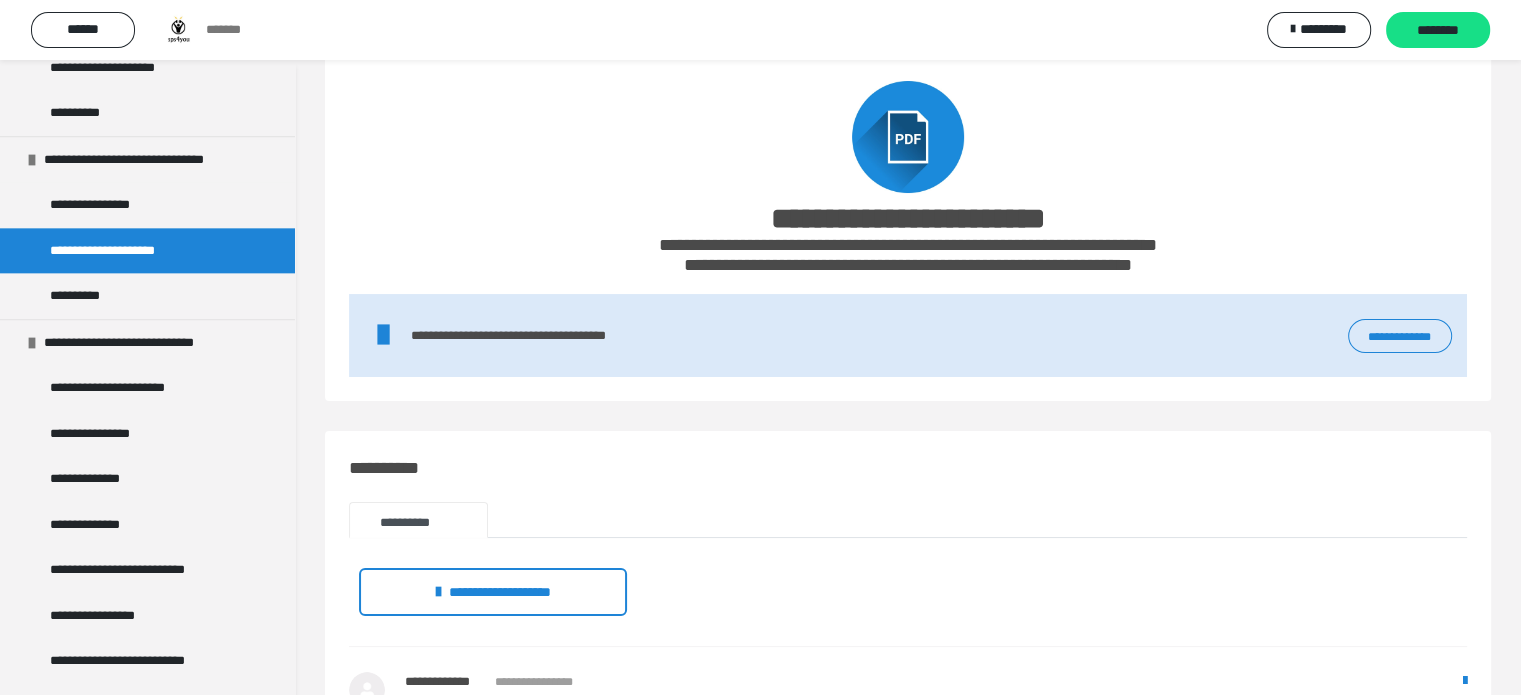 scroll, scrollTop: 91, scrollLeft: 0, axis: vertical 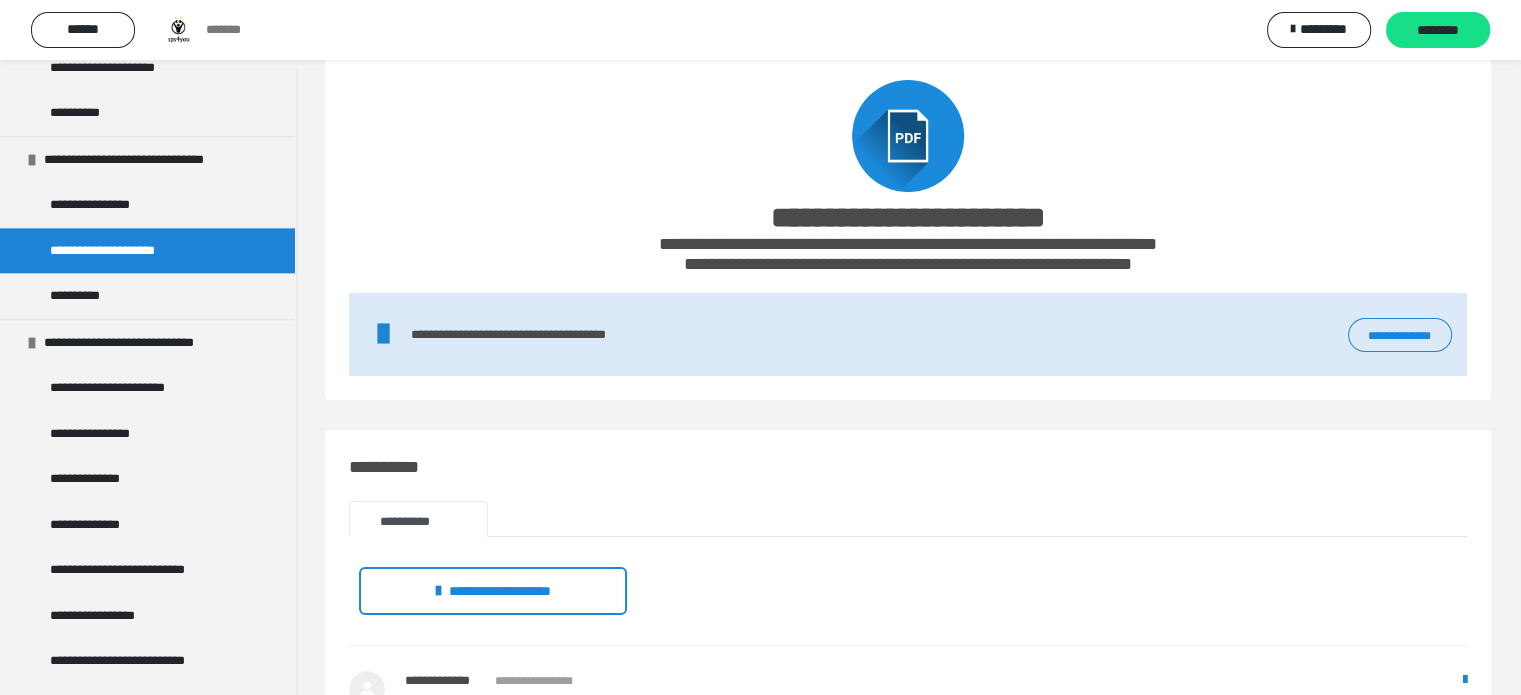 click on "**********" at bounding box center [1400, 335] 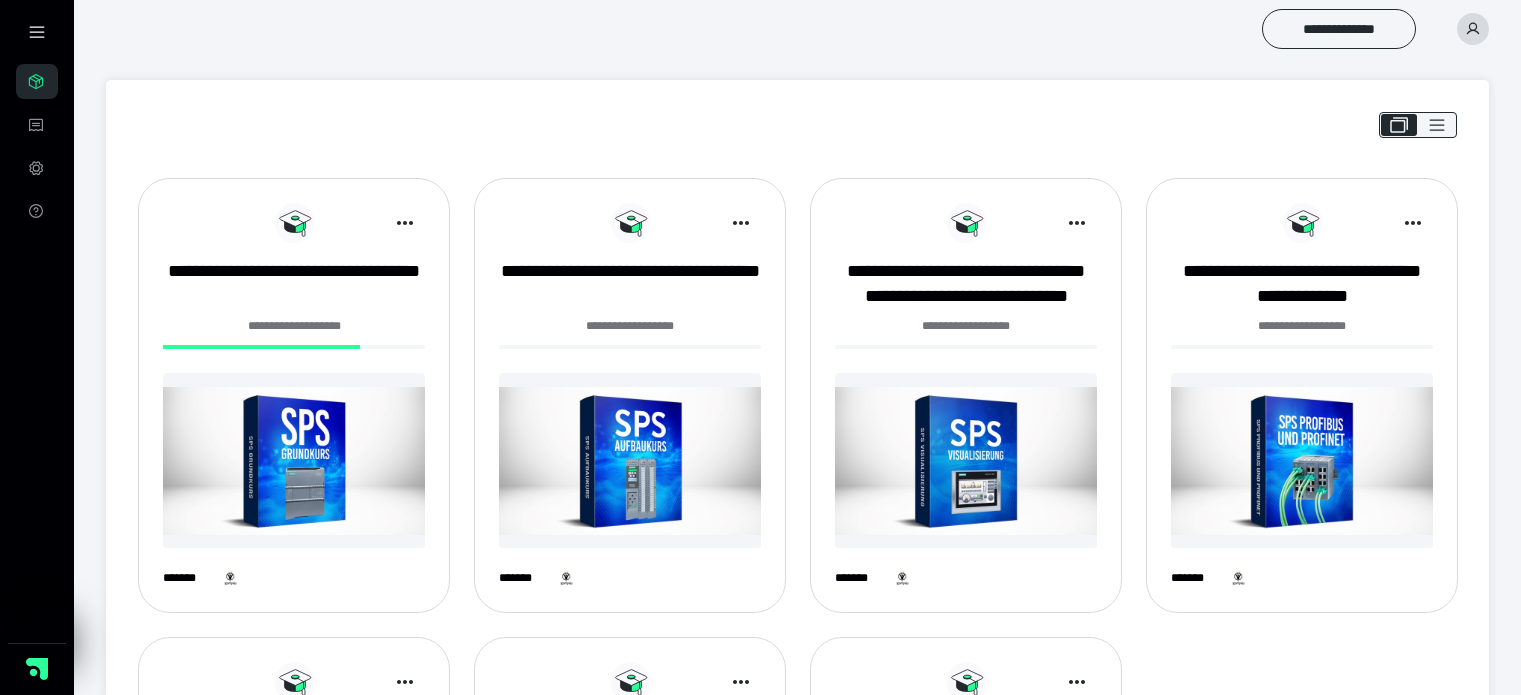 scroll, scrollTop: 432, scrollLeft: 0, axis: vertical 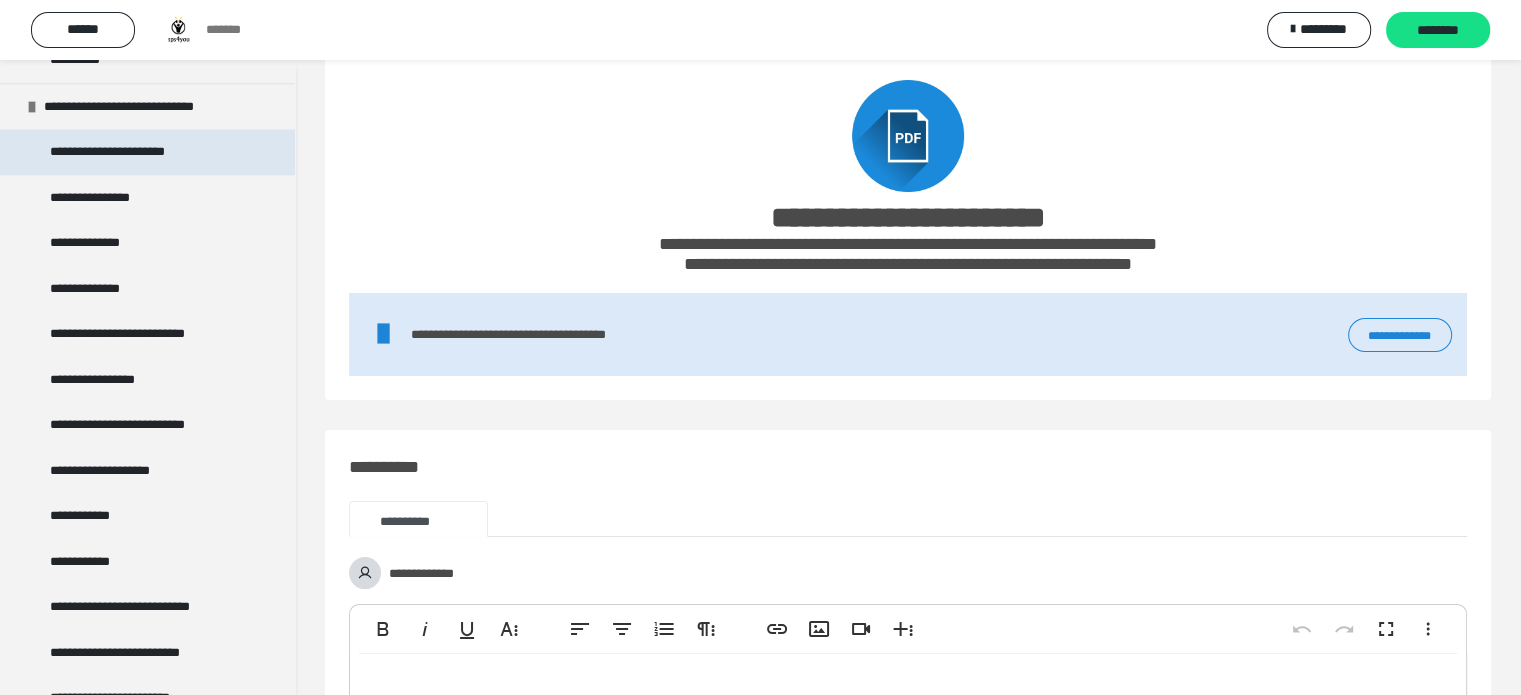 click on "**********" at bounding box center (124, 152) 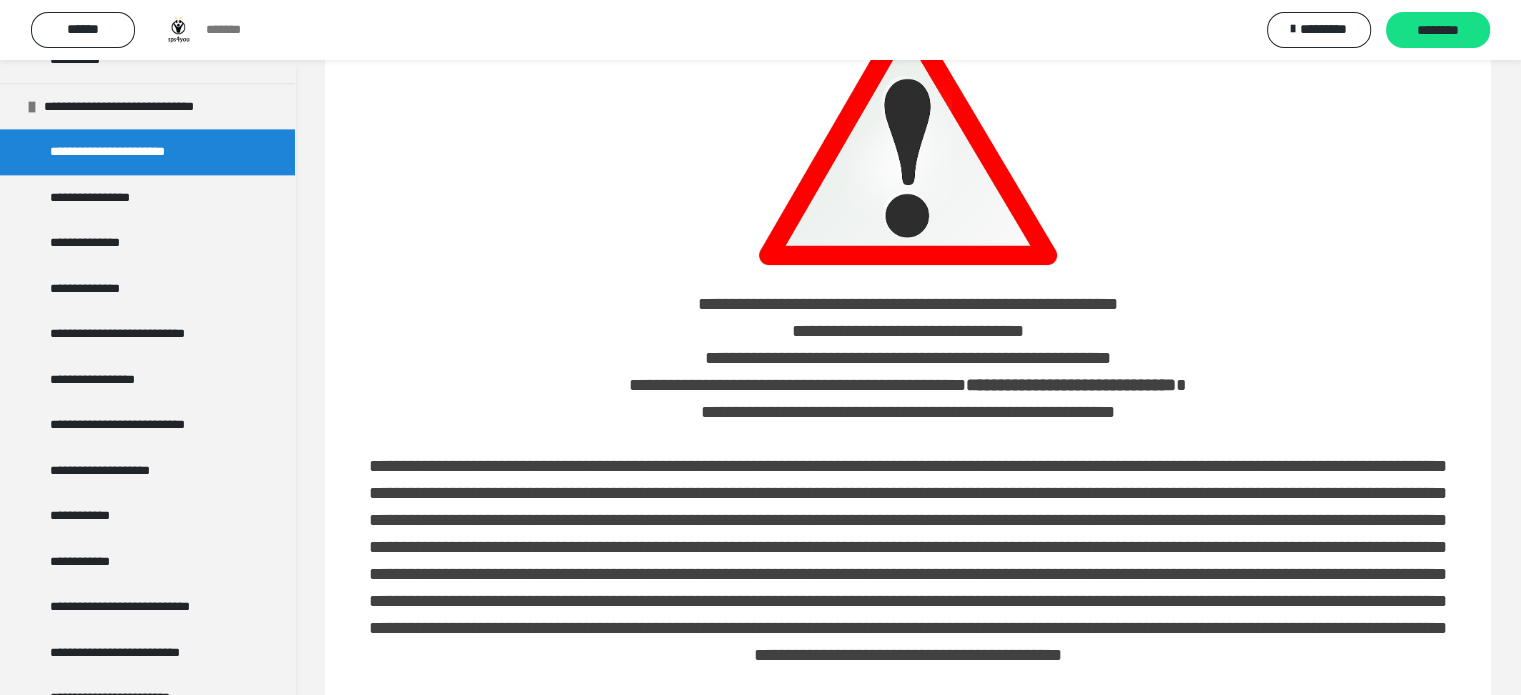 scroll, scrollTop: 316, scrollLeft: 0, axis: vertical 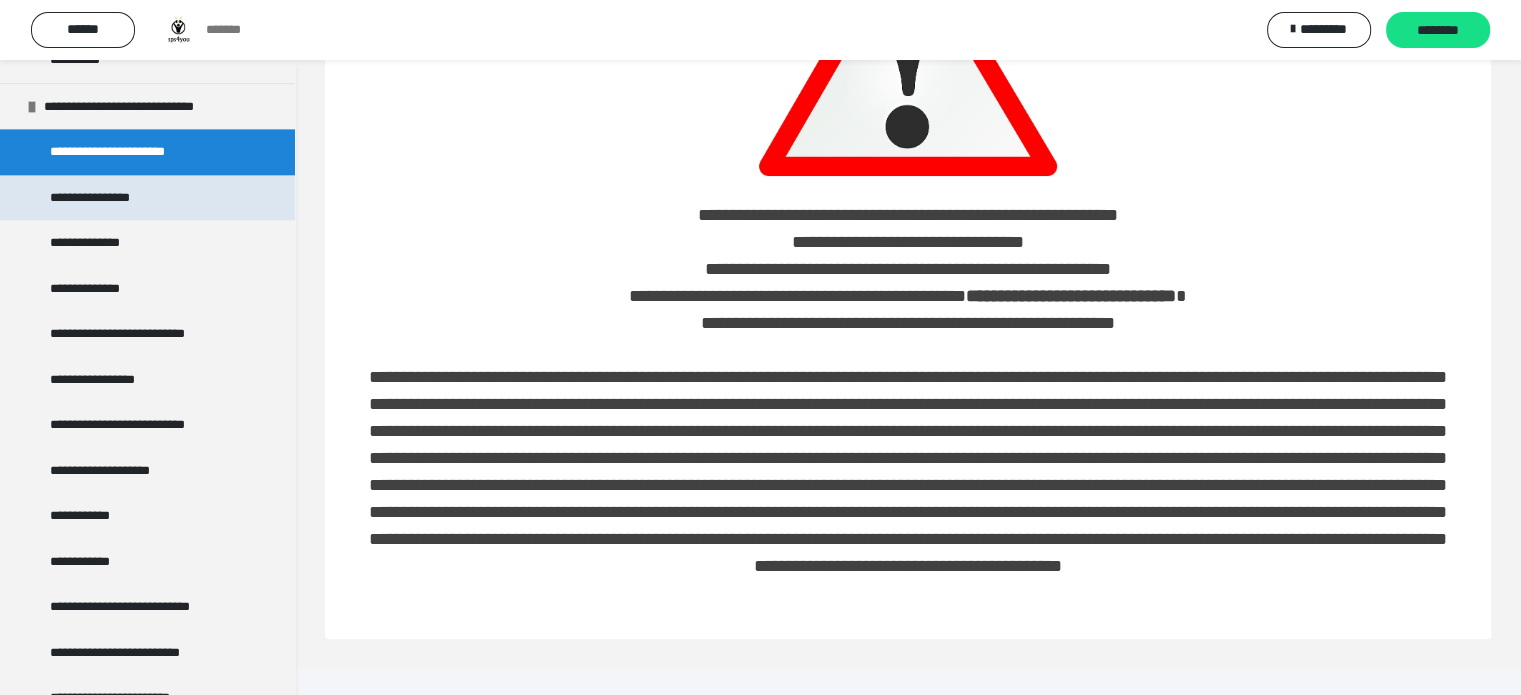 click on "**********" at bounding box center [147, 198] 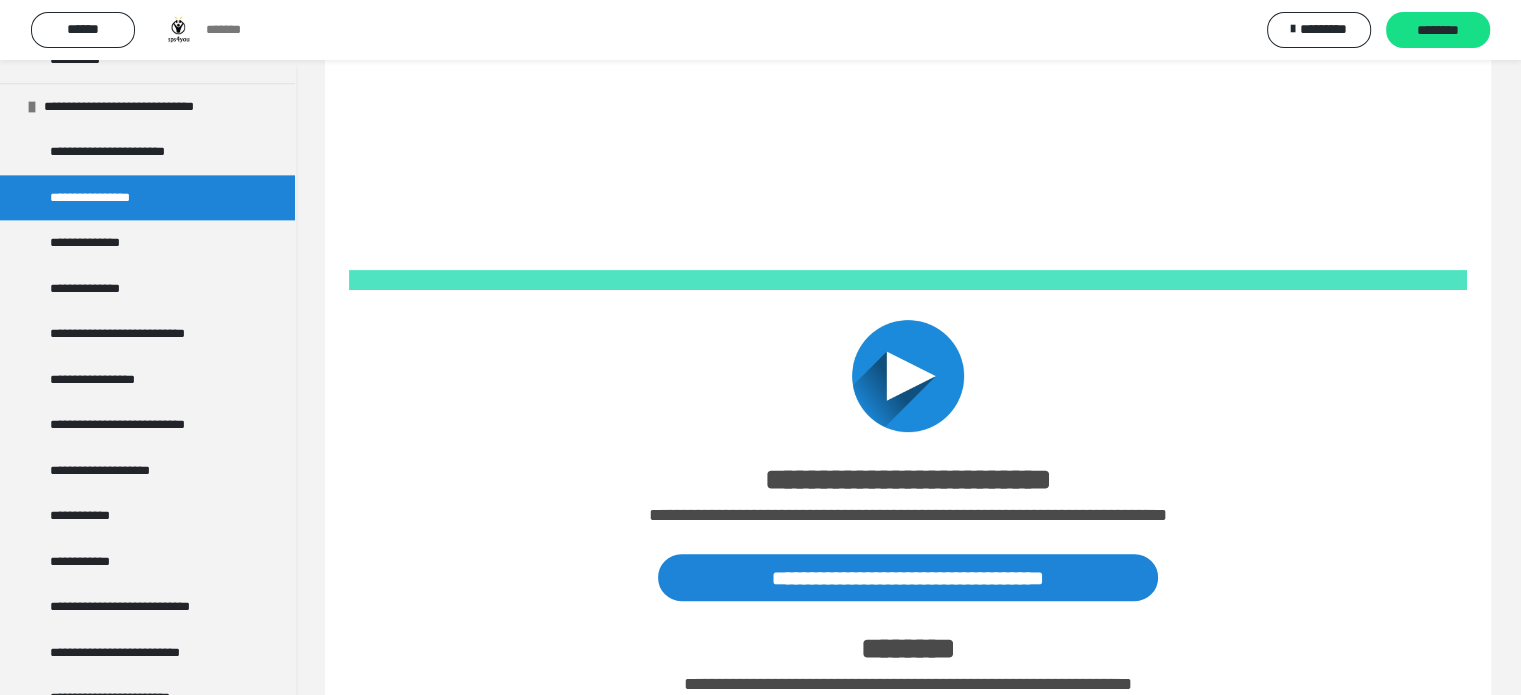 scroll, scrollTop: 755, scrollLeft: 0, axis: vertical 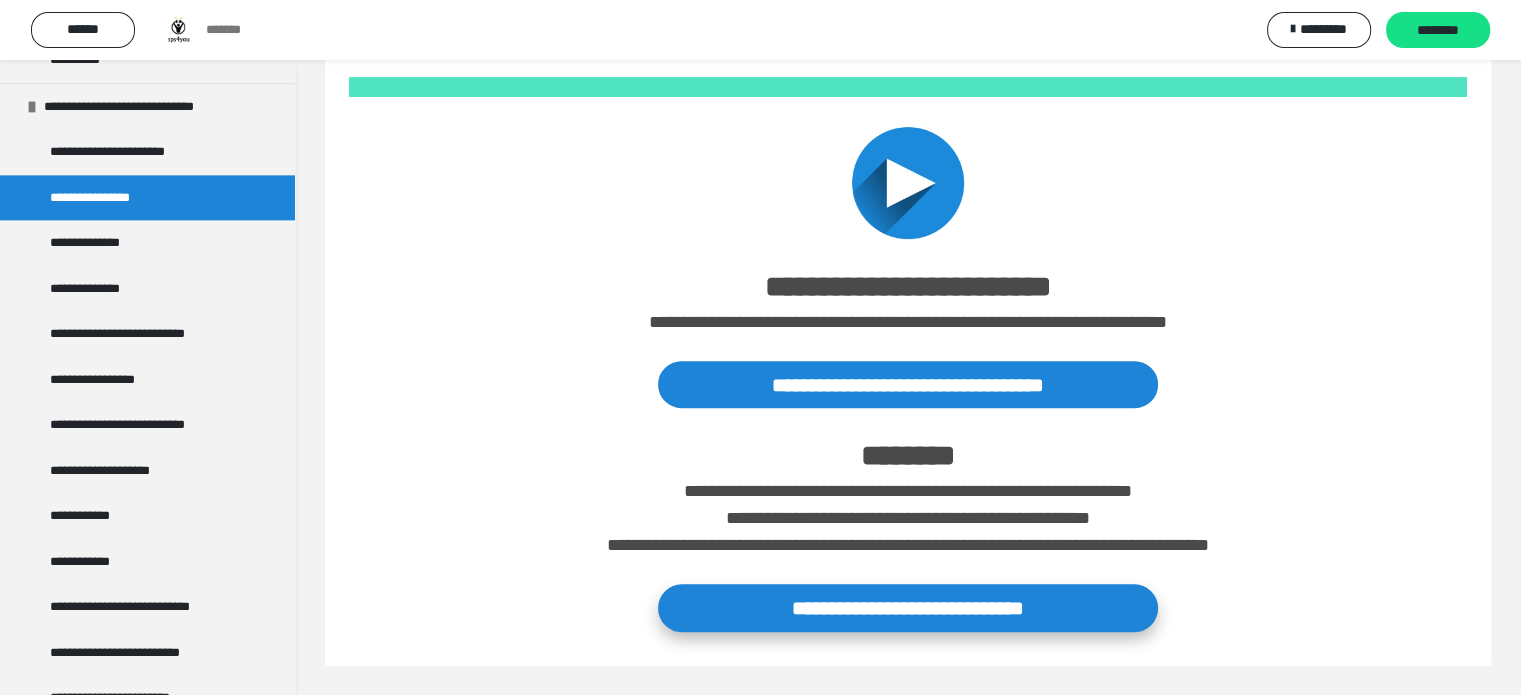 click on "**********" at bounding box center (908, 607) 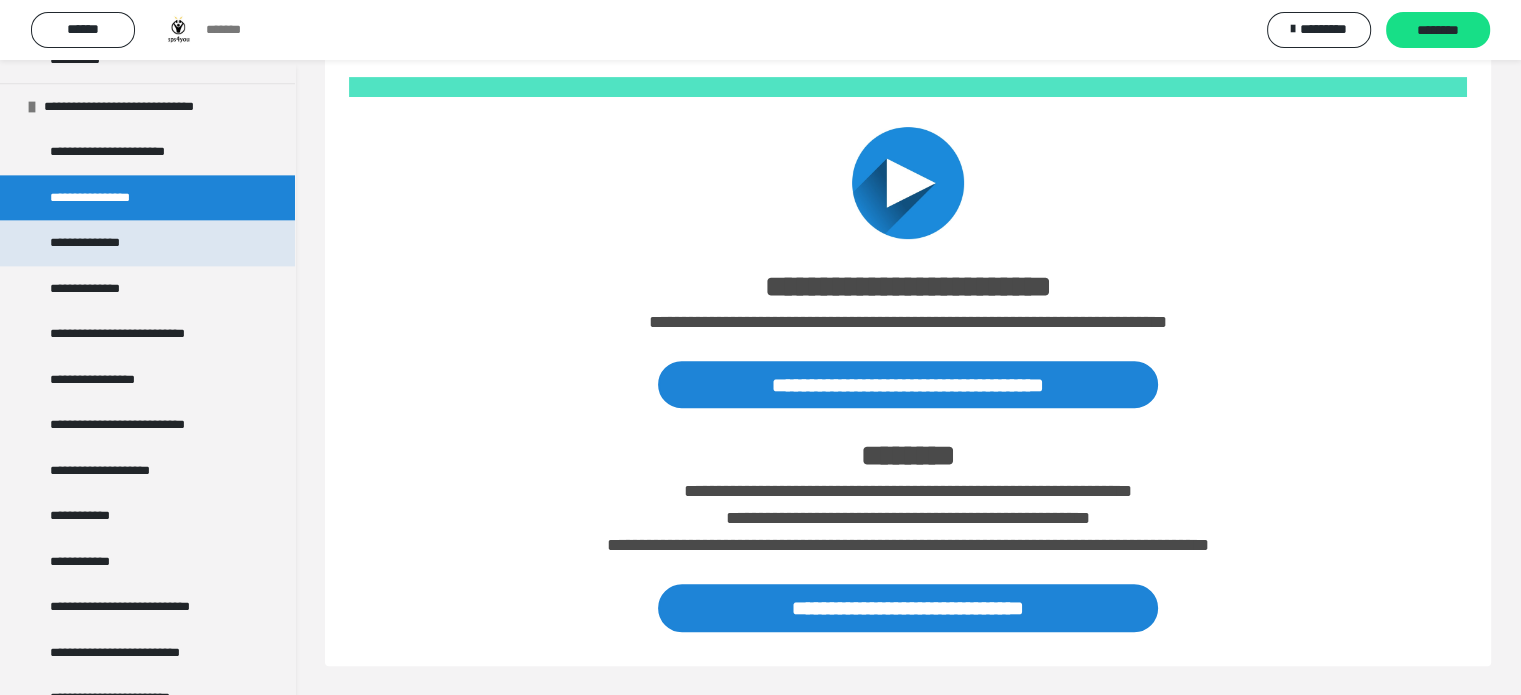 click on "**********" at bounding box center (147, 243) 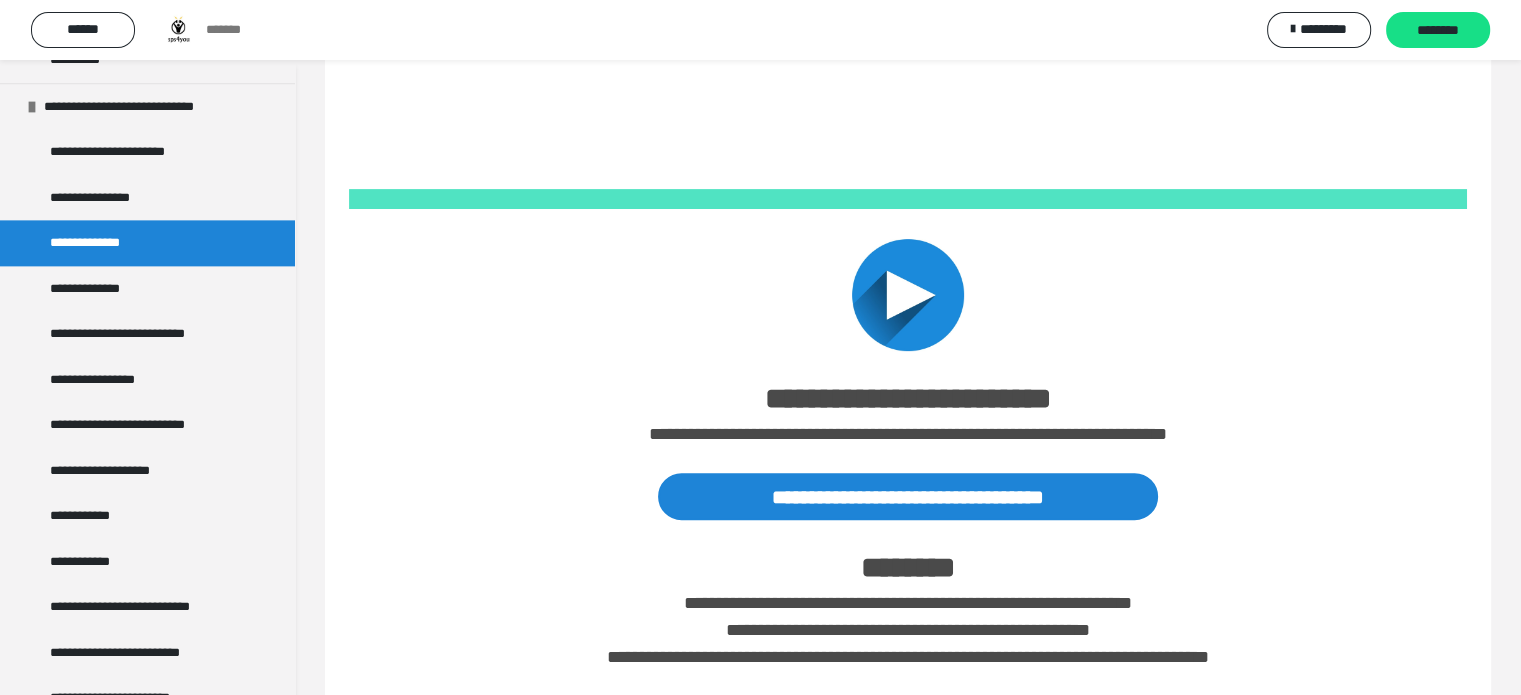 scroll, scrollTop: 755, scrollLeft: 0, axis: vertical 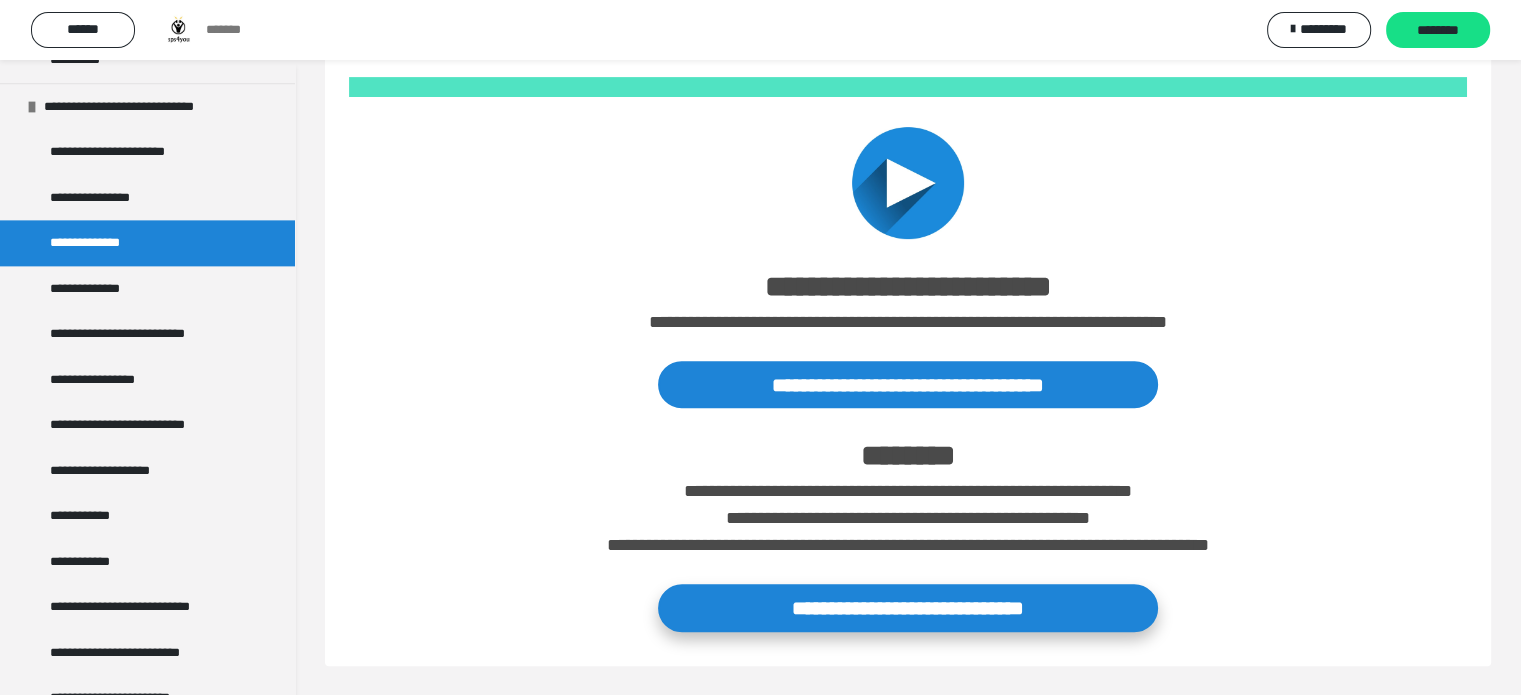 click on "**********" at bounding box center [908, 607] 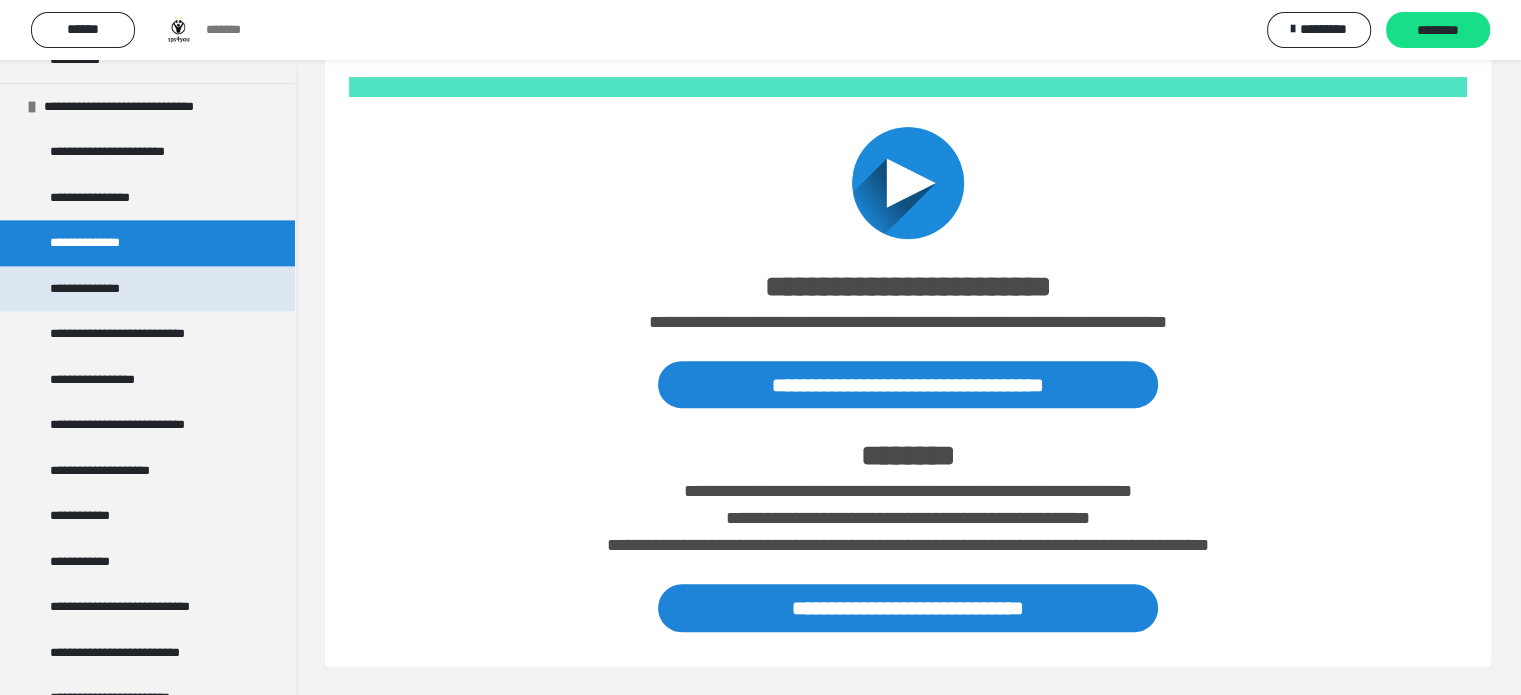 click on "**********" at bounding box center [147, 289] 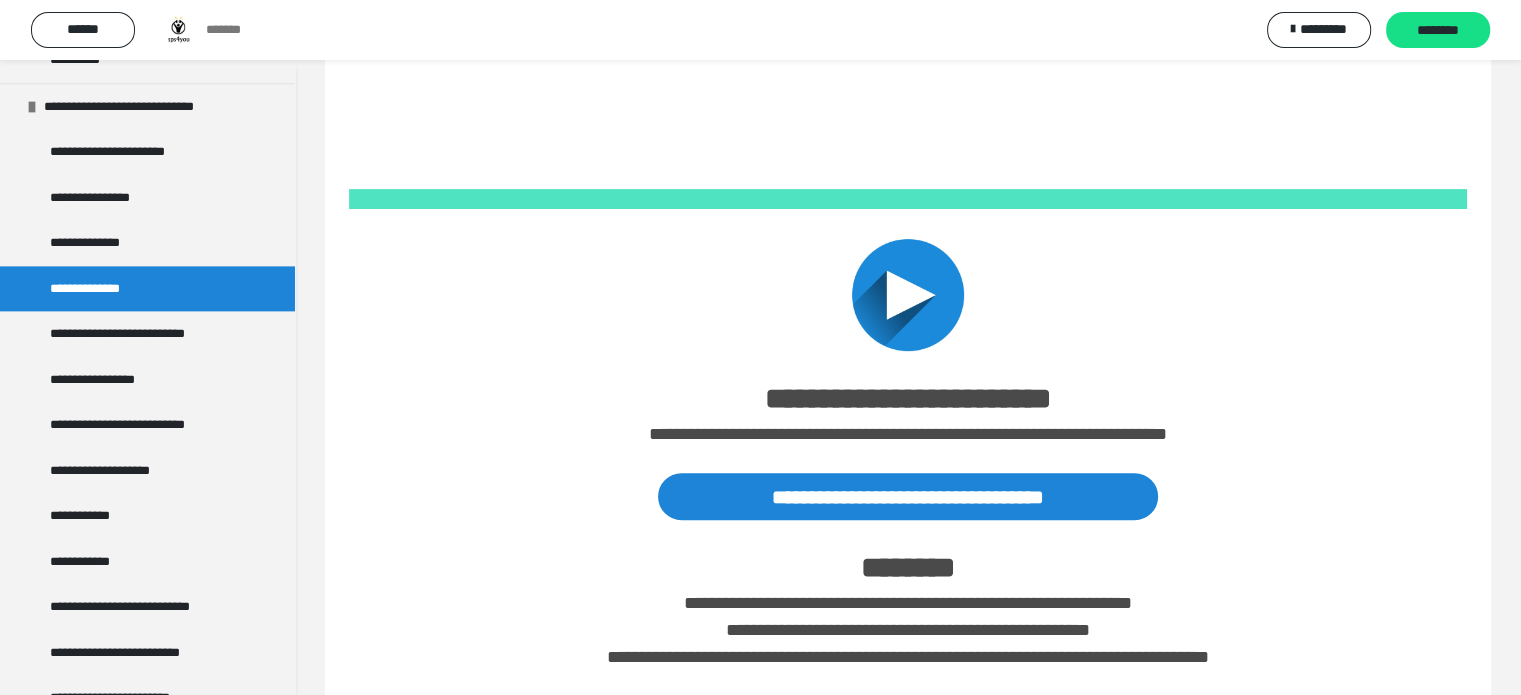 scroll, scrollTop: 755, scrollLeft: 0, axis: vertical 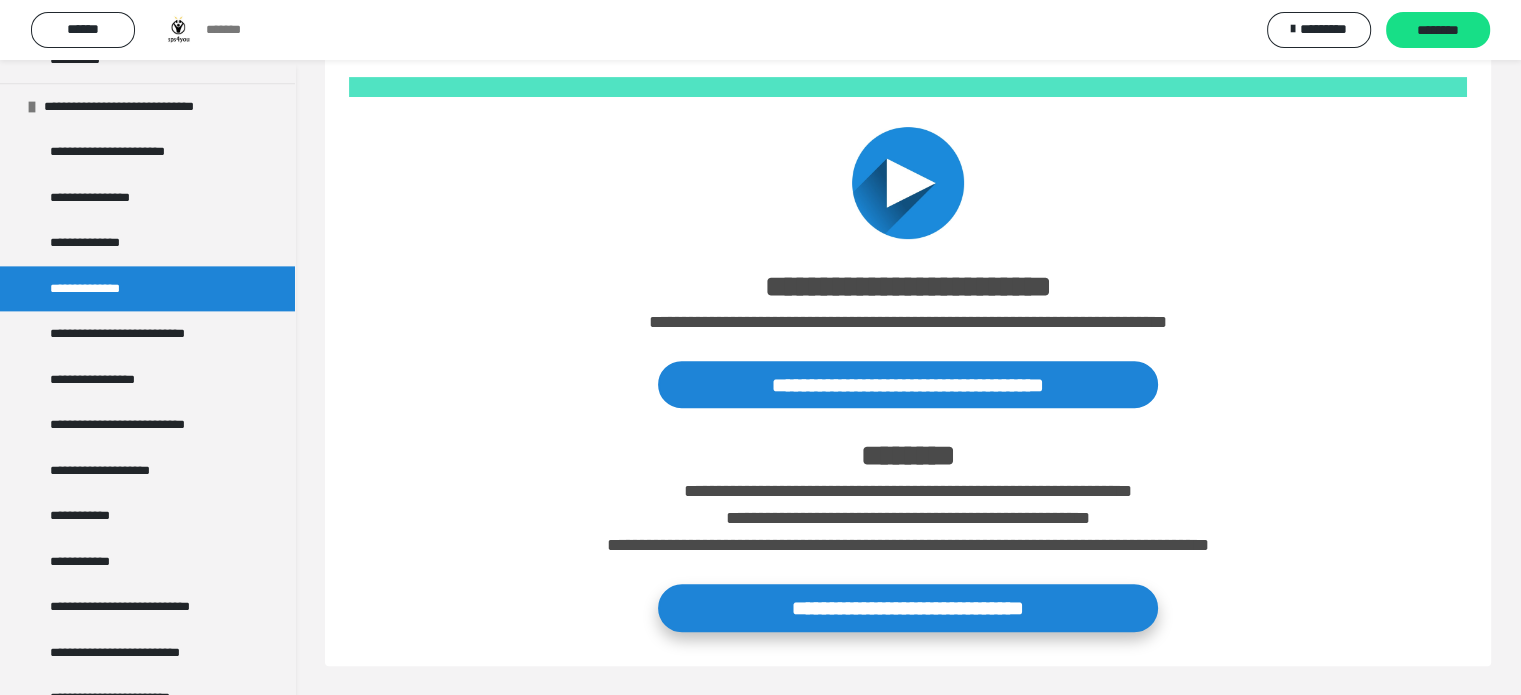 click on "**********" at bounding box center (908, 607) 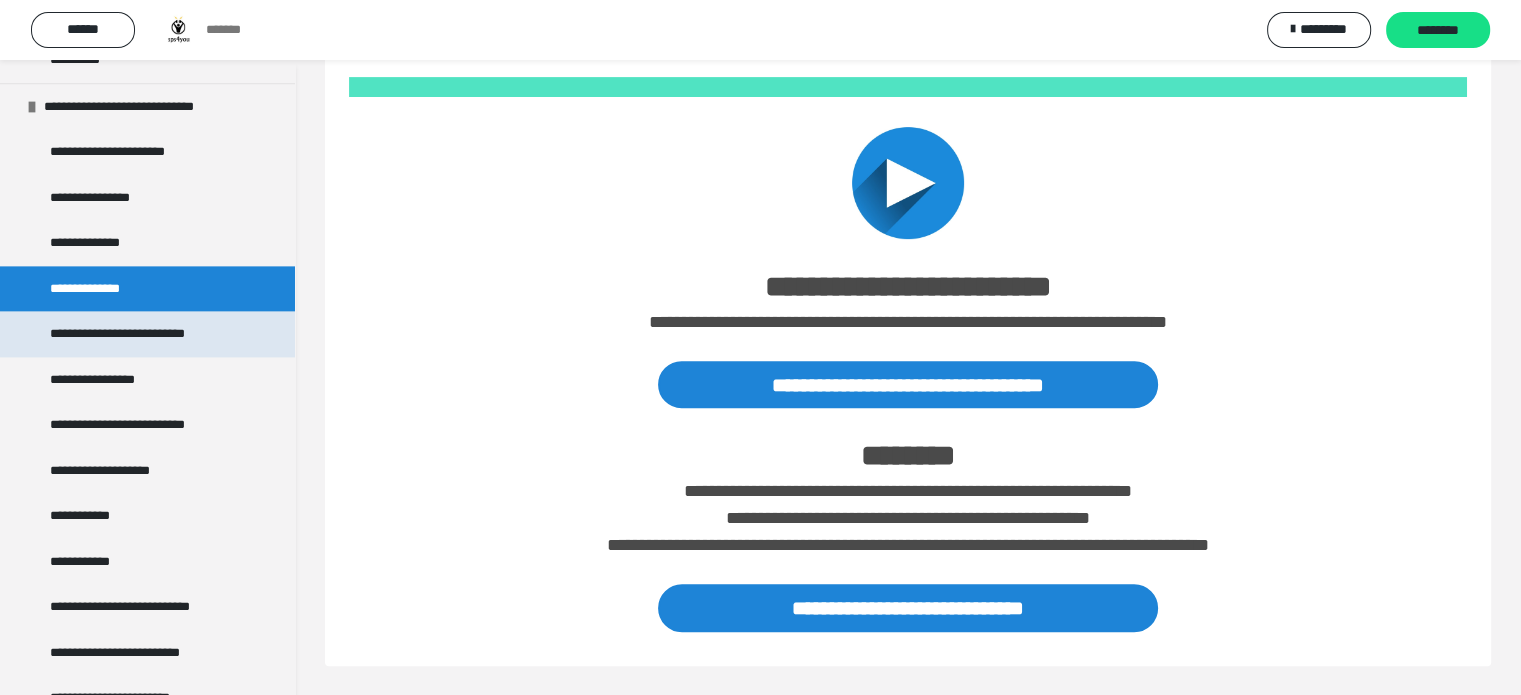 click on "**********" at bounding box center (147, 334) 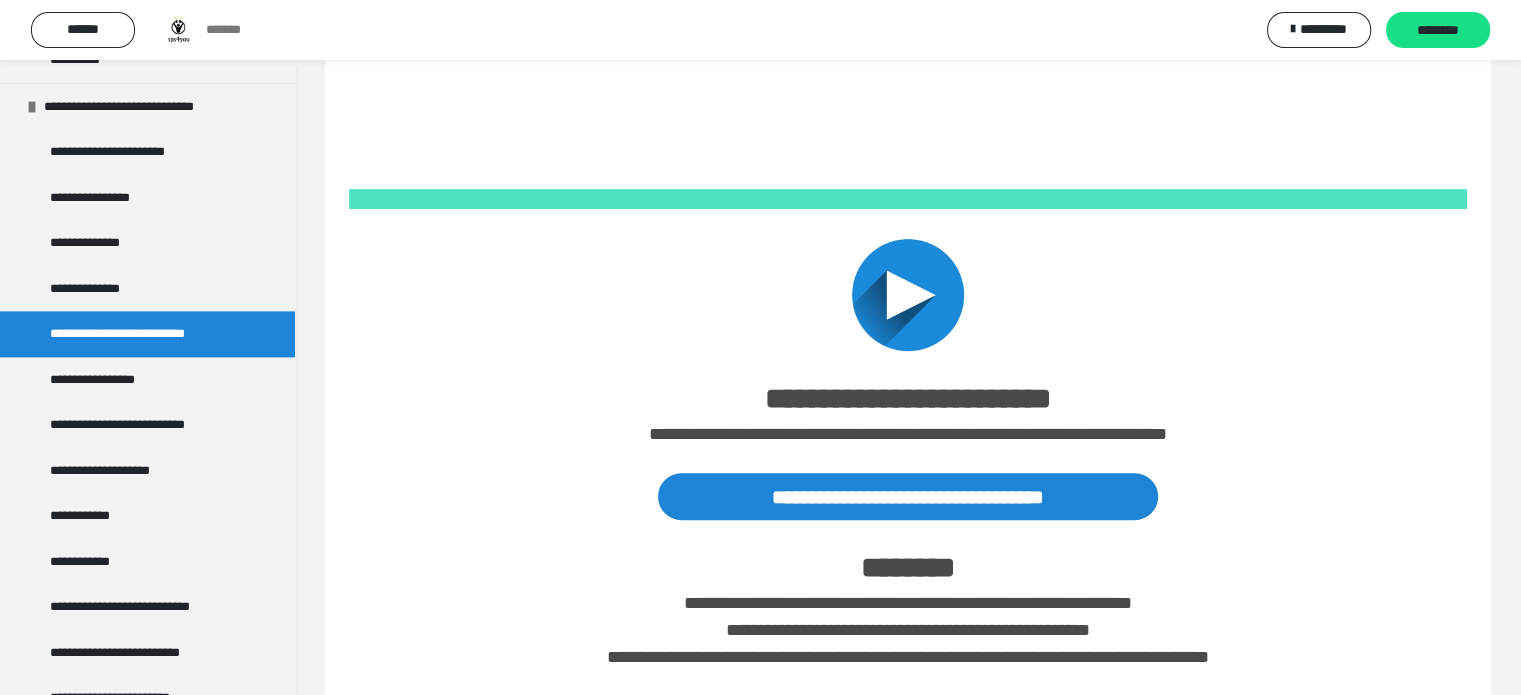 scroll, scrollTop: 755, scrollLeft: 0, axis: vertical 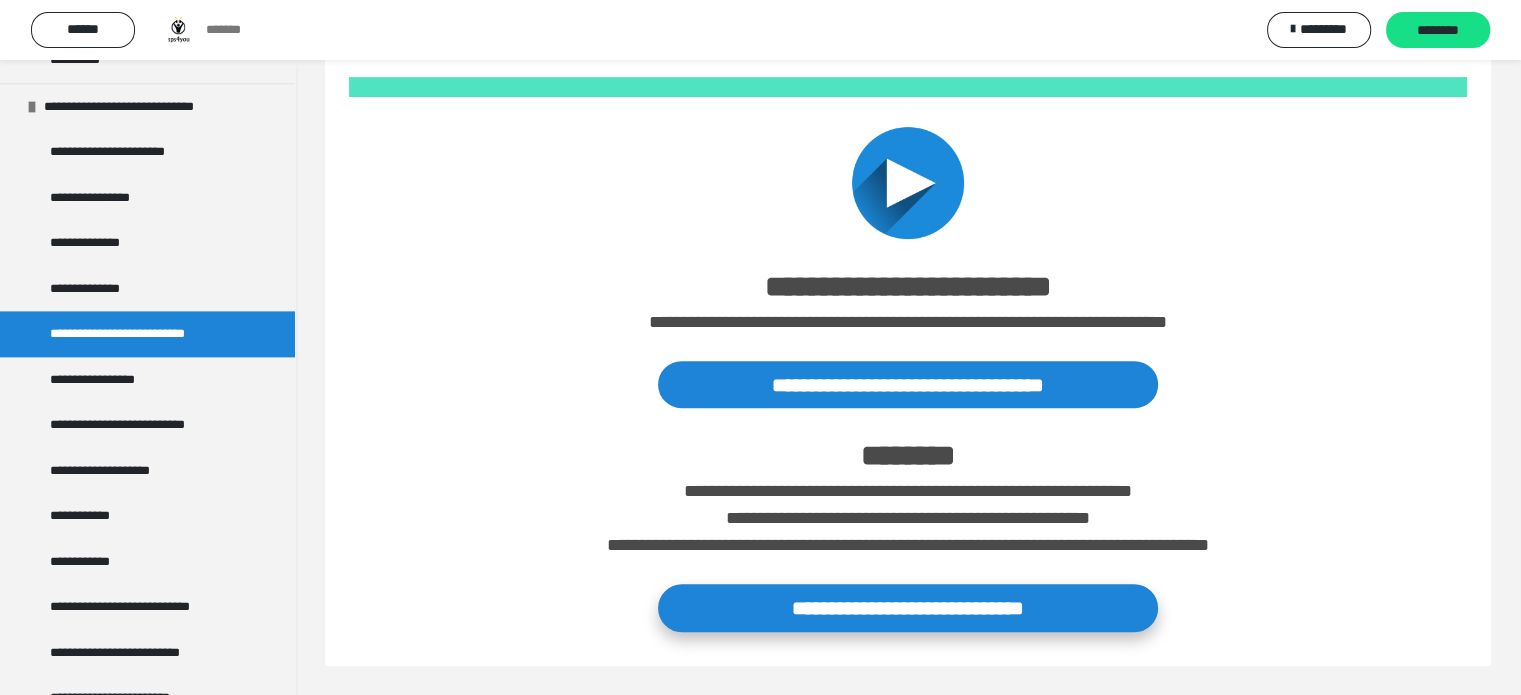 click on "**********" at bounding box center [908, 607] 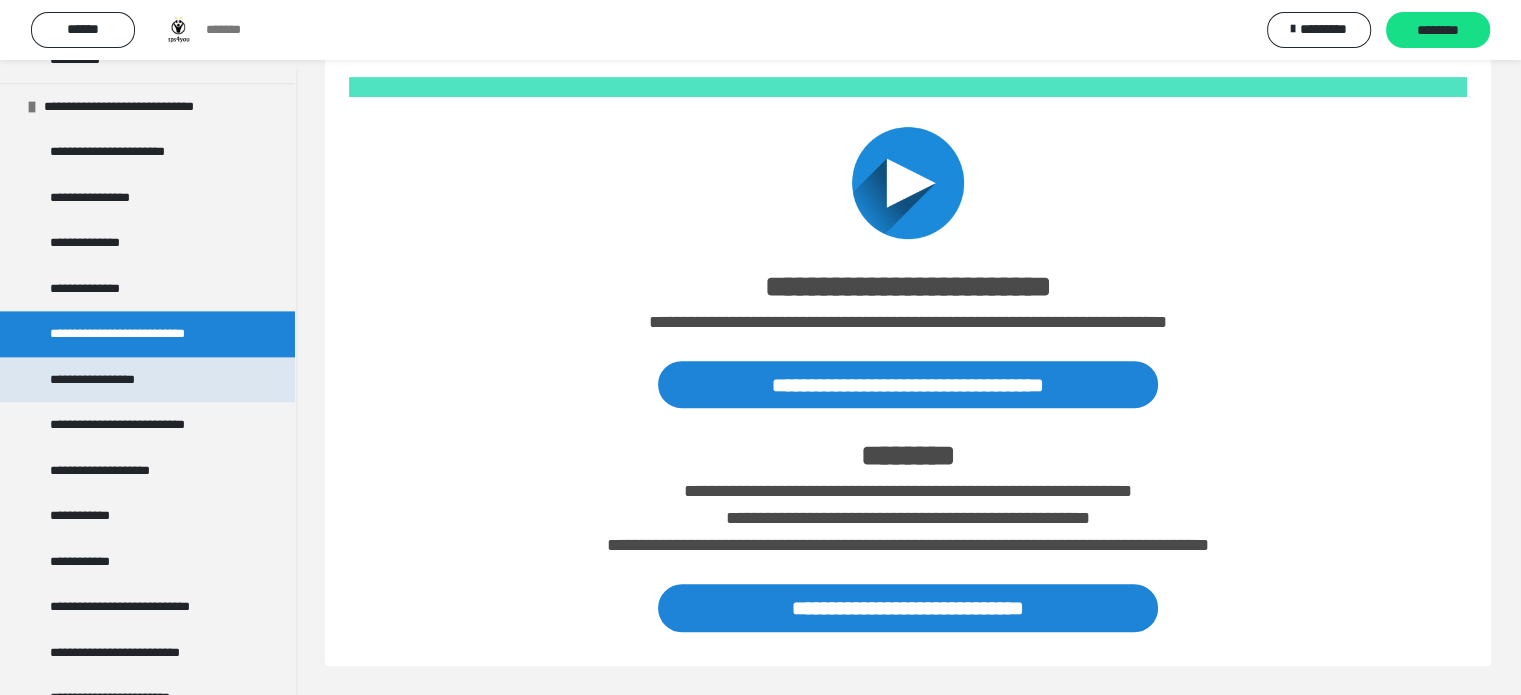 click on "**********" at bounding box center (106, 380) 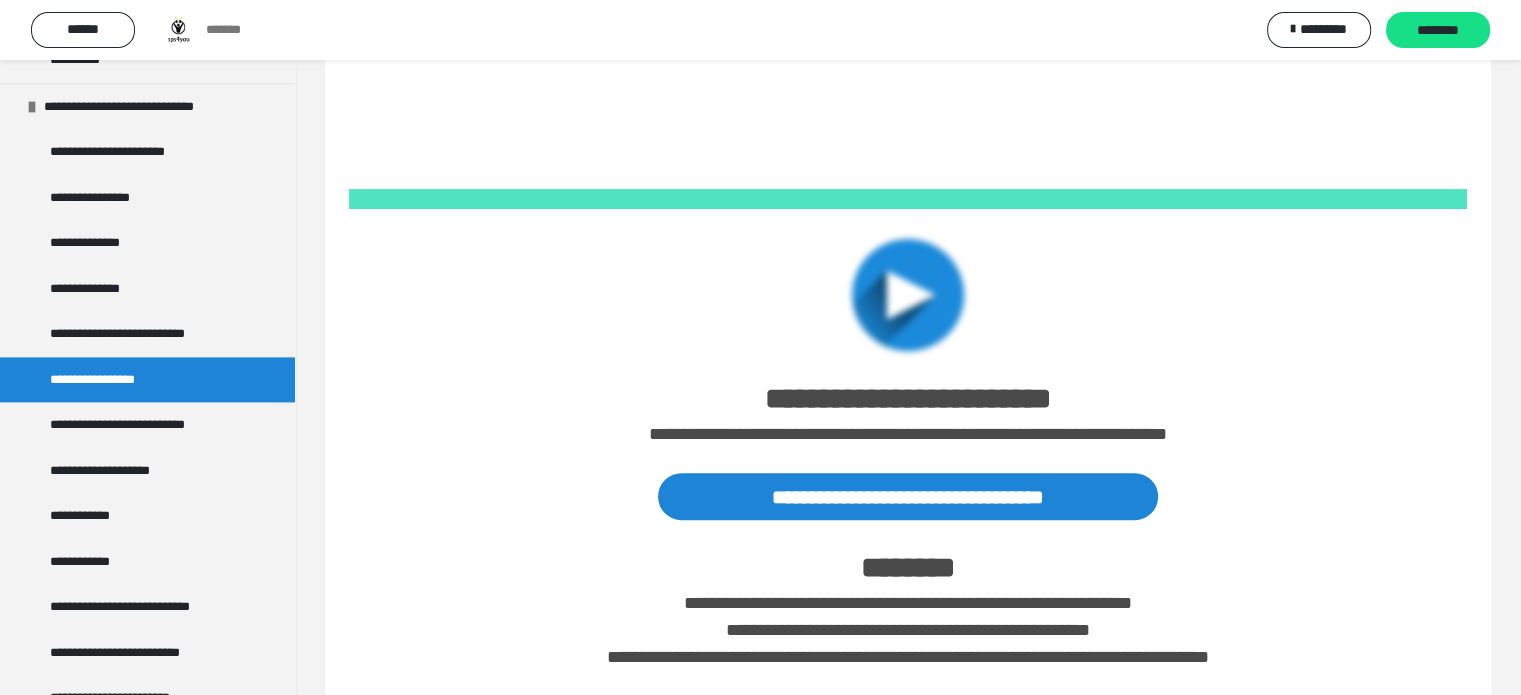 scroll, scrollTop: 755, scrollLeft: 0, axis: vertical 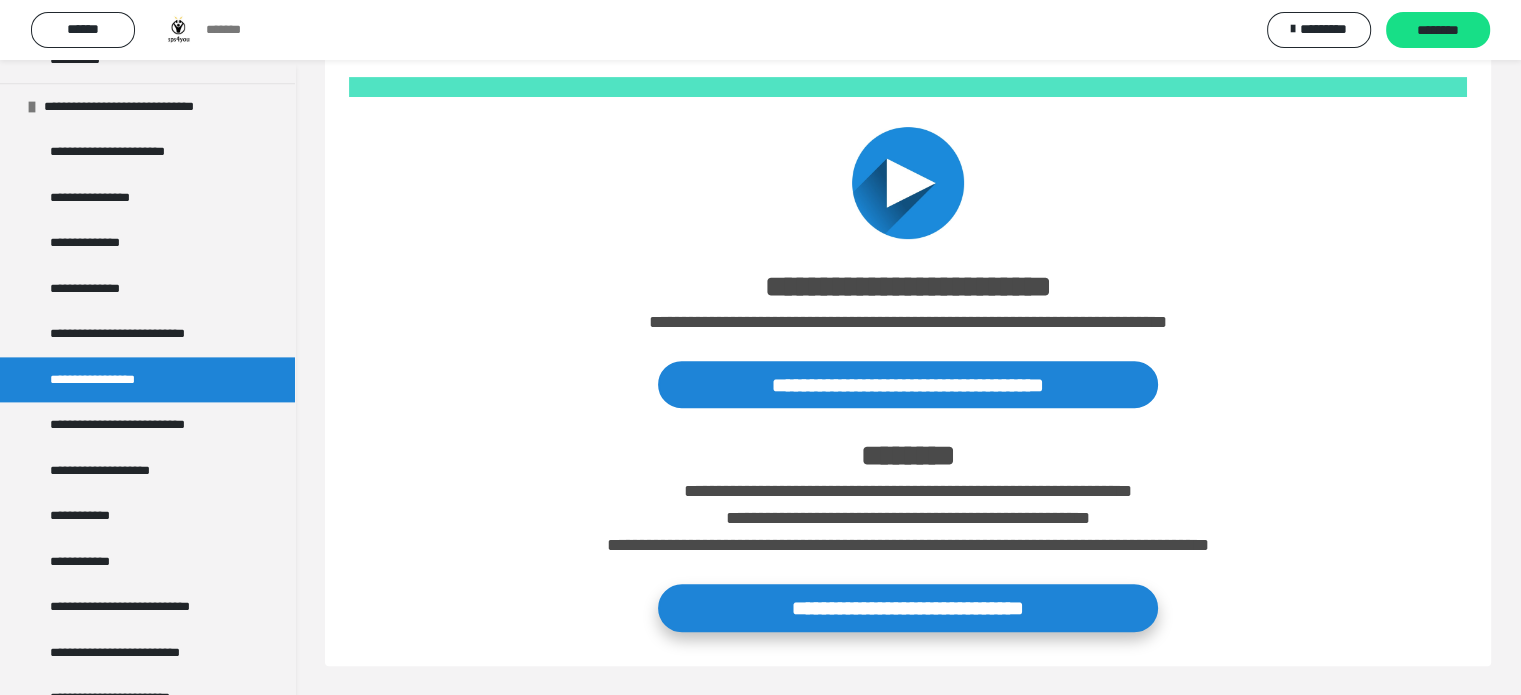 click on "**********" at bounding box center [908, 607] 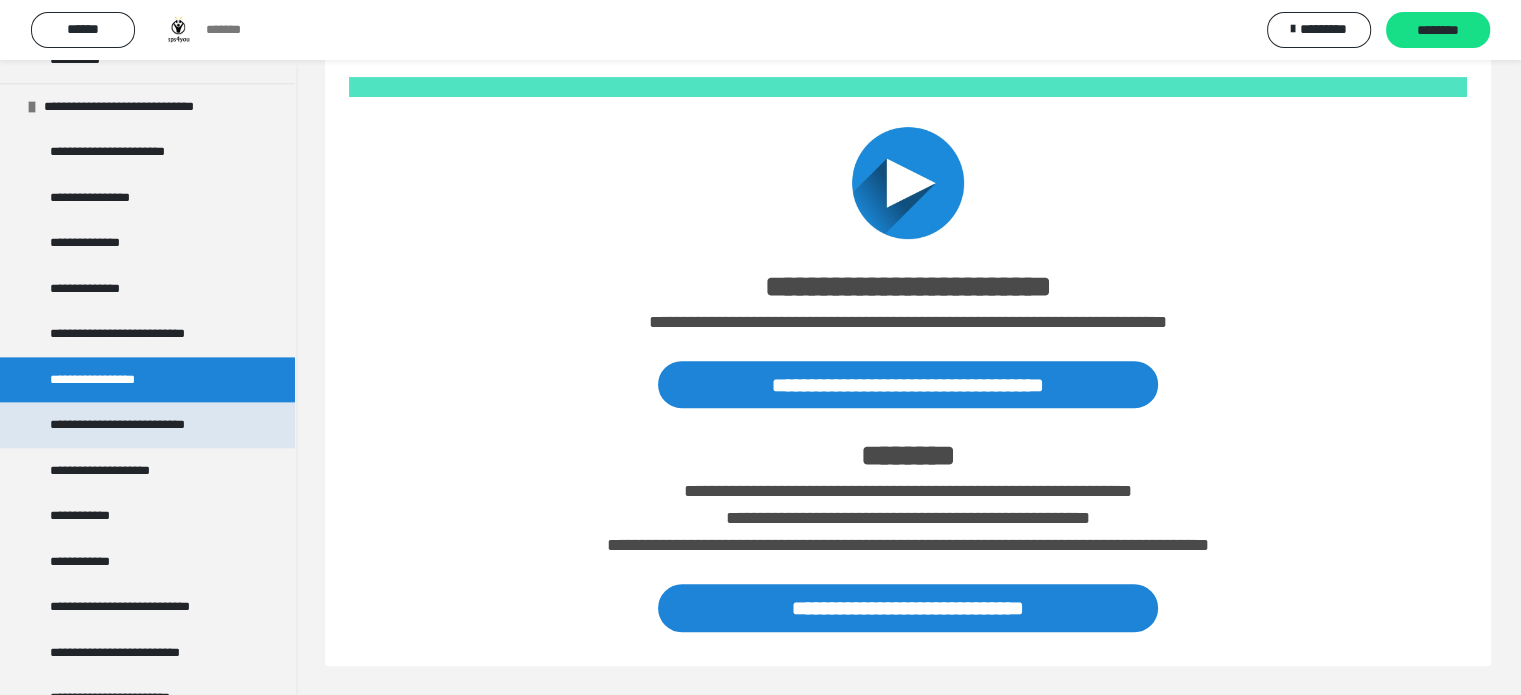 click on "**********" at bounding box center [140, 425] 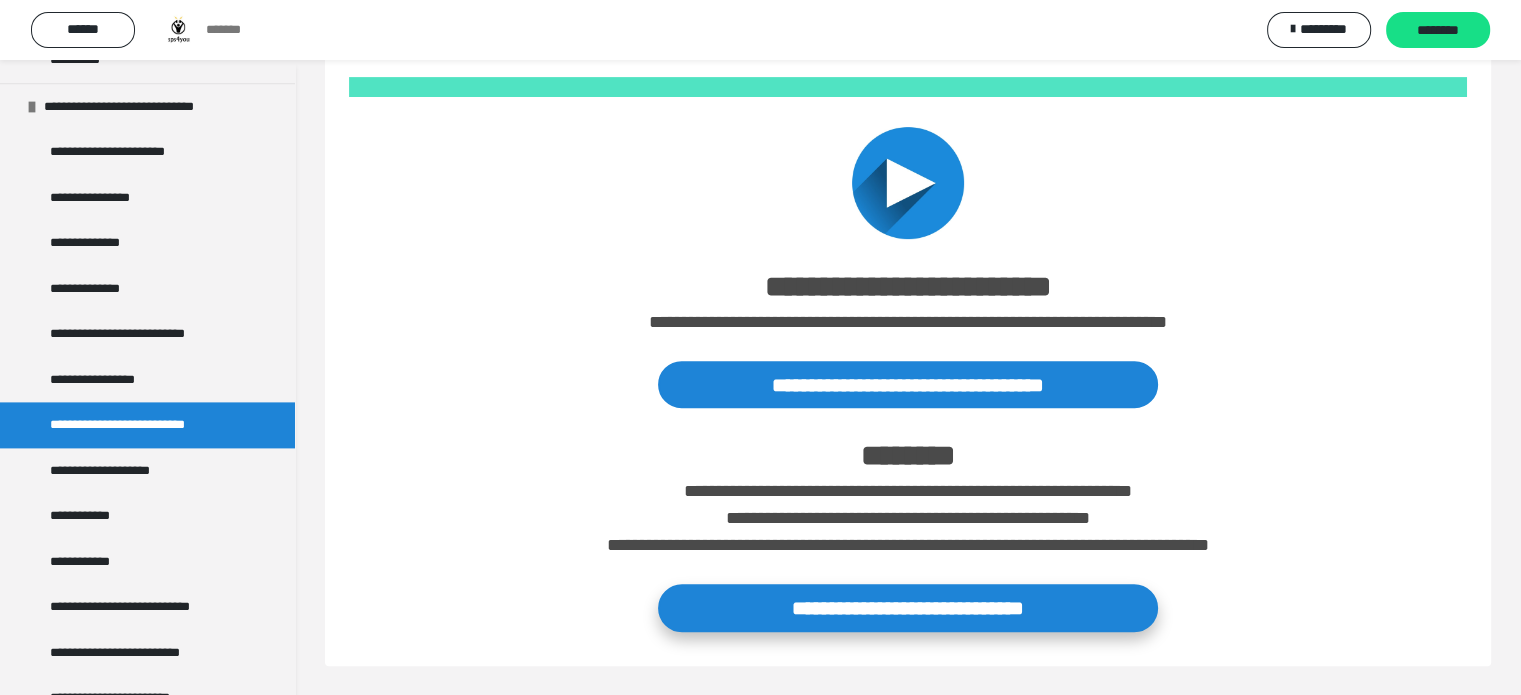 click on "**********" at bounding box center (908, 607) 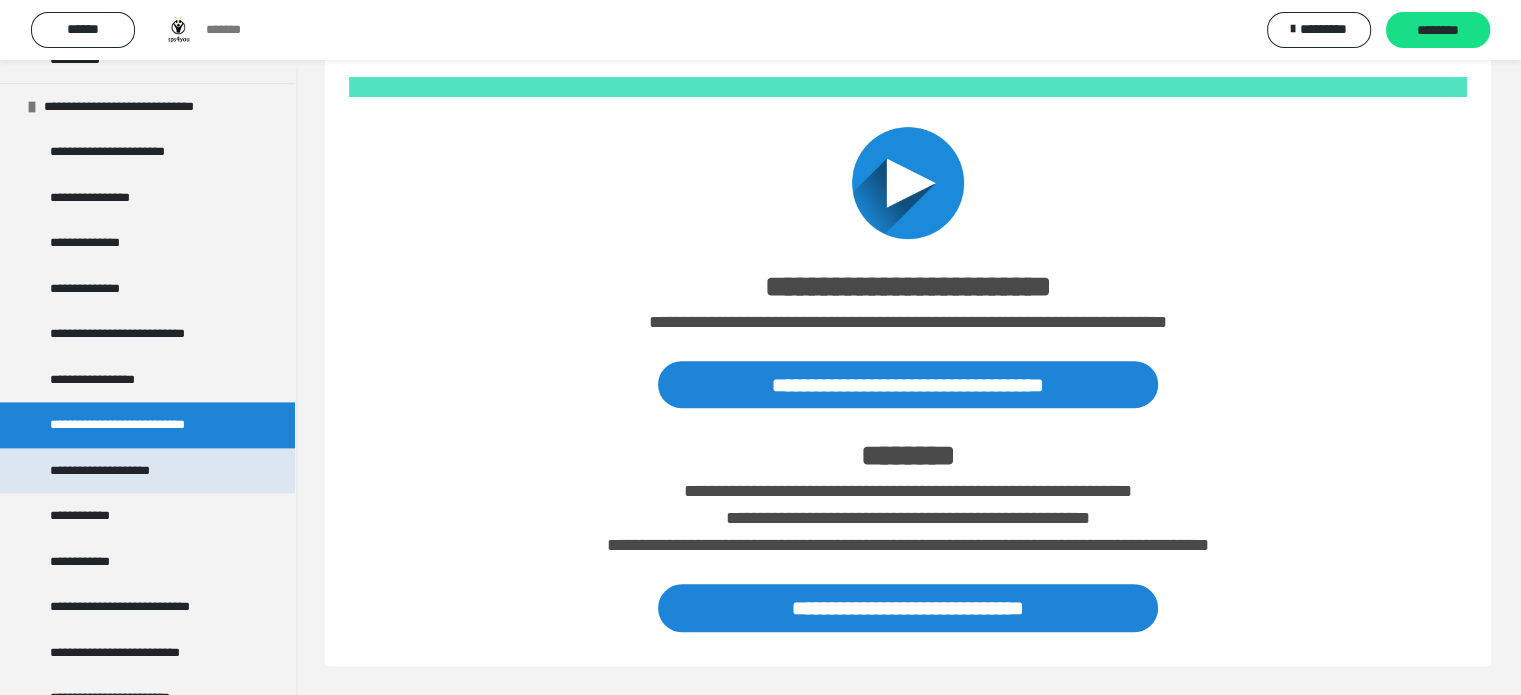 click on "**********" at bounding box center [147, 471] 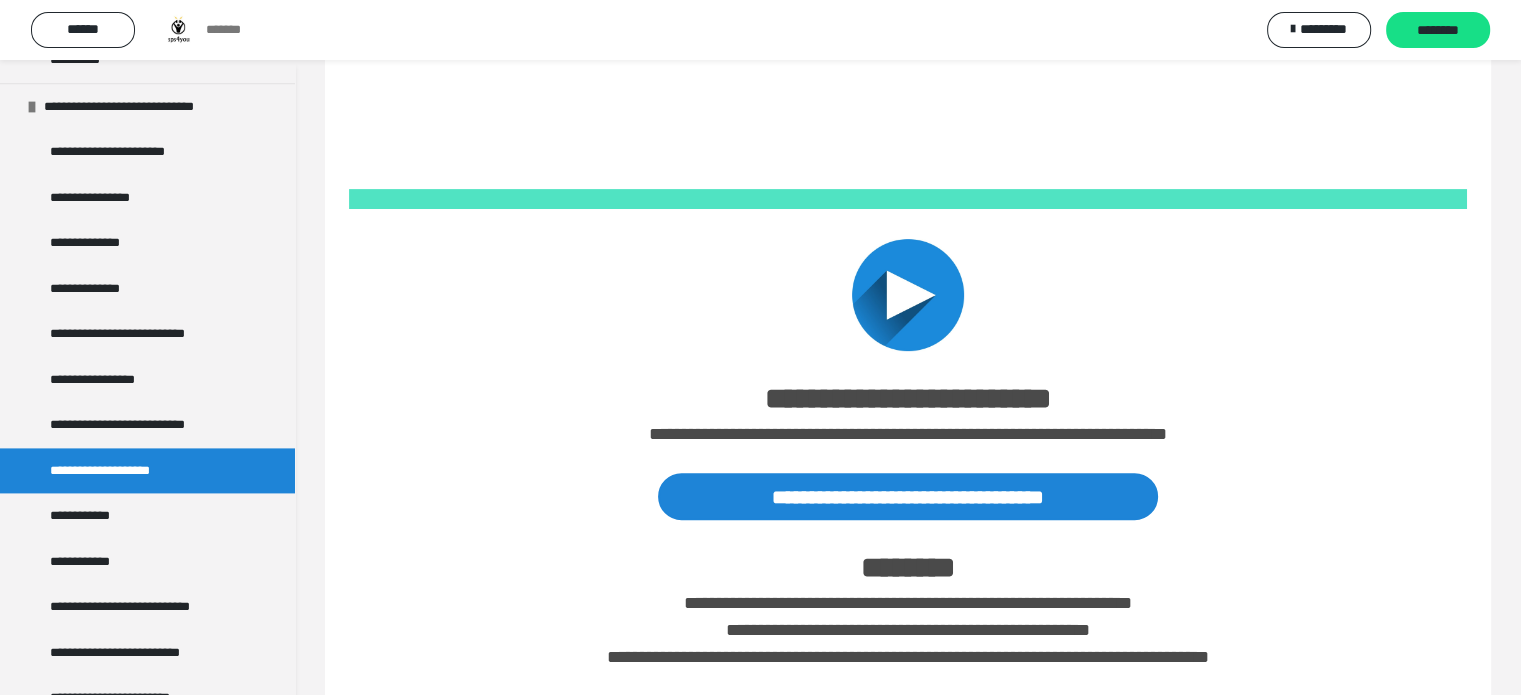 scroll, scrollTop: 755, scrollLeft: 0, axis: vertical 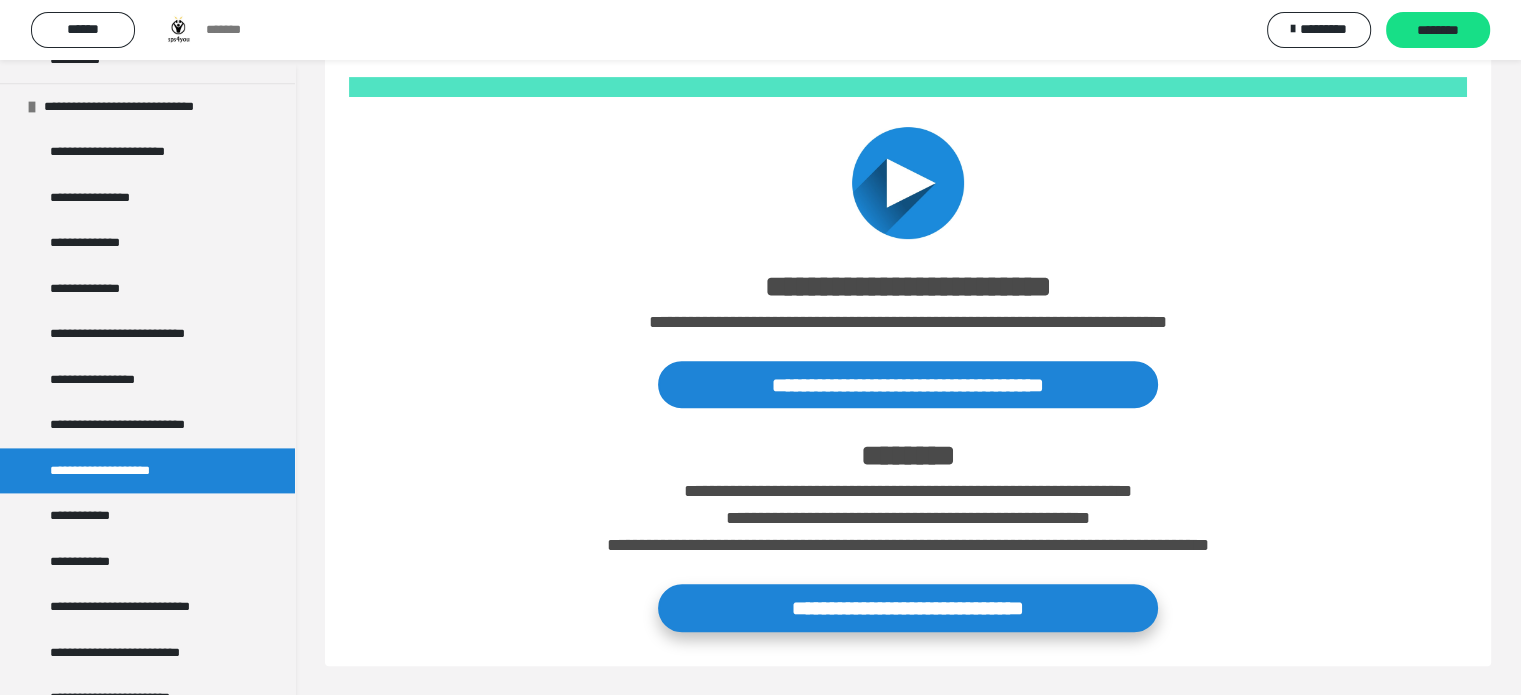click on "**********" at bounding box center (908, 607) 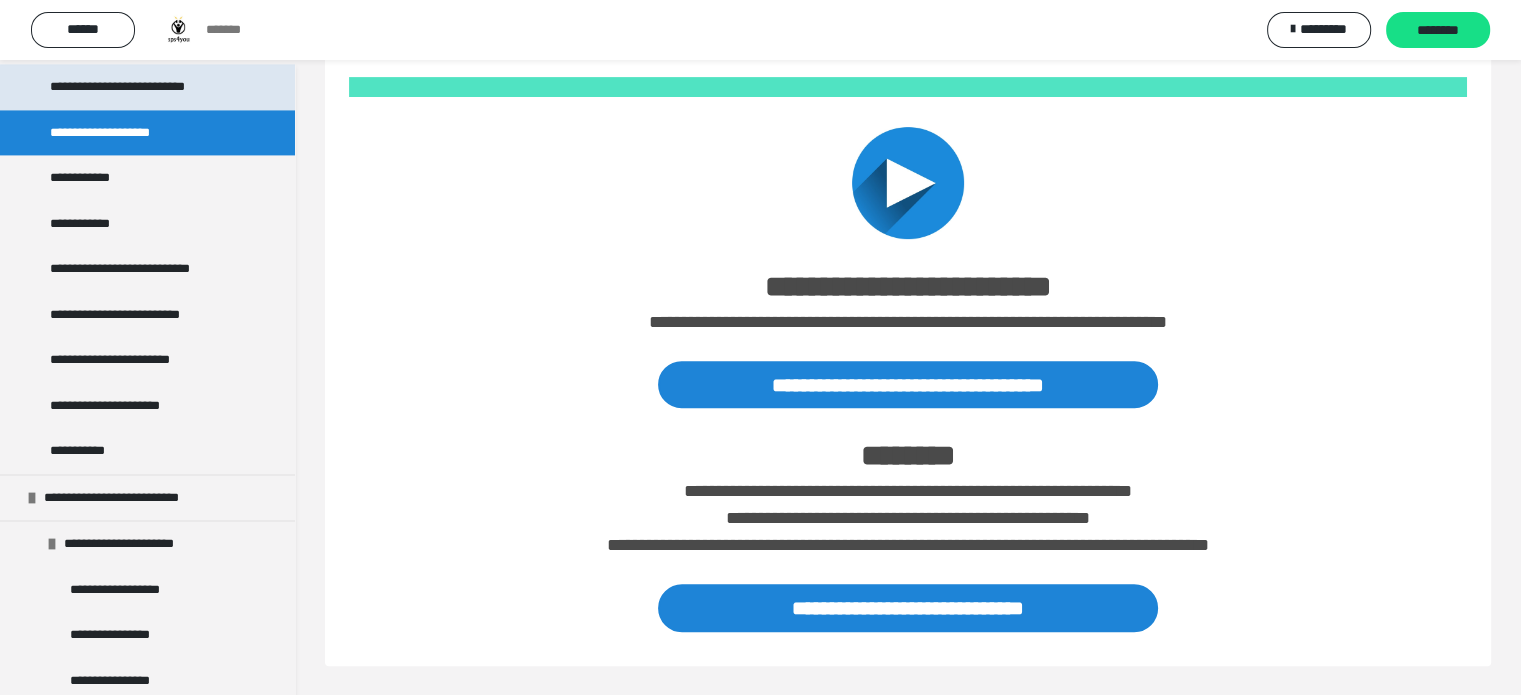 scroll, scrollTop: 3016, scrollLeft: 0, axis: vertical 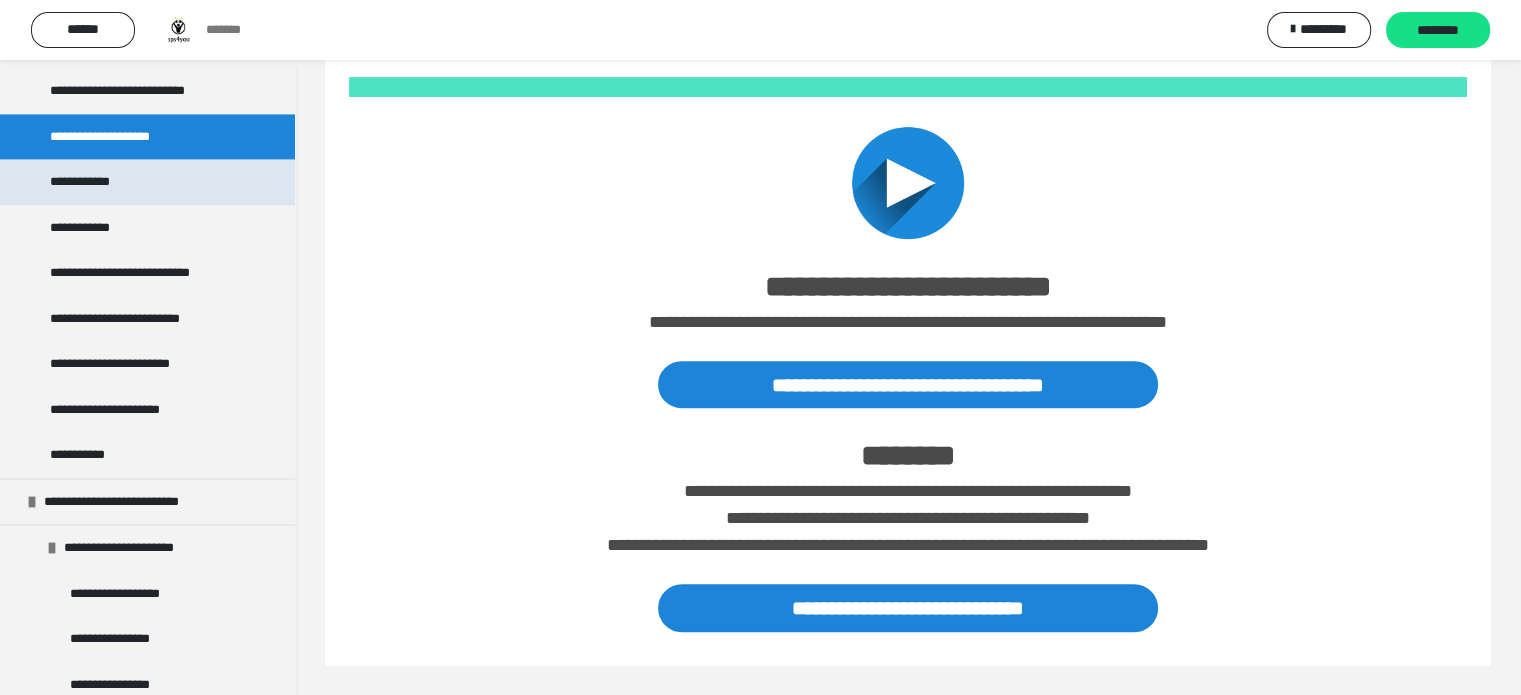 click on "**********" at bounding box center [147, 182] 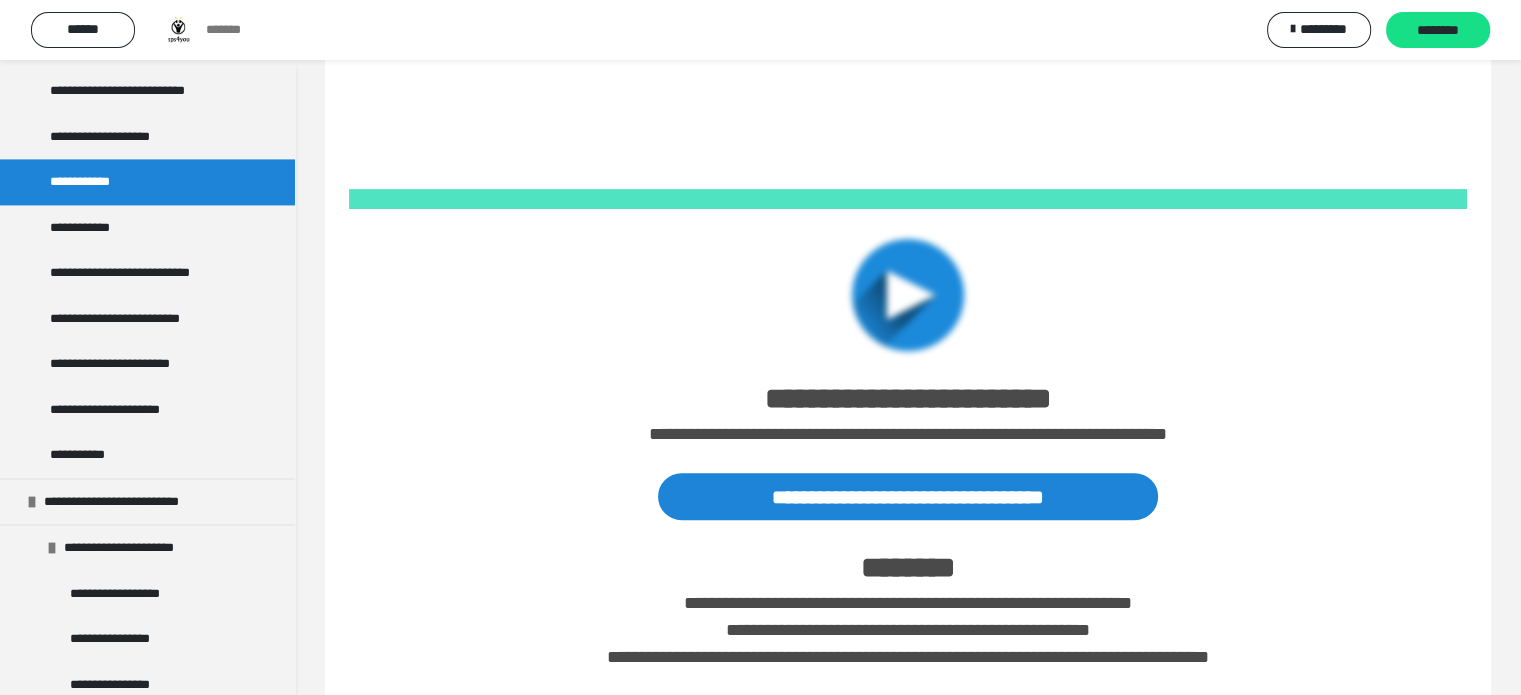 scroll, scrollTop: 755, scrollLeft: 0, axis: vertical 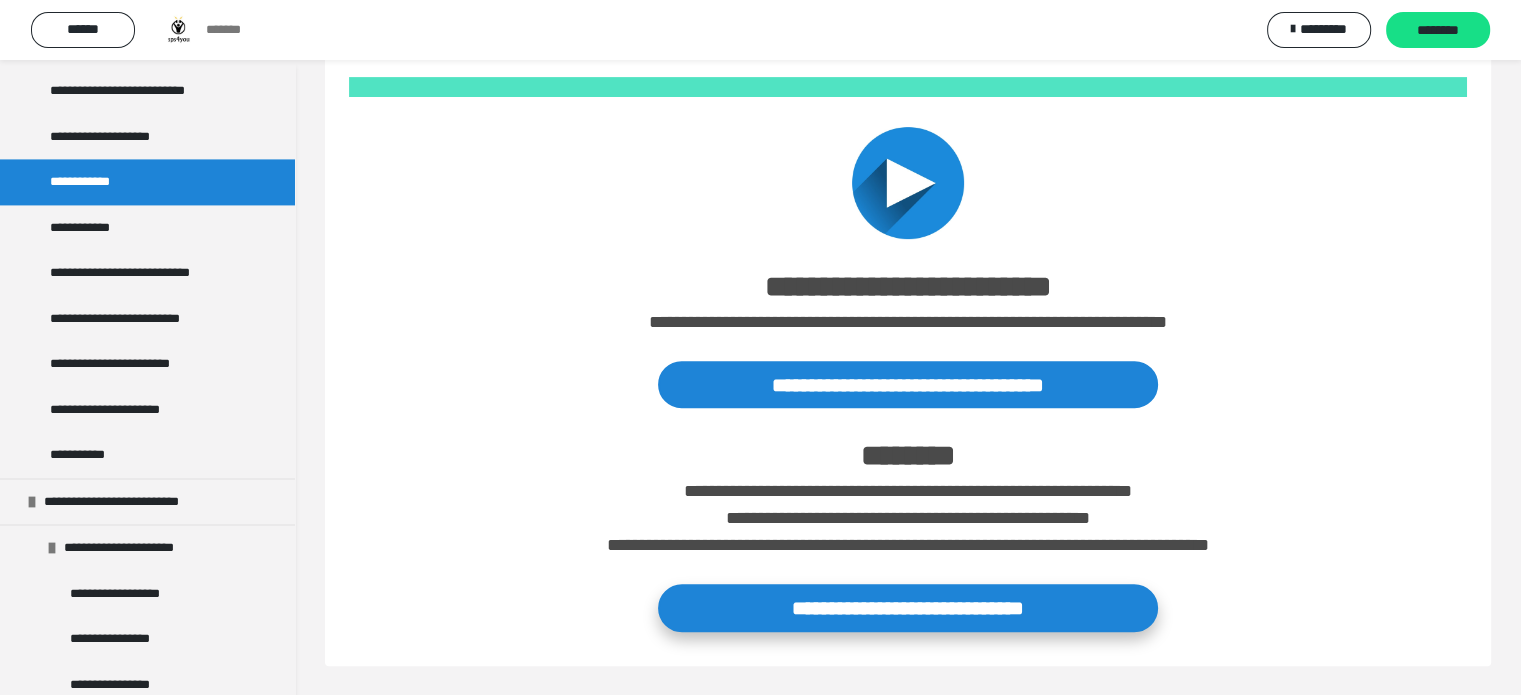 click on "**********" at bounding box center [908, 607] 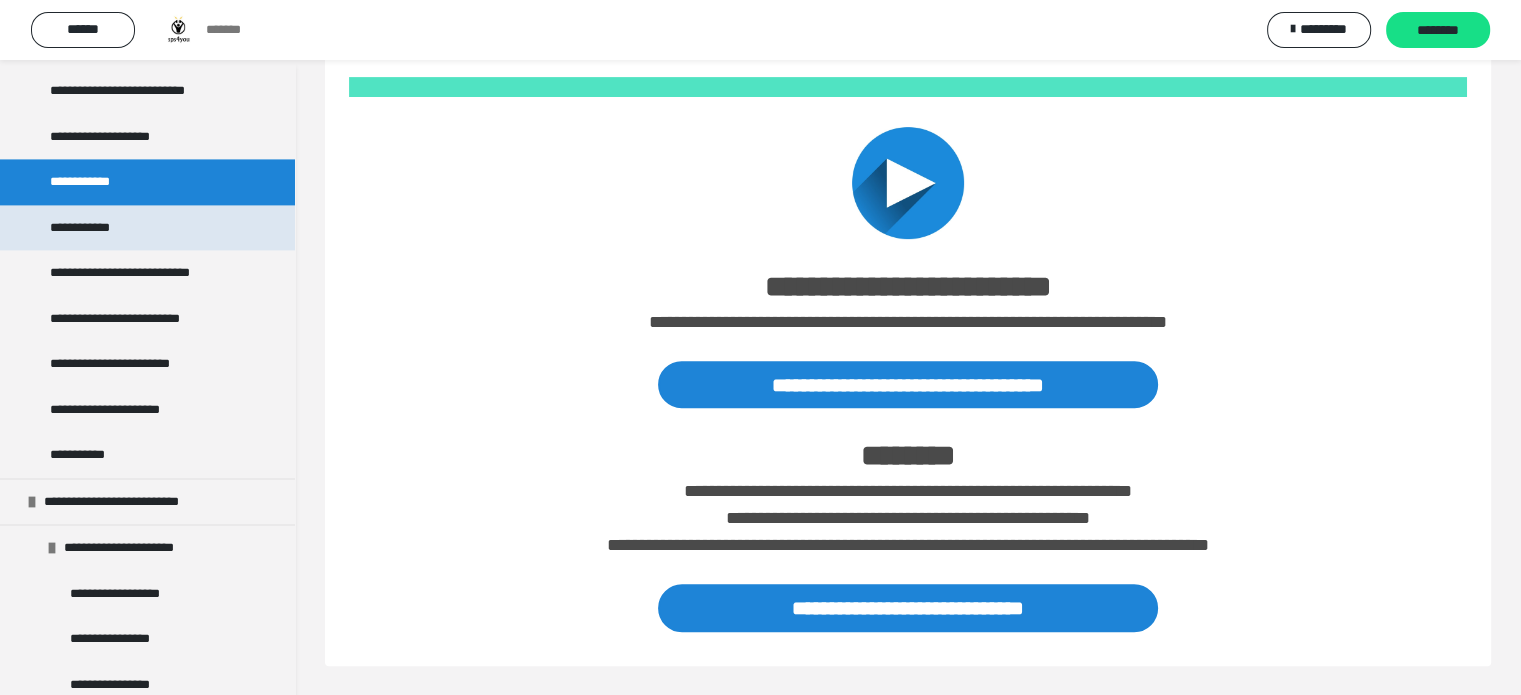 click on "**********" at bounding box center [147, 228] 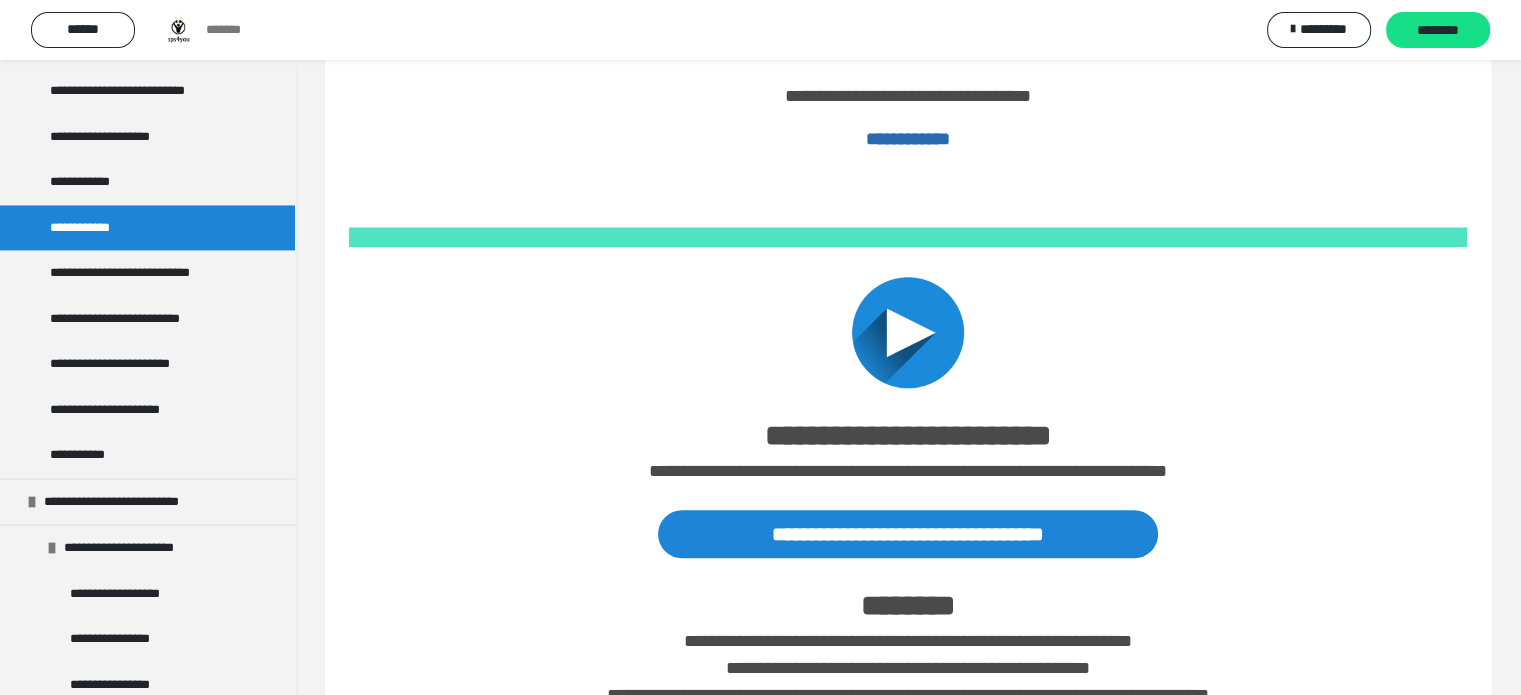 scroll, scrollTop: 2116, scrollLeft: 0, axis: vertical 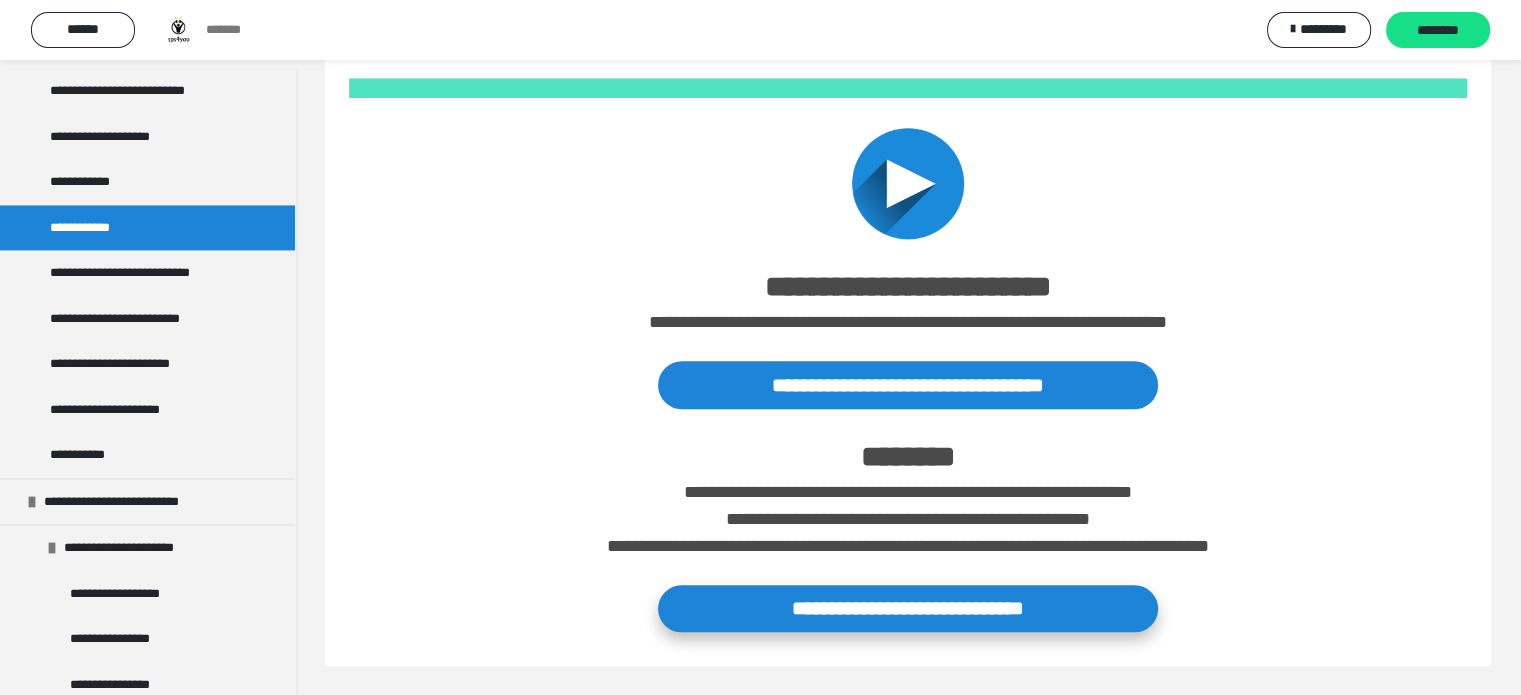 click on "**********" at bounding box center (908, 608) 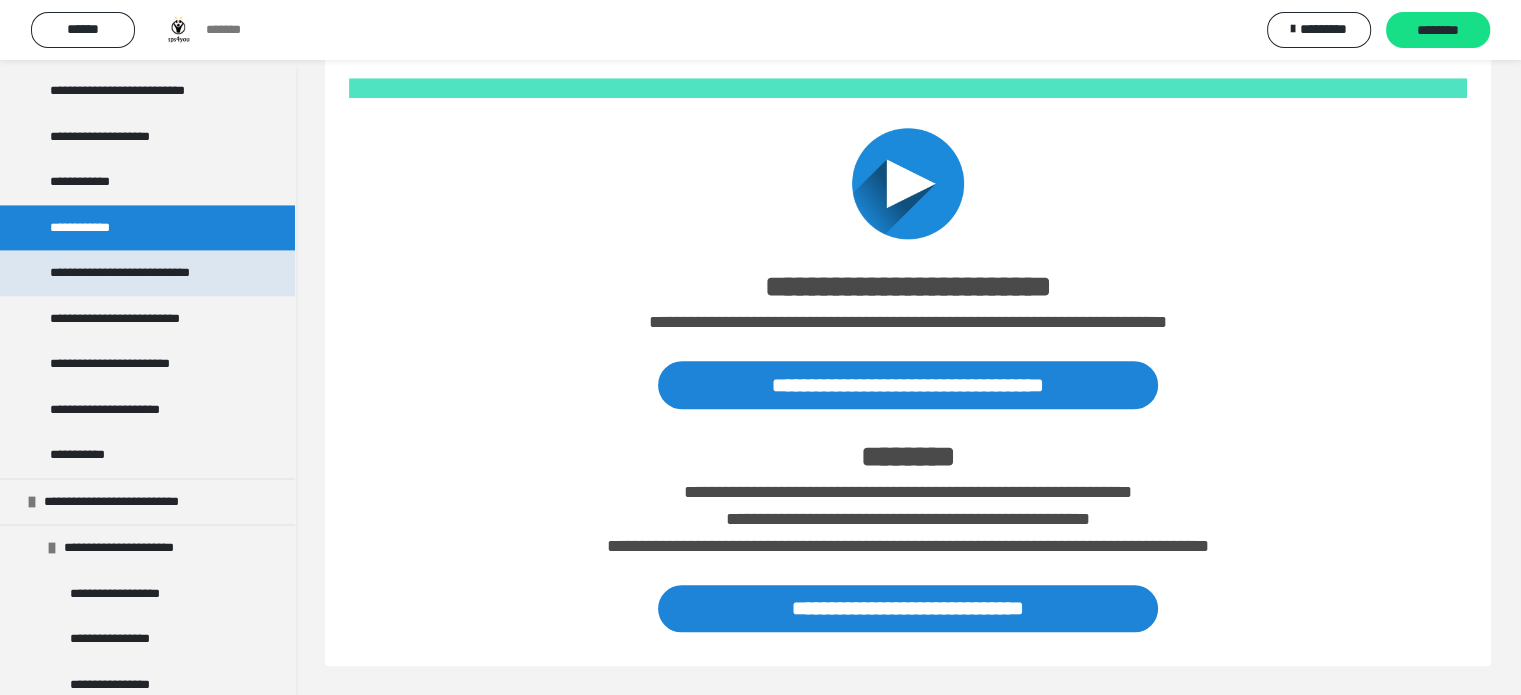 click on "**********" at bounding box center [141, 273] 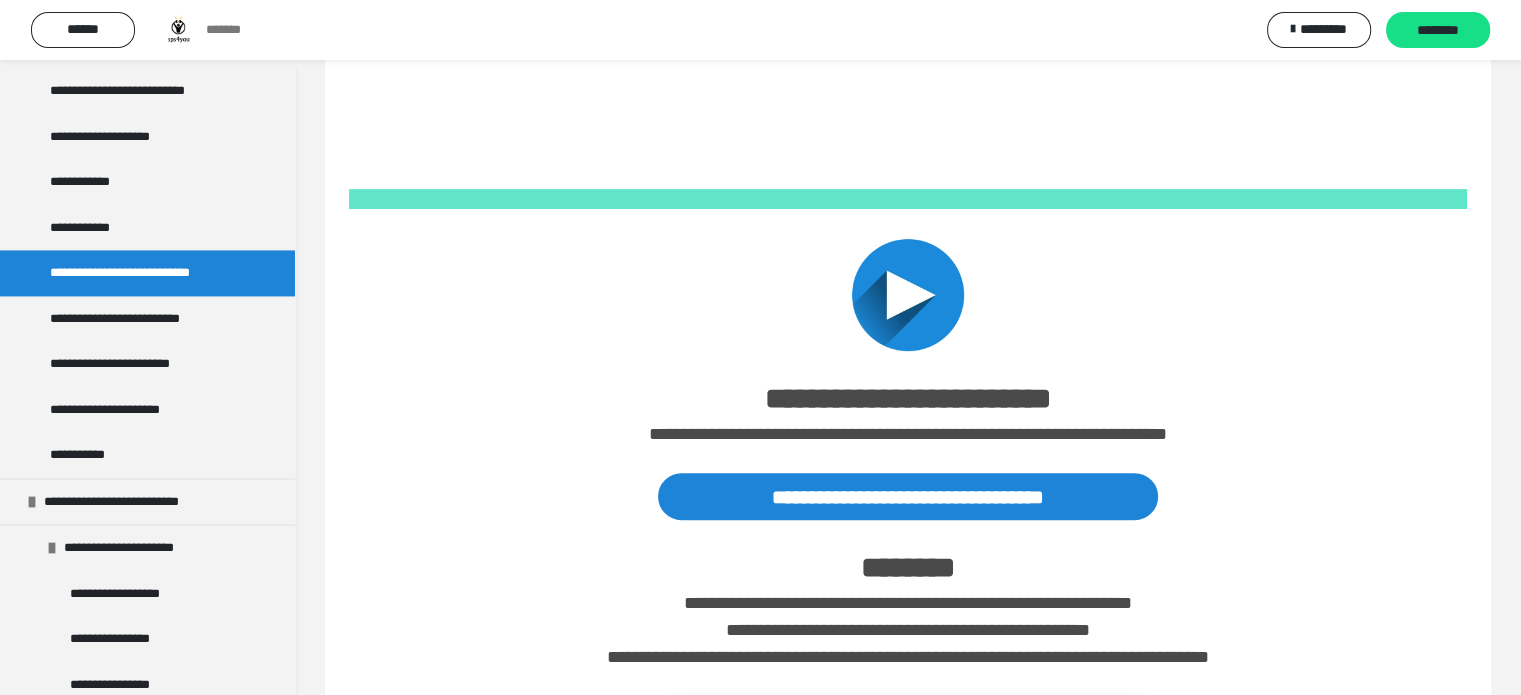 scroll, scrollTop: 755, scrollLeft: 0, axis: vertical 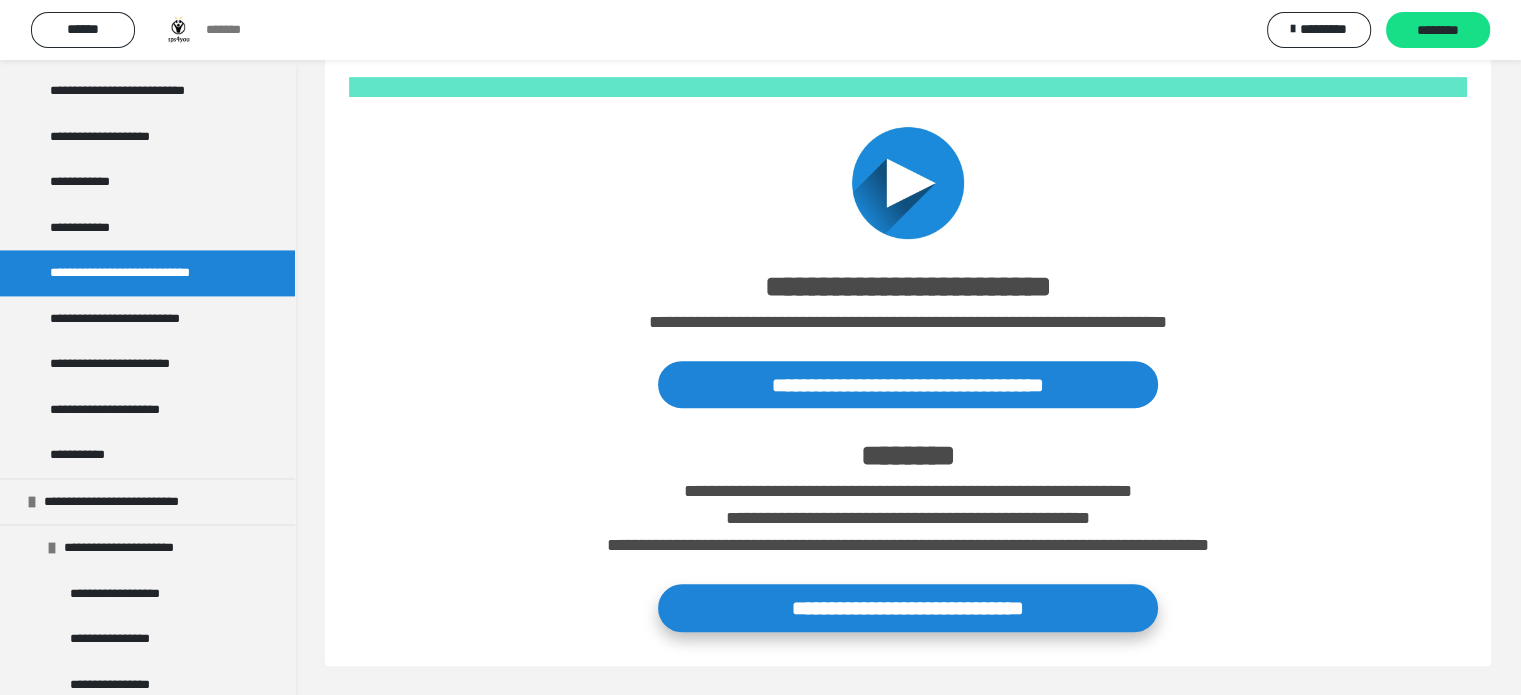 click on "**********" at bounding box center (908, 607) 